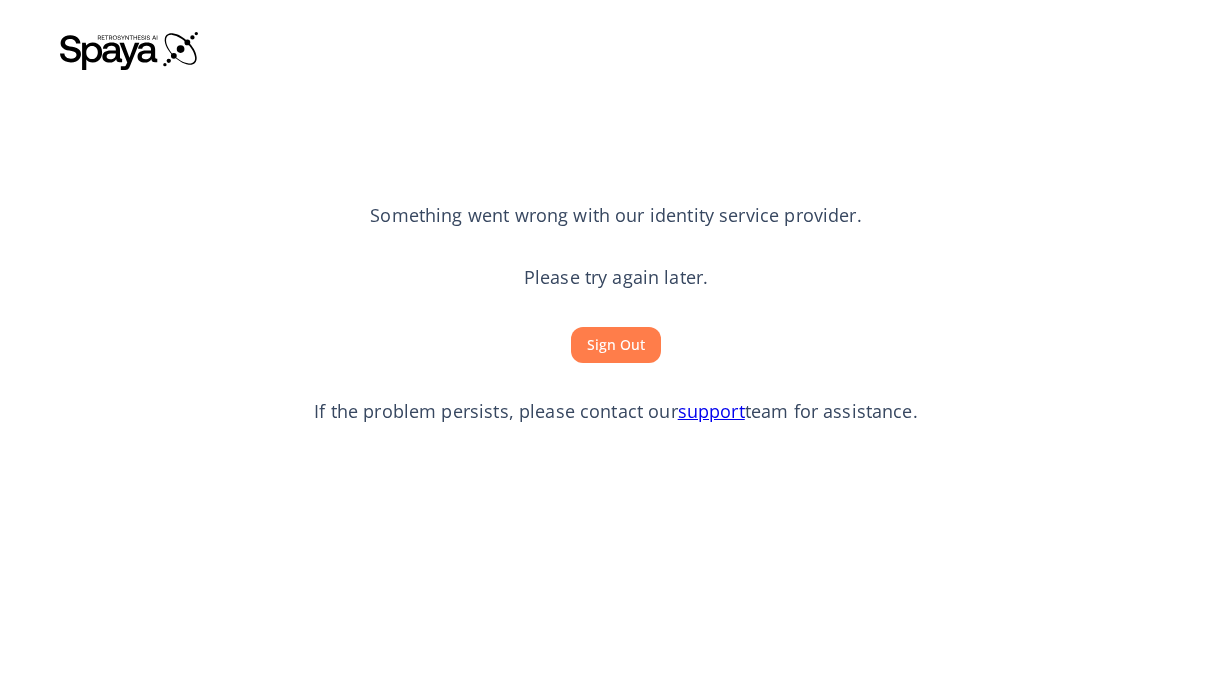 scroll, scrollTop: 0, scrollLeft: 0, axis: both 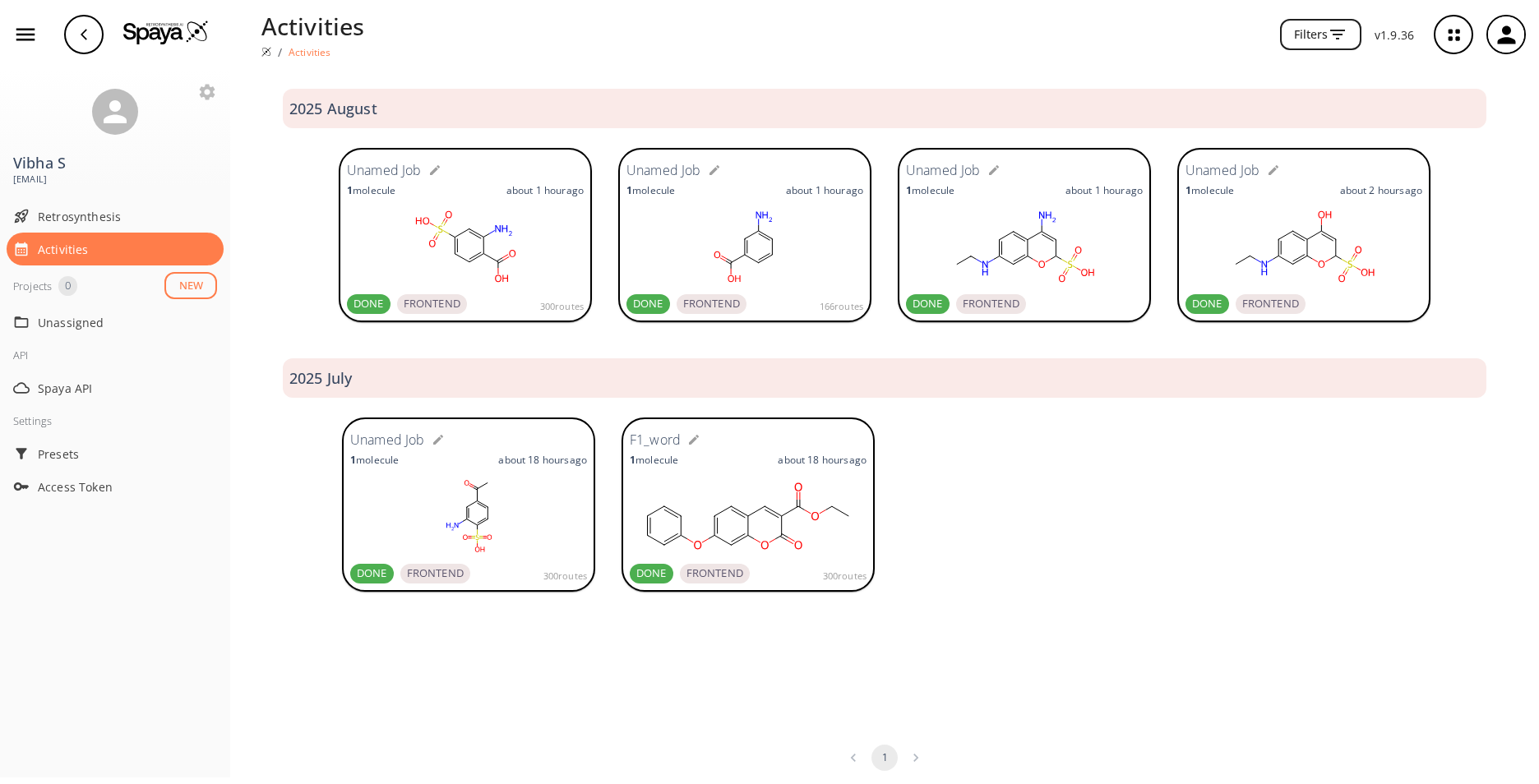 click on "Unamed Job 1  molecule about 18 hours  ago DONE FRONTEND 300  routes F1_word 1  molecule about 18 hours  ago DONE FRONTEND 300  routes" at bounding box center [885, 506] 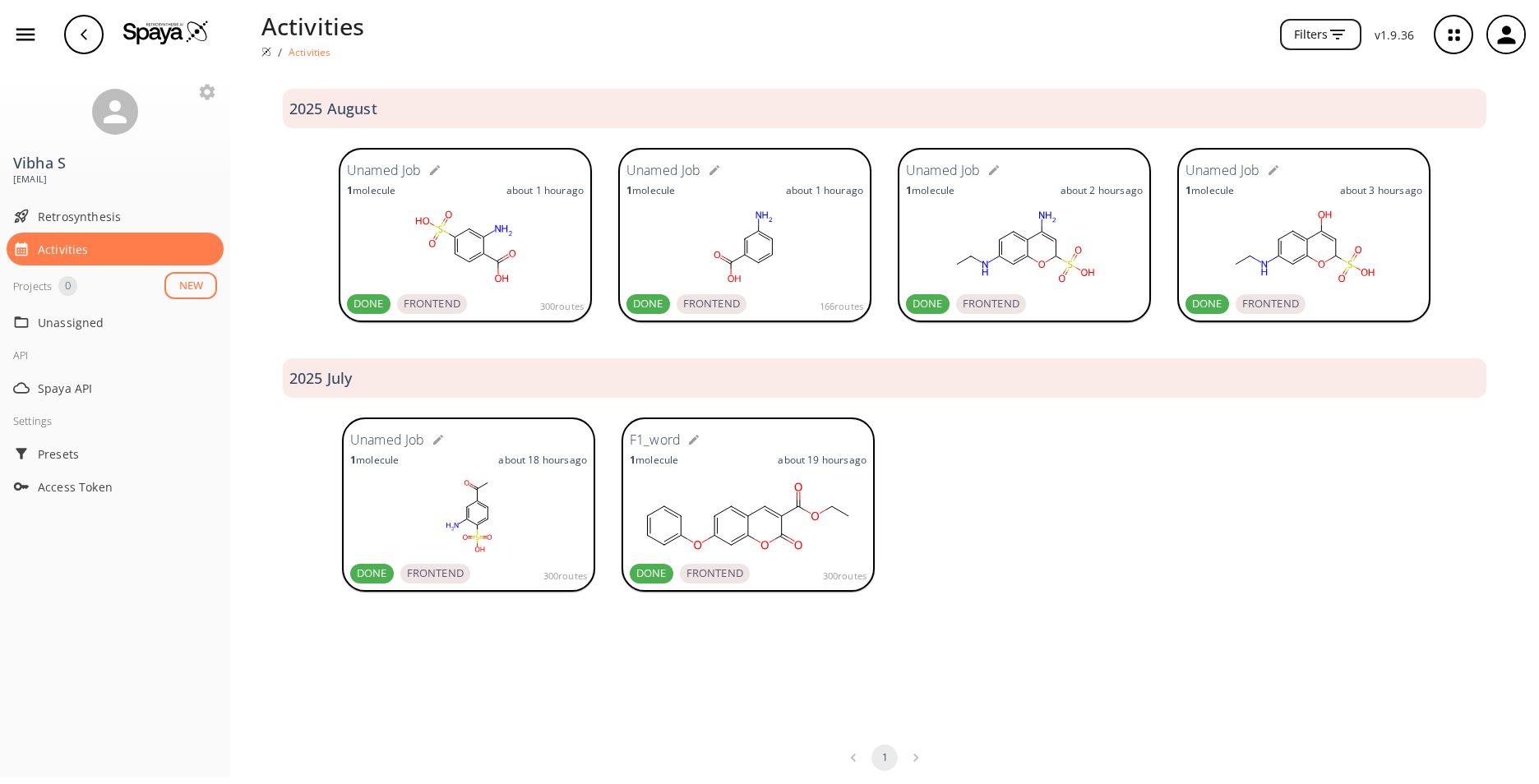 click 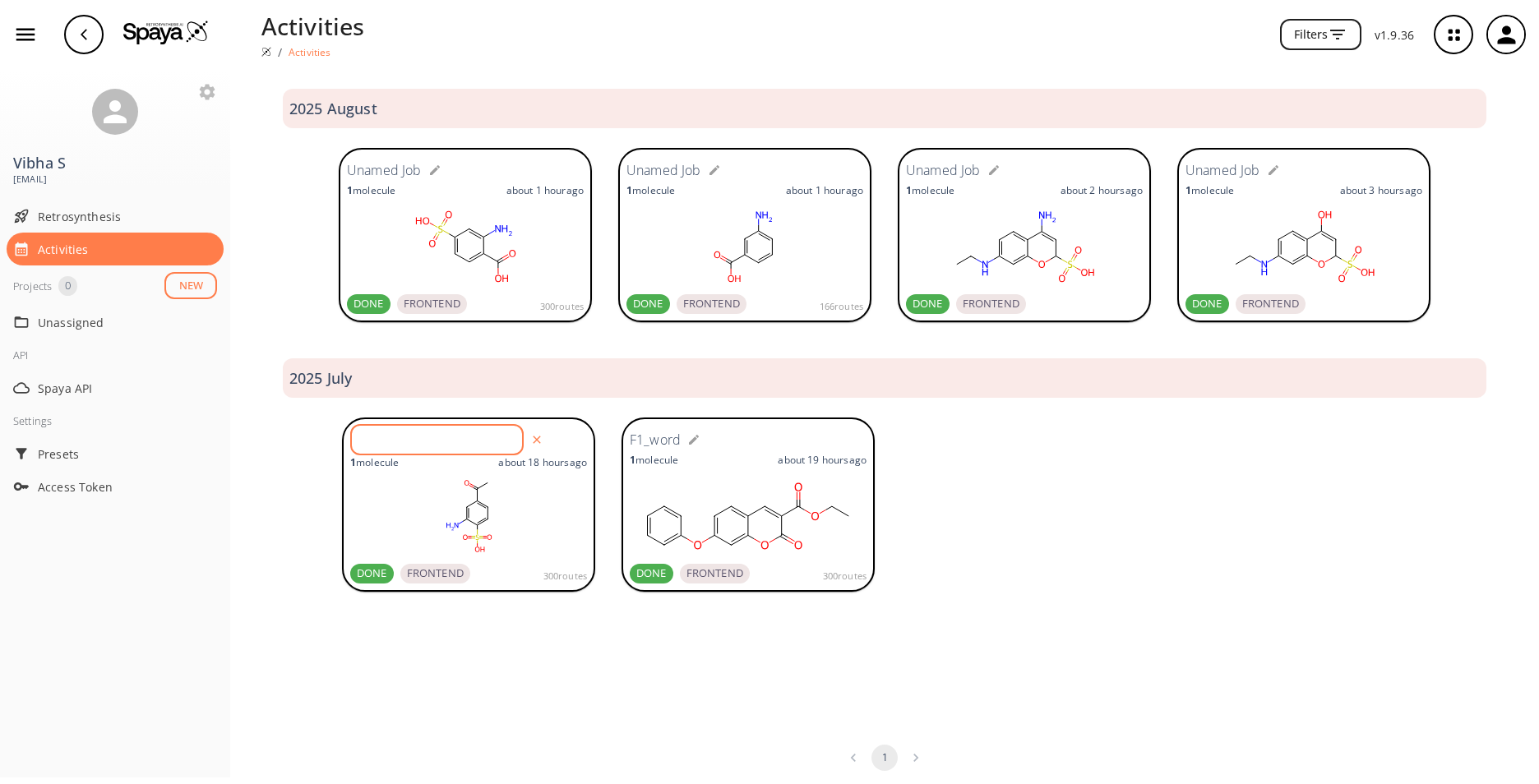 click at bounding box center (439, 440) 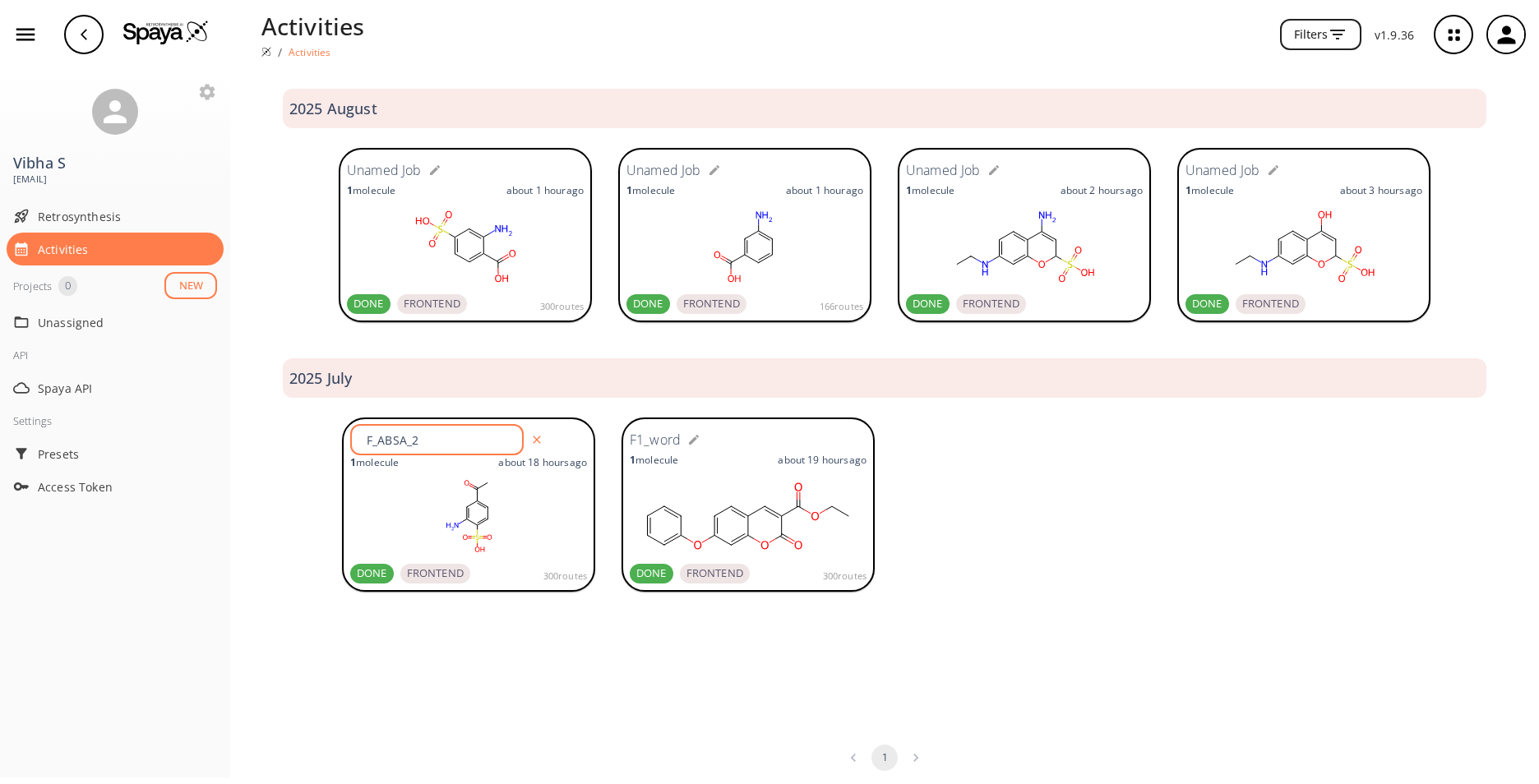 type on "F_ABSA_2" 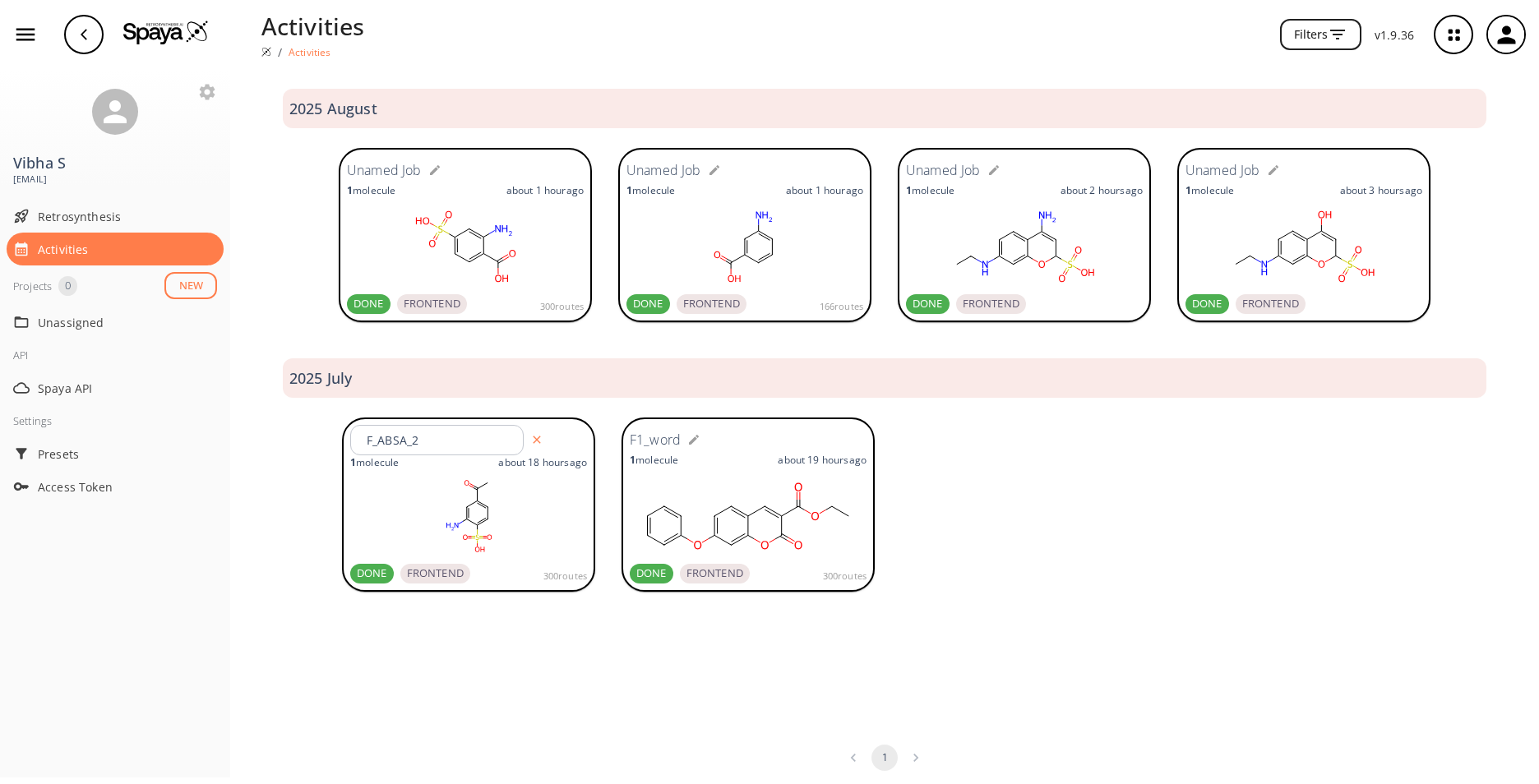 click 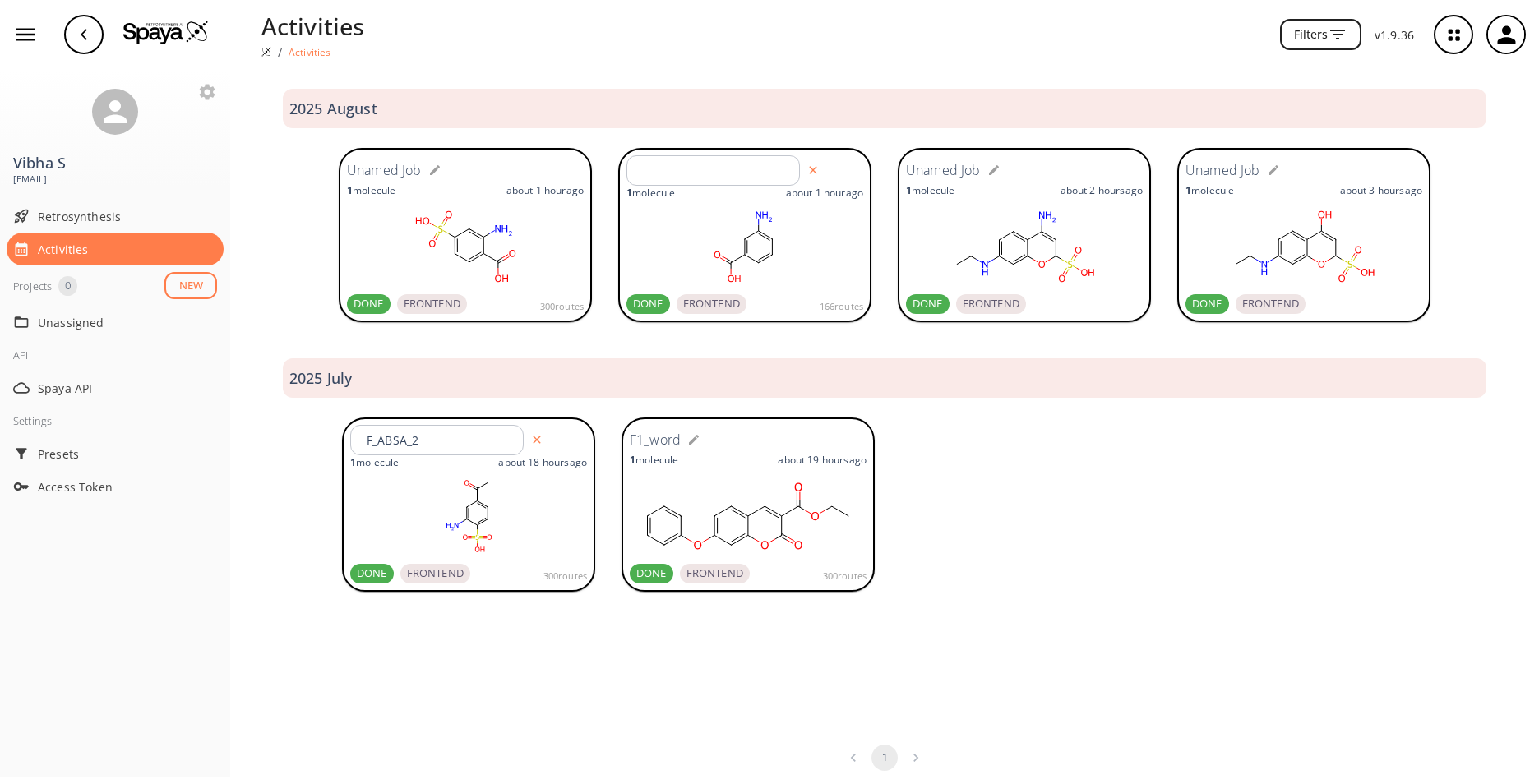 type 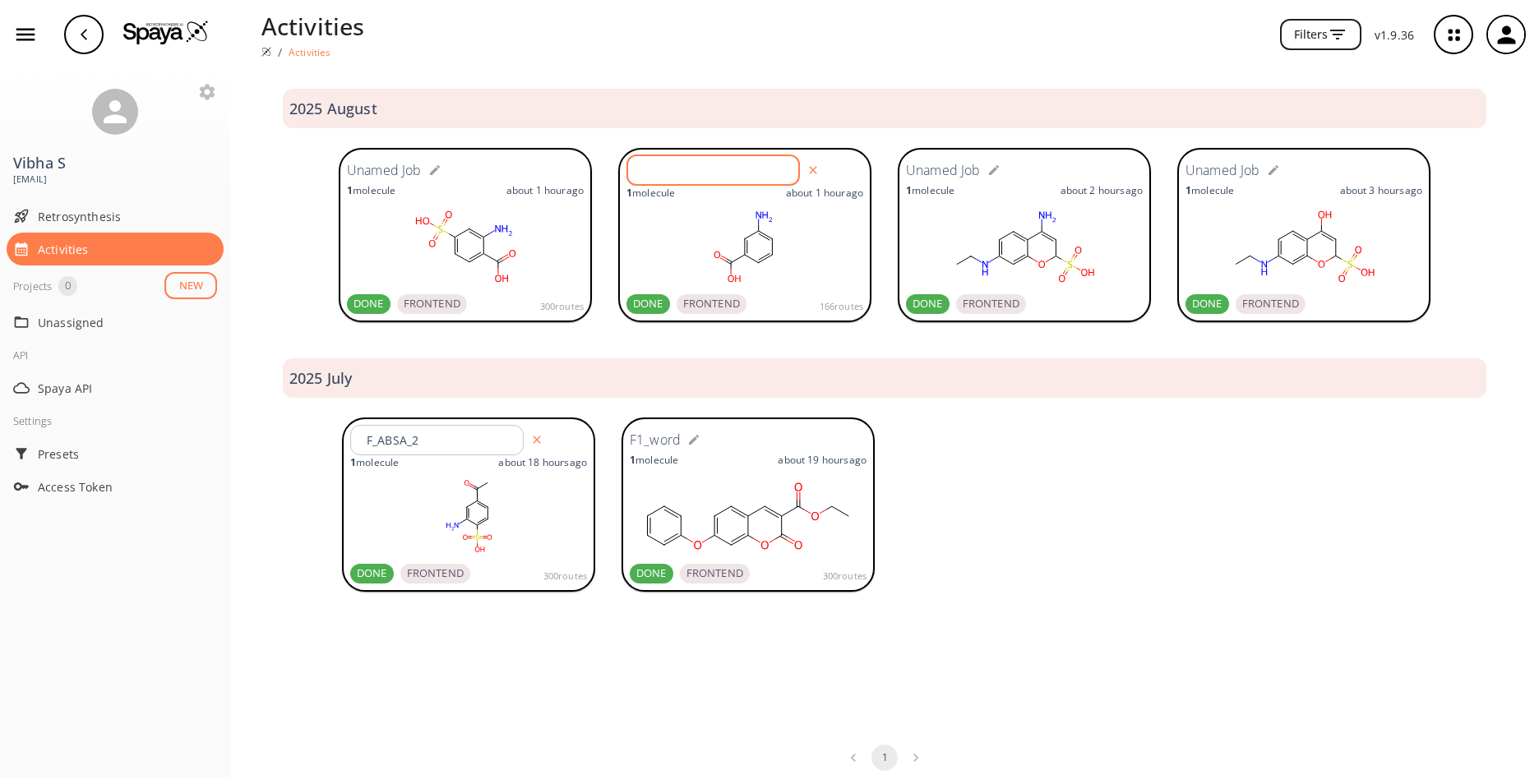 click at bounding box center (715, 170) 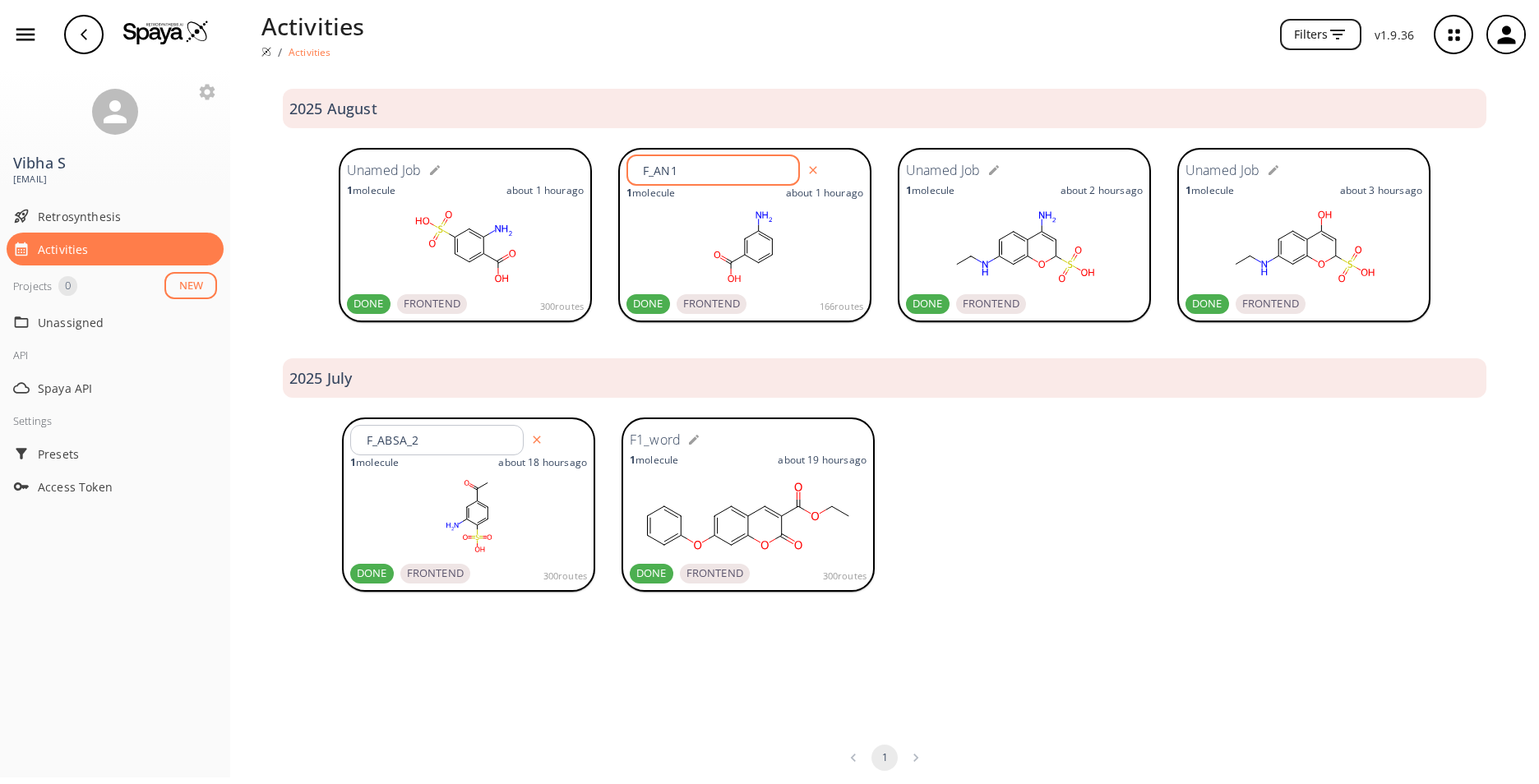type on "F_AN1" 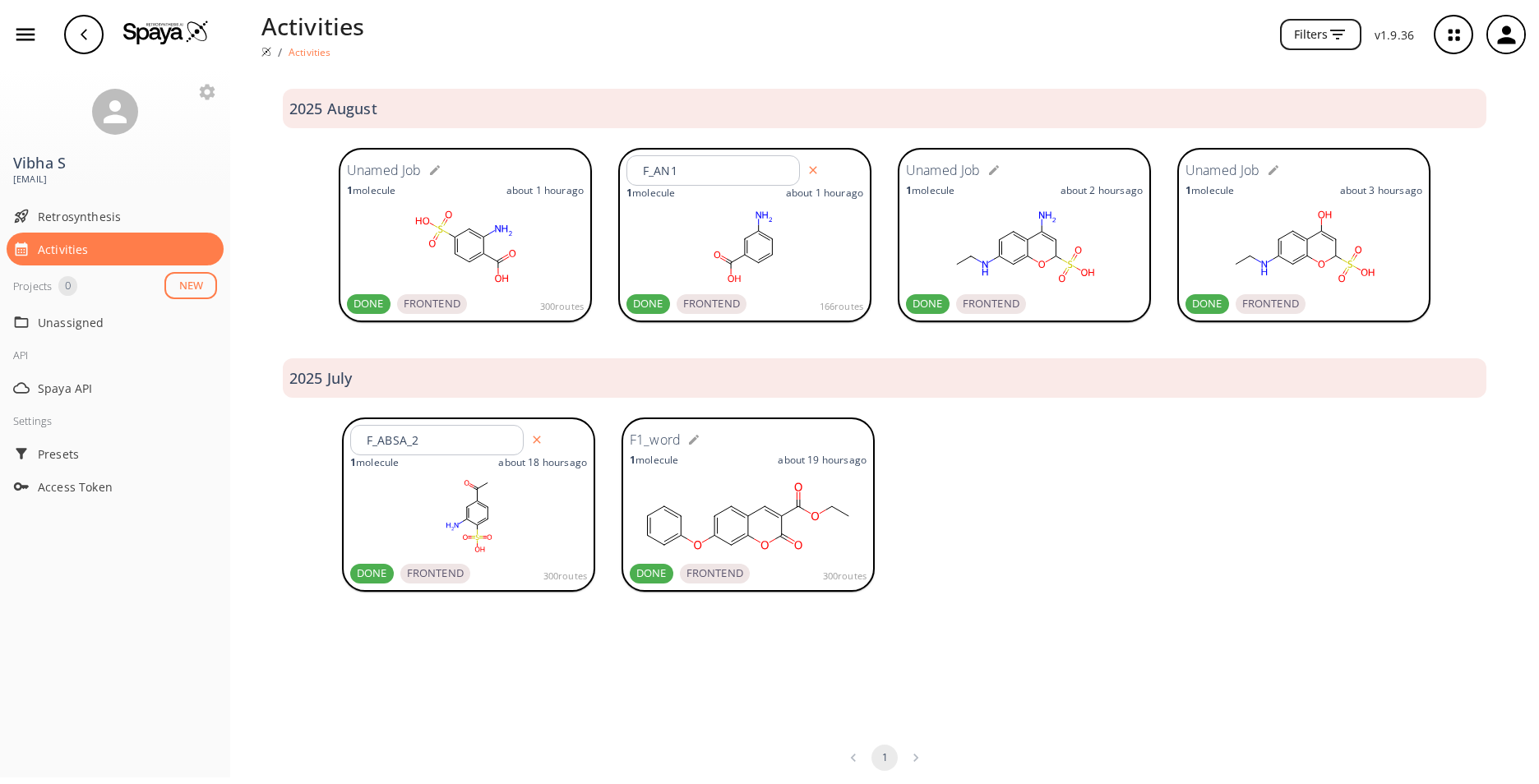 click 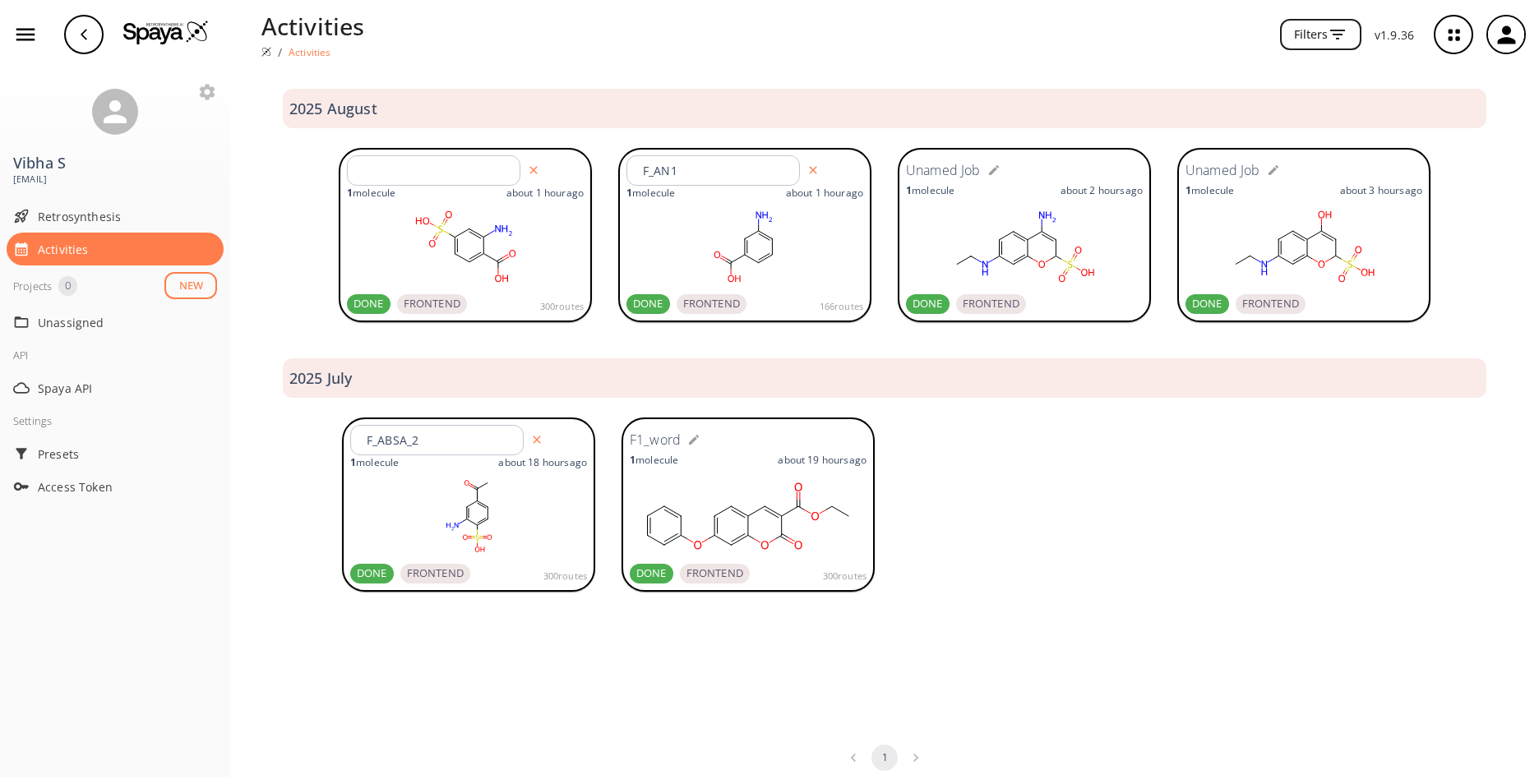 type 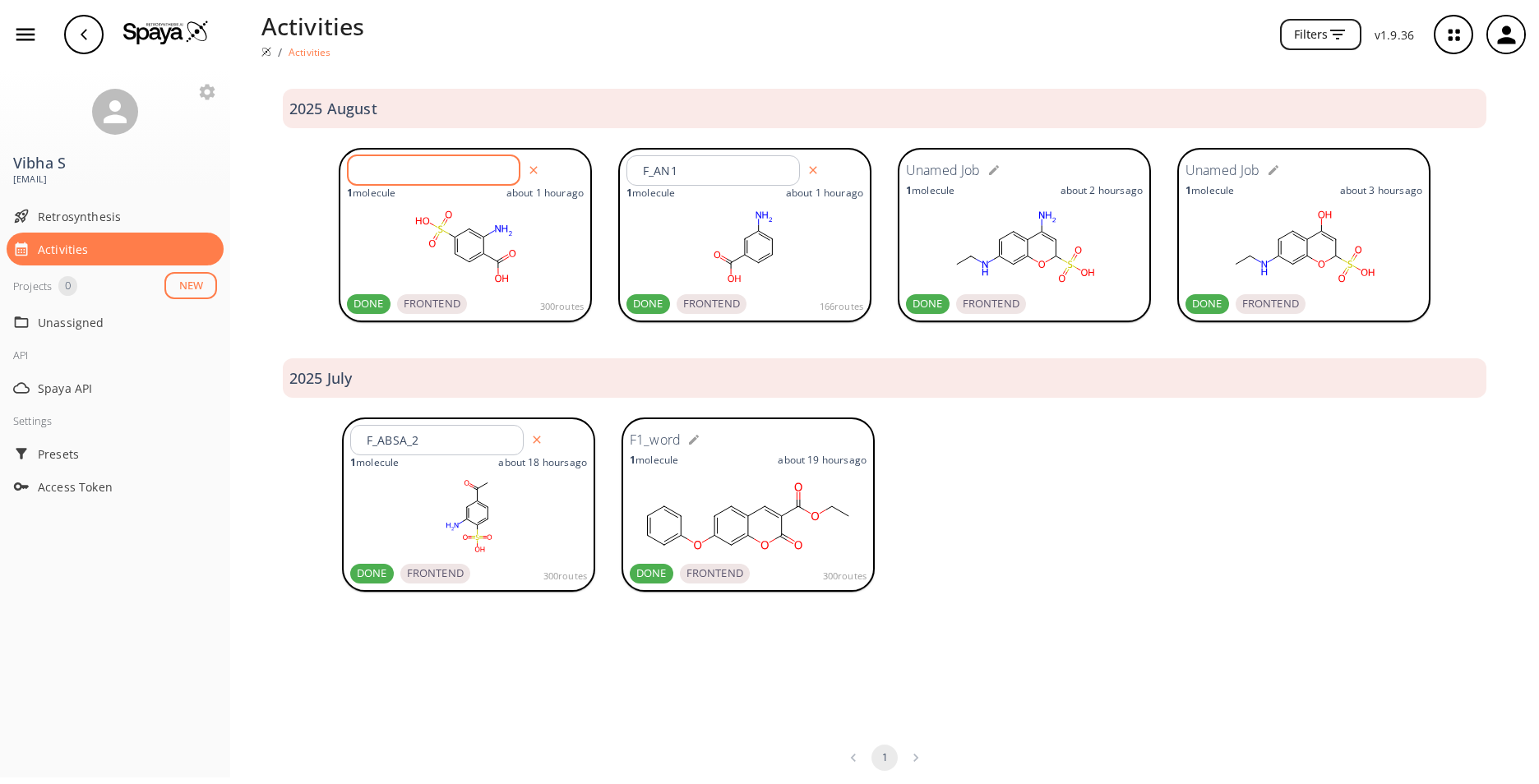 click at bounding box center [436, 170] 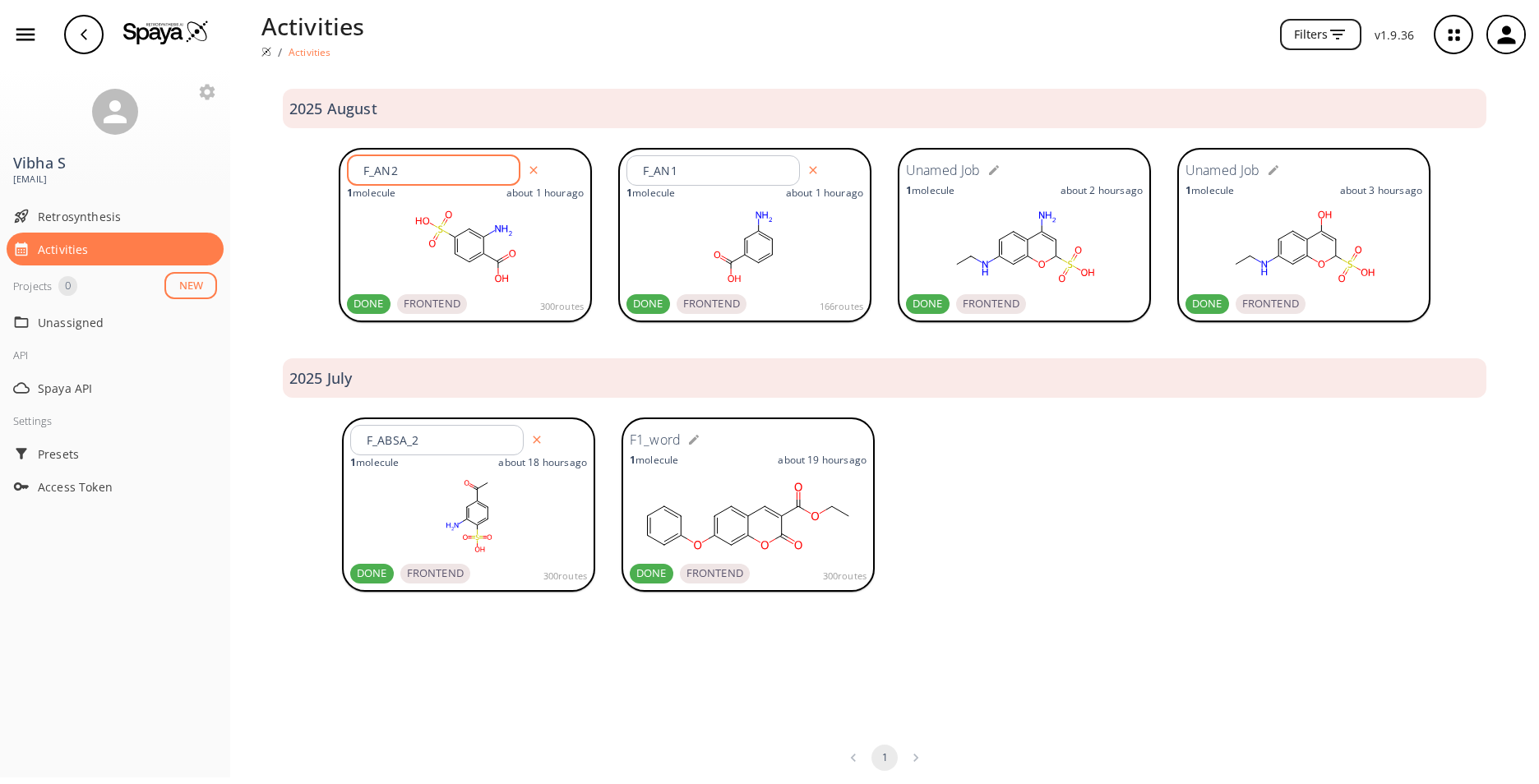 type on "F_AN2" 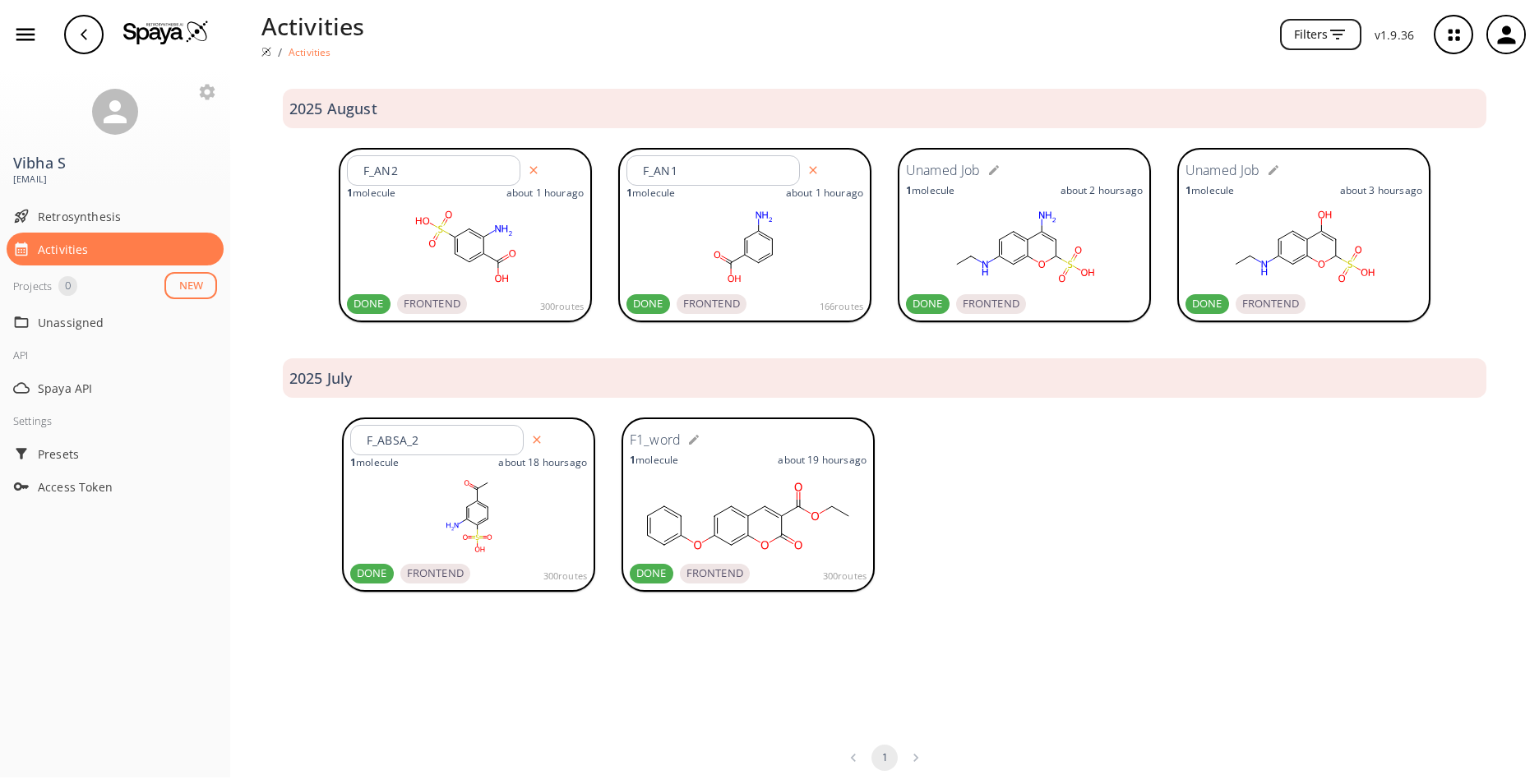 click 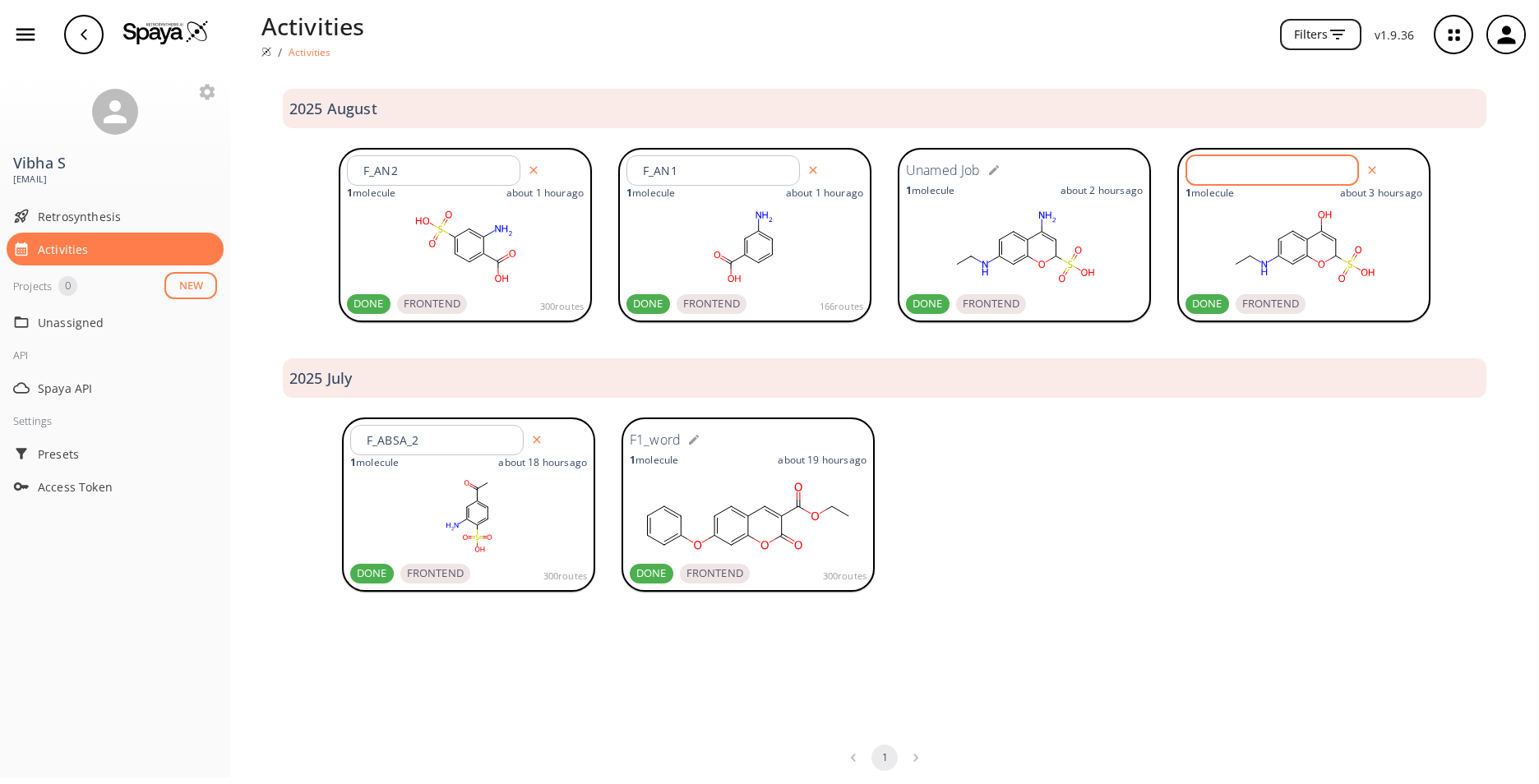 type 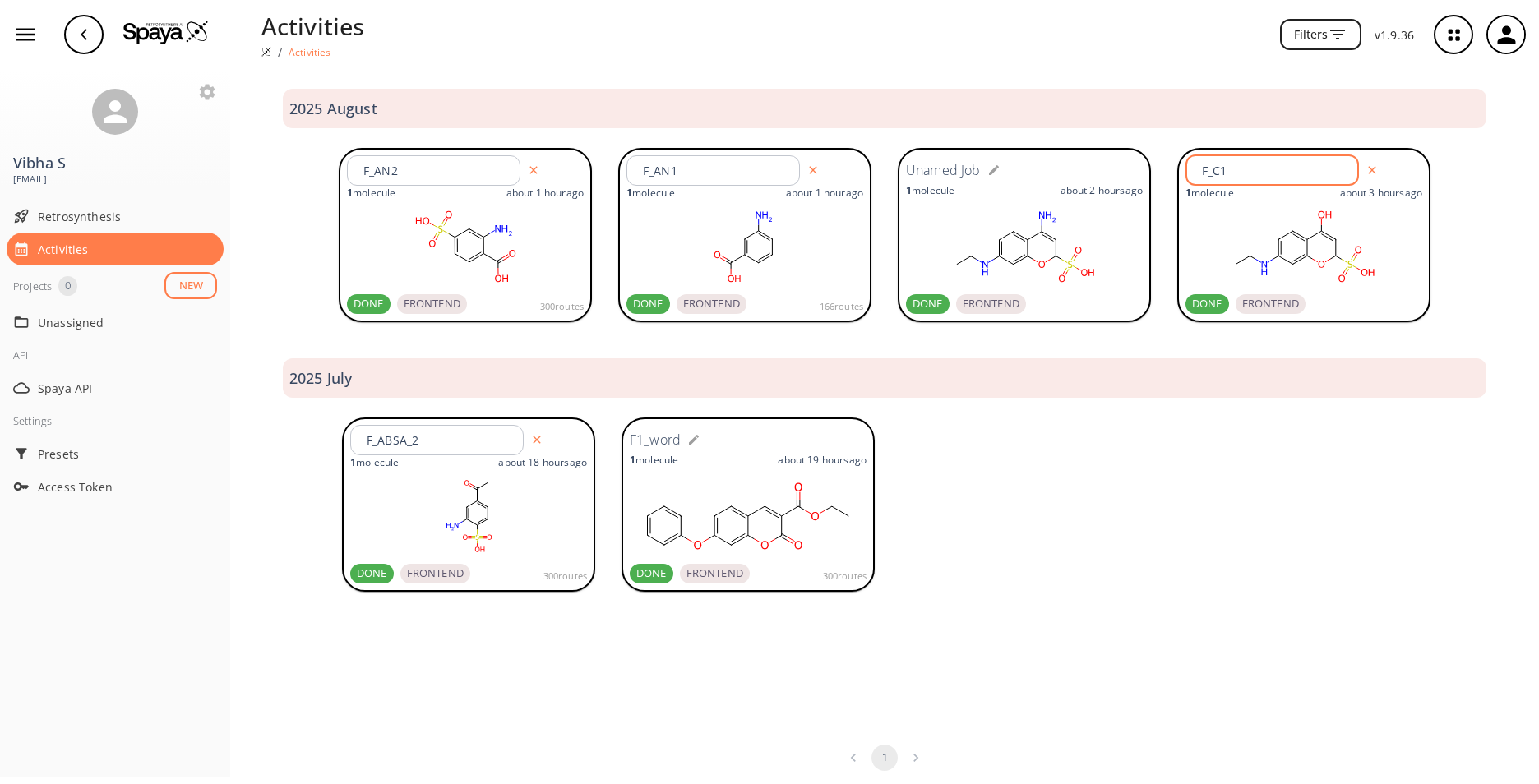 type on "F_C1" 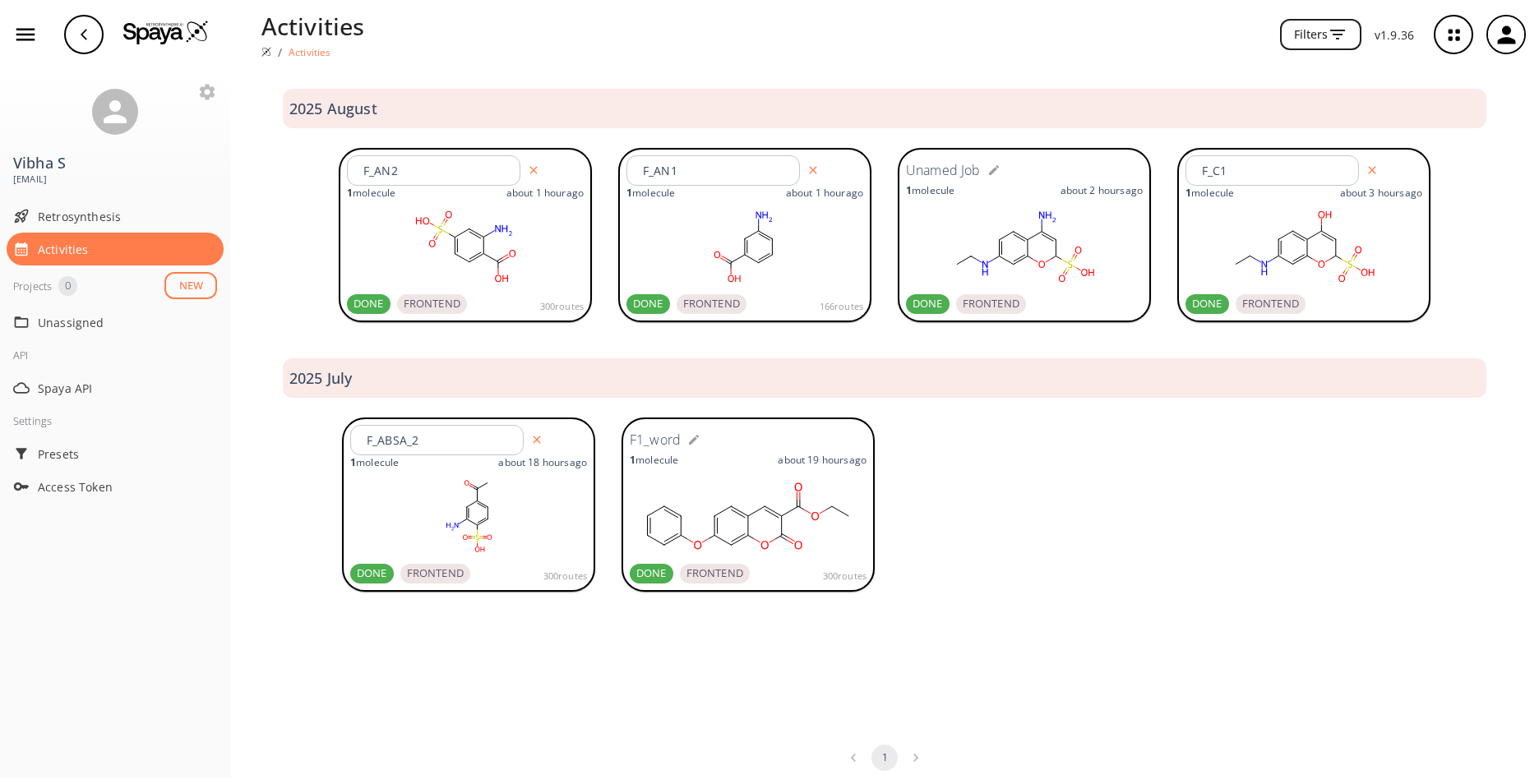 drag, startPoint x: 1431, startPoint y: 505, endPoint x: 1333, endPoint y: 550, distance: 107.838 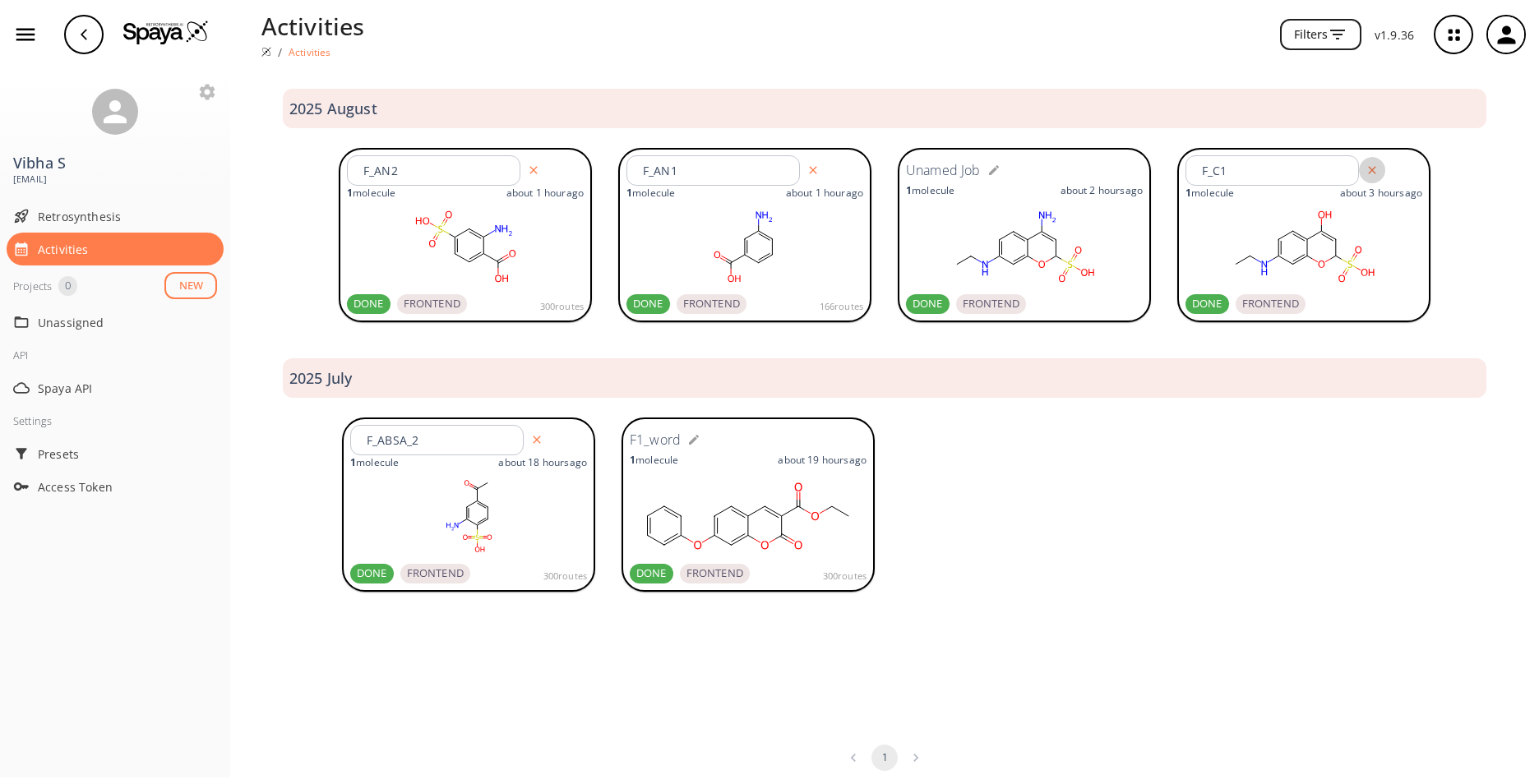click 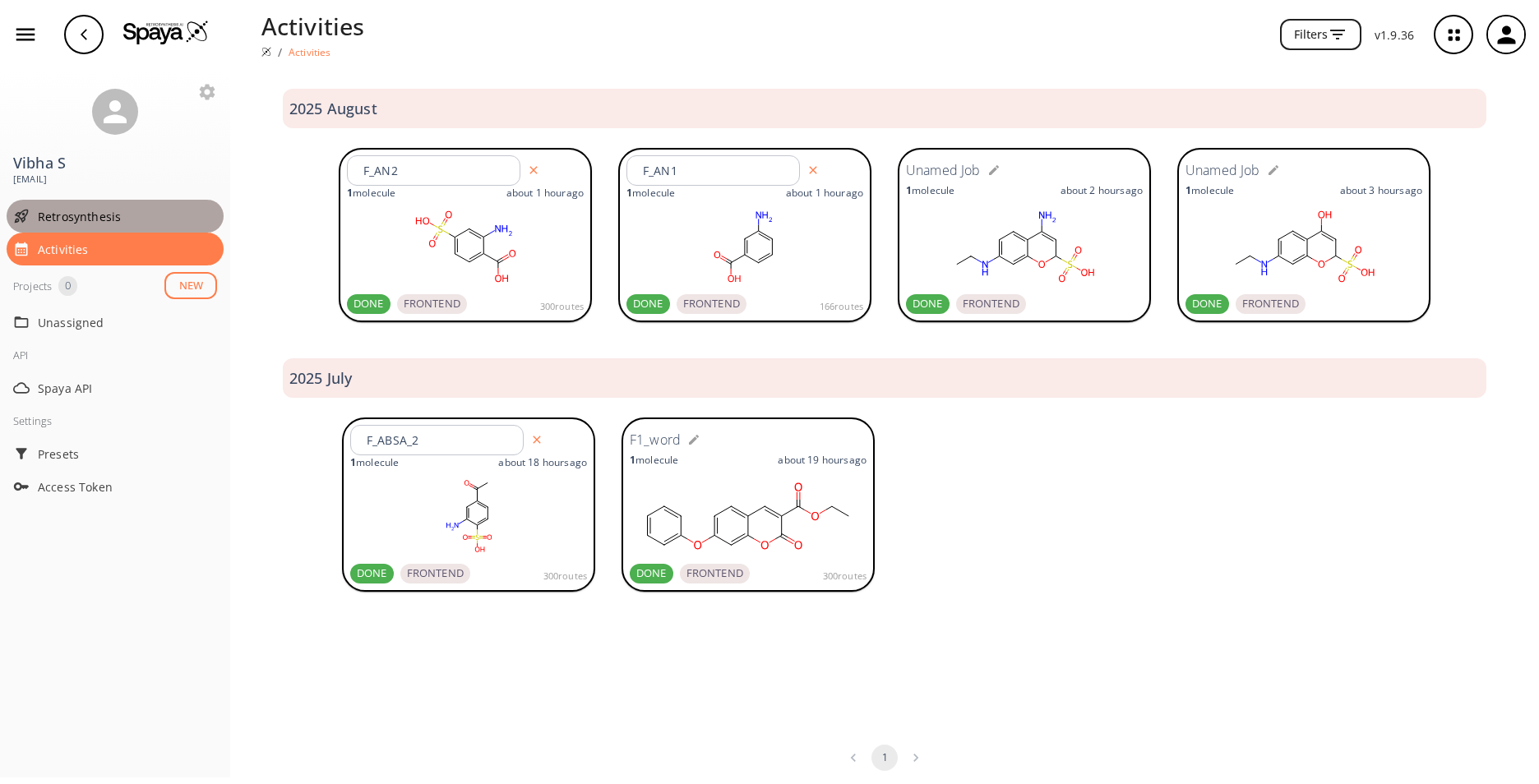 click on "Retrosynthesis" at bounding box center [127, 216] 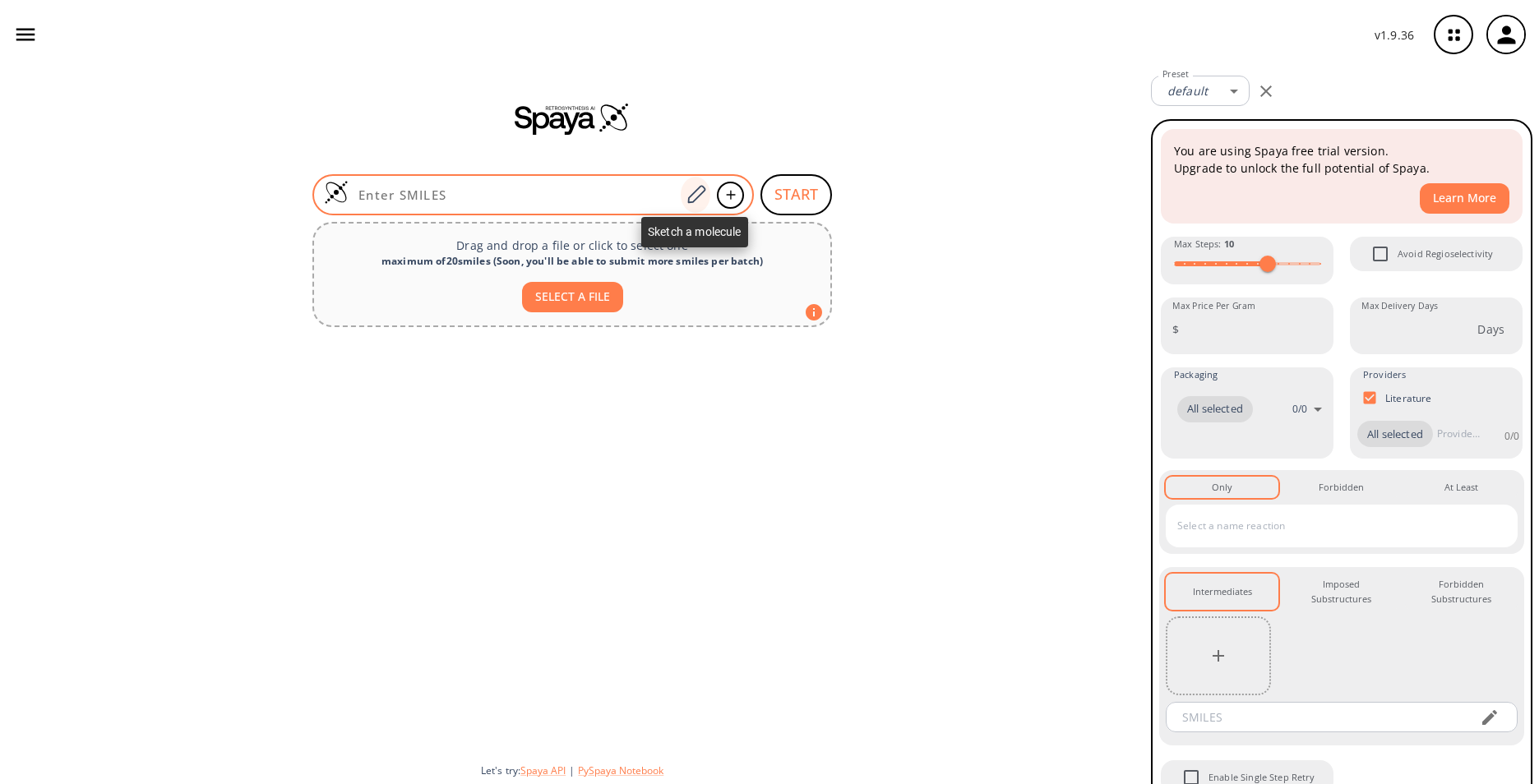 click 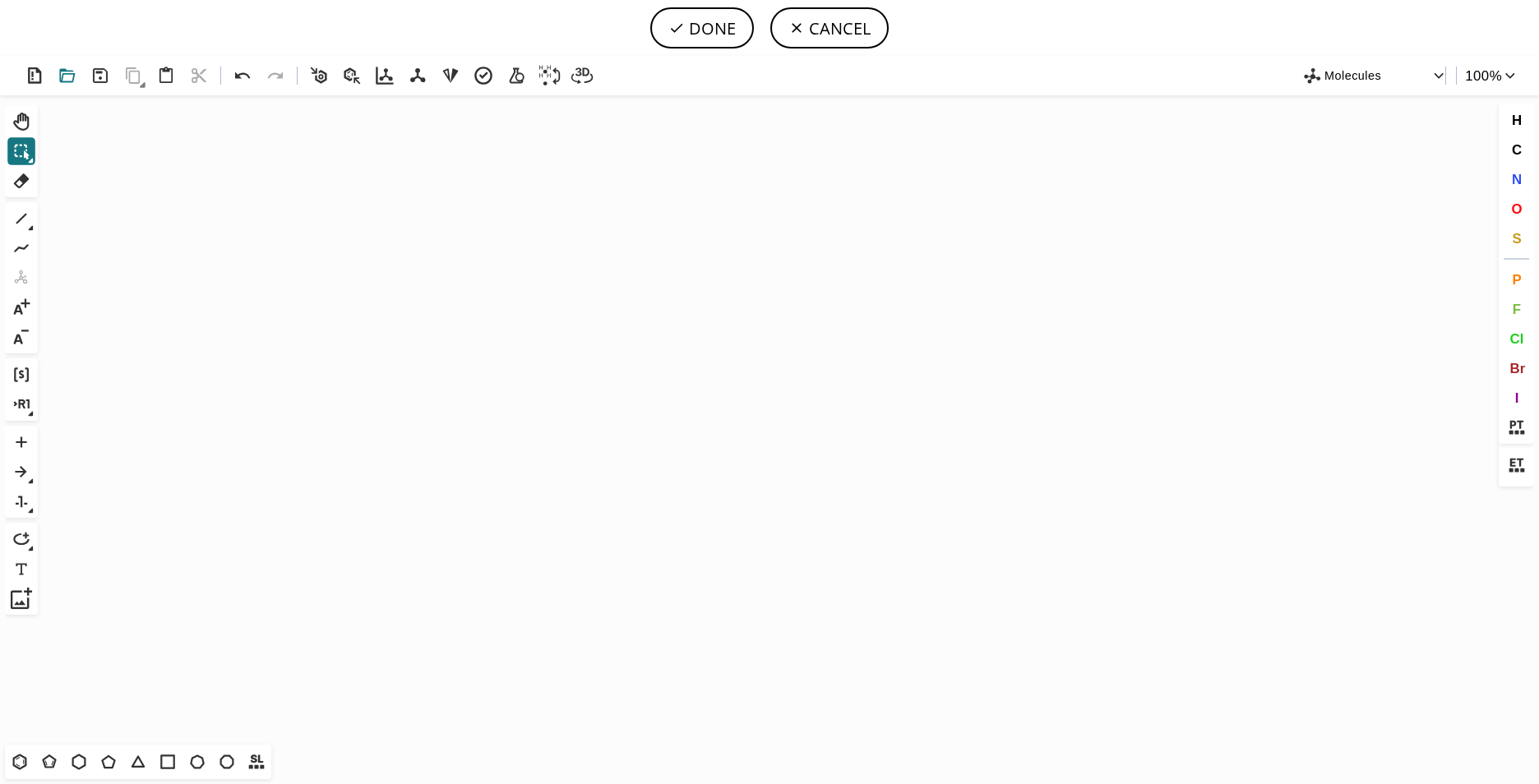 click 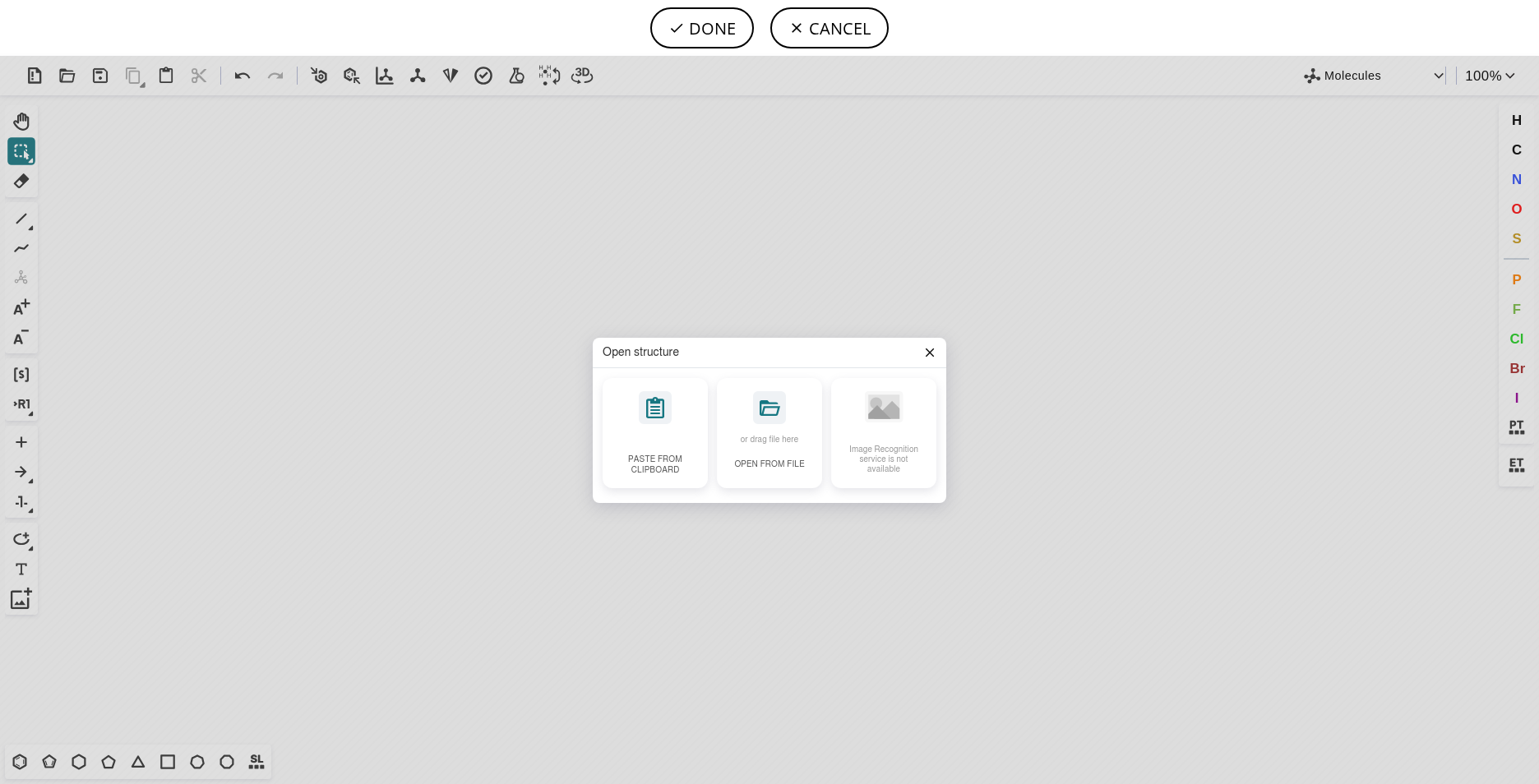 drag, startPoint x: 478, startPoint y: 284, endPoint x: 470, endPoint y: 271, distance: 15.264338 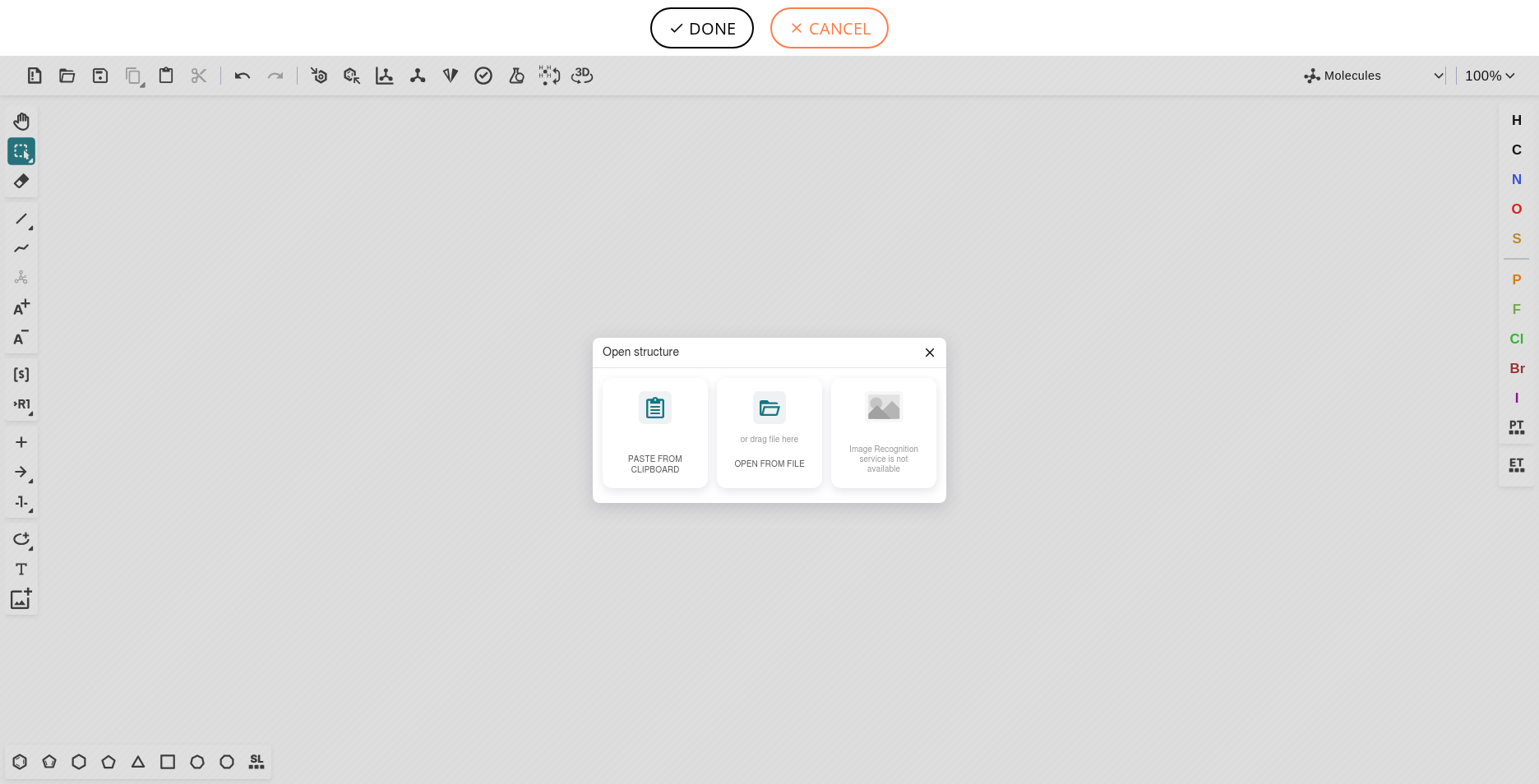 click 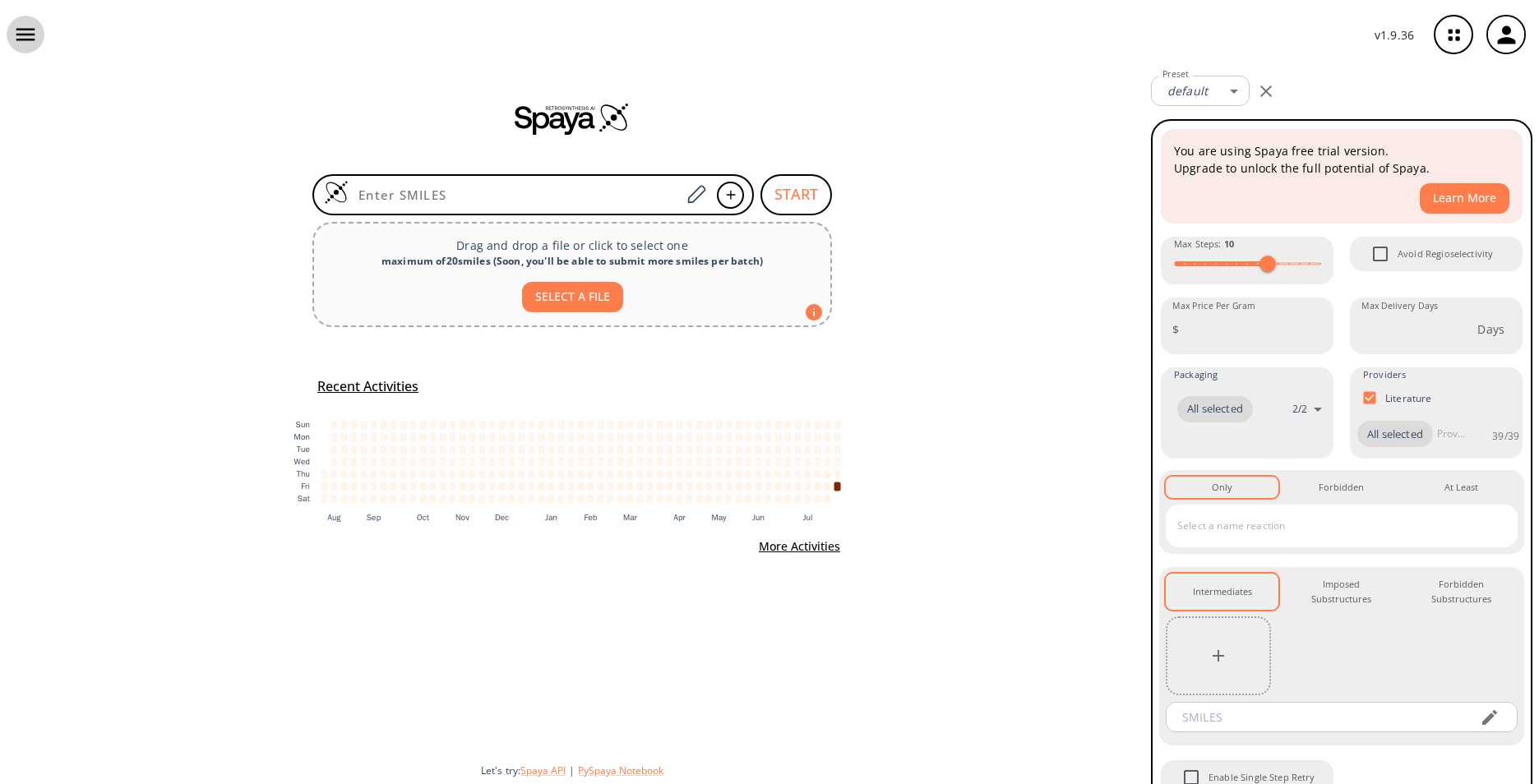 click 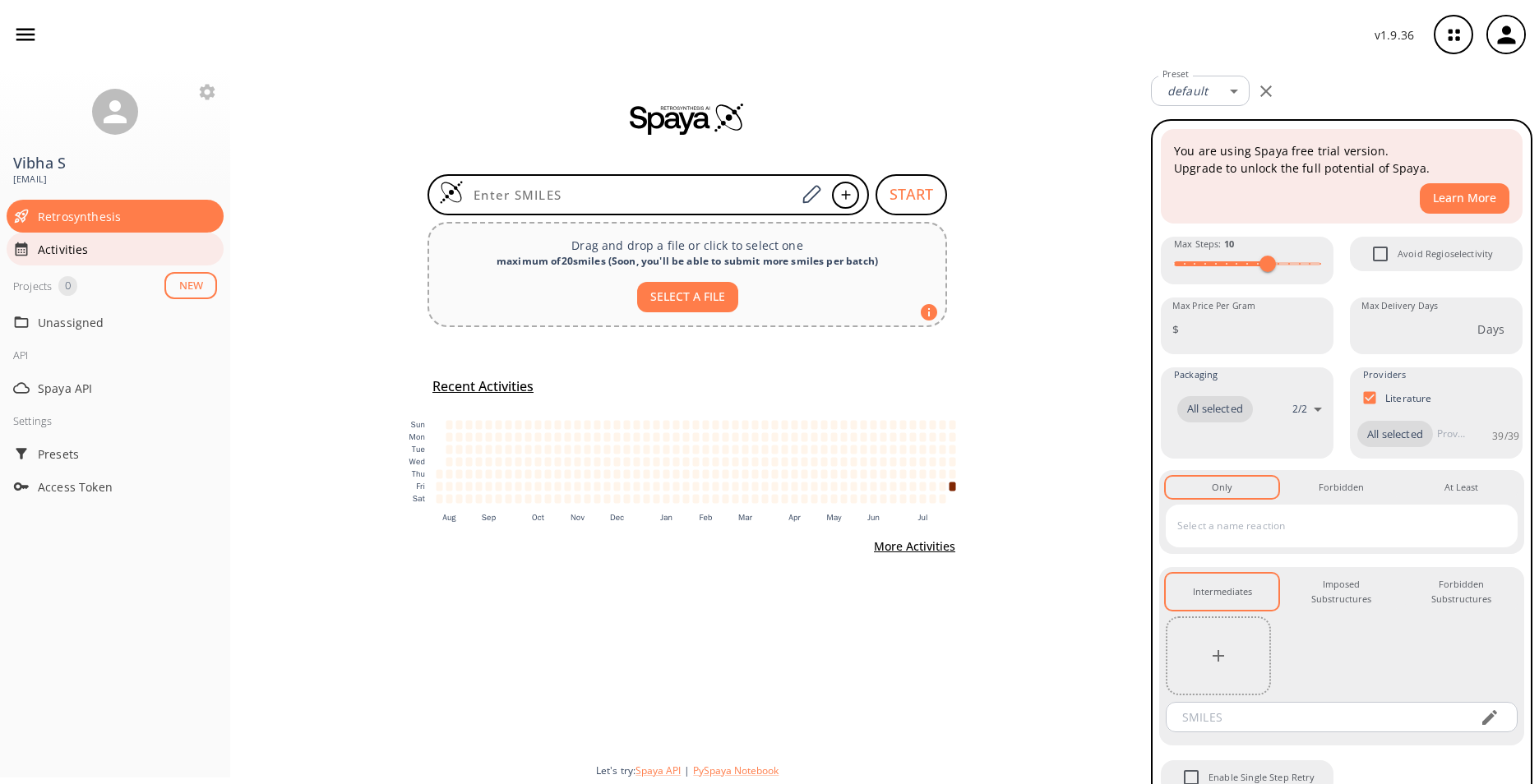 click on "Activities" at bounding box center (115, 249) 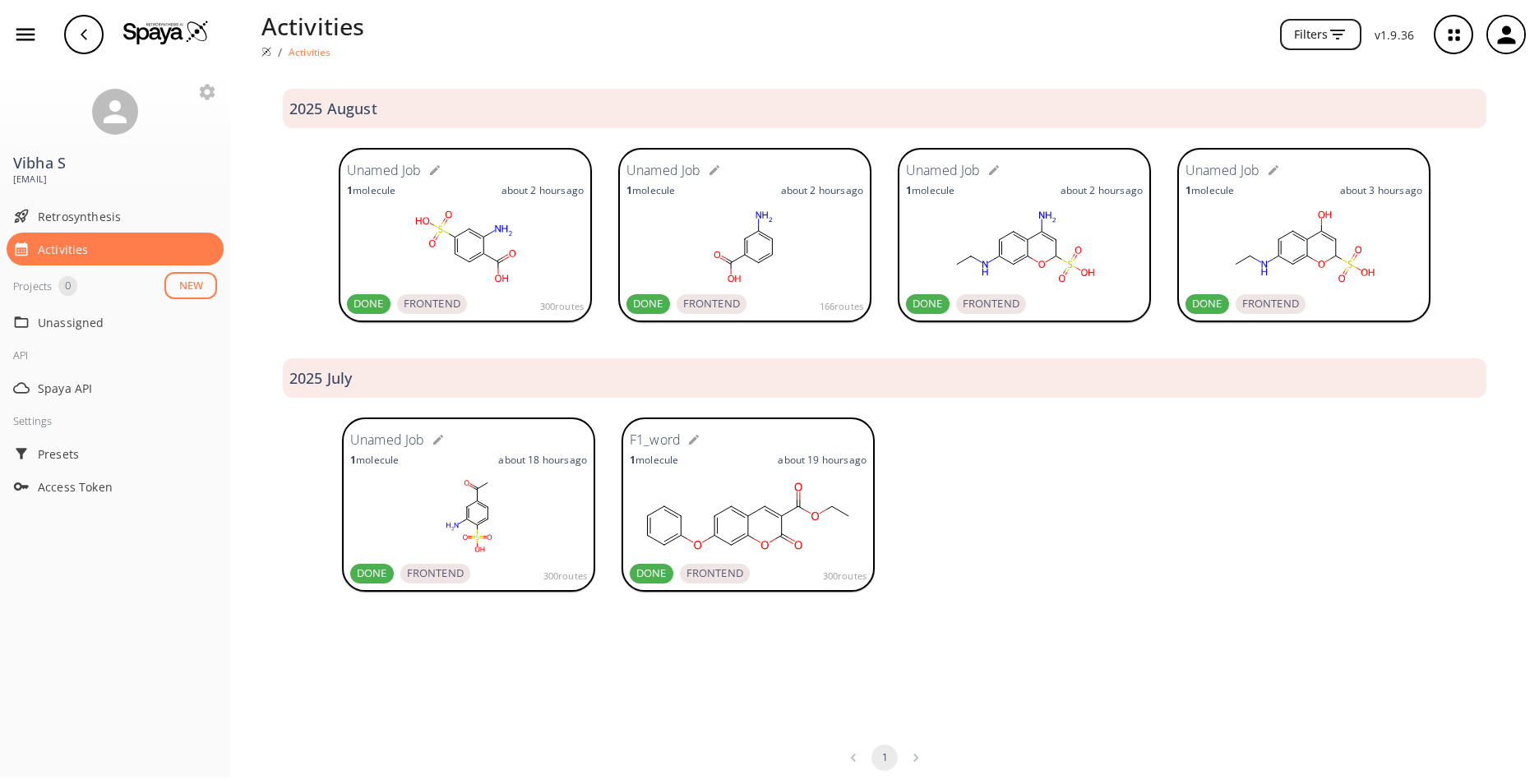 click on "Unamed Job" at bounding box center [387, 440] 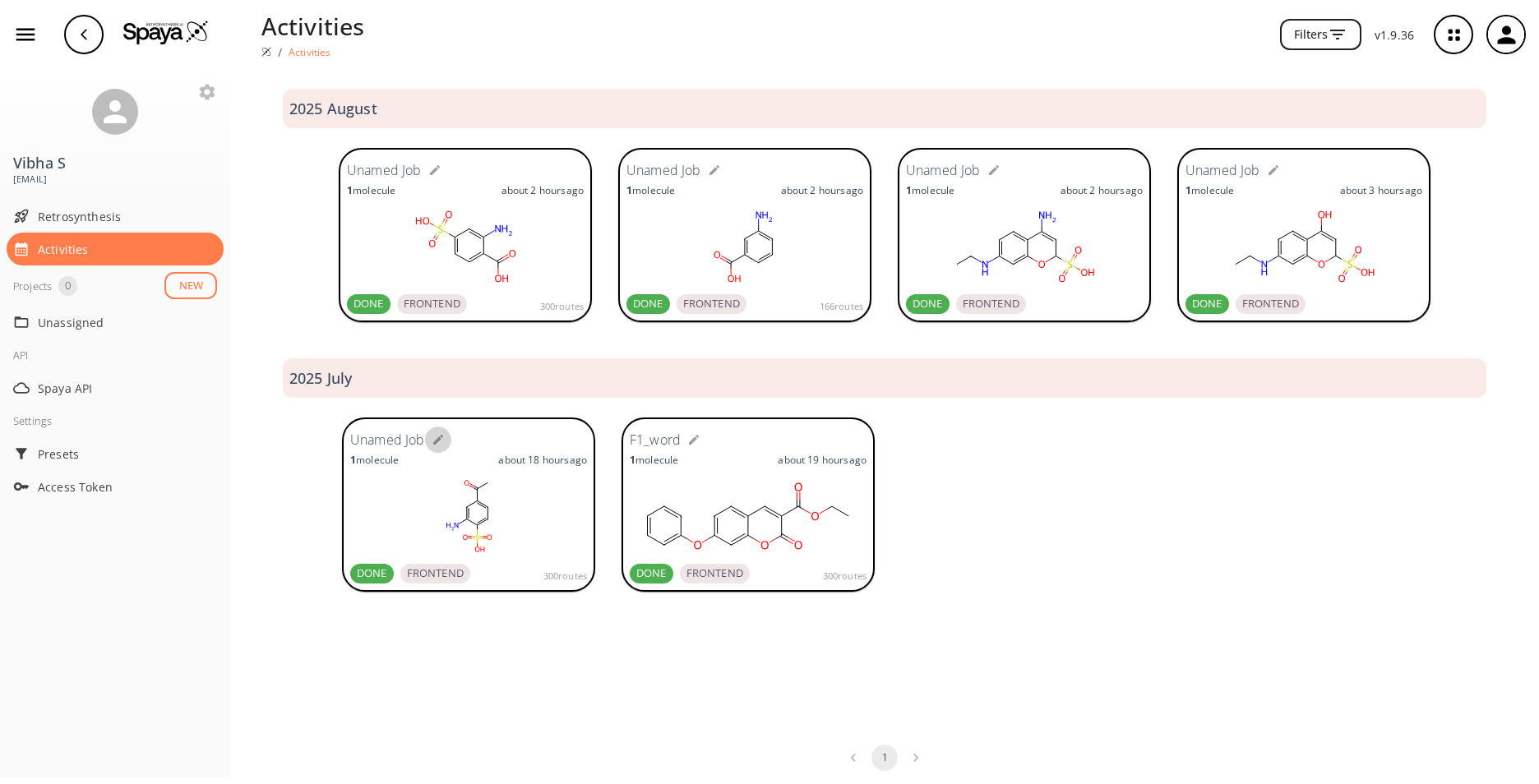 click 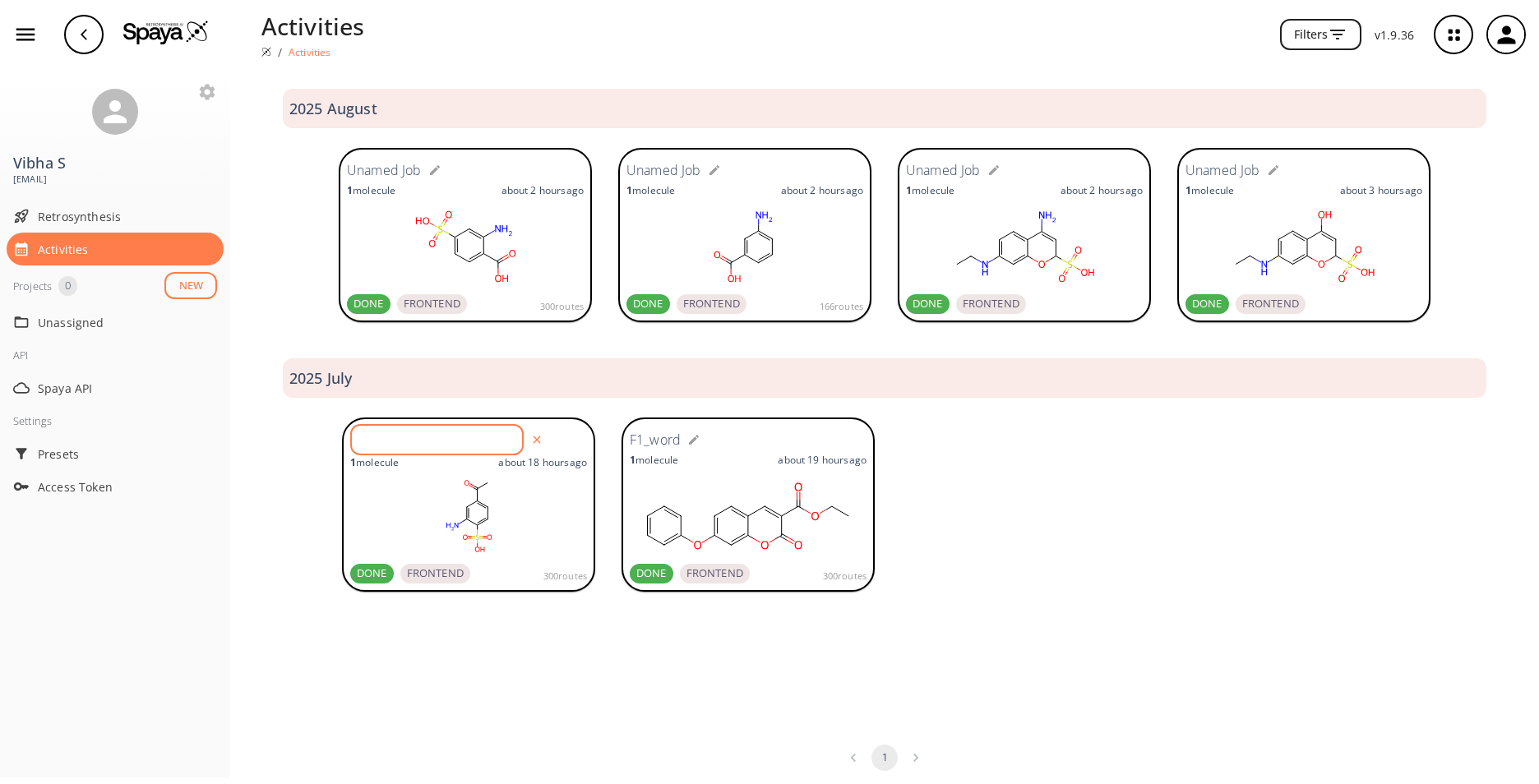 type 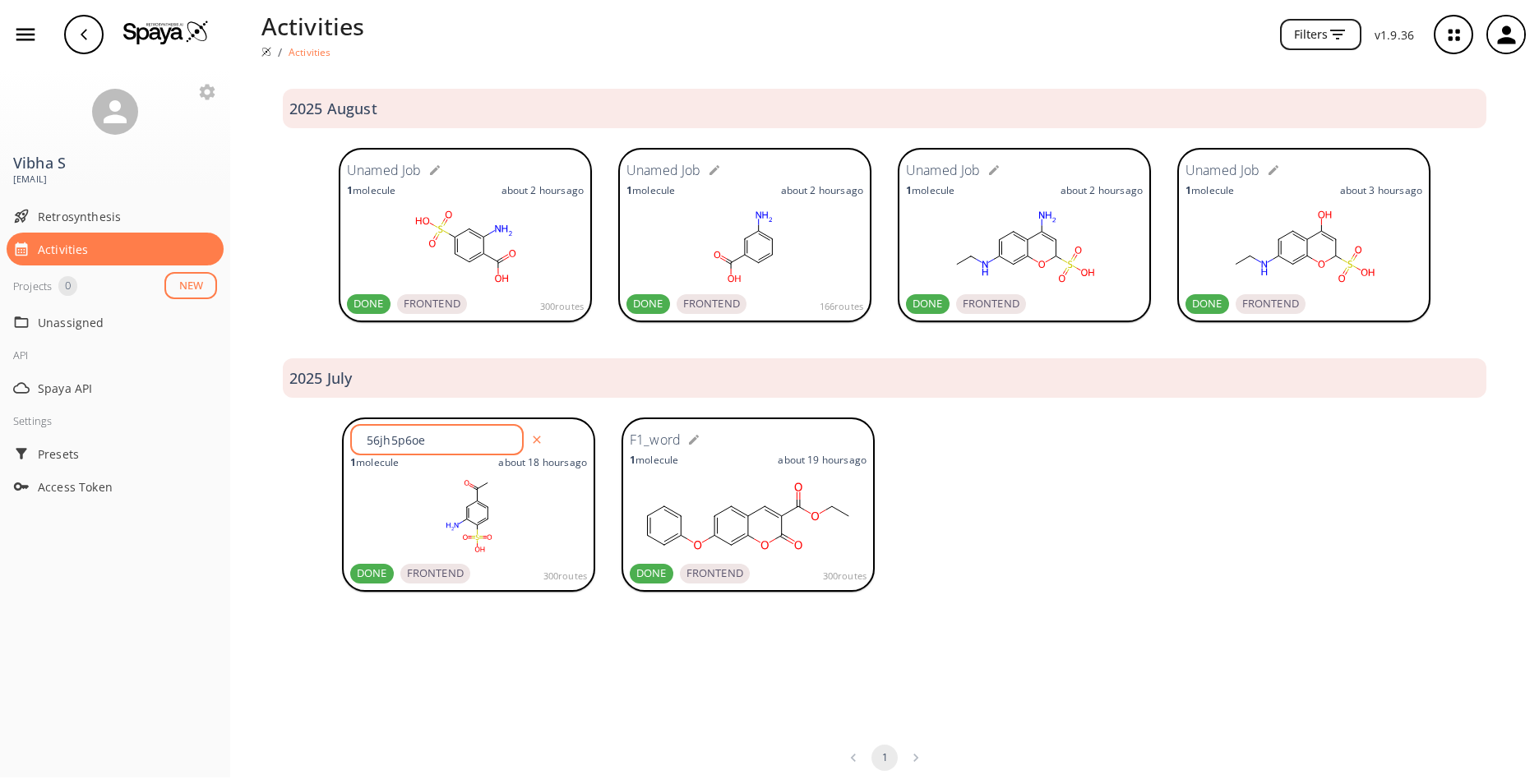 type on "56jh5p6oe" 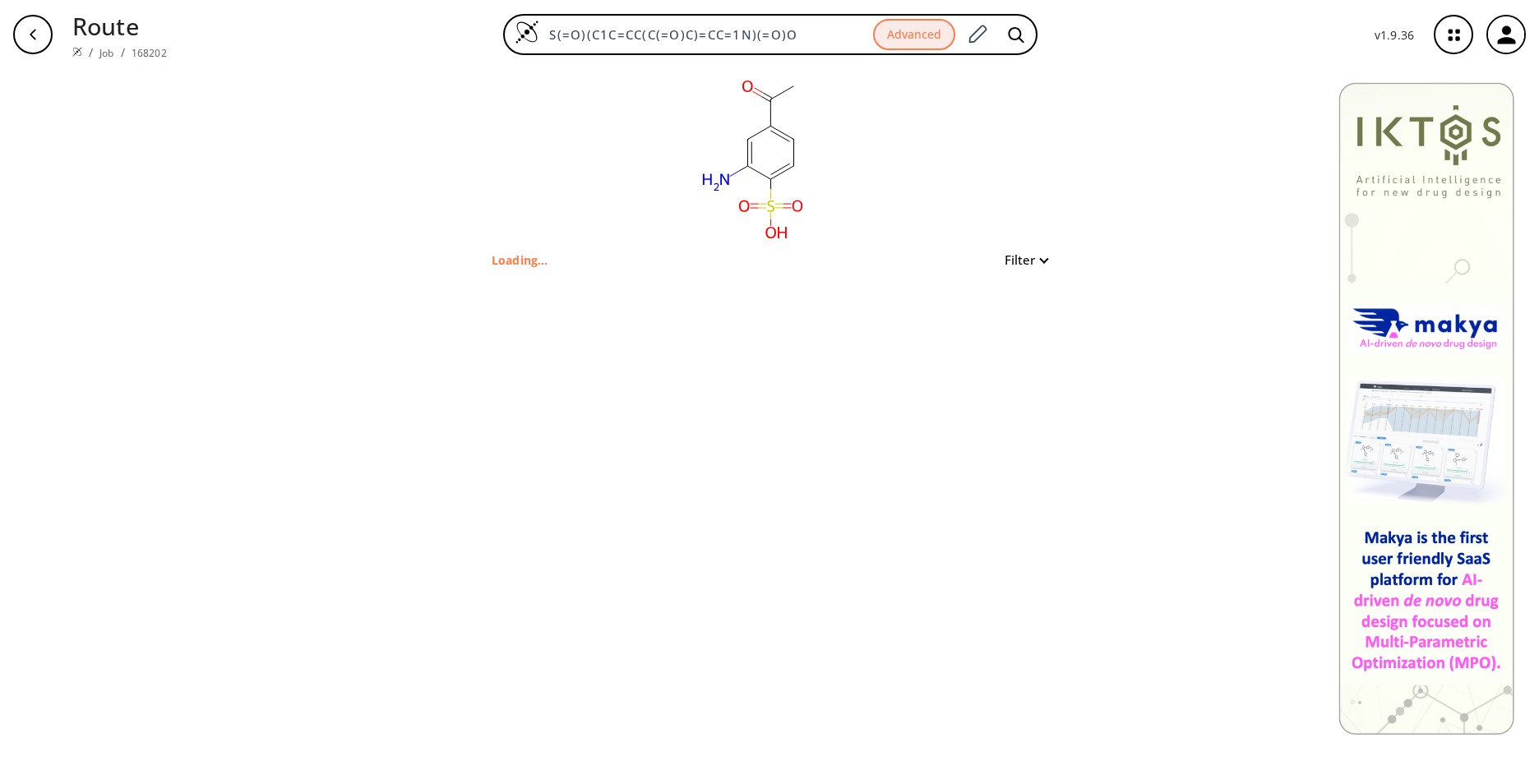 scroll, scrollTop: 0, scrollLeft: 0, axis: both 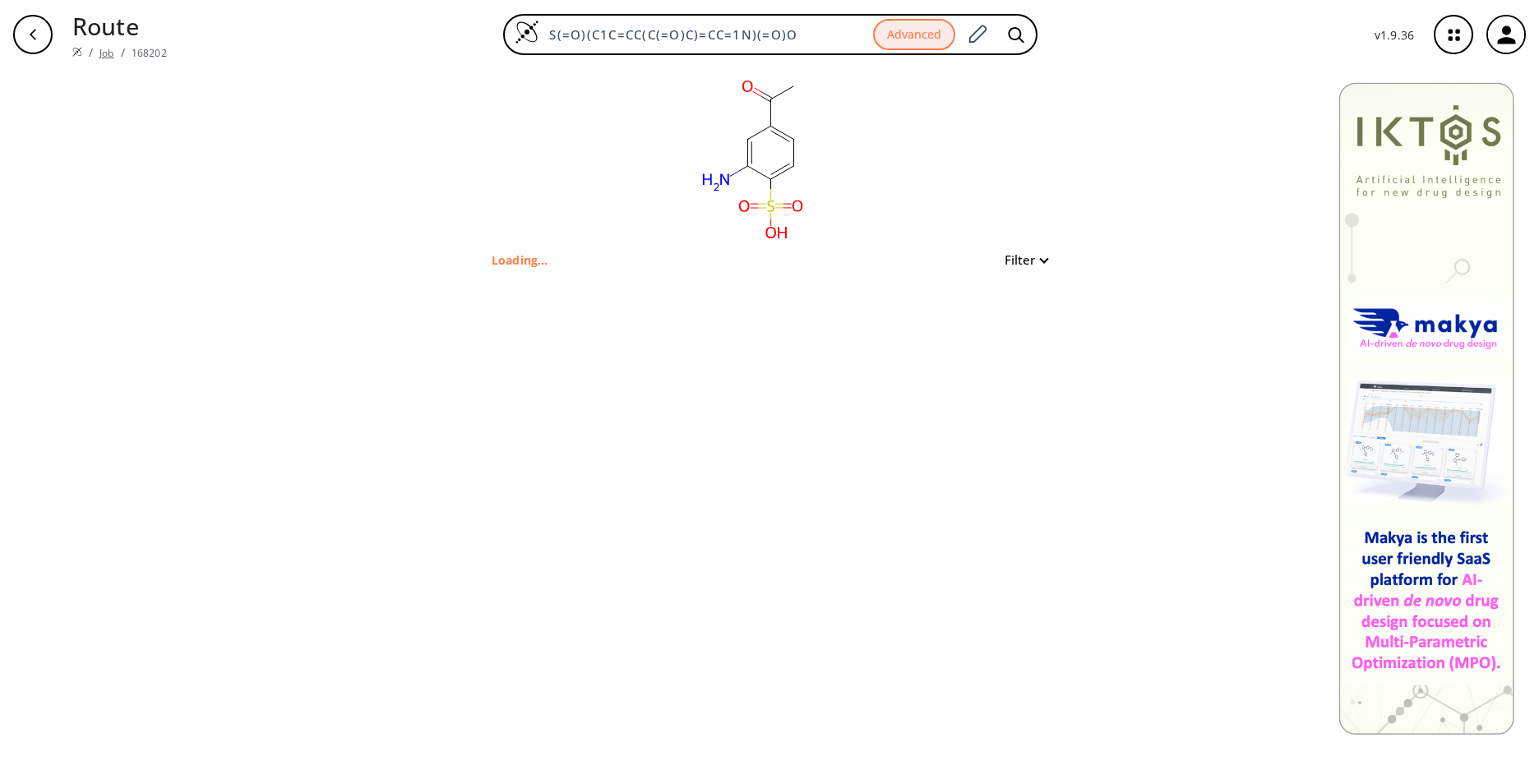 click on "Job" at bounding box center (106, 53) 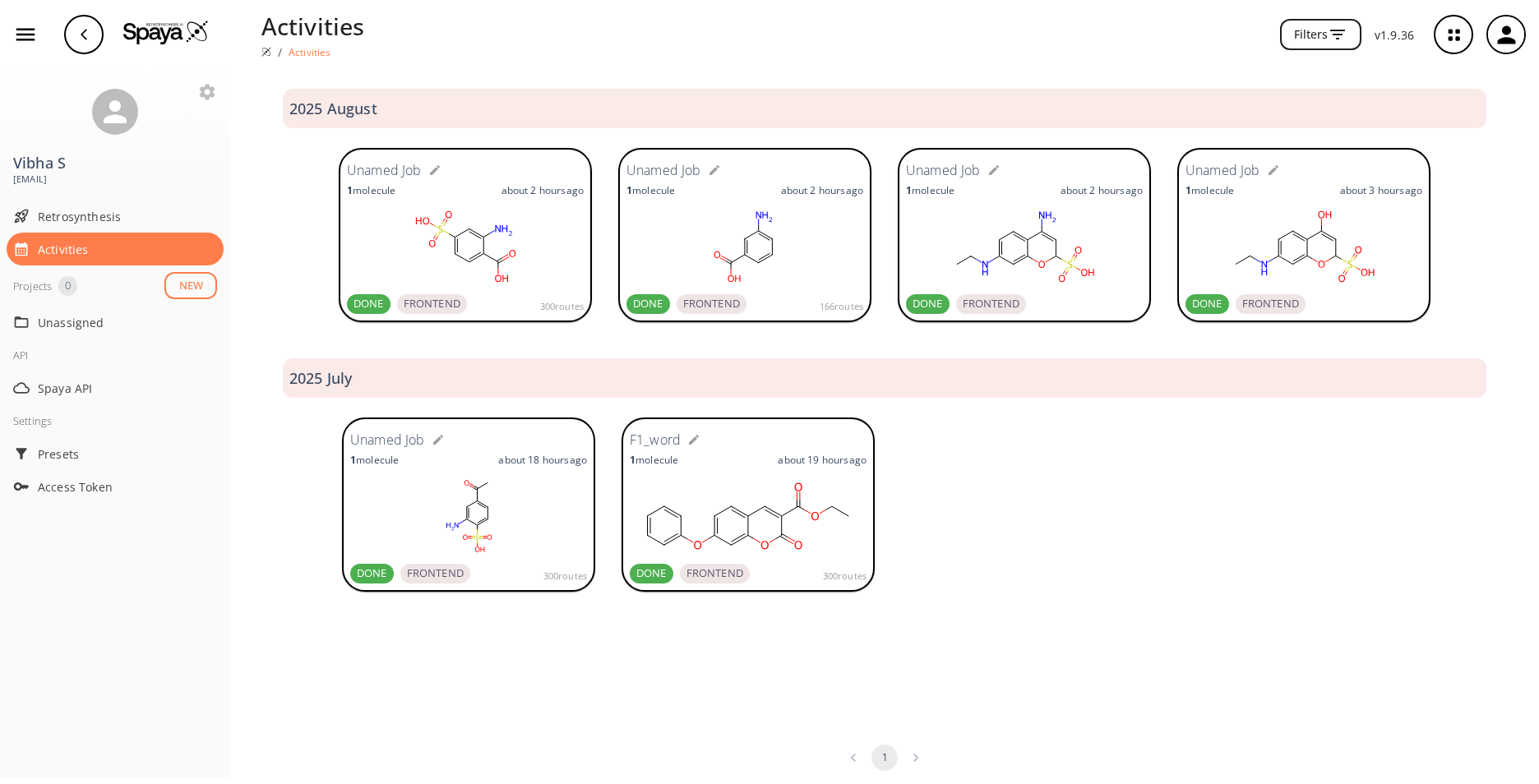 click on "Unamed Job" at bounding box center (387, 440) 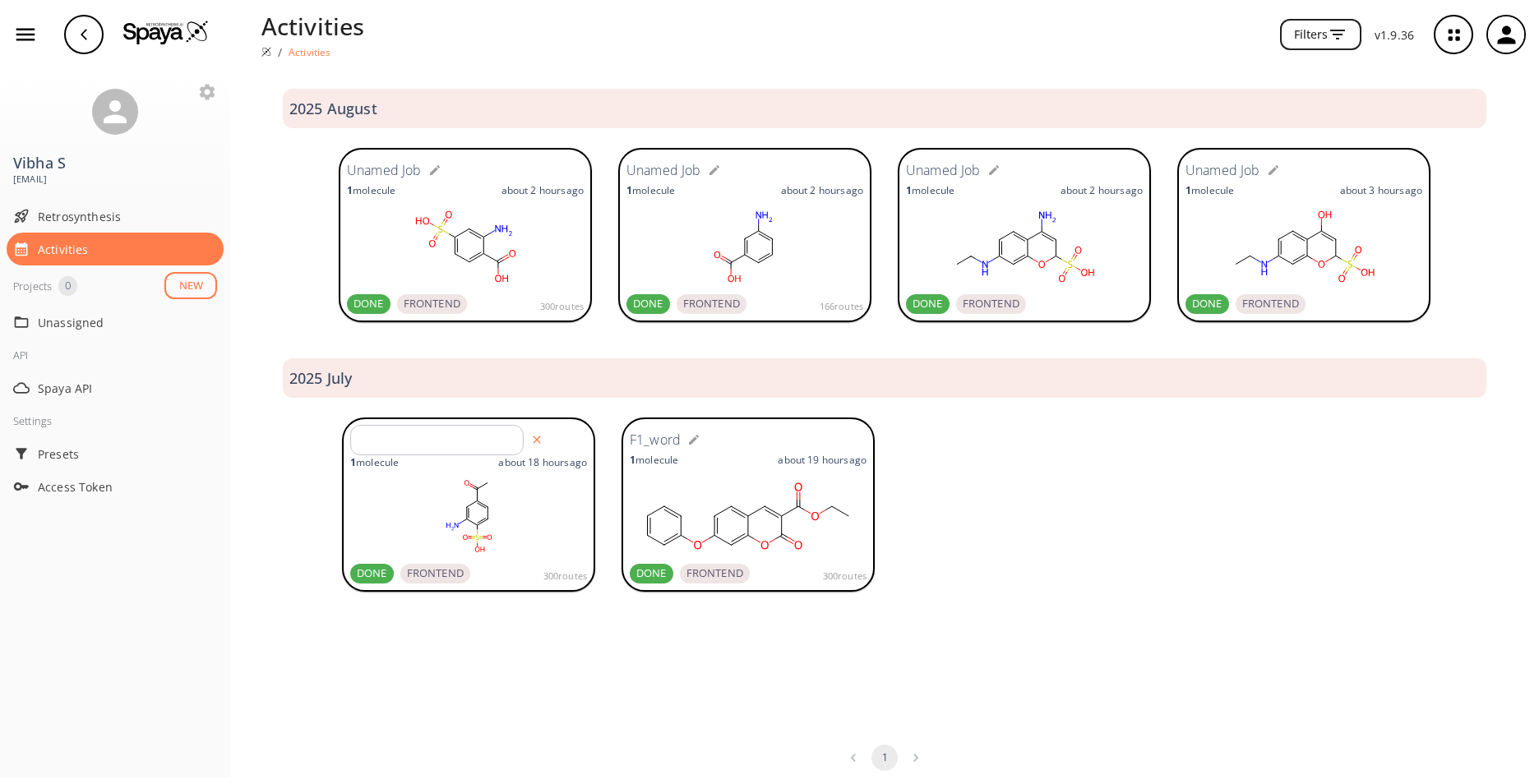 click at bounding box center (1302, 506) 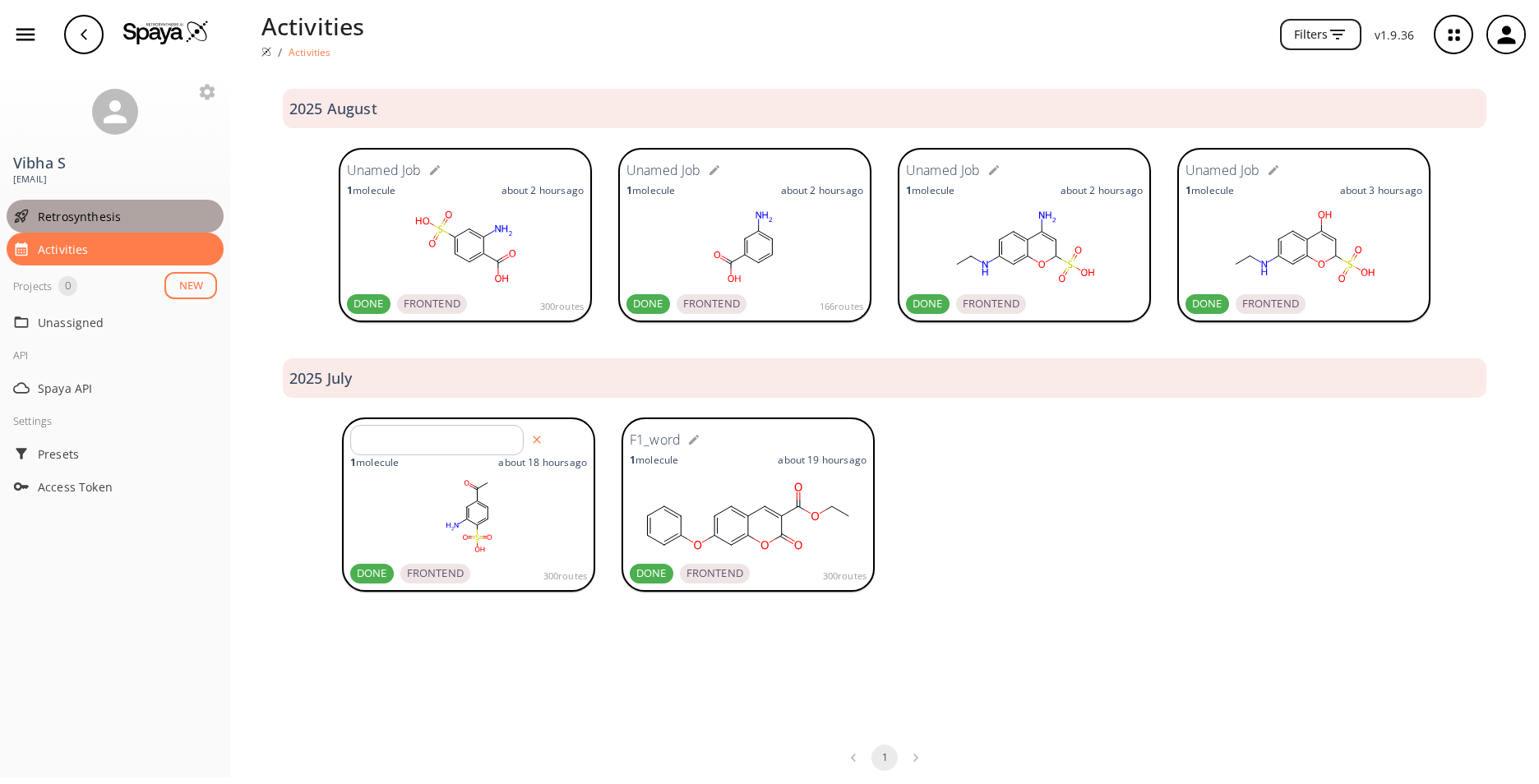 click on "Retrosynthesis" at bounding box center [127, 216] 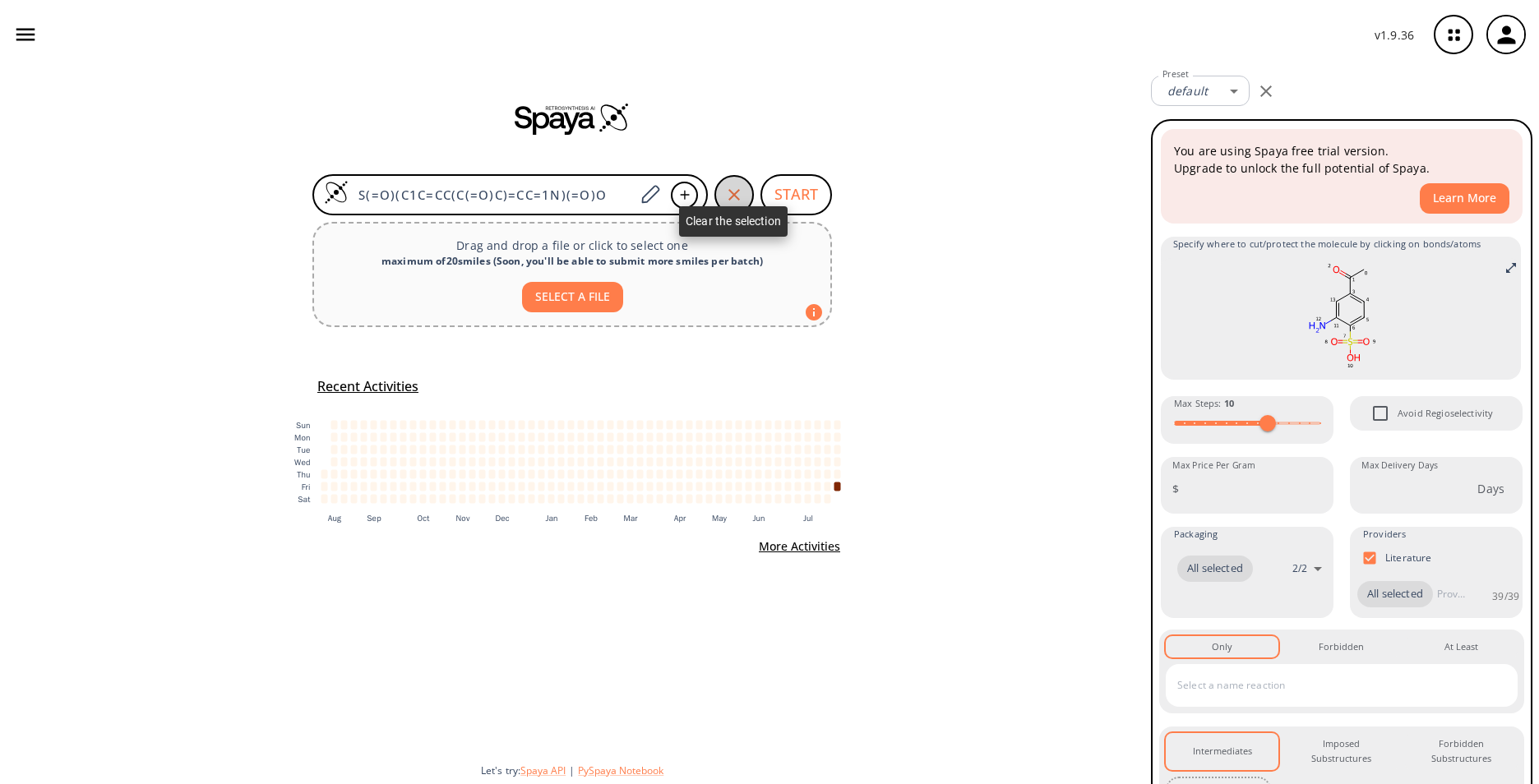 click 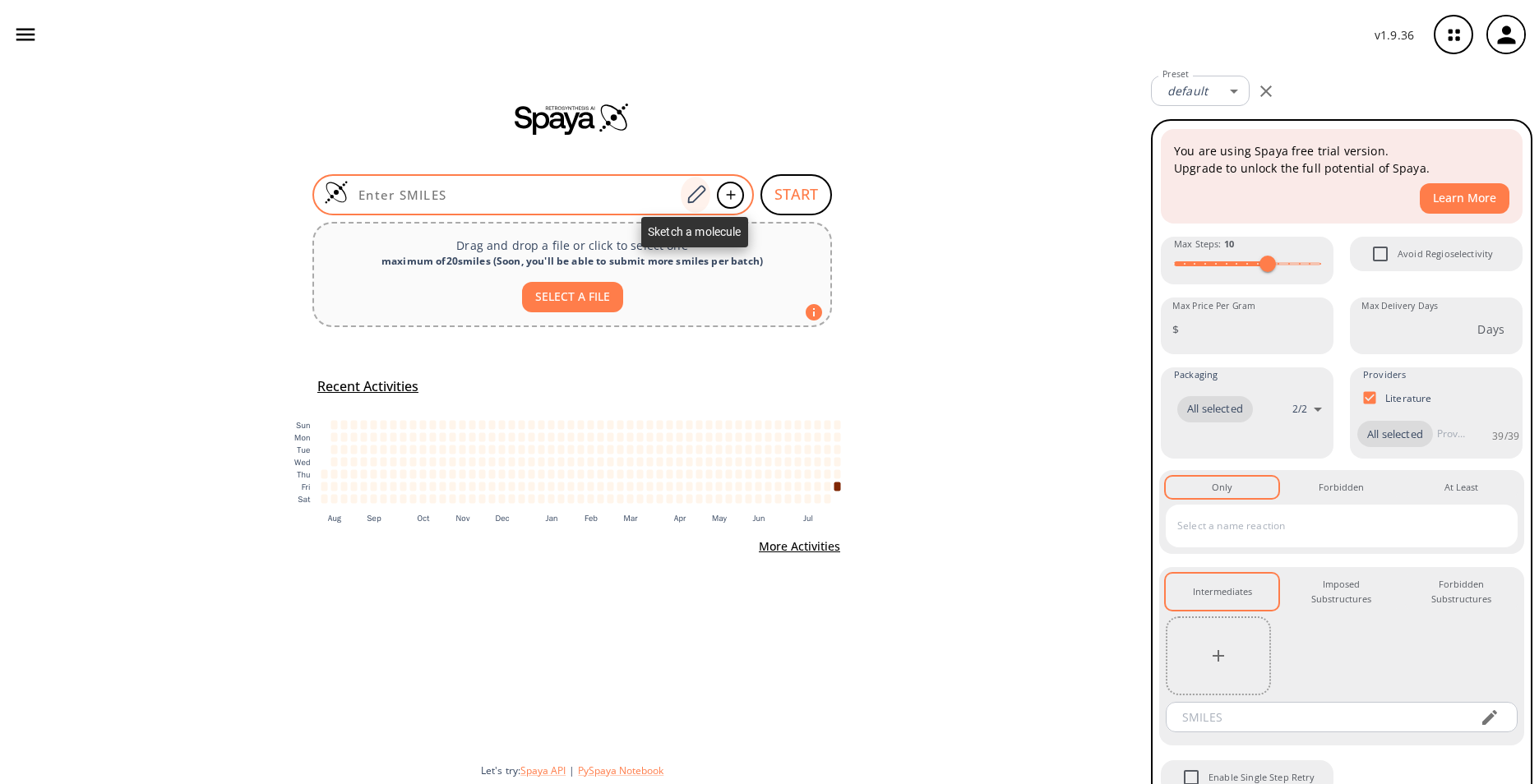 click 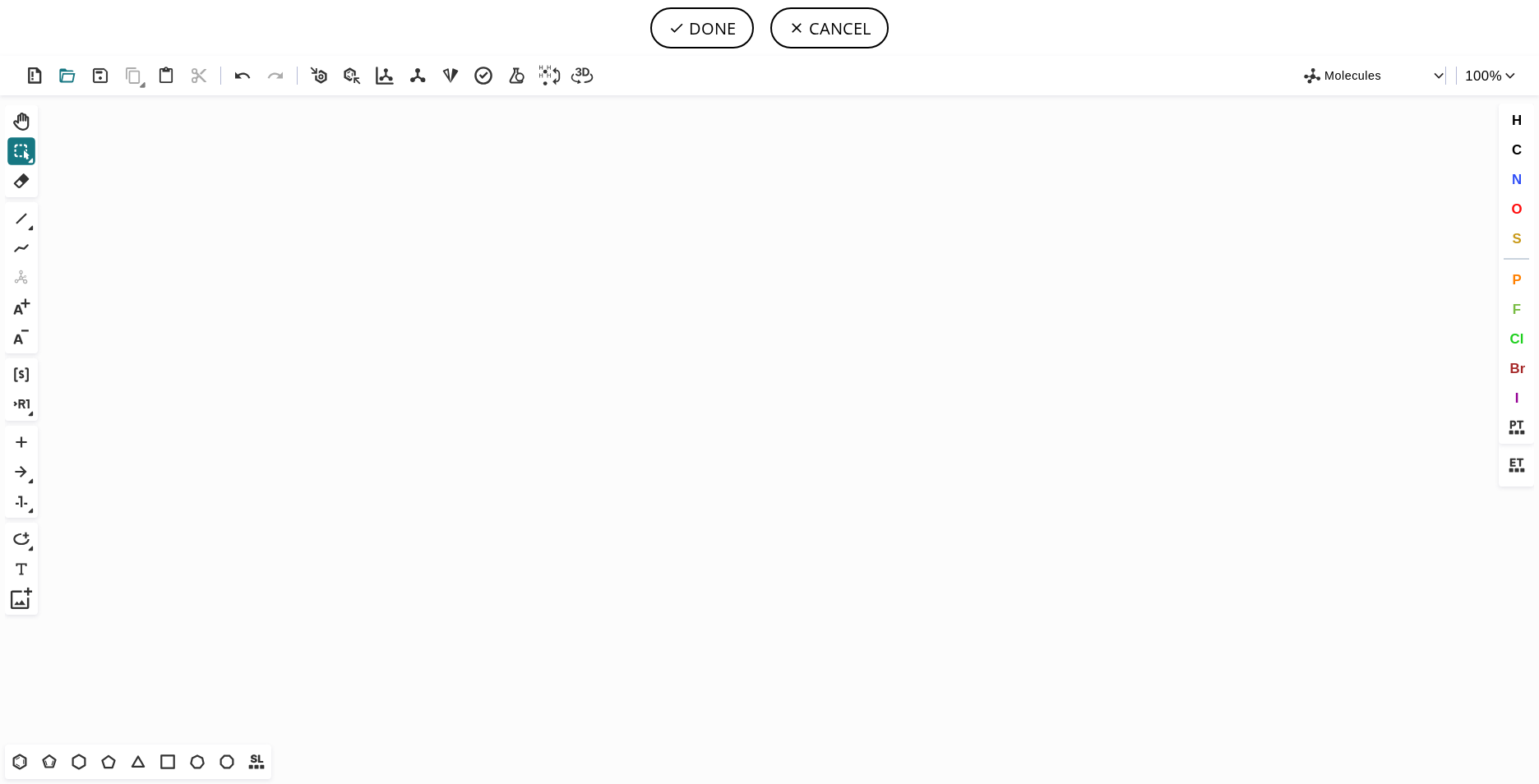click 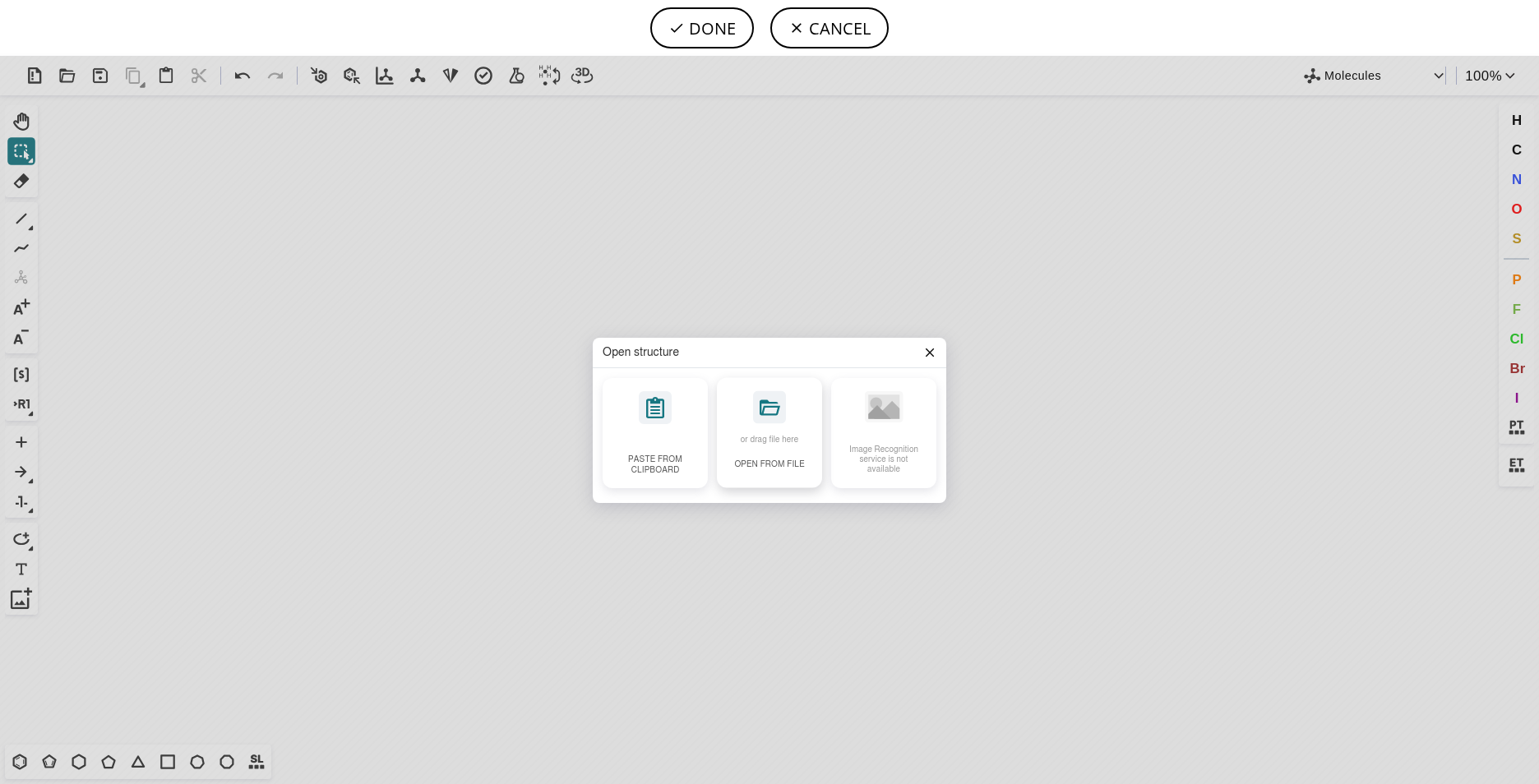 click 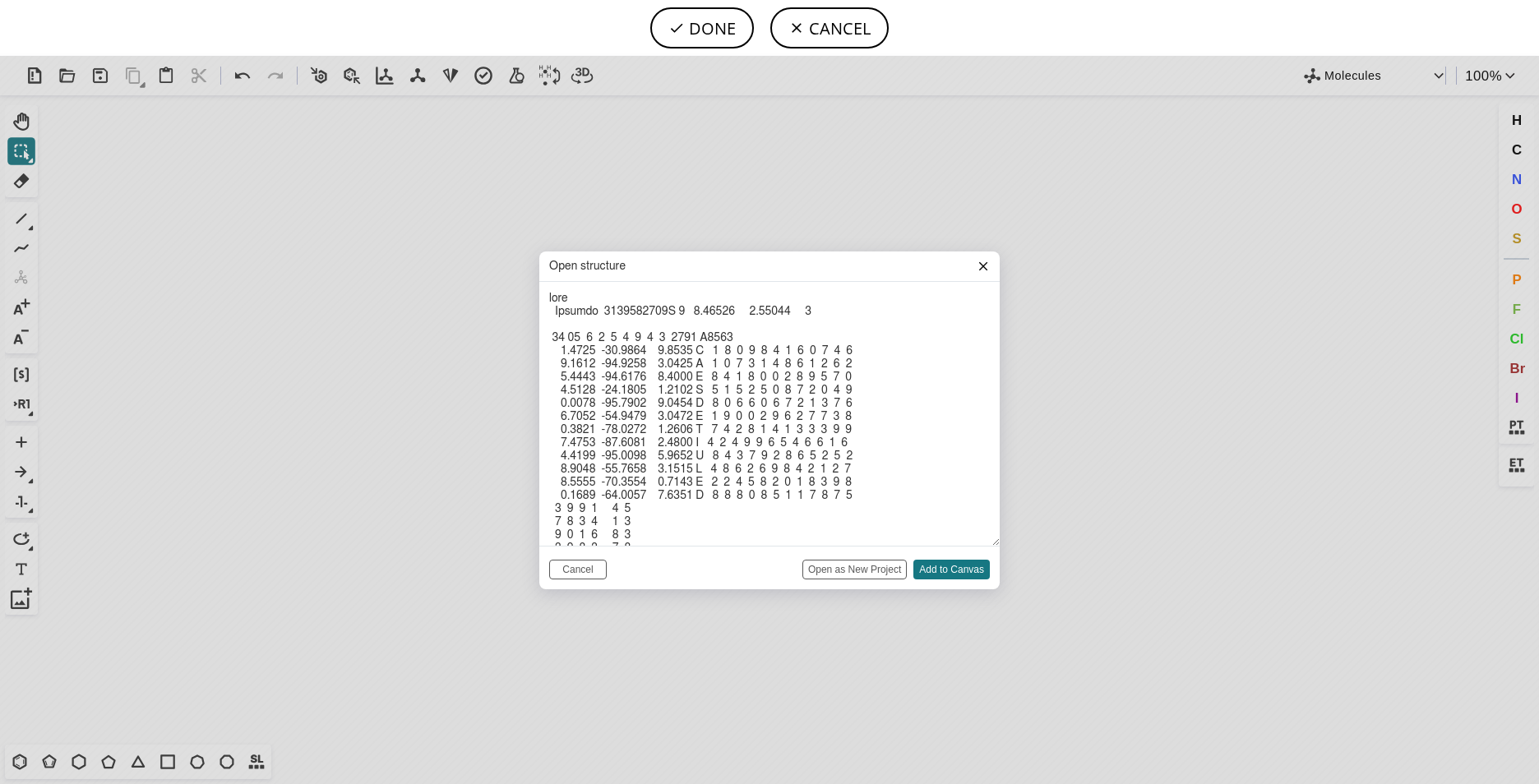 click on "Add to Canvas" at bounding box center [951, 570] 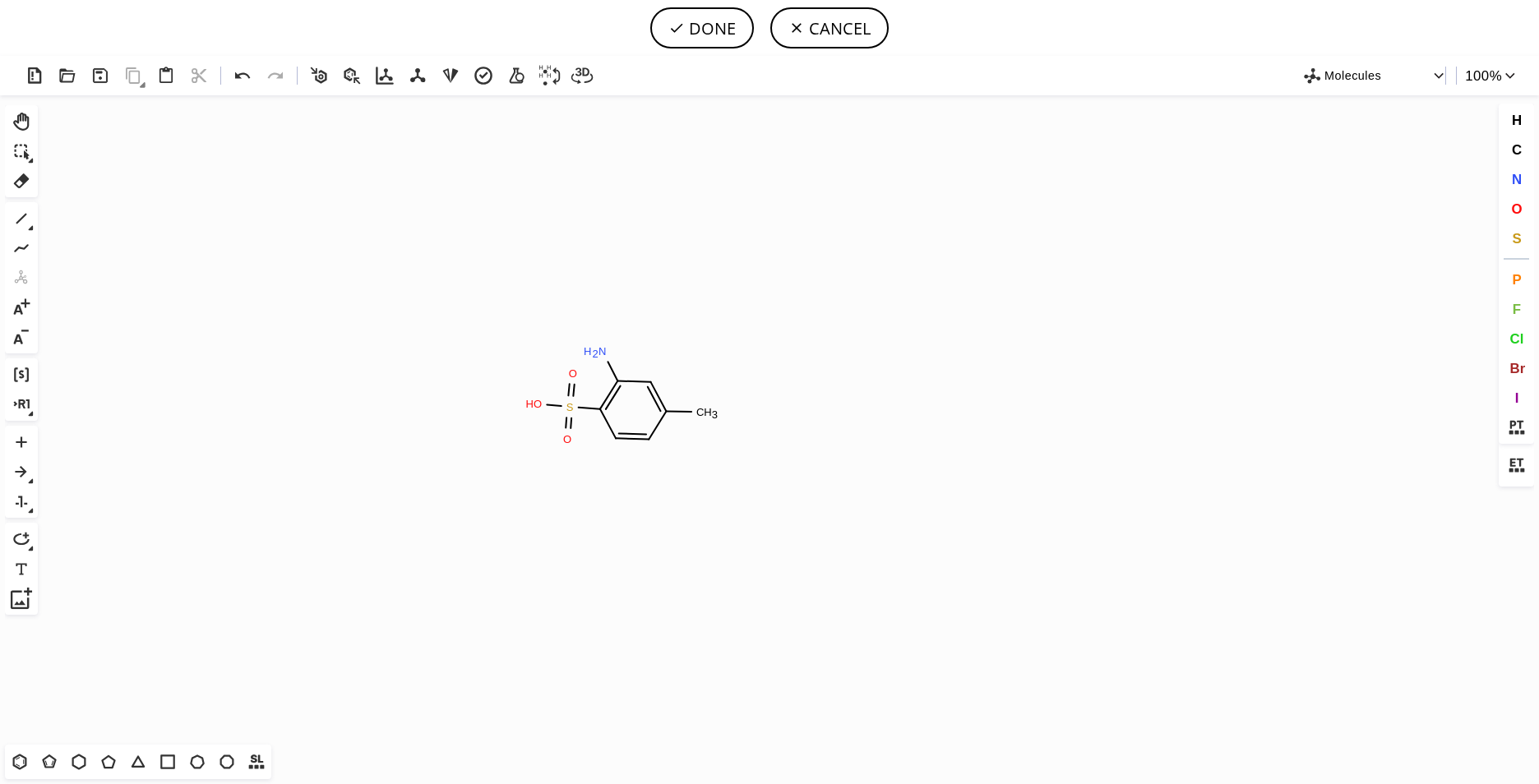 click on "Created with Raphaël 2.3.0 S O H O C H 3 O N H 2" 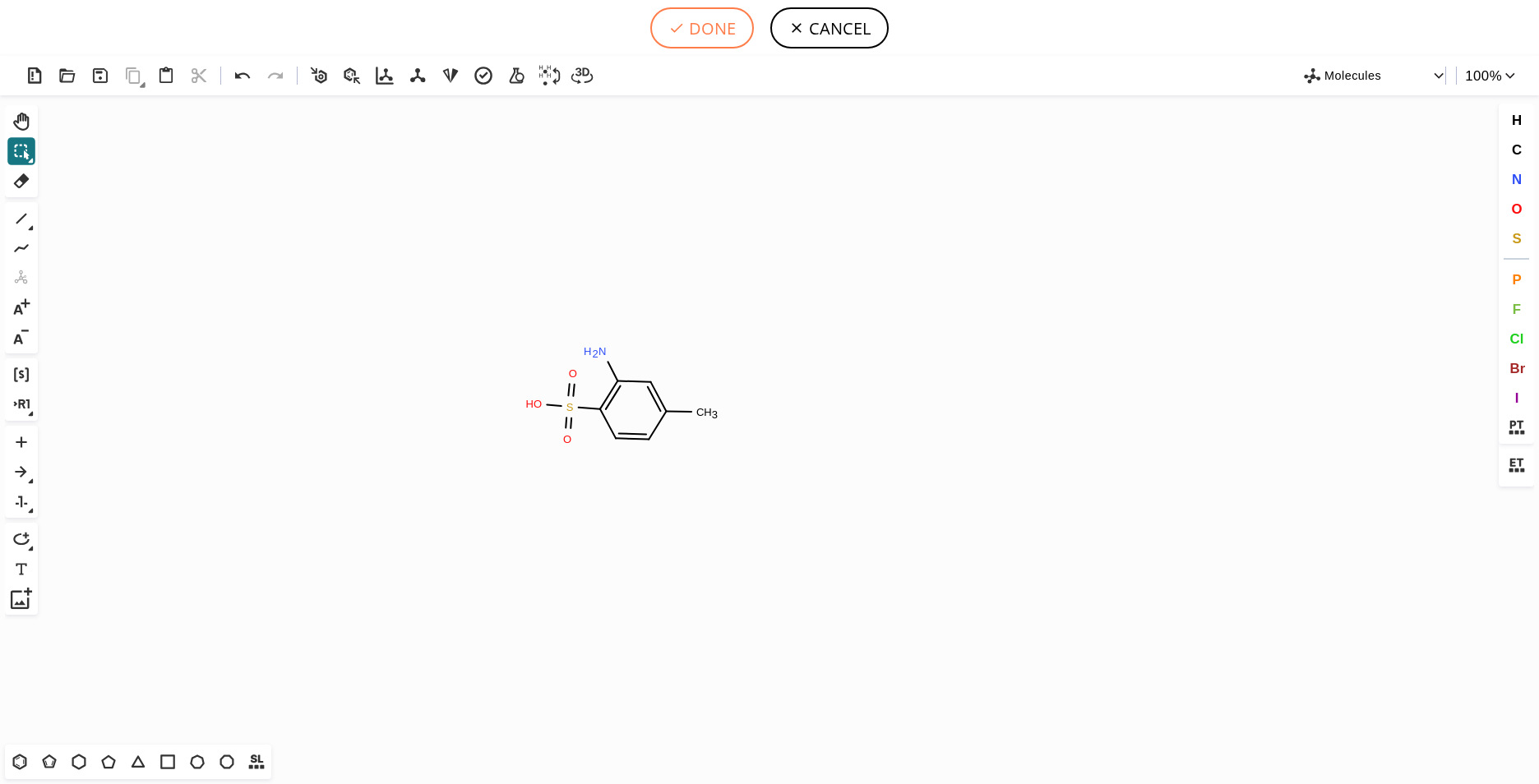 click on "DONE" at bounding box center [702, 28] 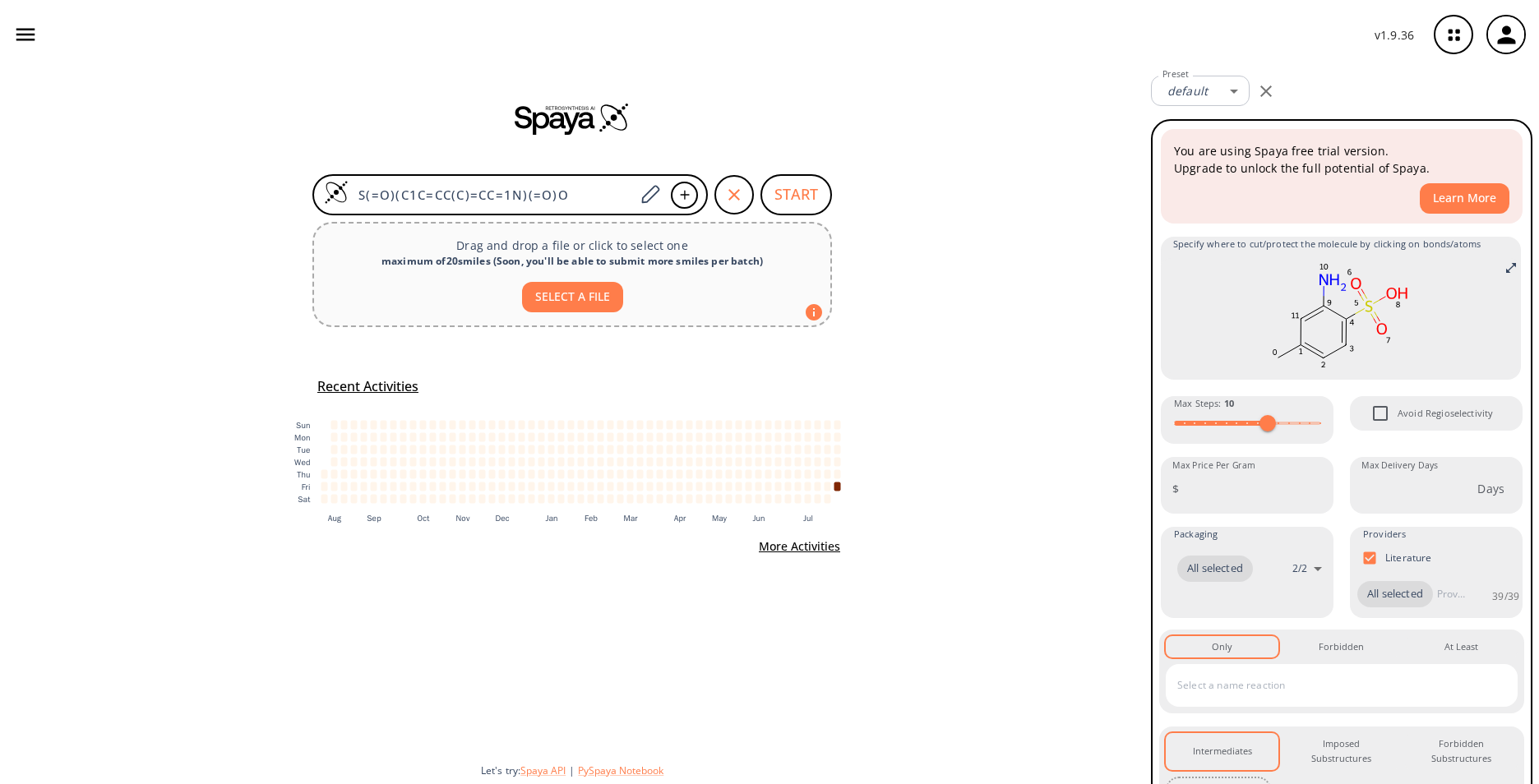 click on "SELECT A FILE" at bounding box center (572, 297) 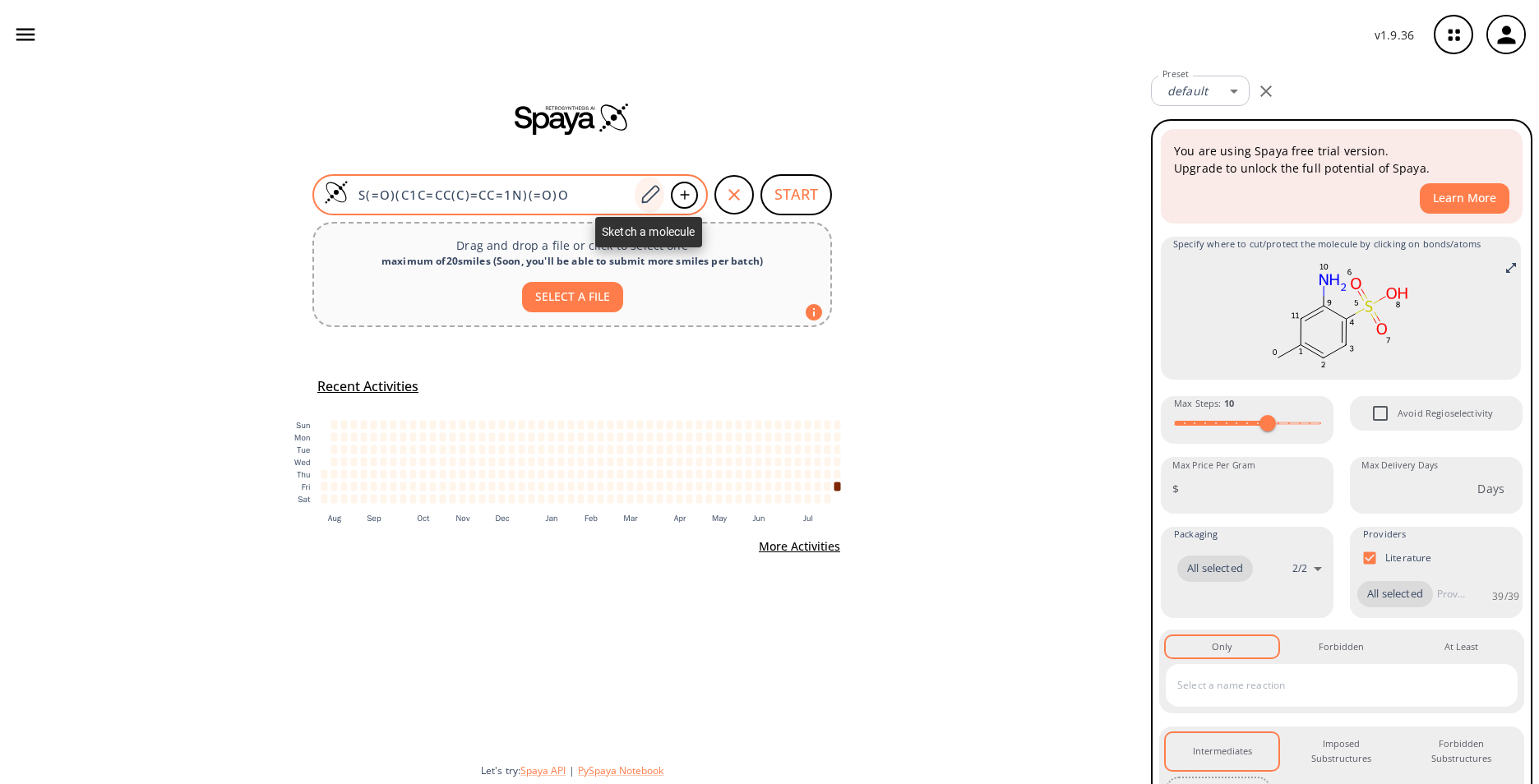 click 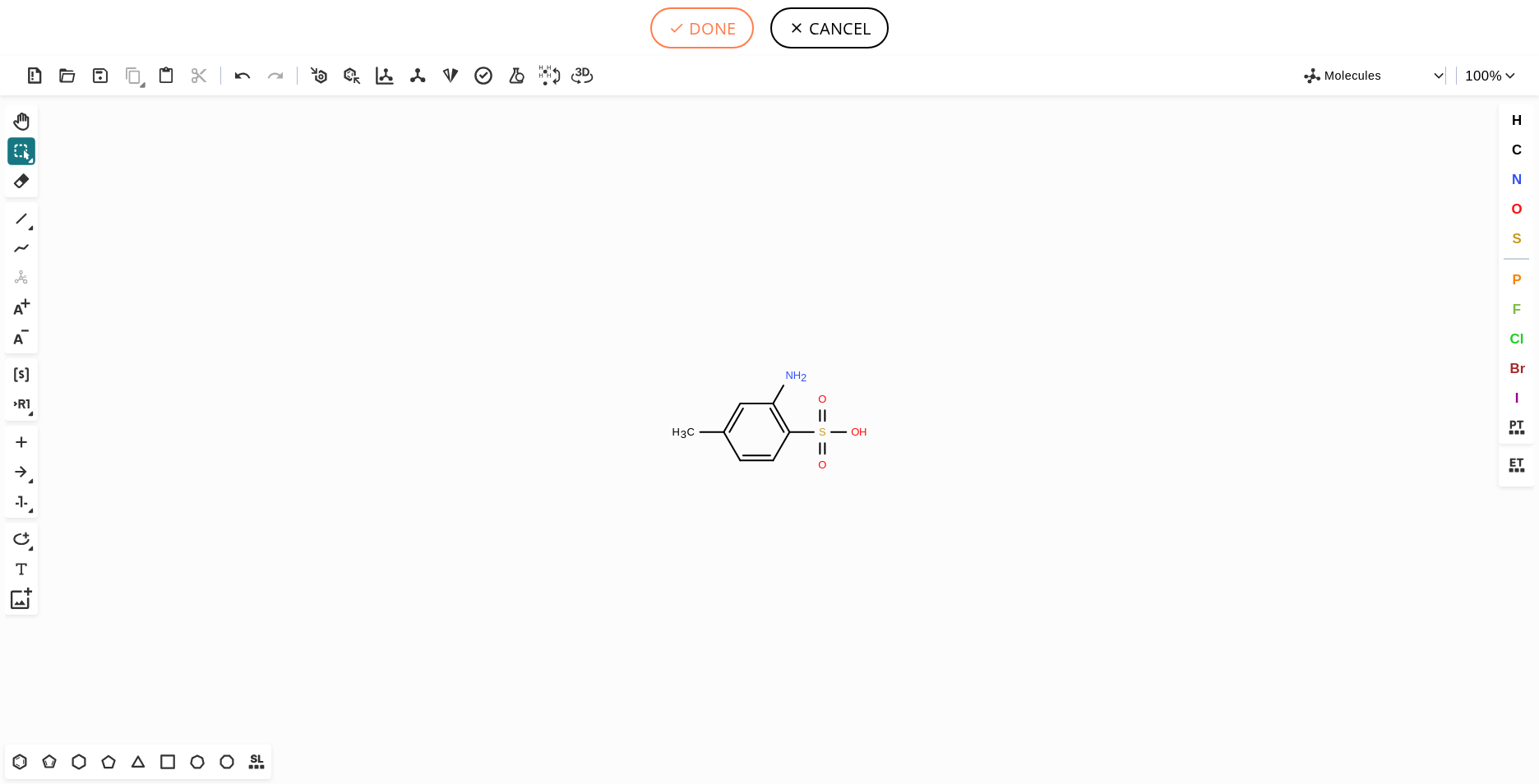 click on "DONE" at bounding box center [702, 28] 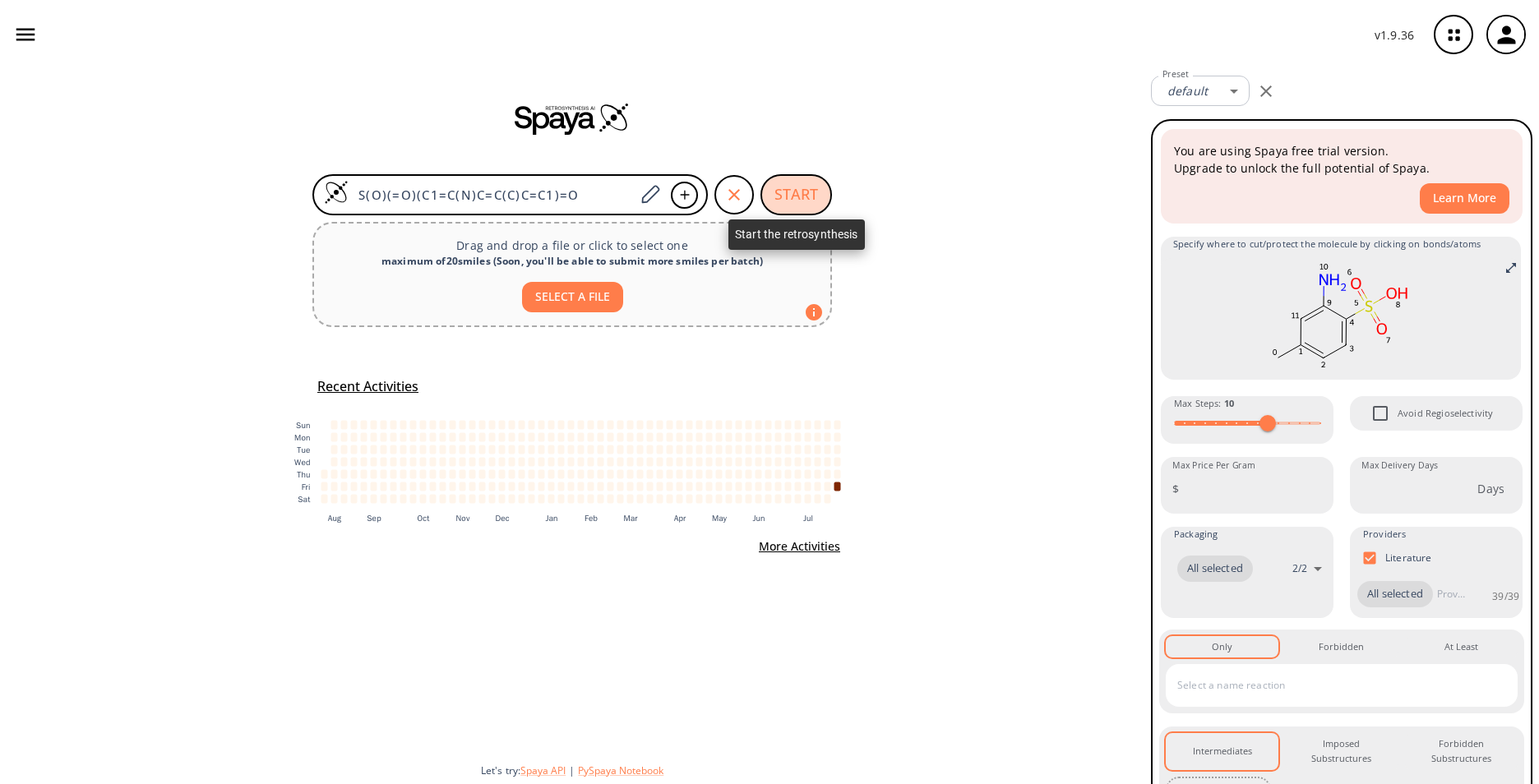 click on "START" at bounding box center [796, 195] 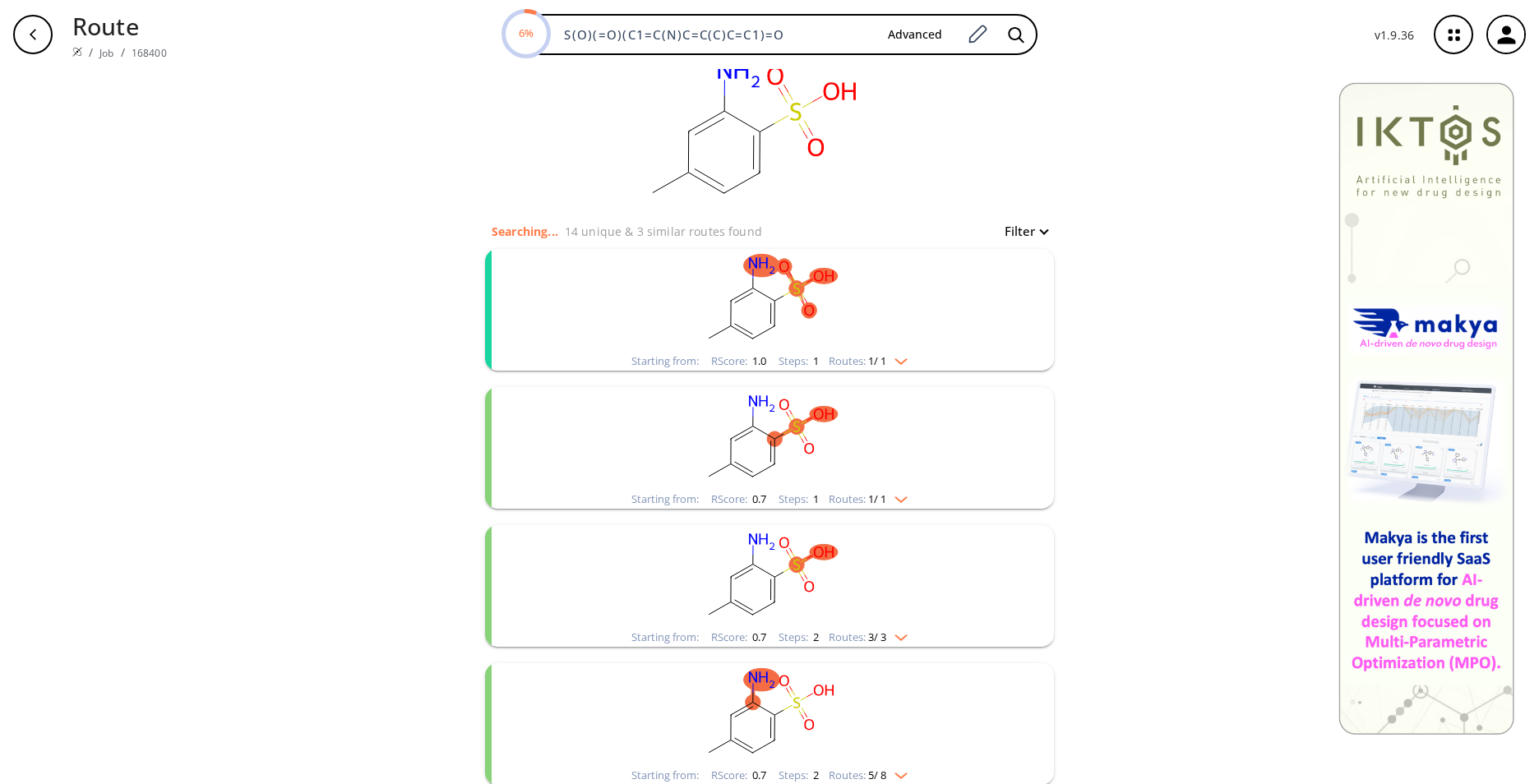 scroll, scrollTop: 0, scrollLeft: 0, axis: both 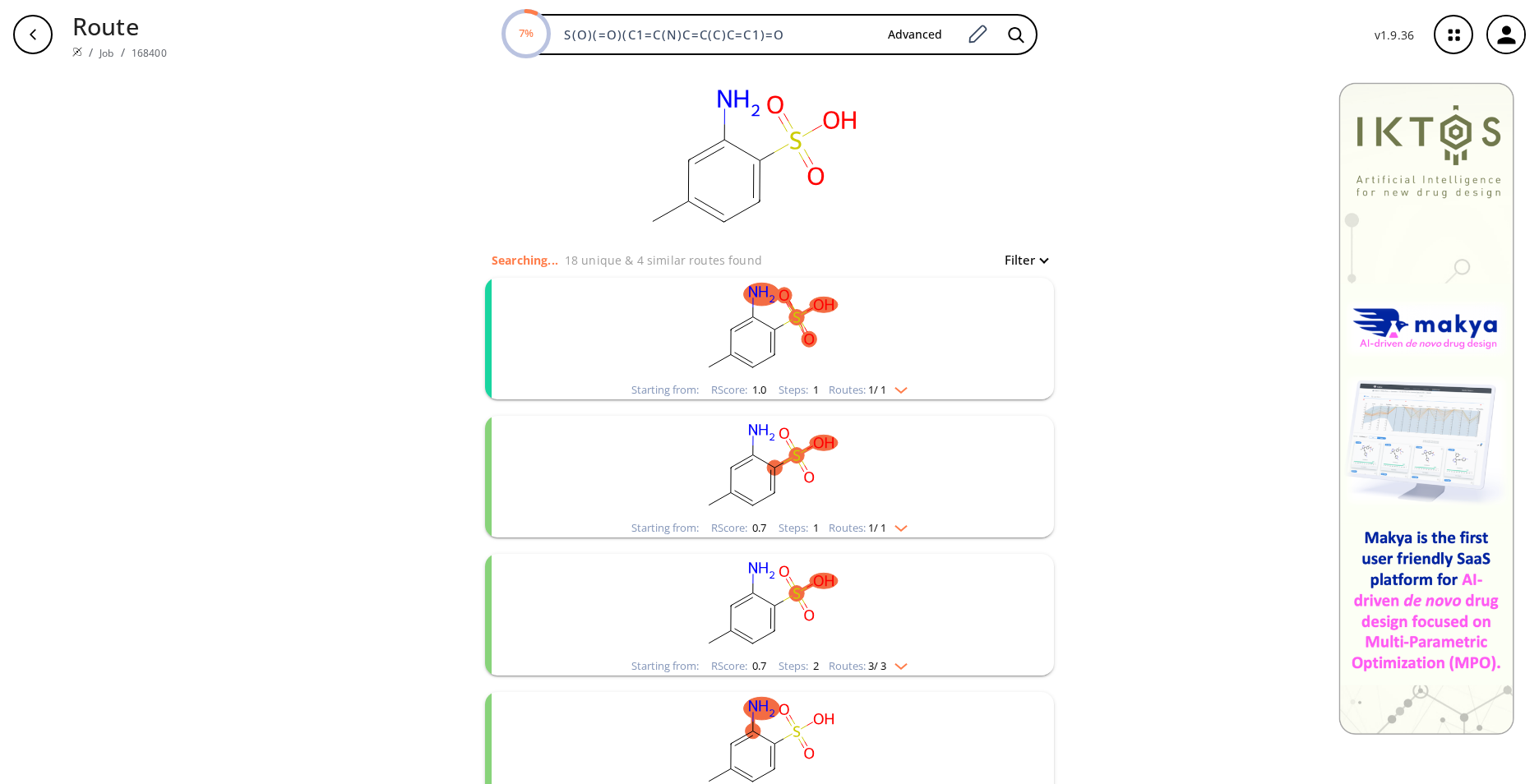click at bounding box center [897, 387] 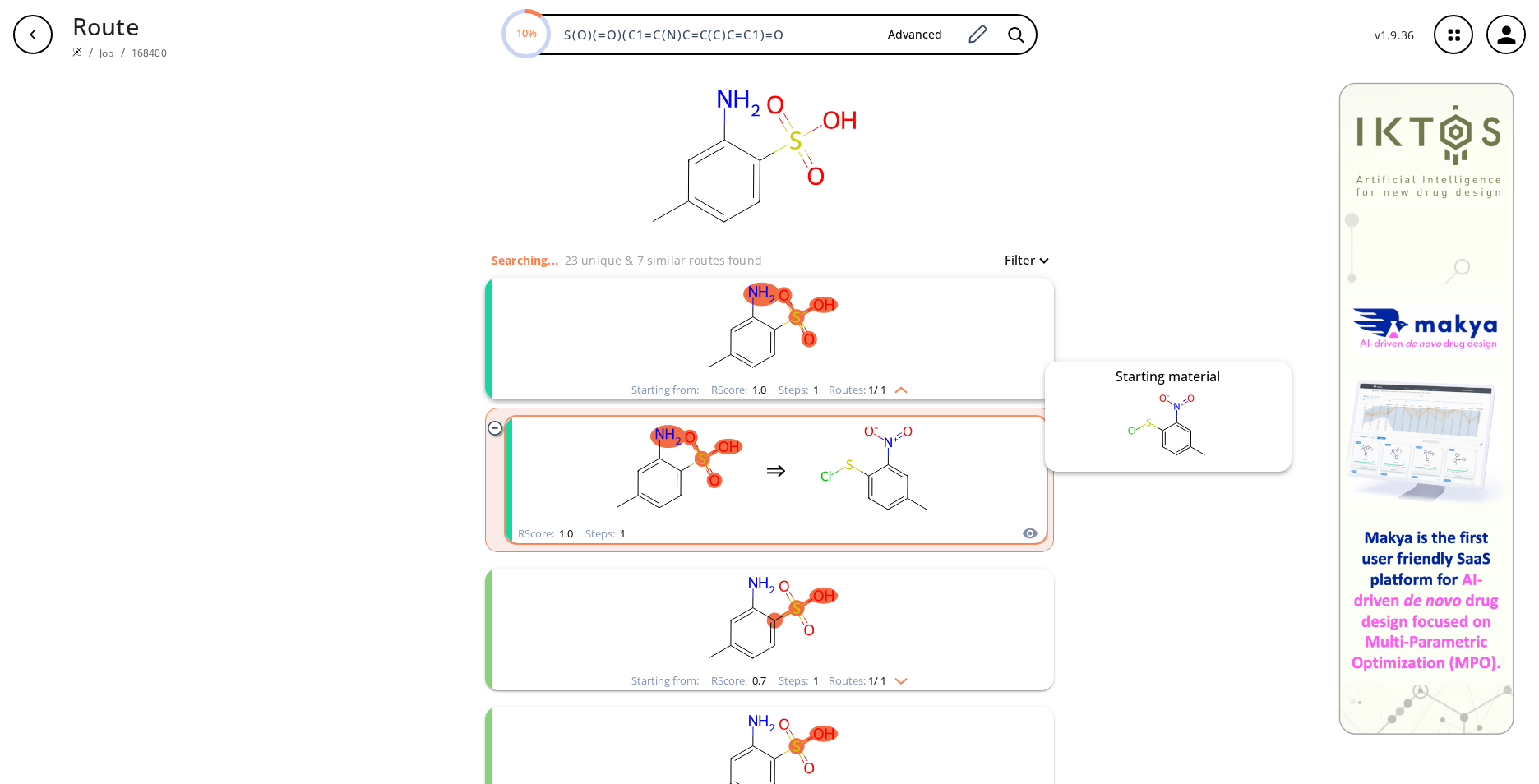 click 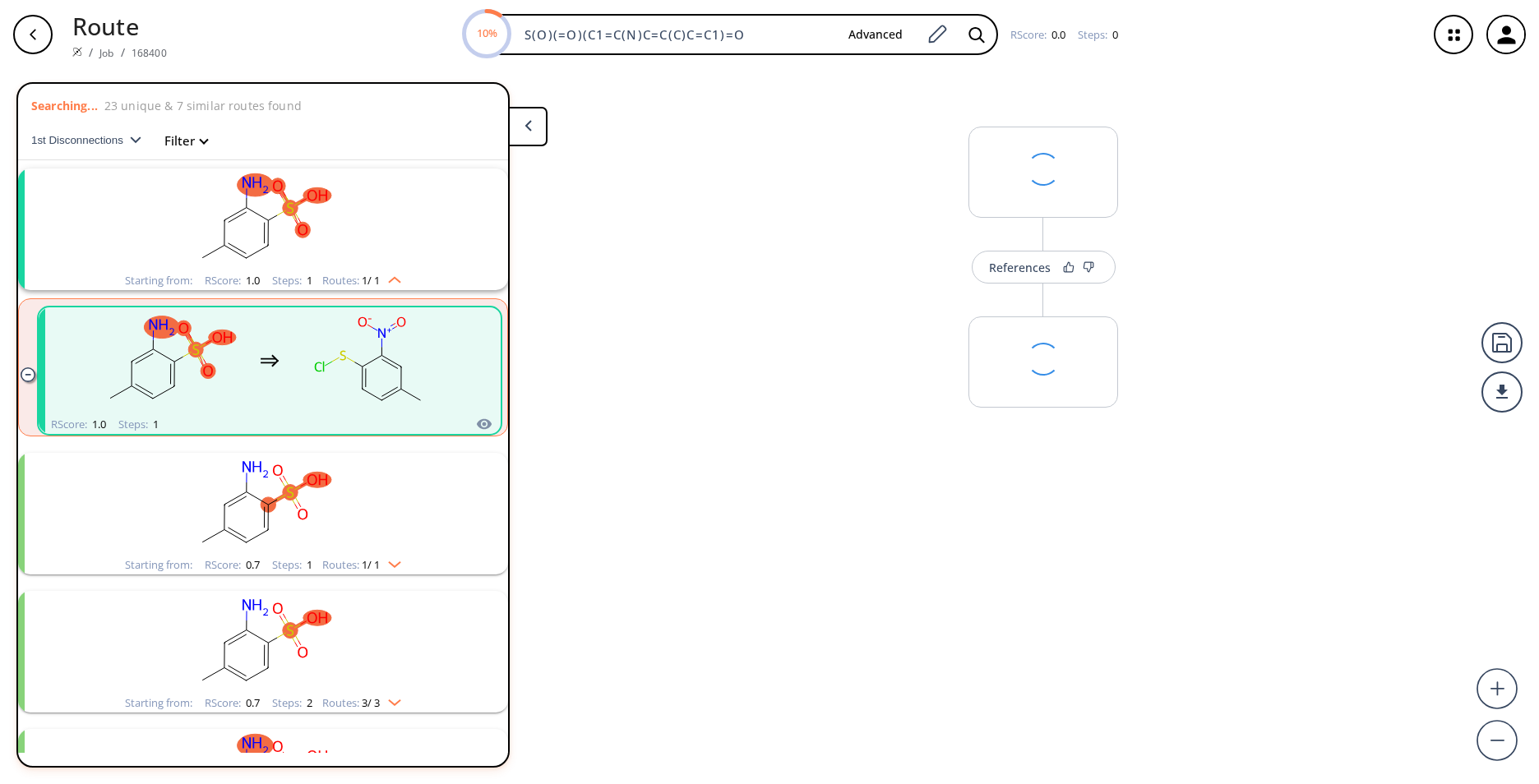 scroll, scrollTop: 38, scrollLeft: 0, axis: vertical 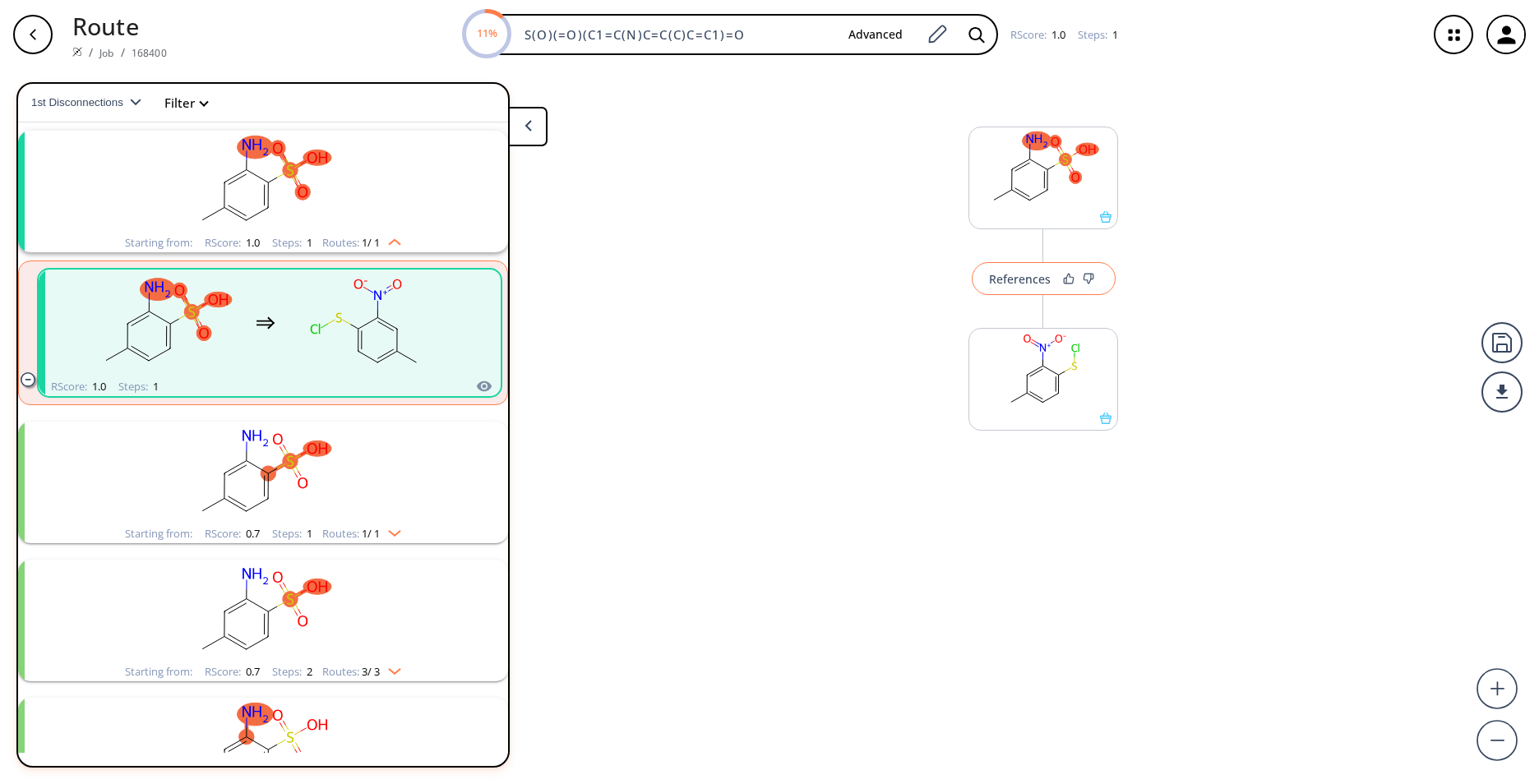 click on "References" at bounding box center [1019, 279] 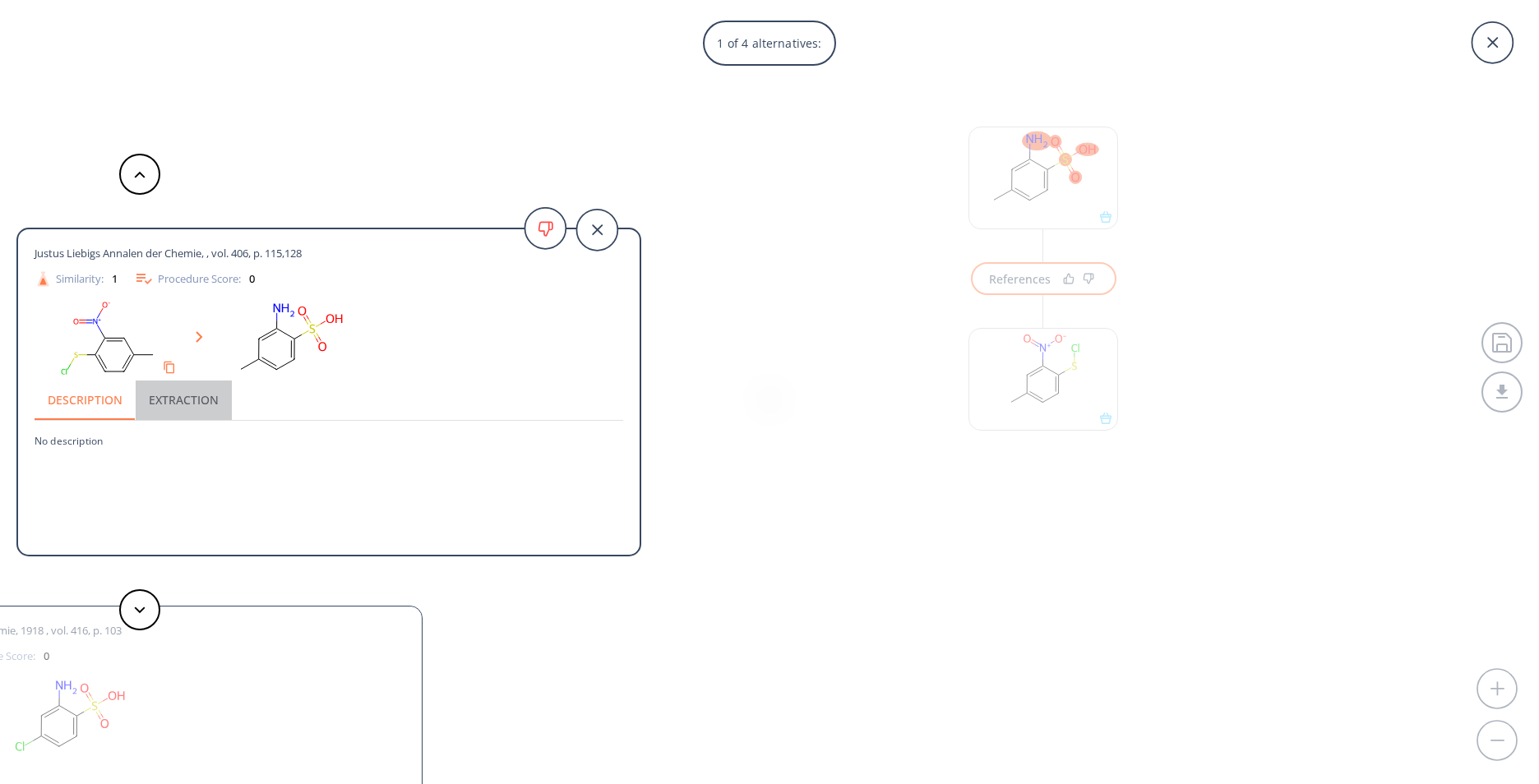 click on "Extraction" at bounding box center (183, 400) 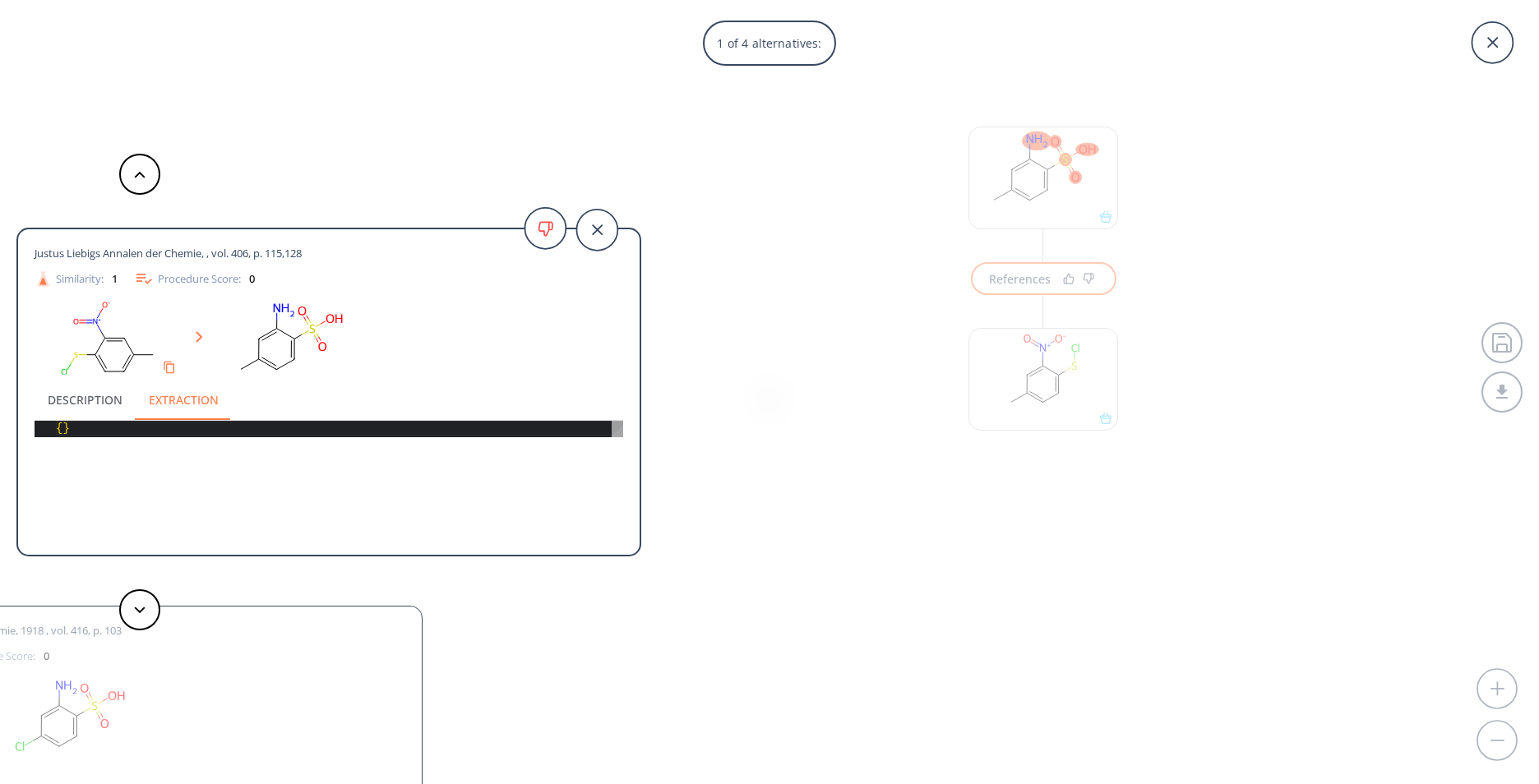click on "Description" at bounding box center [85, 400] 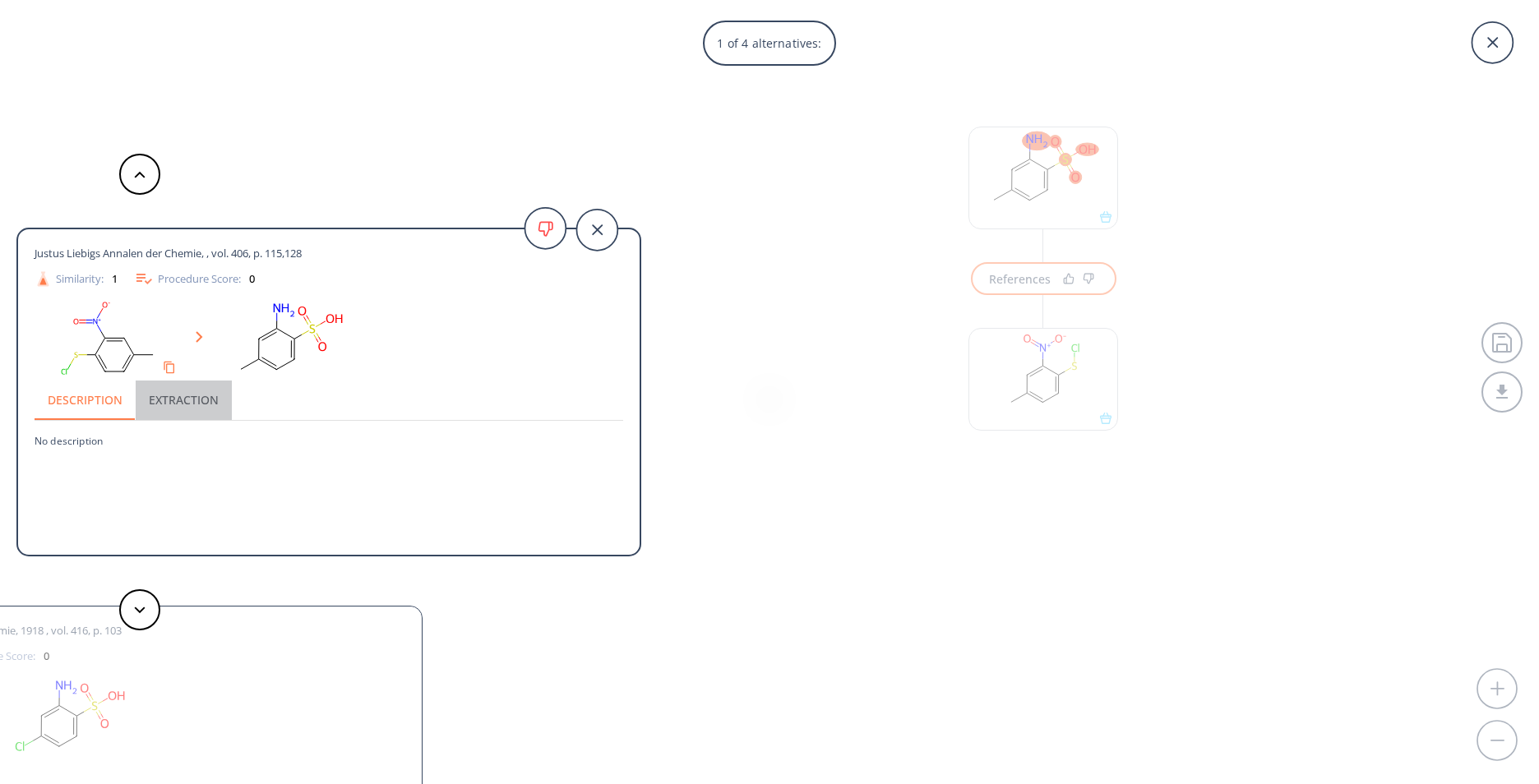 click on "Extraction" at bounding box center [183, 400] 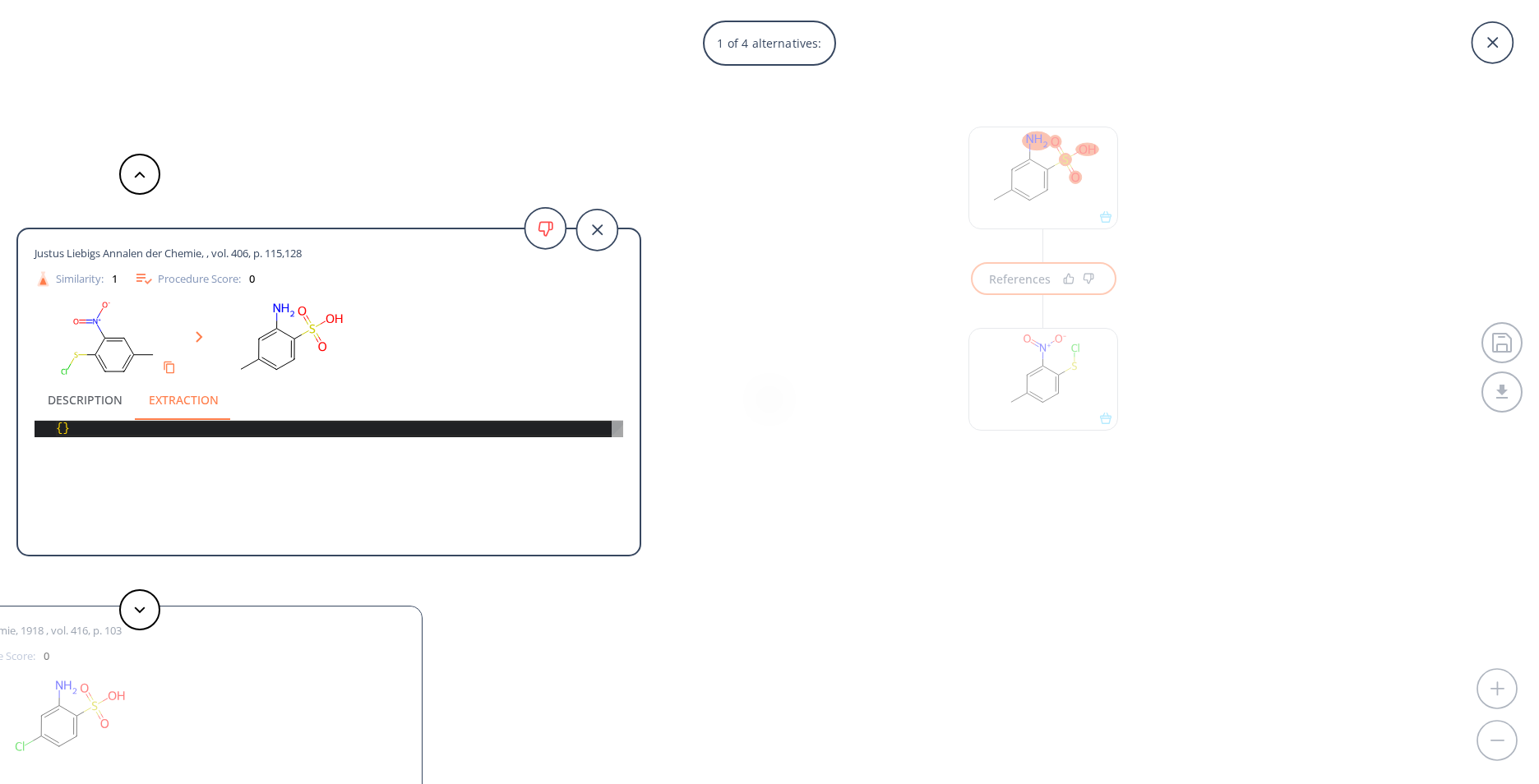 click on "Description" at bounding box center [85, 400] 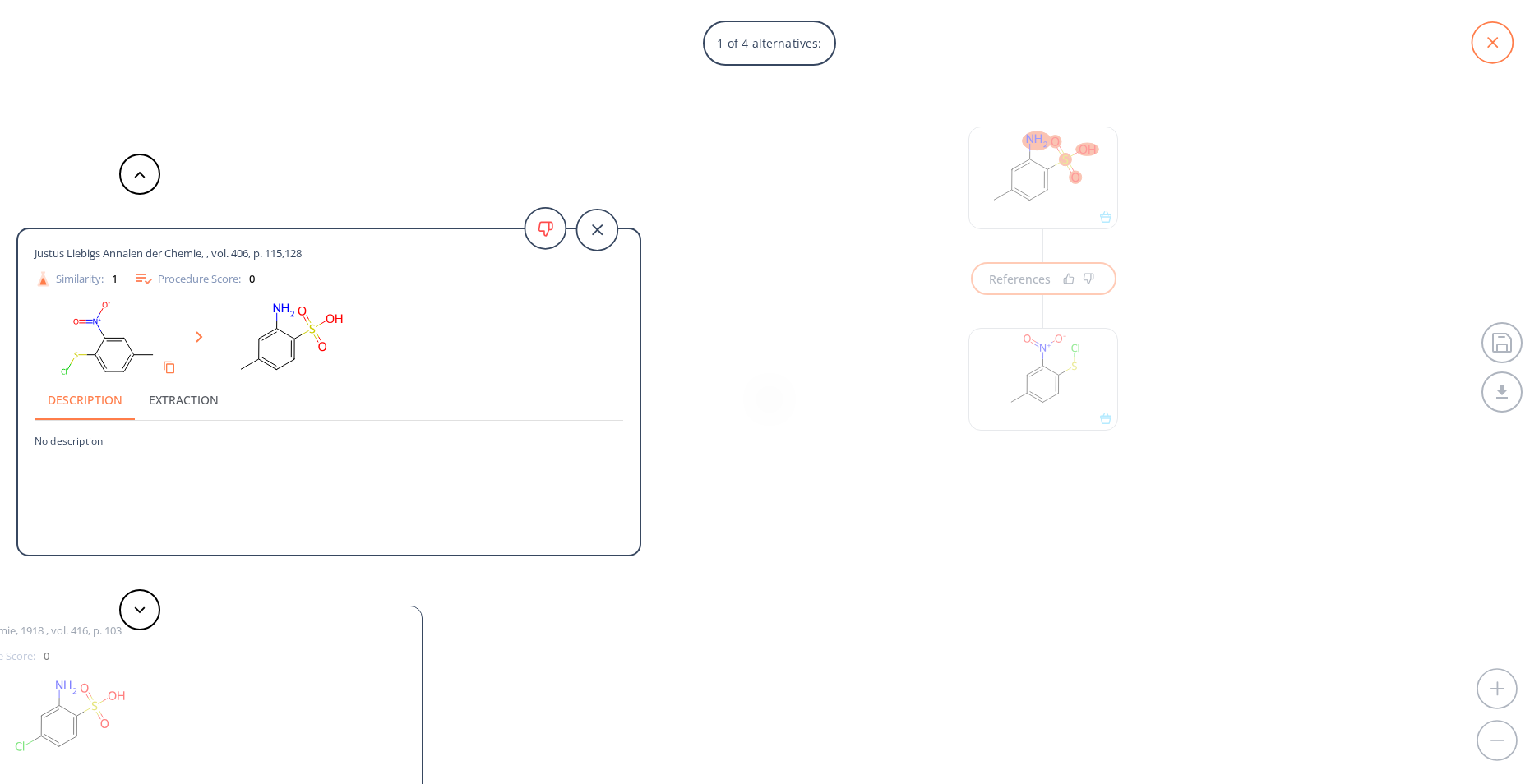 click 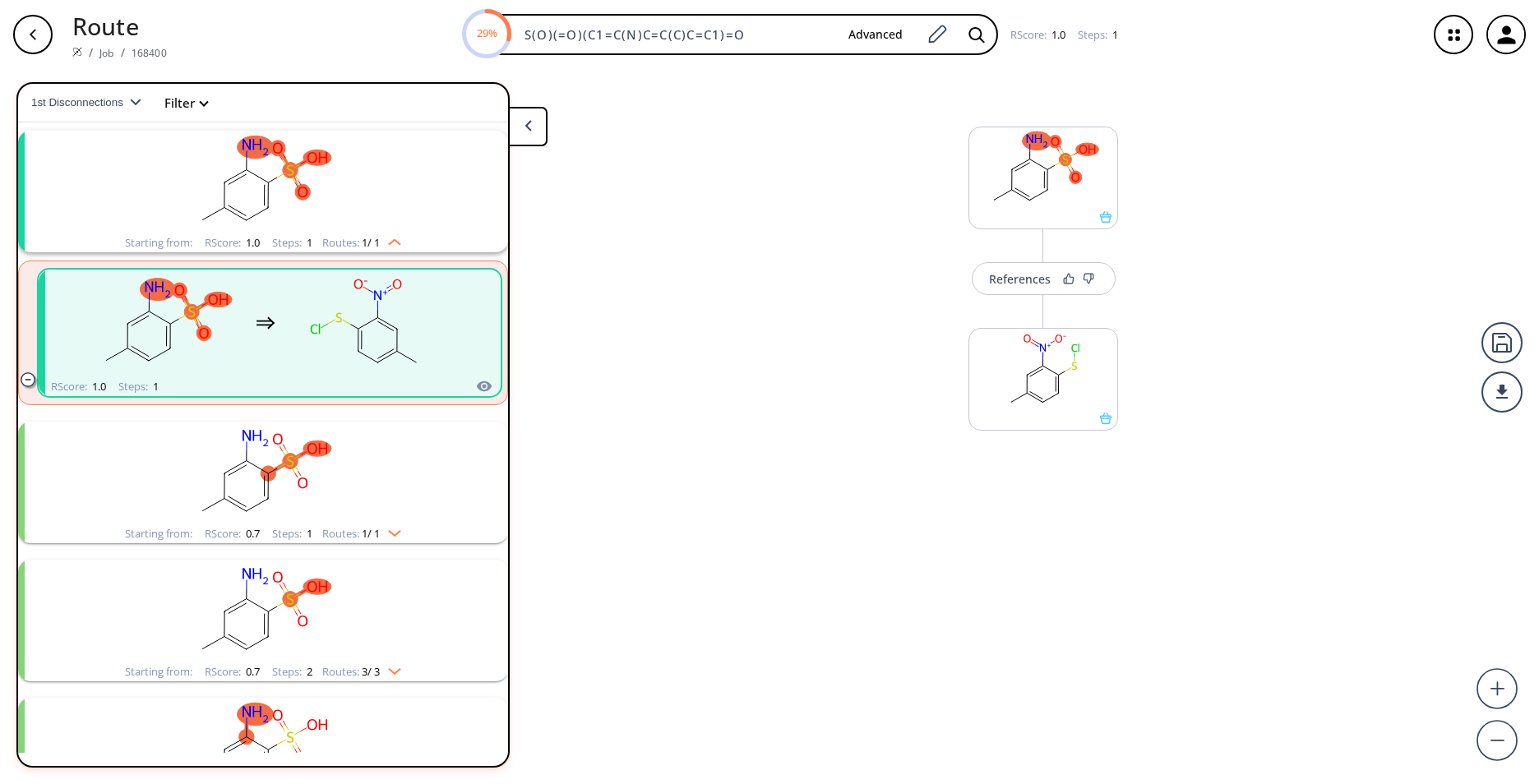 click on "References More routes from here" at bounding box center [770, 420] 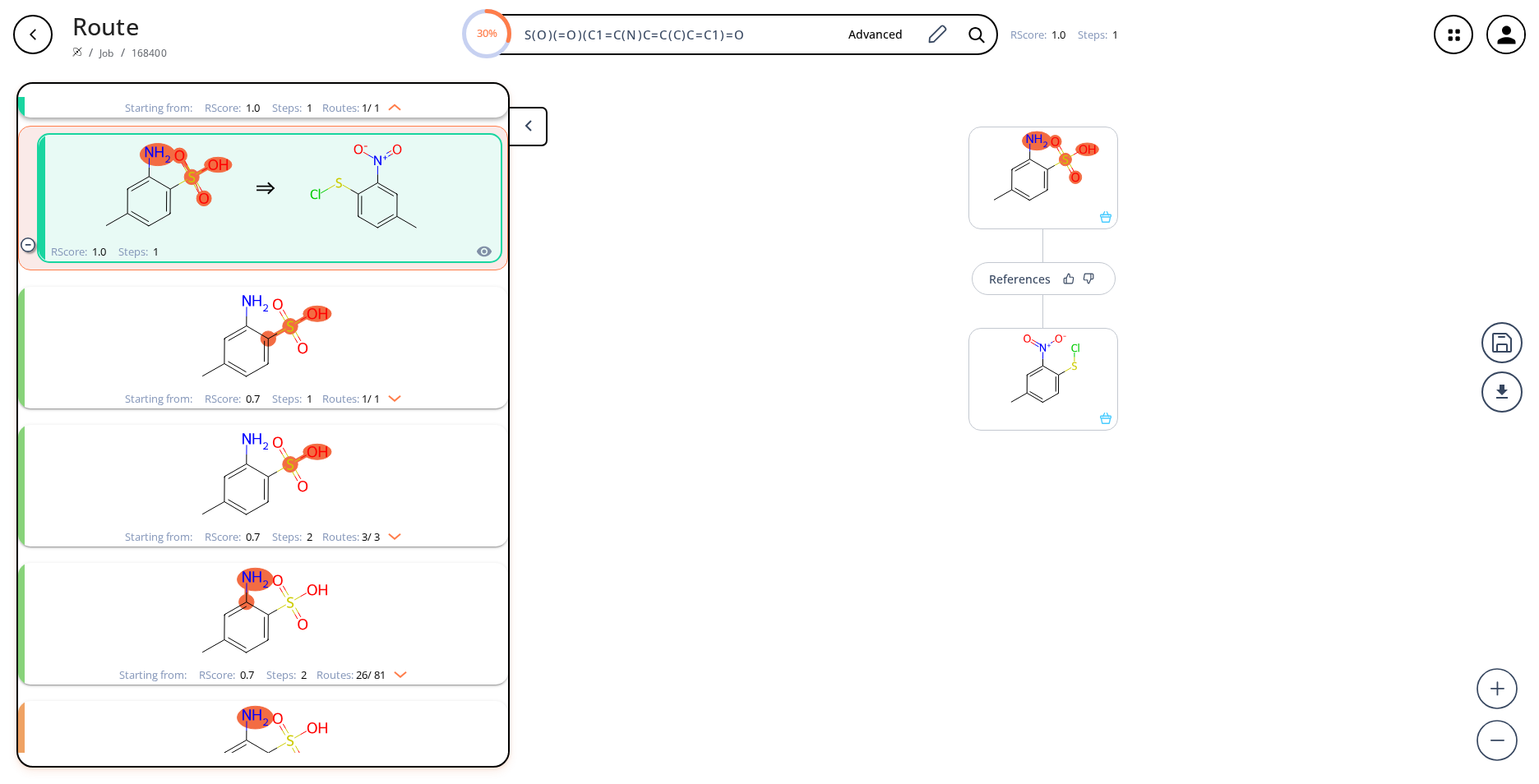 scroll, scrollTop: 0, scrollLeft: 0, axis: both 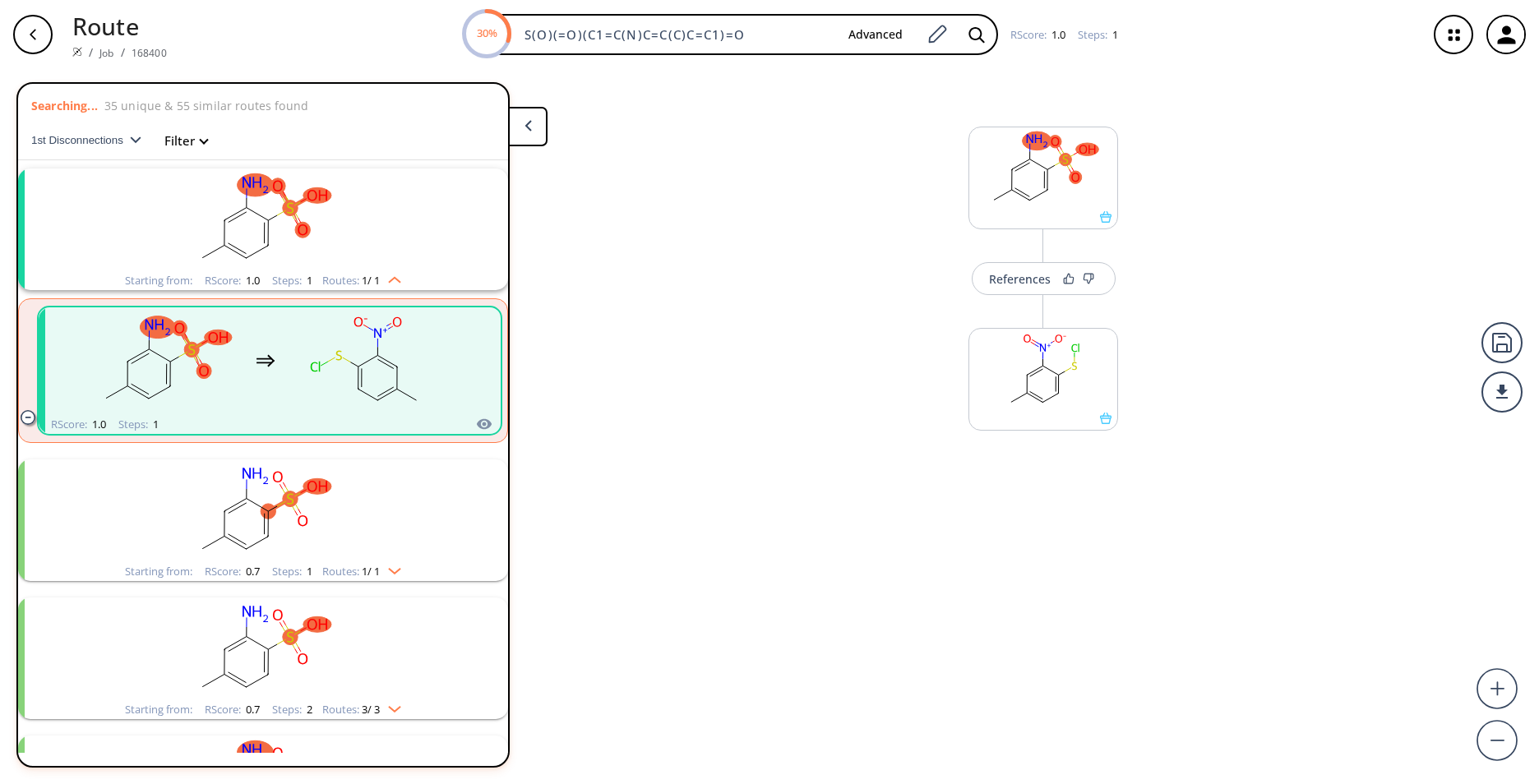 click on "References More routes from here" at bounding box center (770, 420) 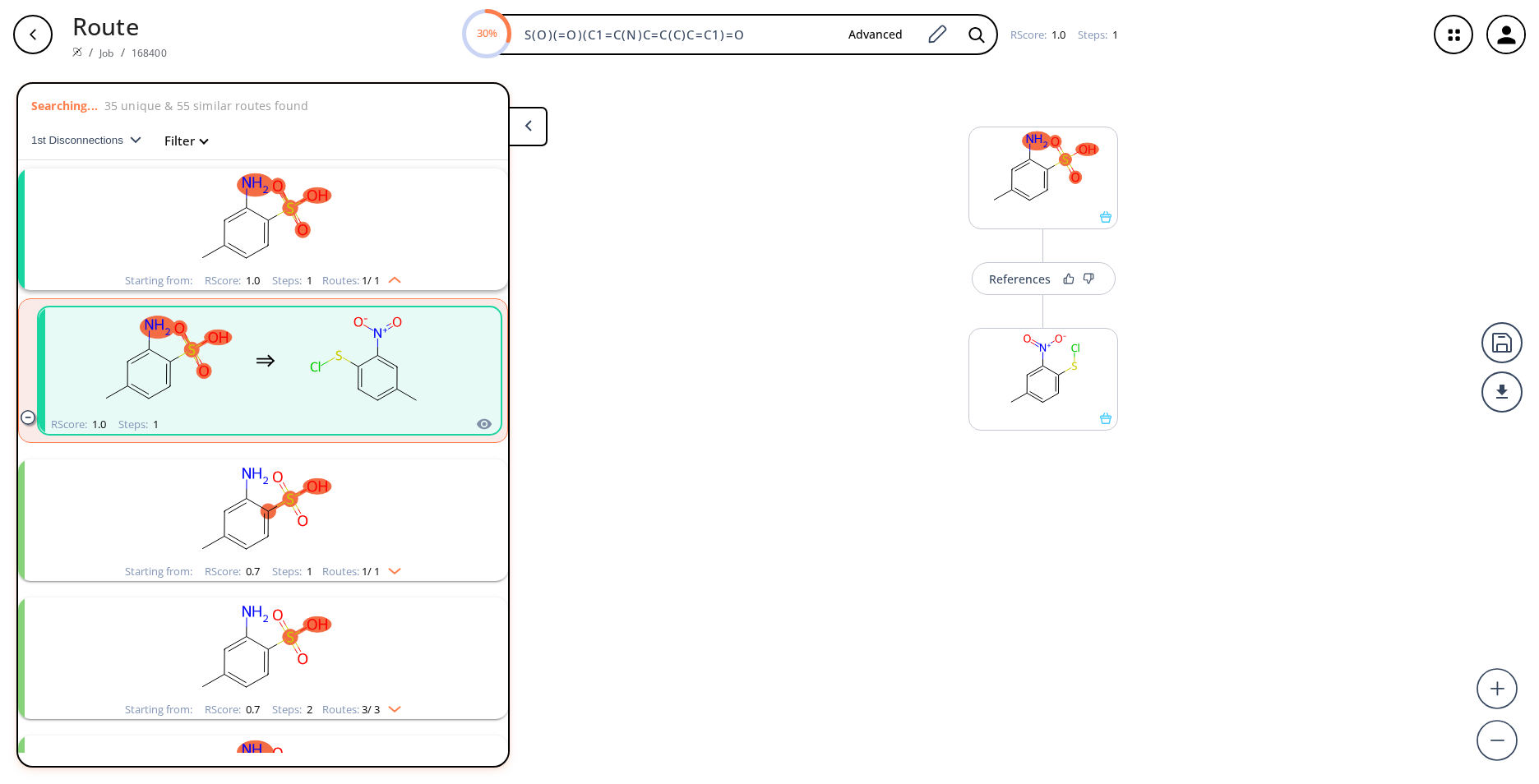 click at bounding box center [528, 127] 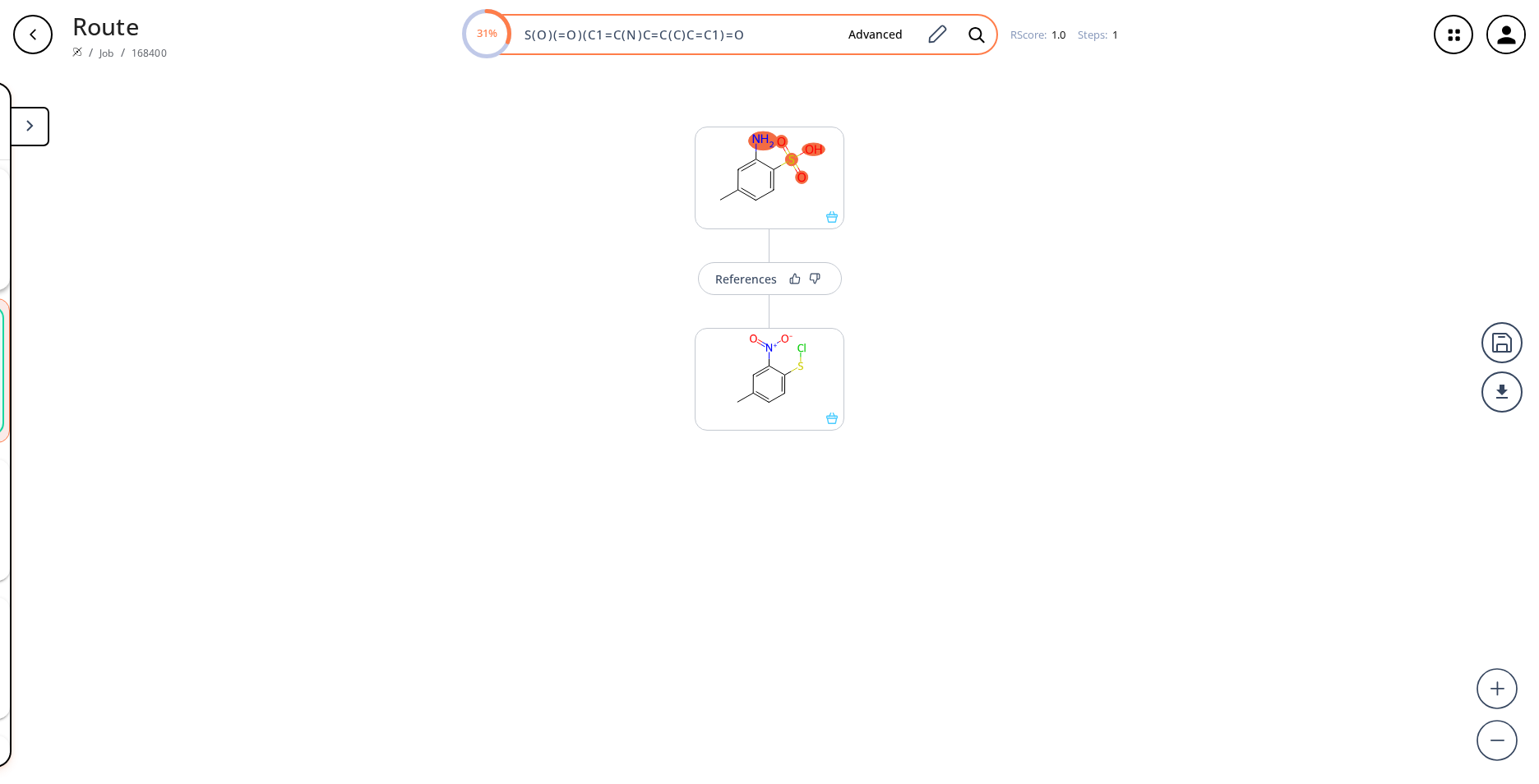 drag, startPoint x: 767, startPoint y: 39, endPoint x: 552, endPoint y: 25, distance: 215.45533 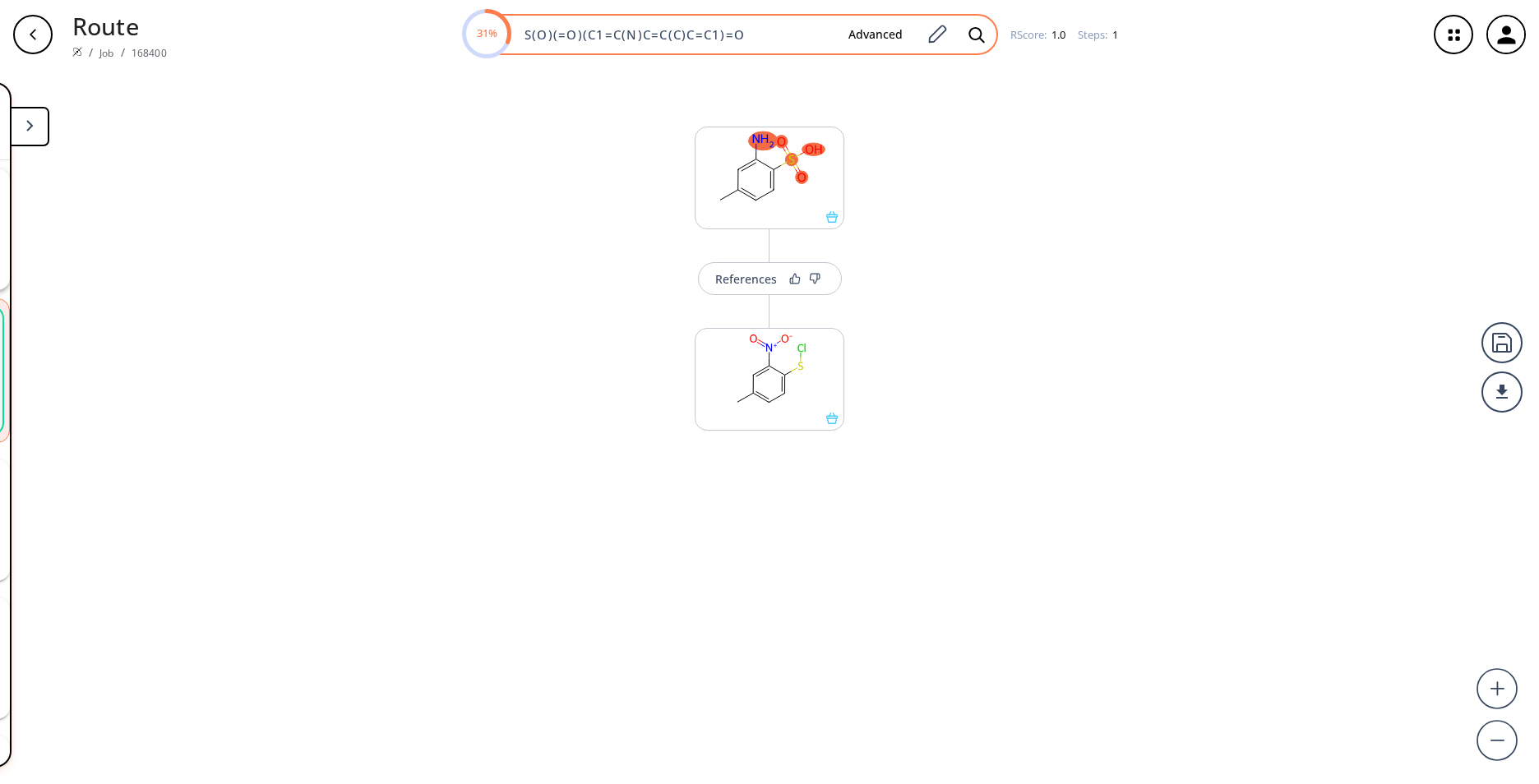 click on "S(O)(=O)(C1=C(N)C=C(C)C=C1)=O" at bounding box center (675, 35) 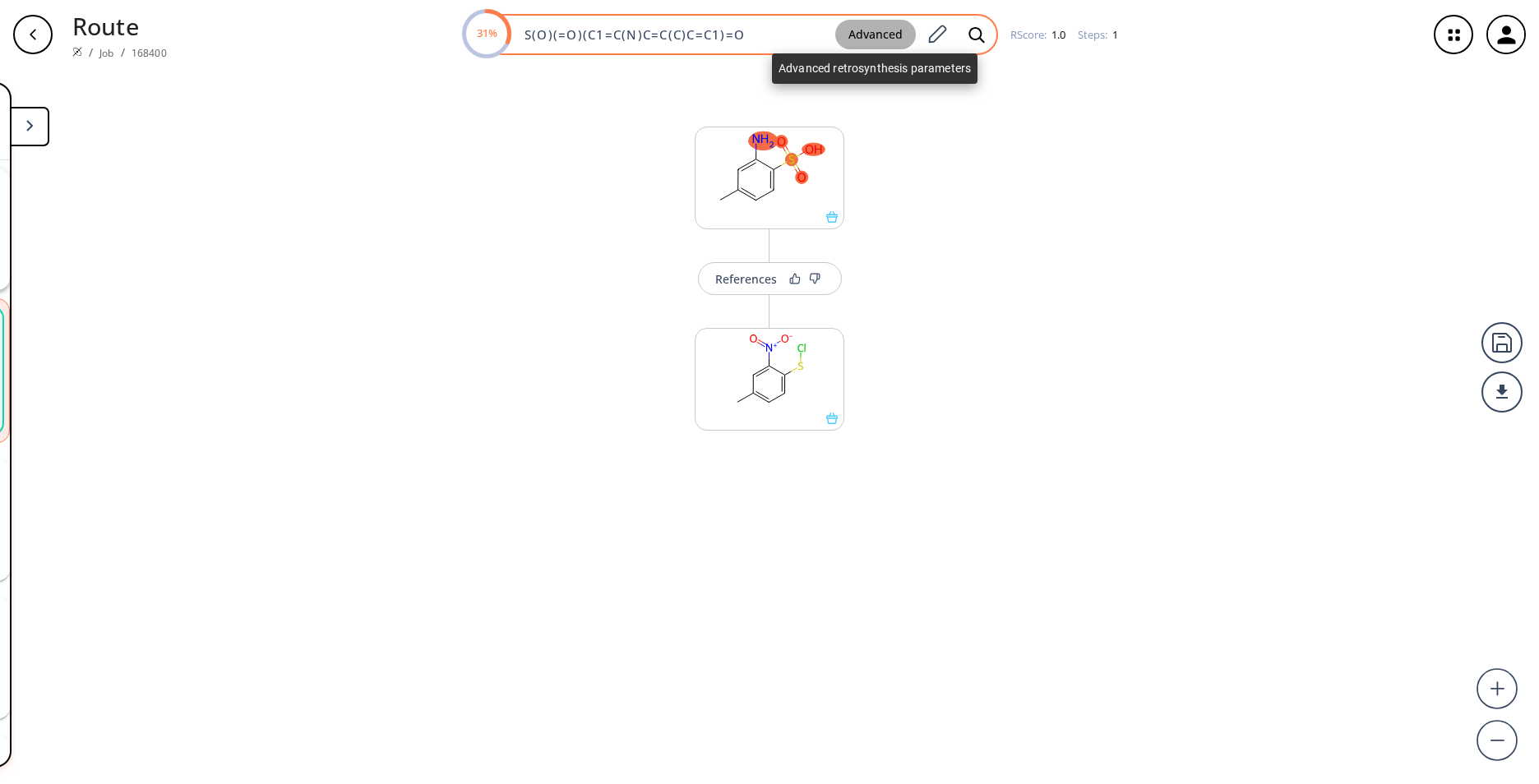 drag, startPoint x: 555, startPoint y: 25, endPoint x: 882, endPoint y: 35, distance: 327.15287 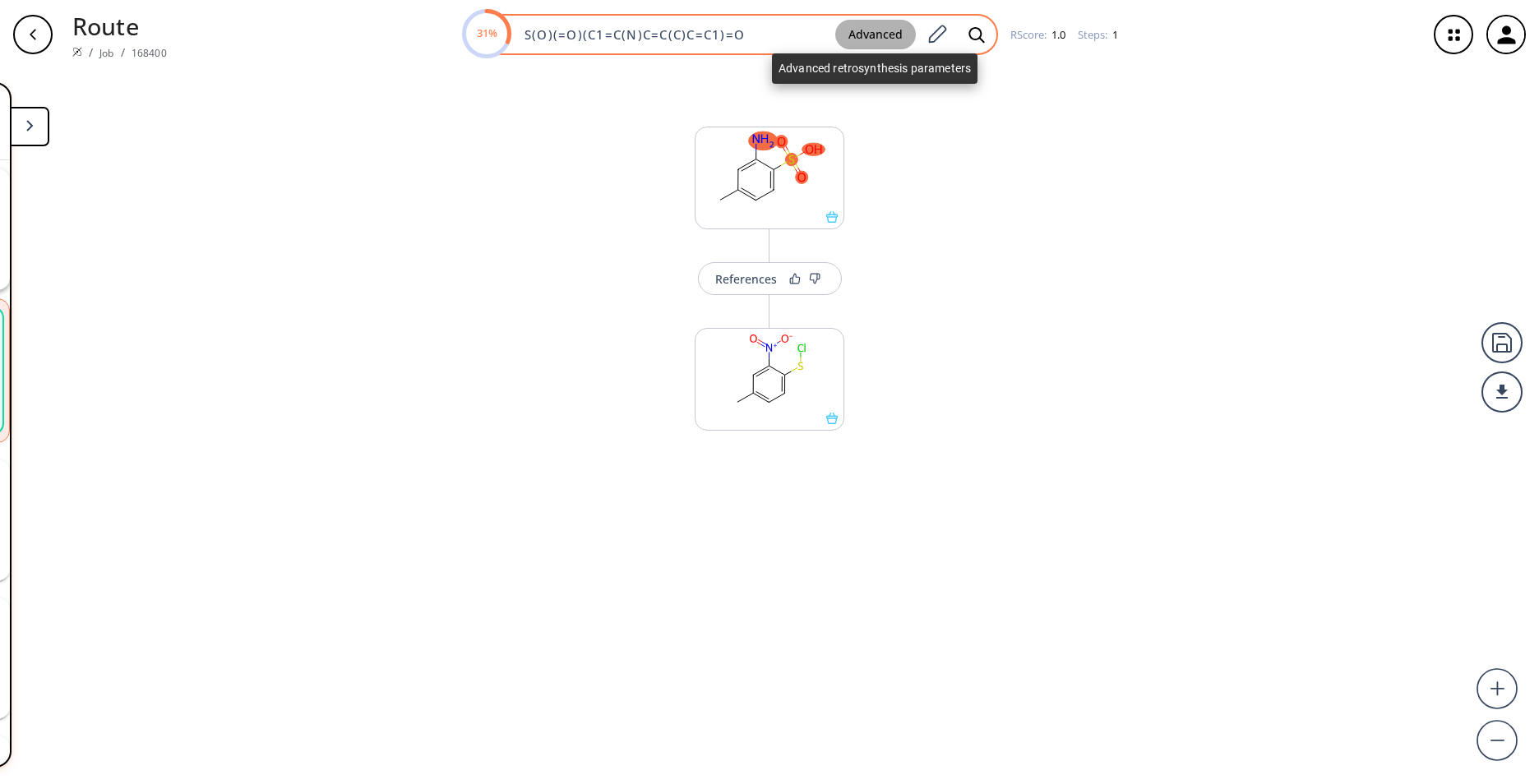click on "Advanced" at bounding box center (876, 35) 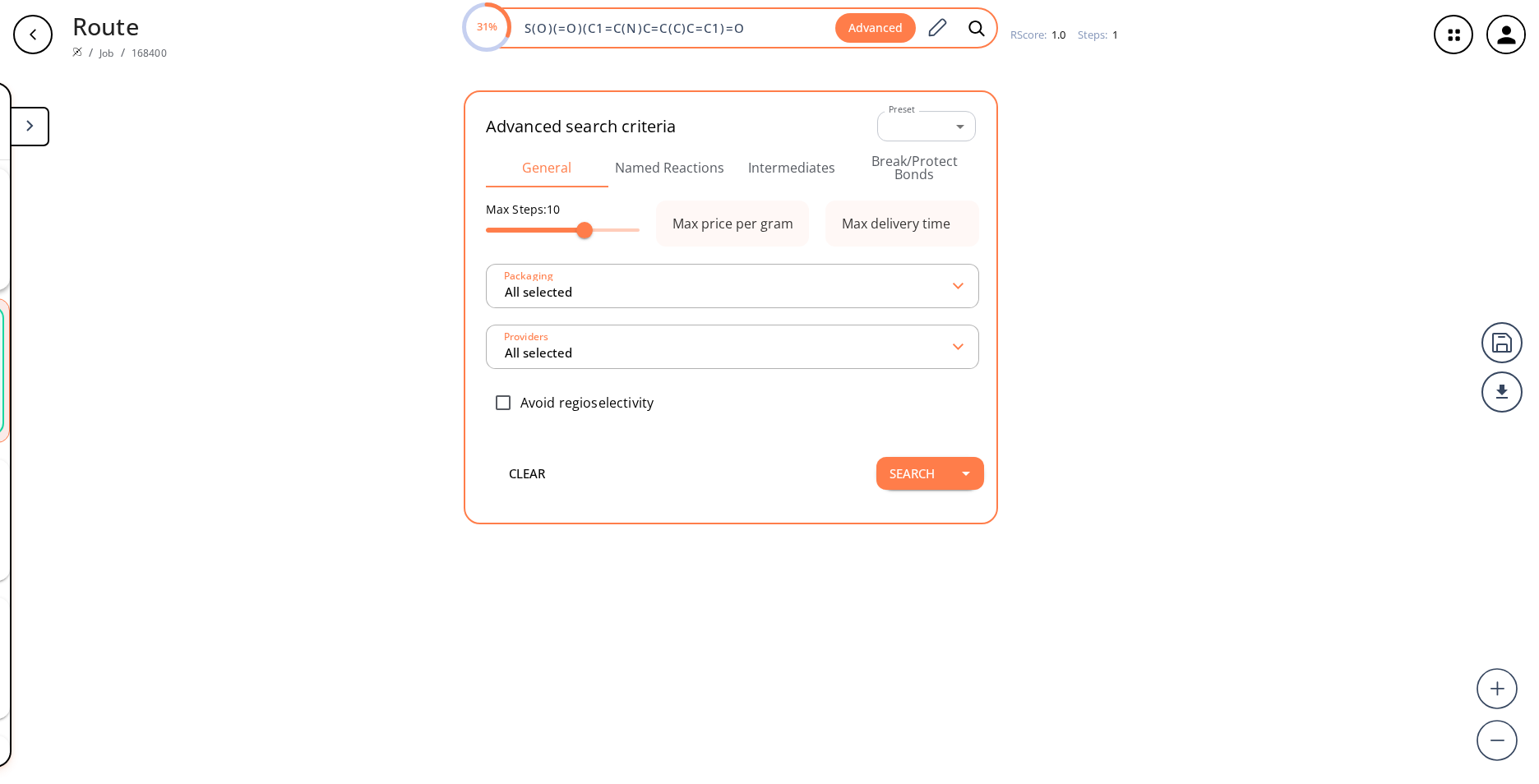 type on "All selected" 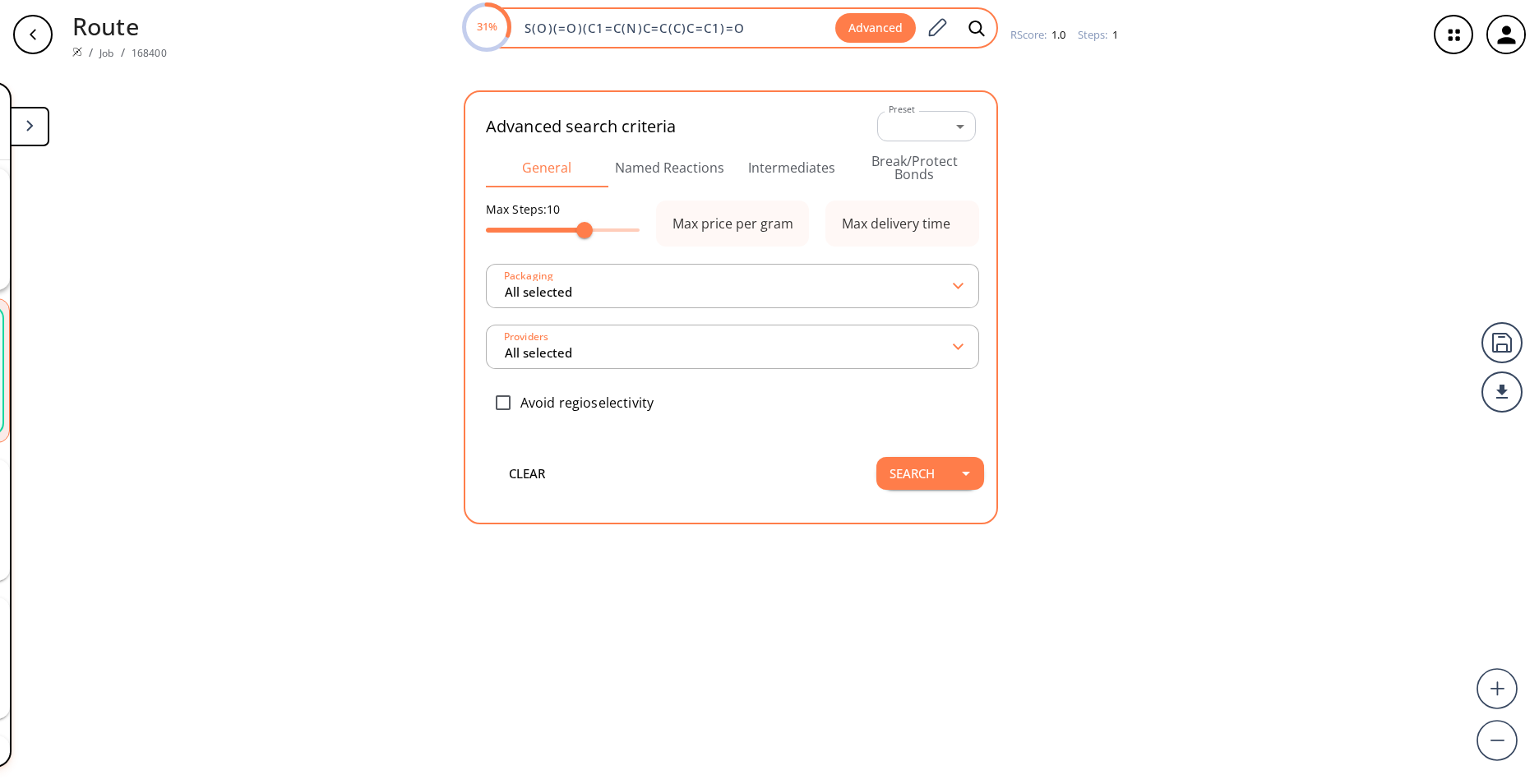 type on "All selected" 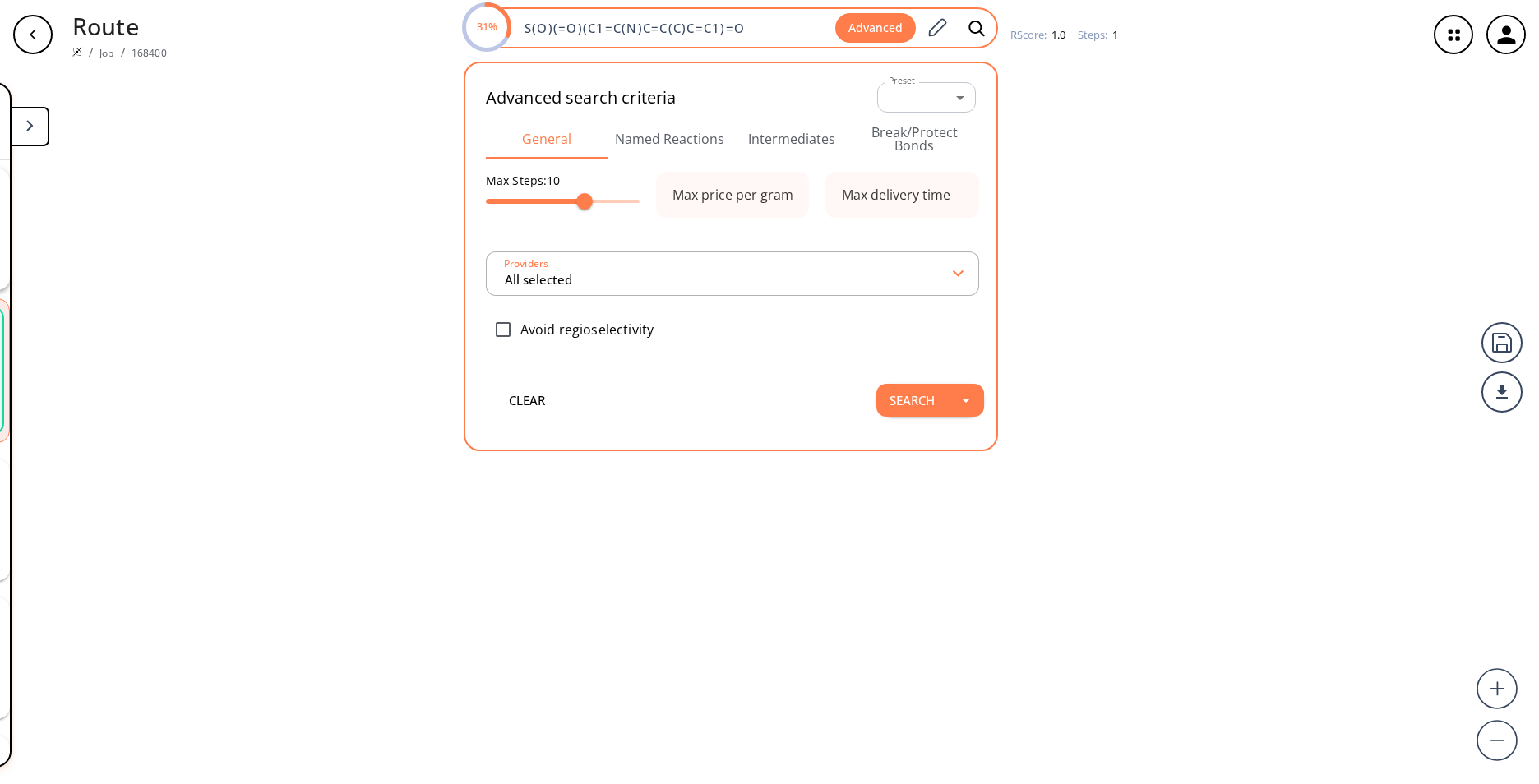 type on "All selected" 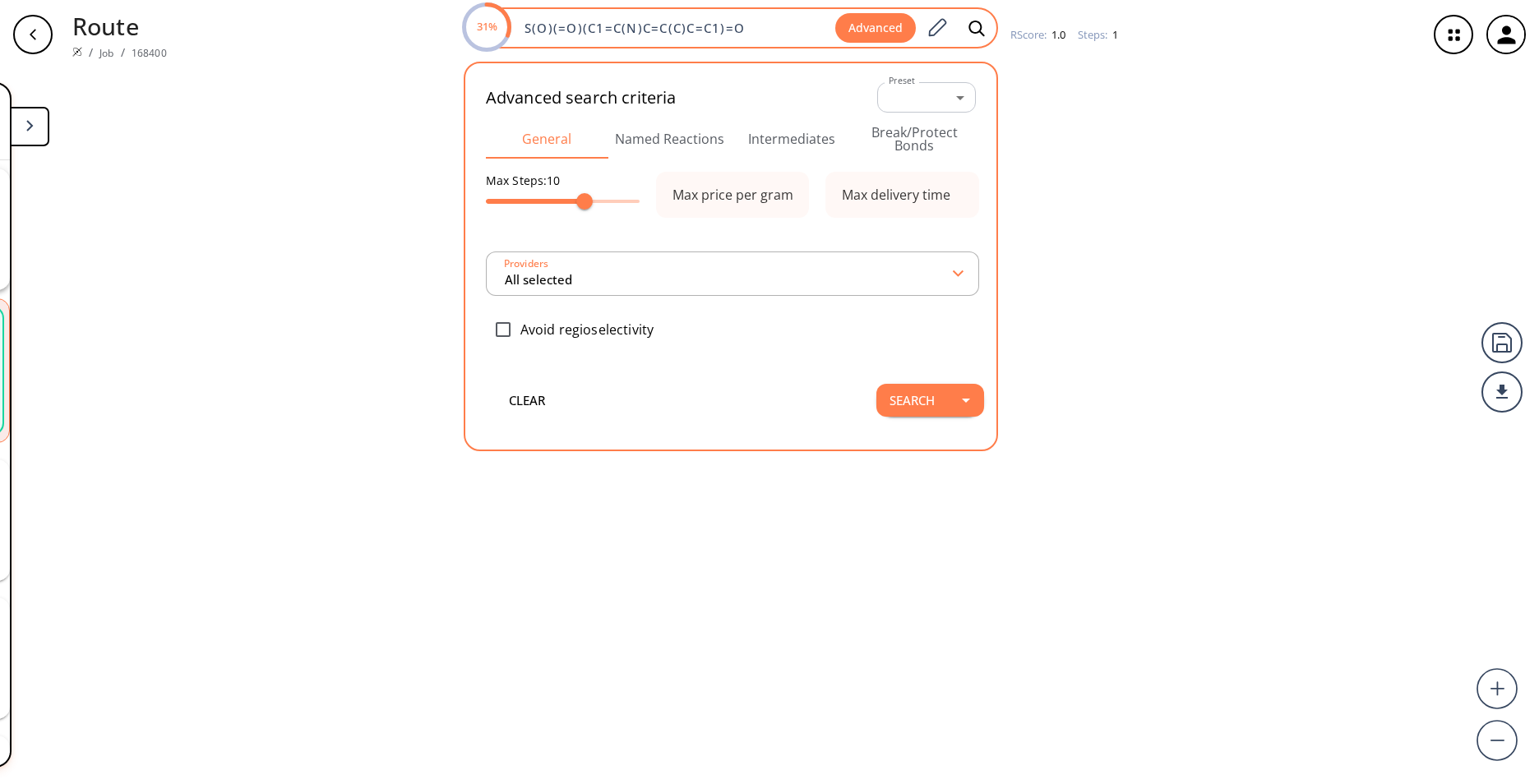type on "All selected" 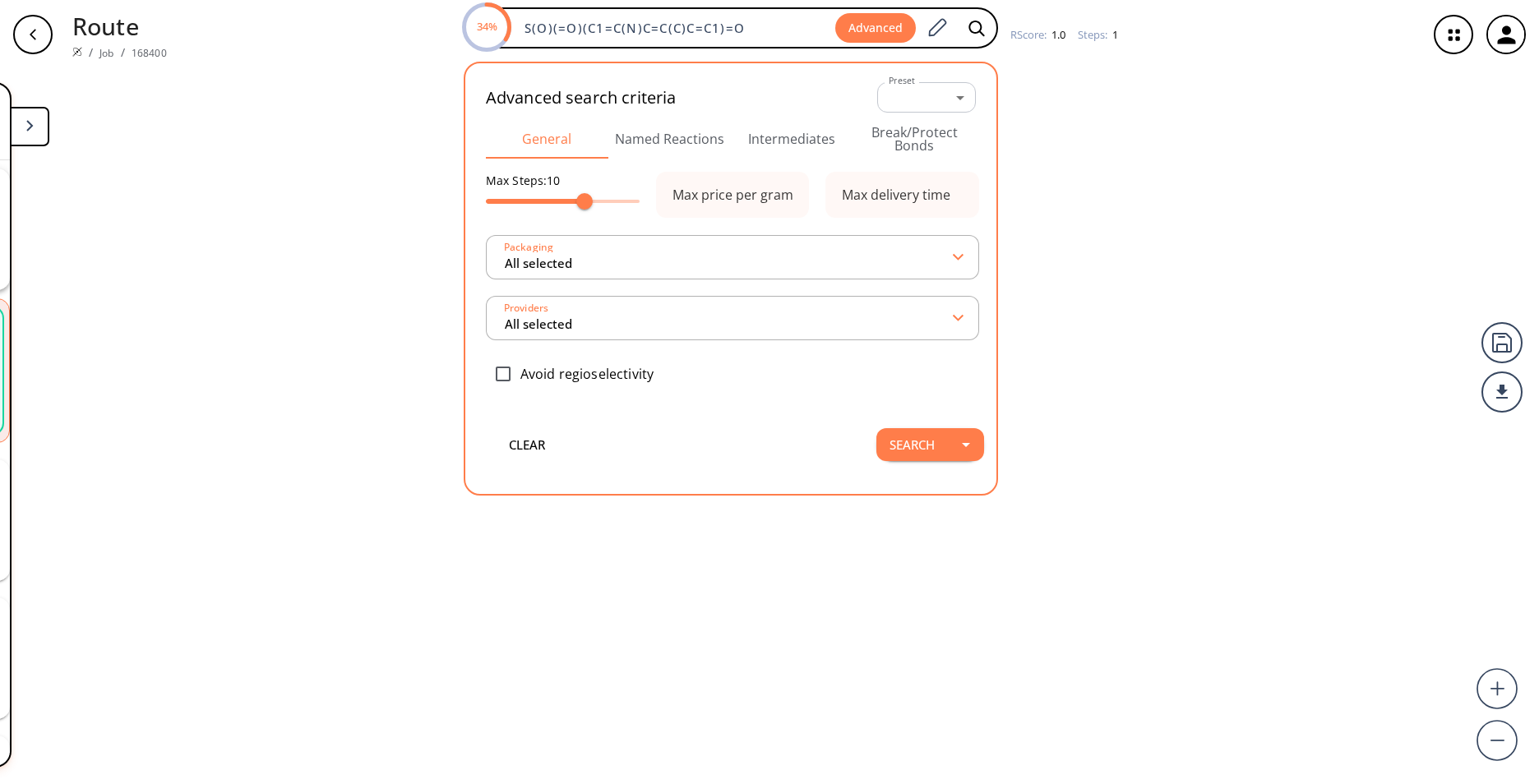 click on "References More routes from here" at bounding box center (770, 420) 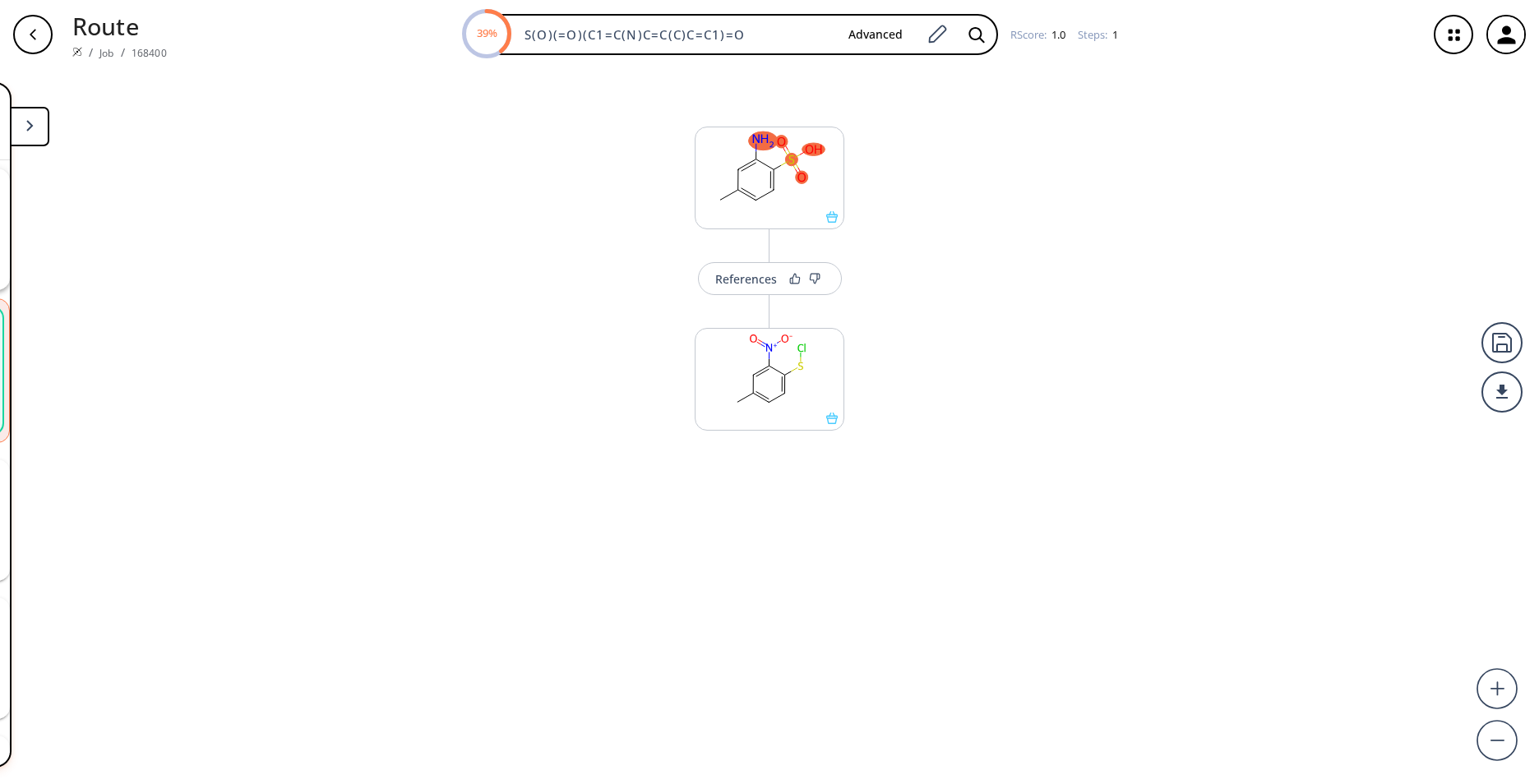 click at bounding box center [77, 52] 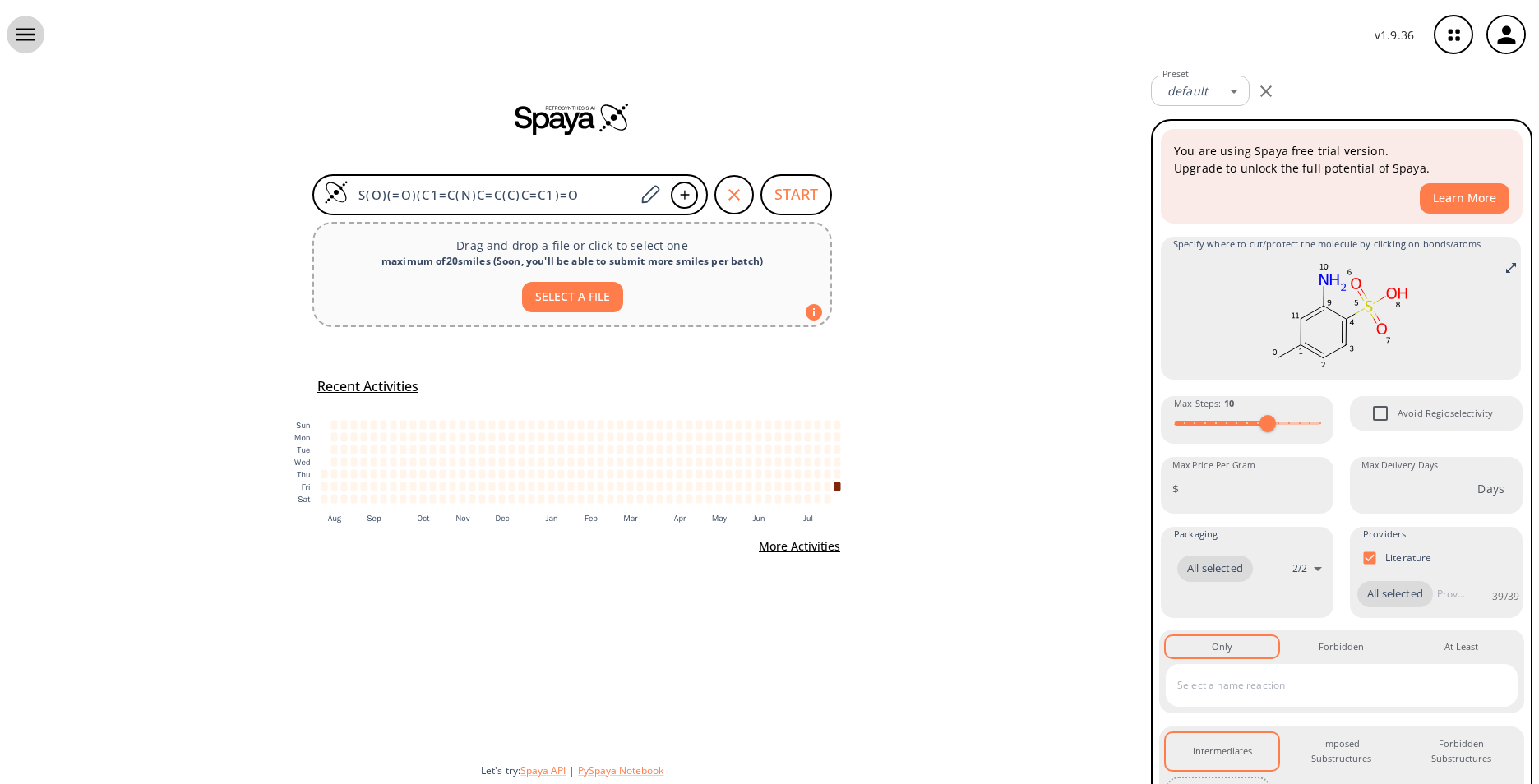 click 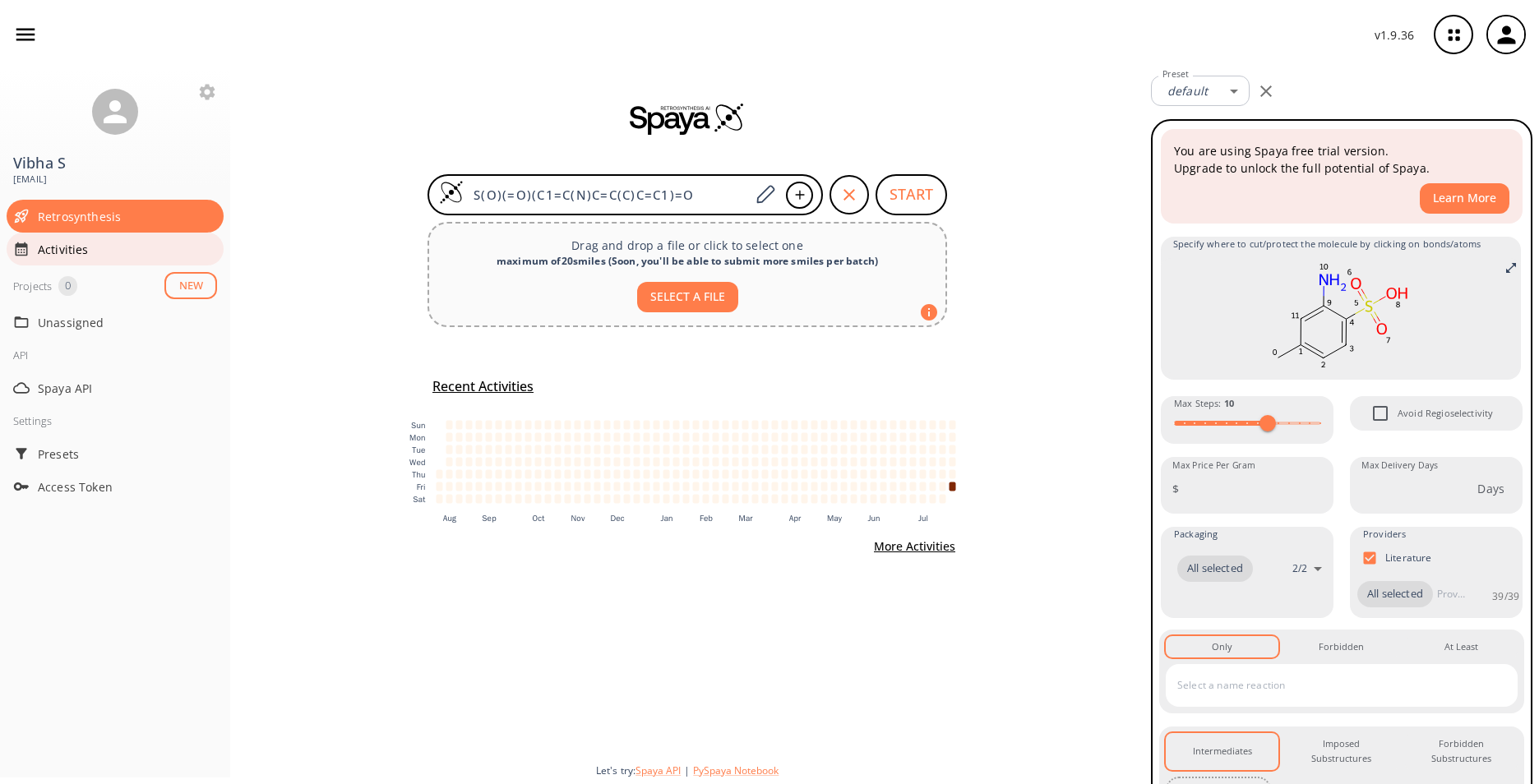 click on "Activities" at bounding box center [127, 249] 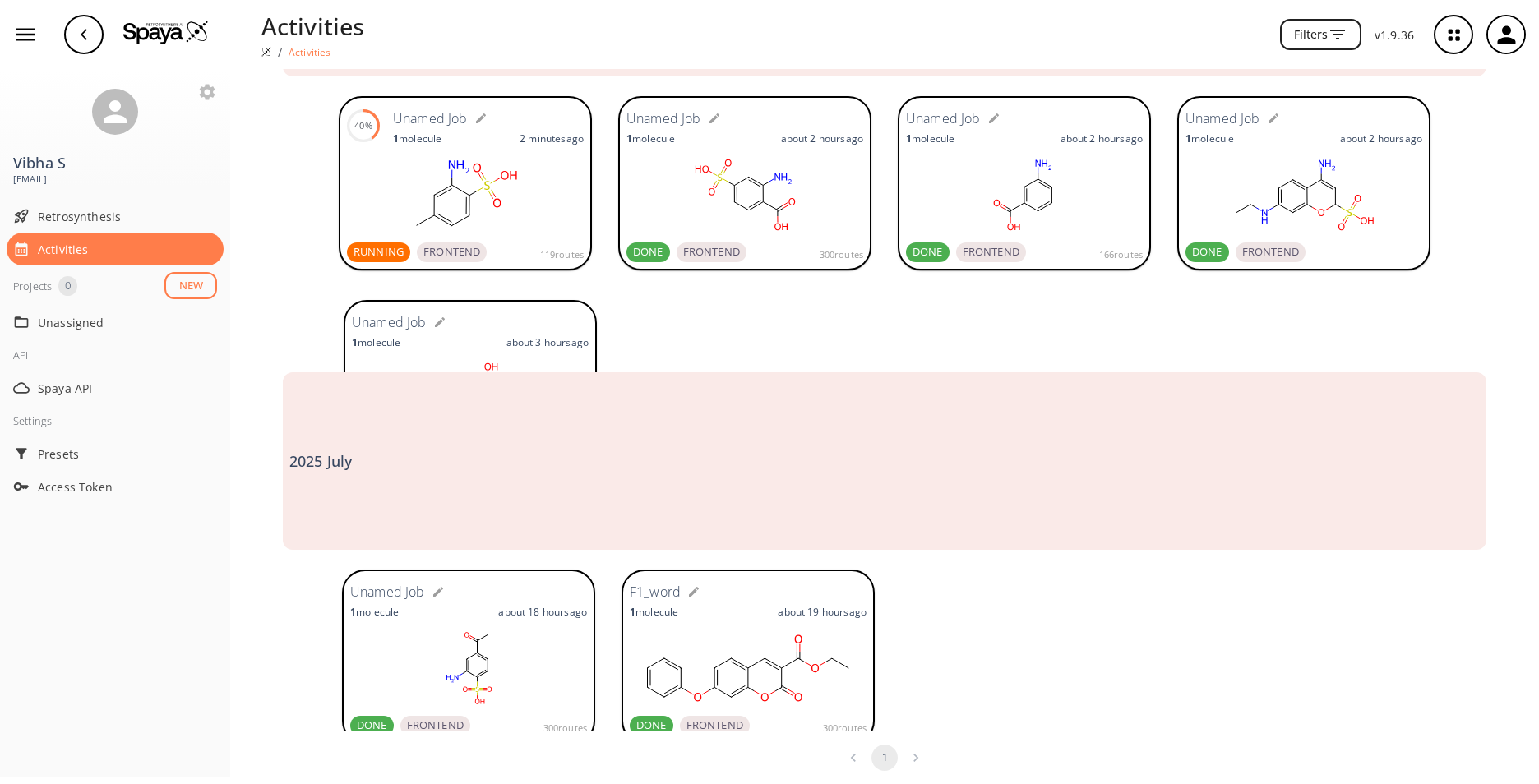 scroll, scrollTop: 81, scrollLeft: 0, axis: vertical 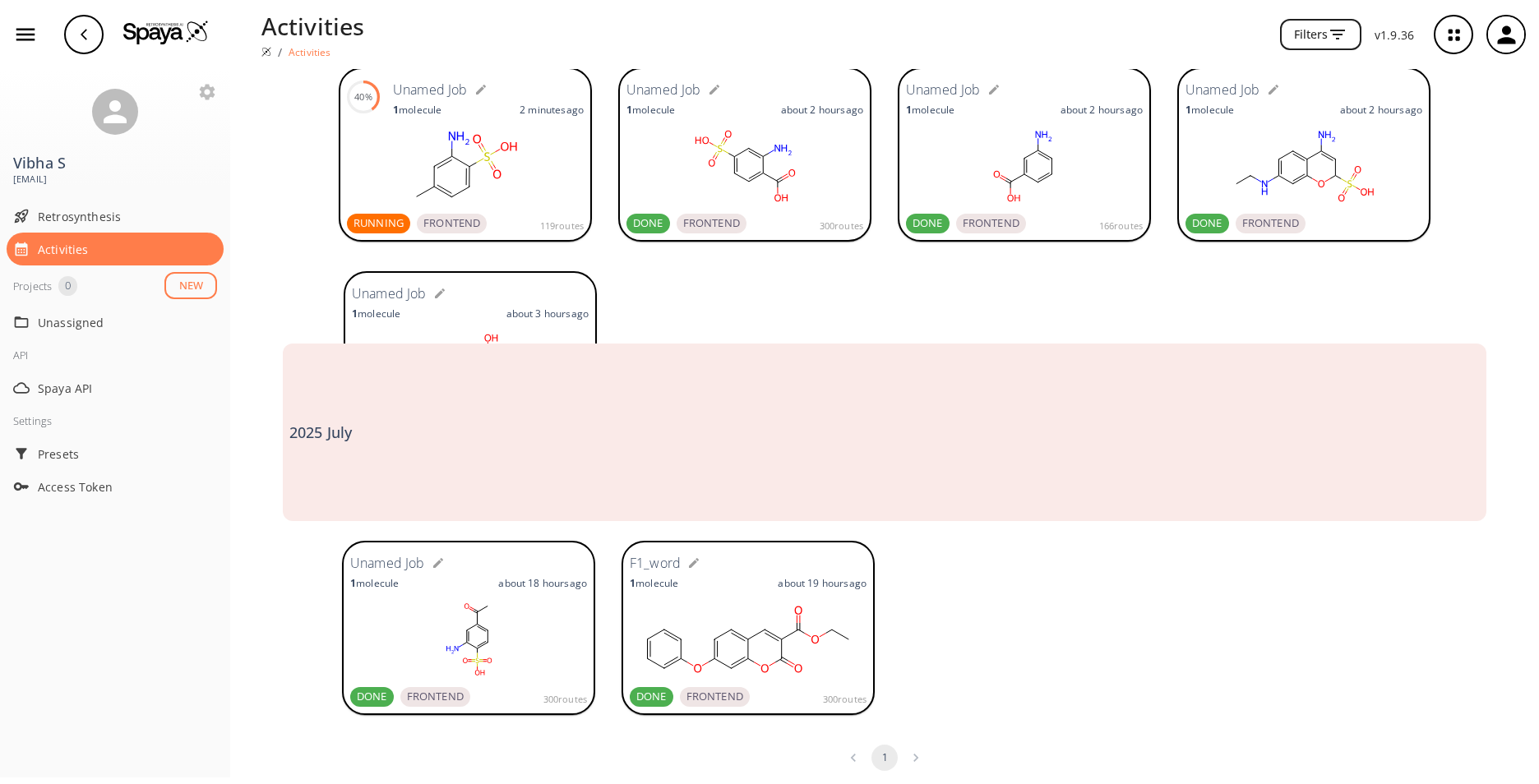 click at bounding box center (1302, 630) 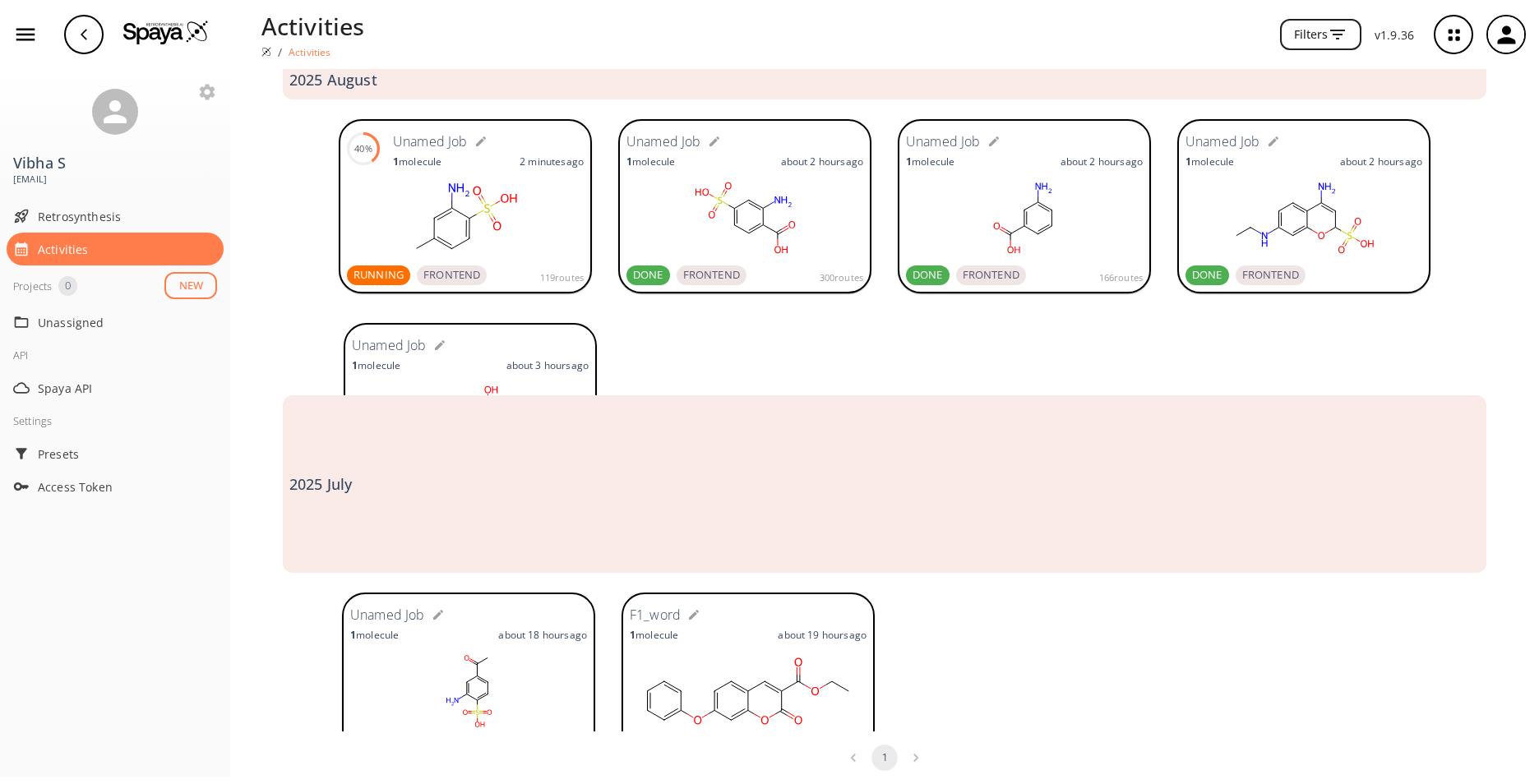 scroll, scrollTop: 0, scrollLeft: 0, axis: both 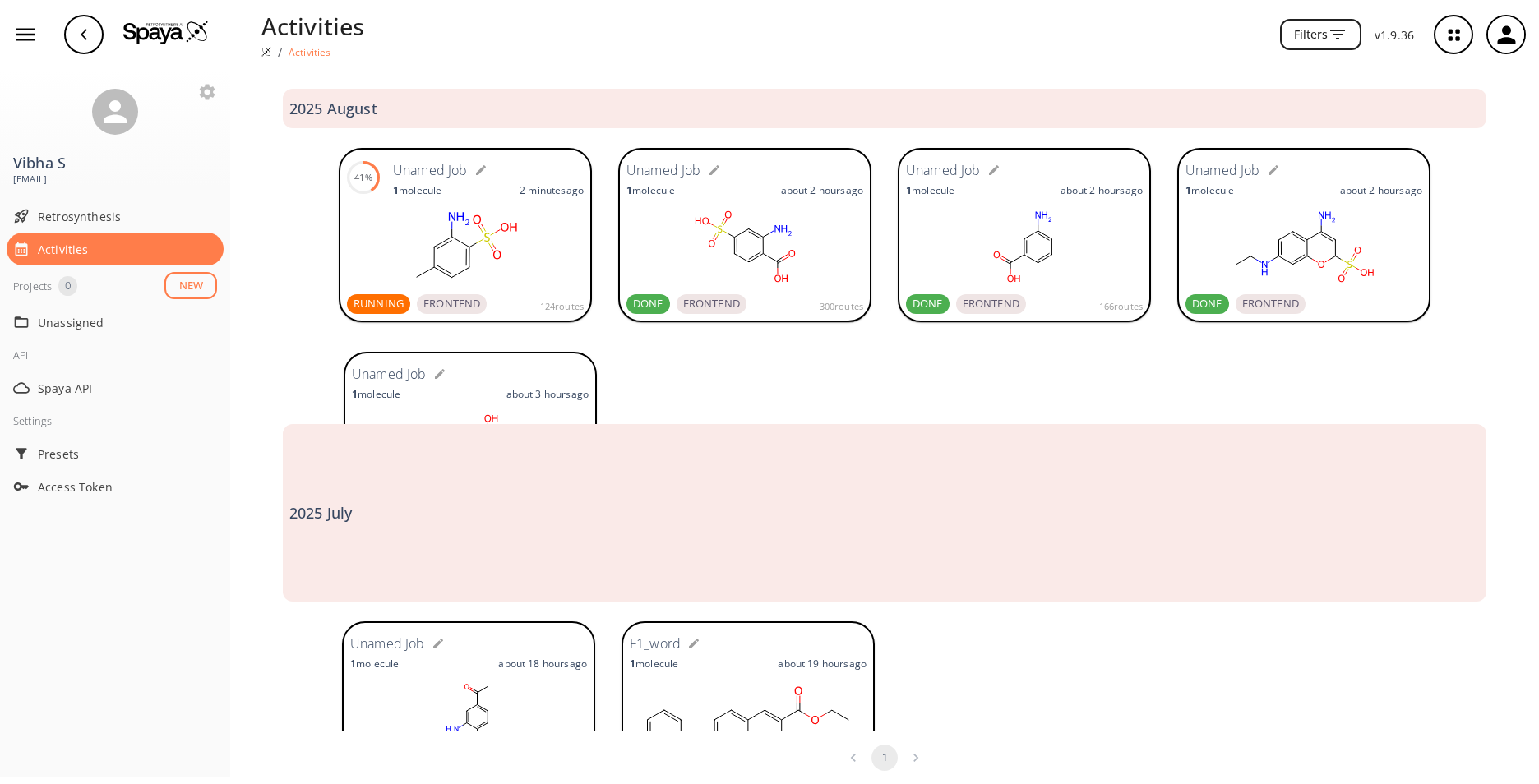click at bounding box center [1024, 440] 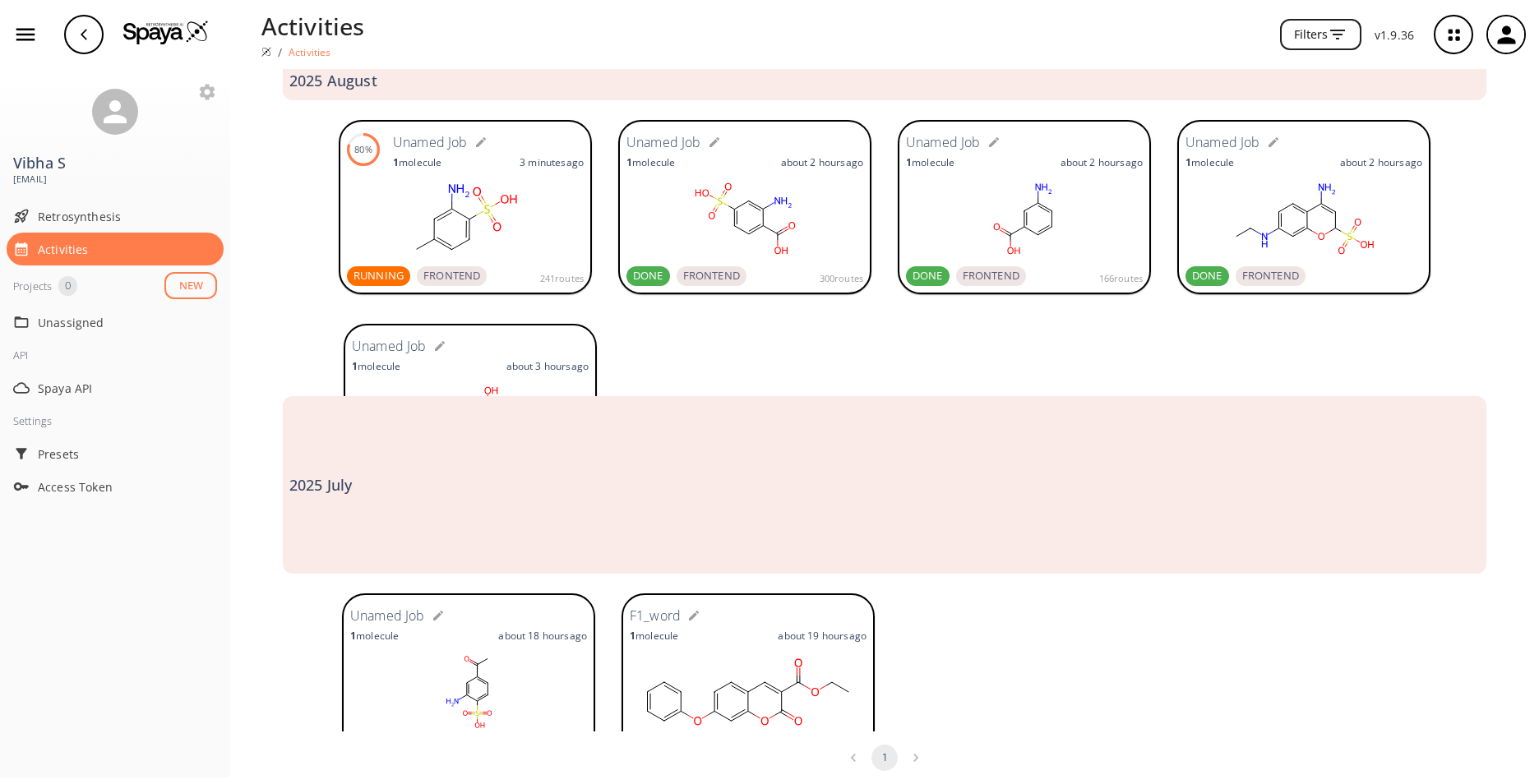 scroll, scrollTop: 0, scrollLeft: 0, axis: both 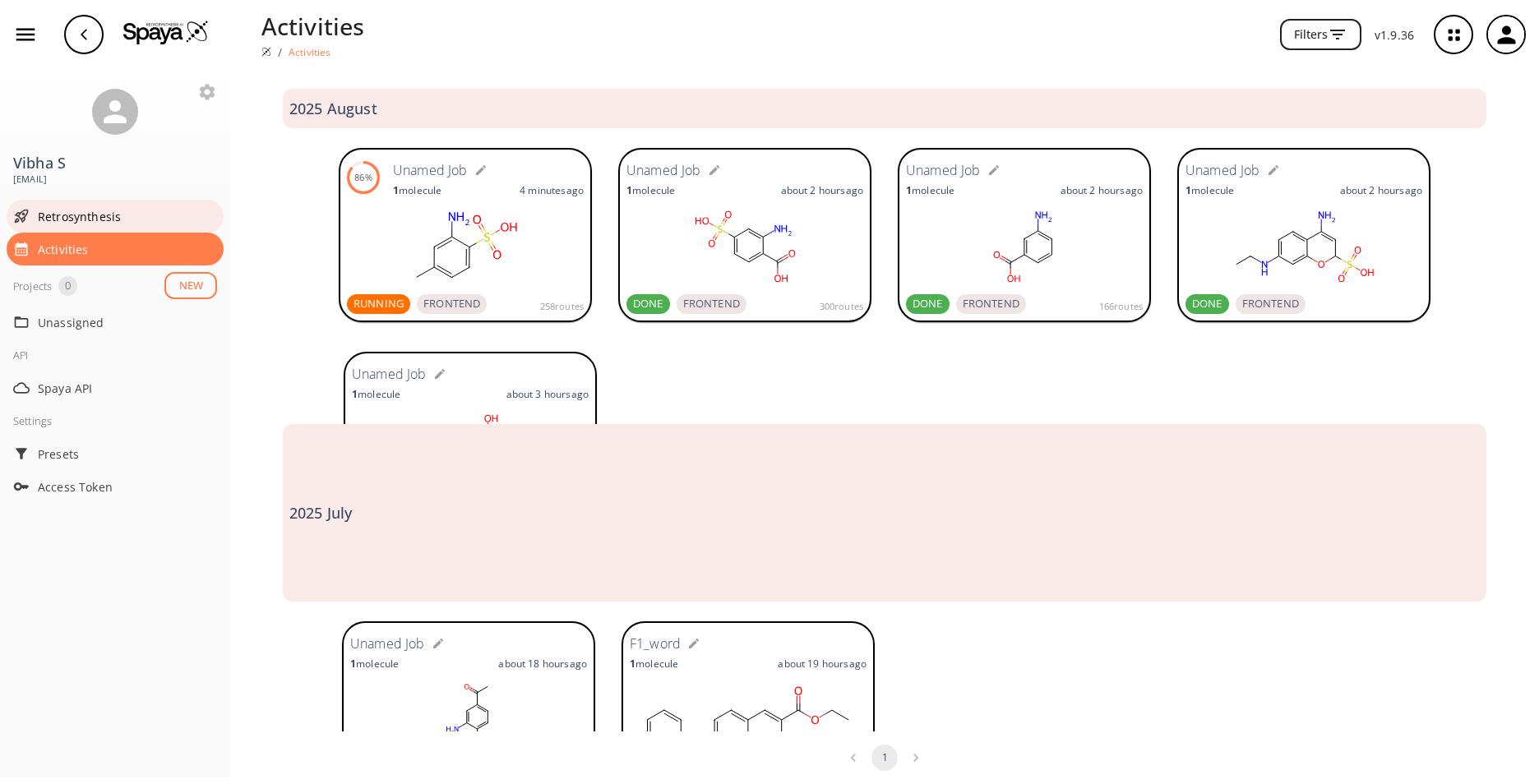click on "Retrosynthesis" at bounding box center (127, 216) 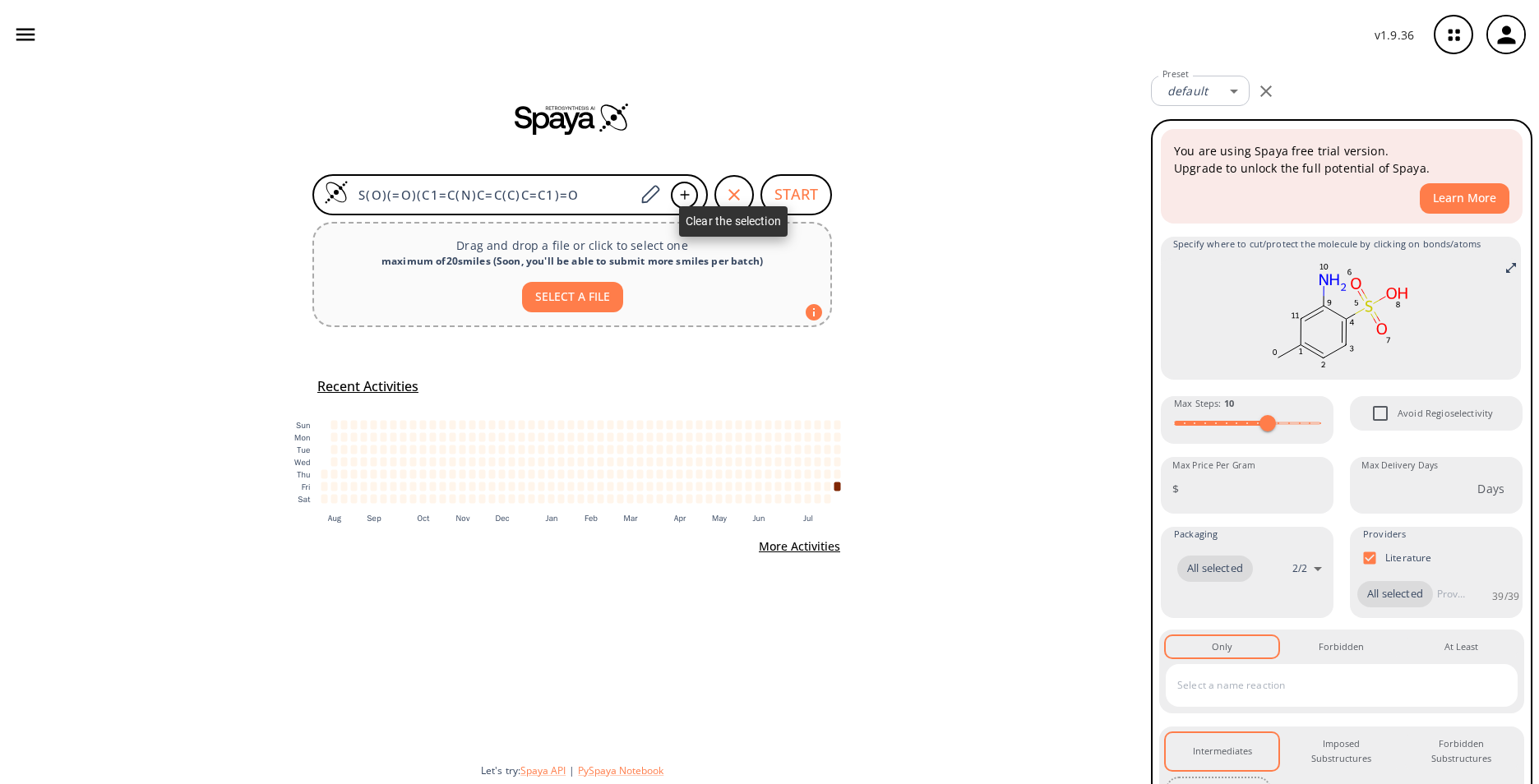 click 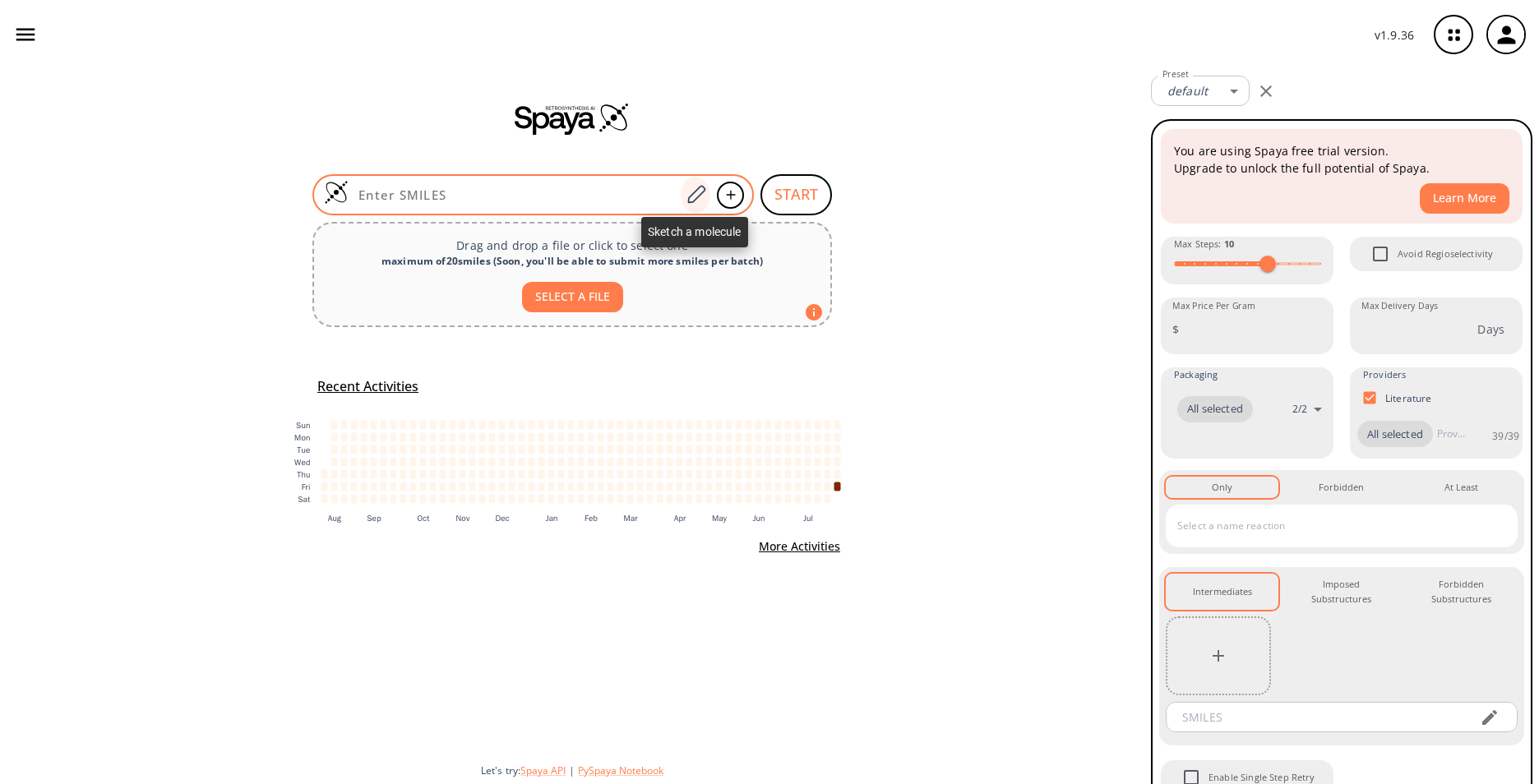 click 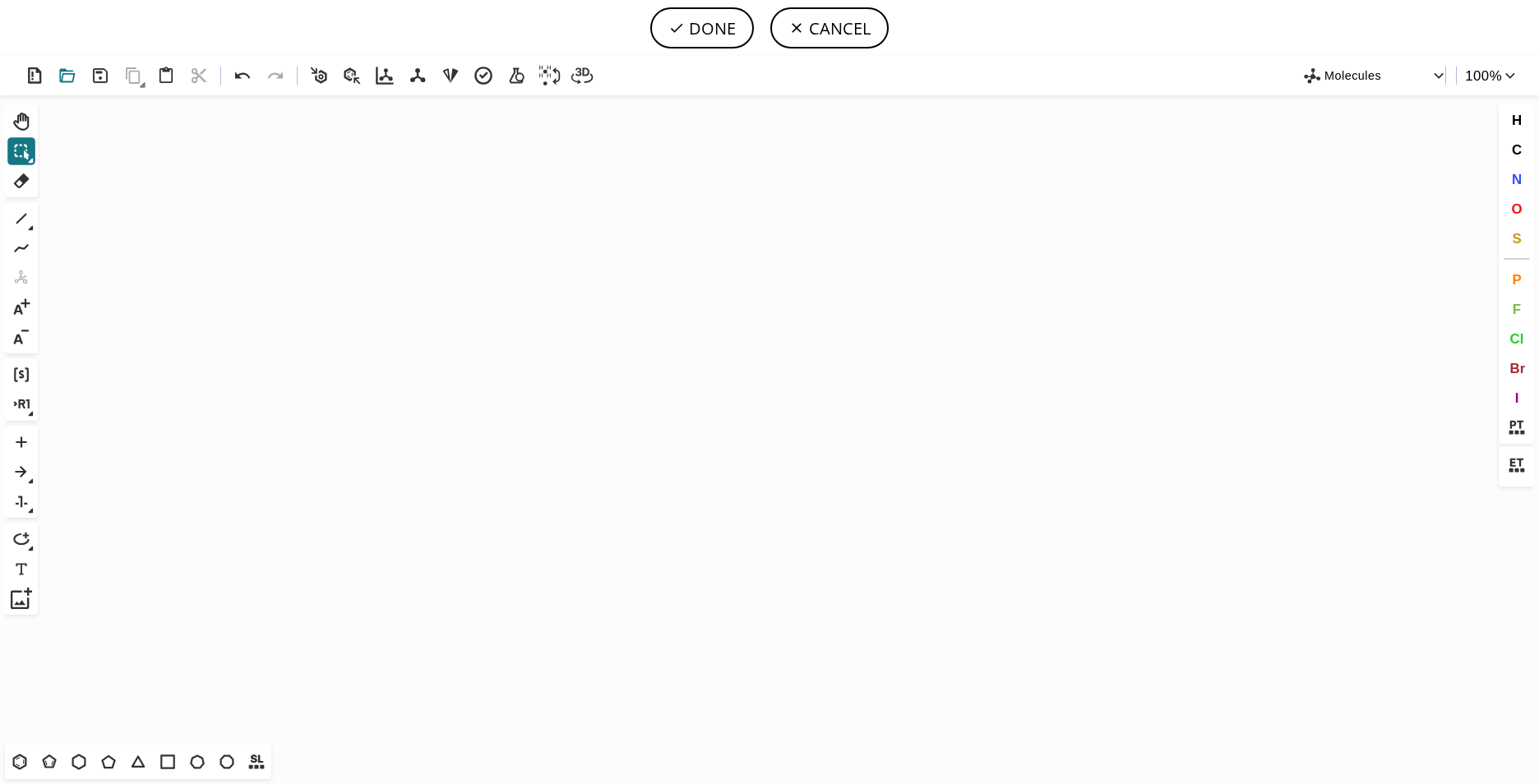 click 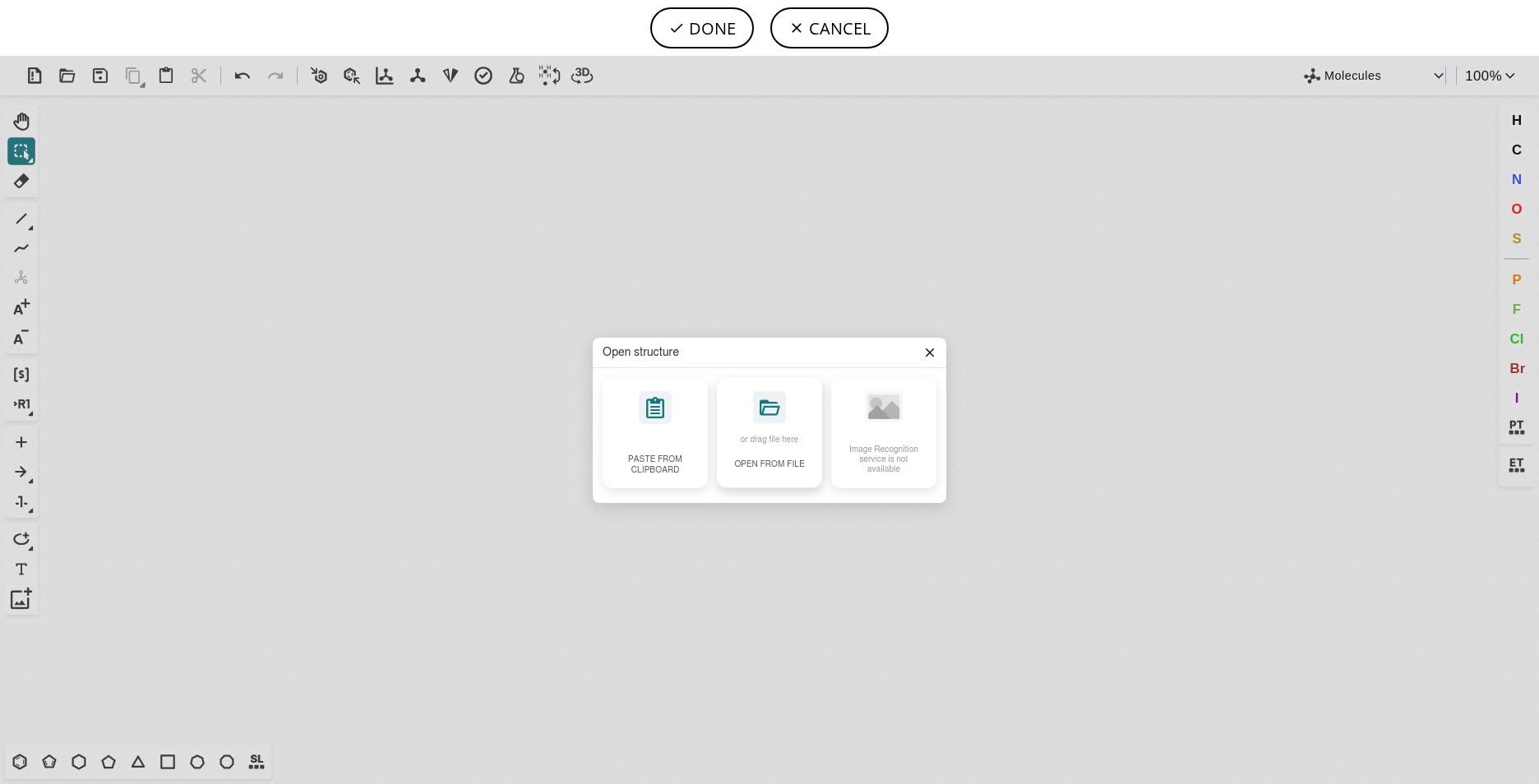 click on "or drag file here Open from file" at bounding box center (770, 432) 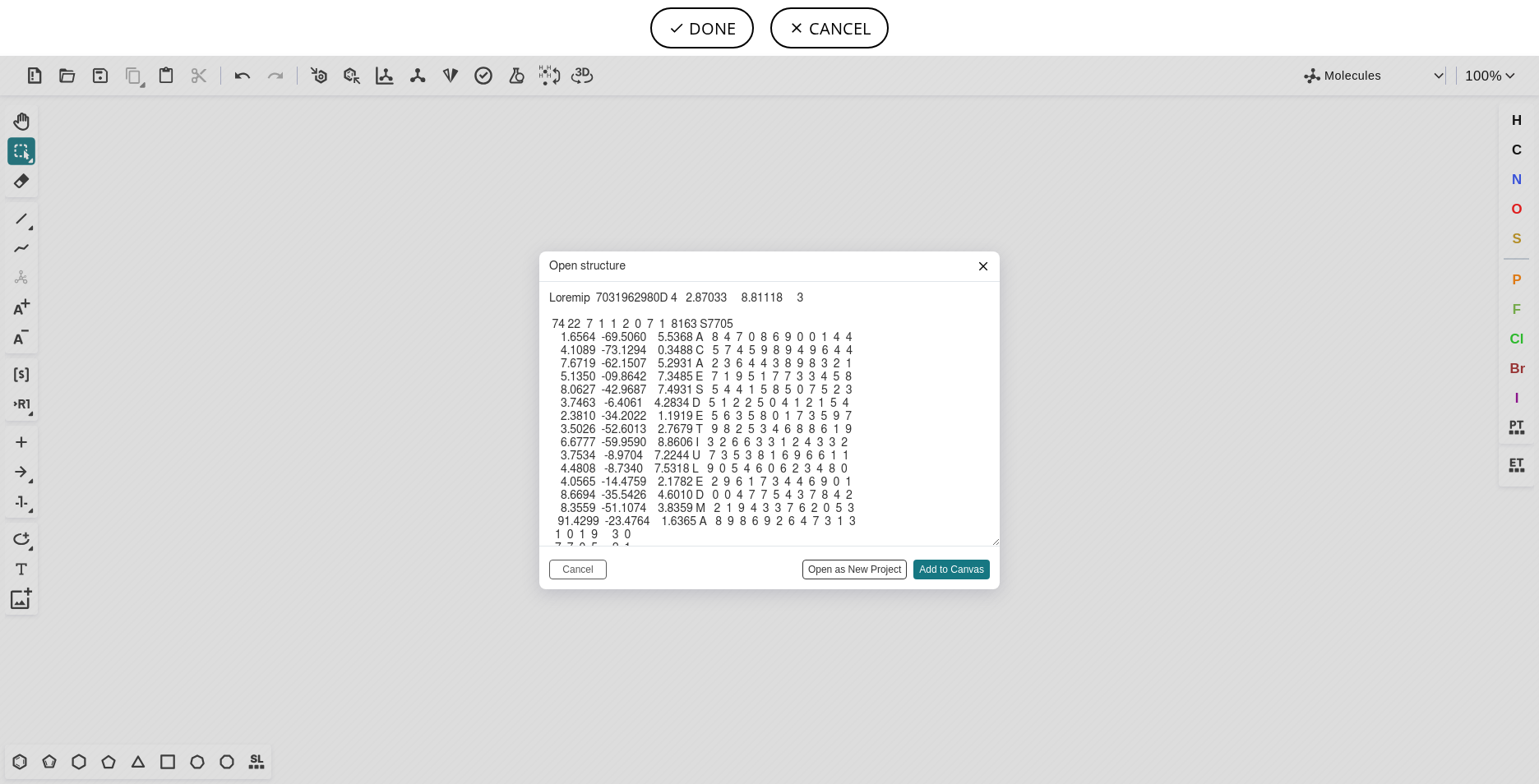 click on "Open as New Project" at bounding box center (854, 570) 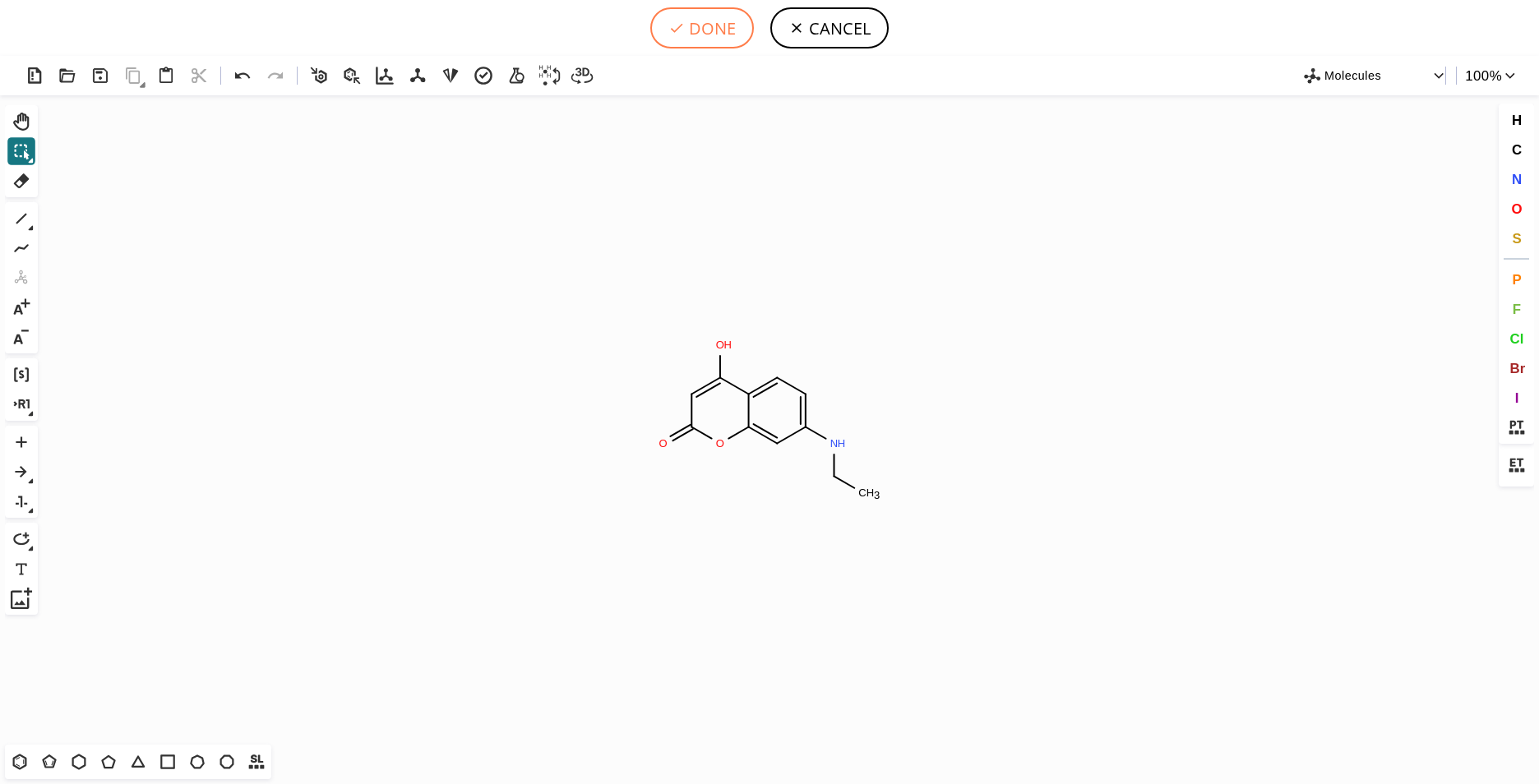click on "DONE" at bounding box center (702, 28) 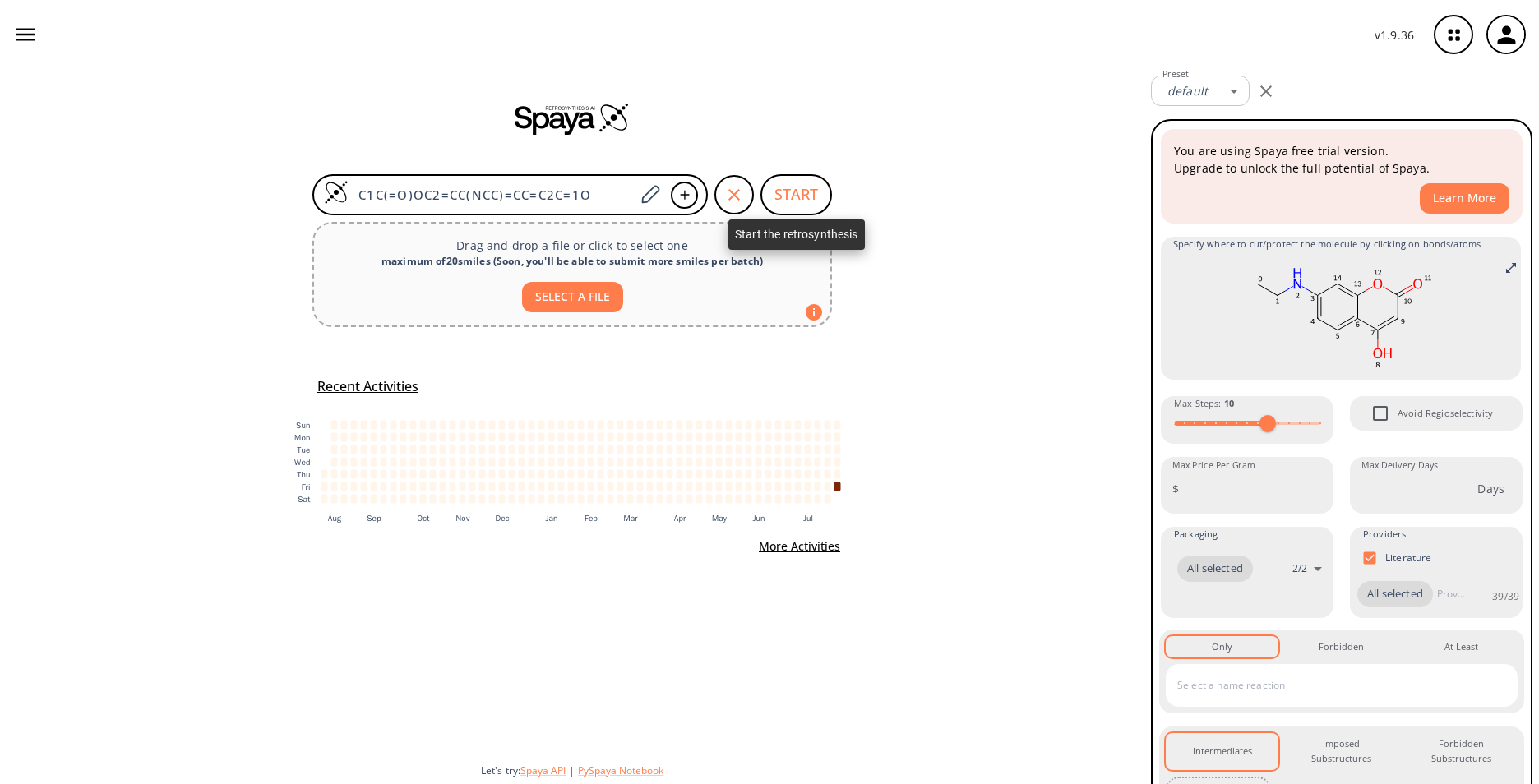 click on "START" at bounding box center (796, 195) 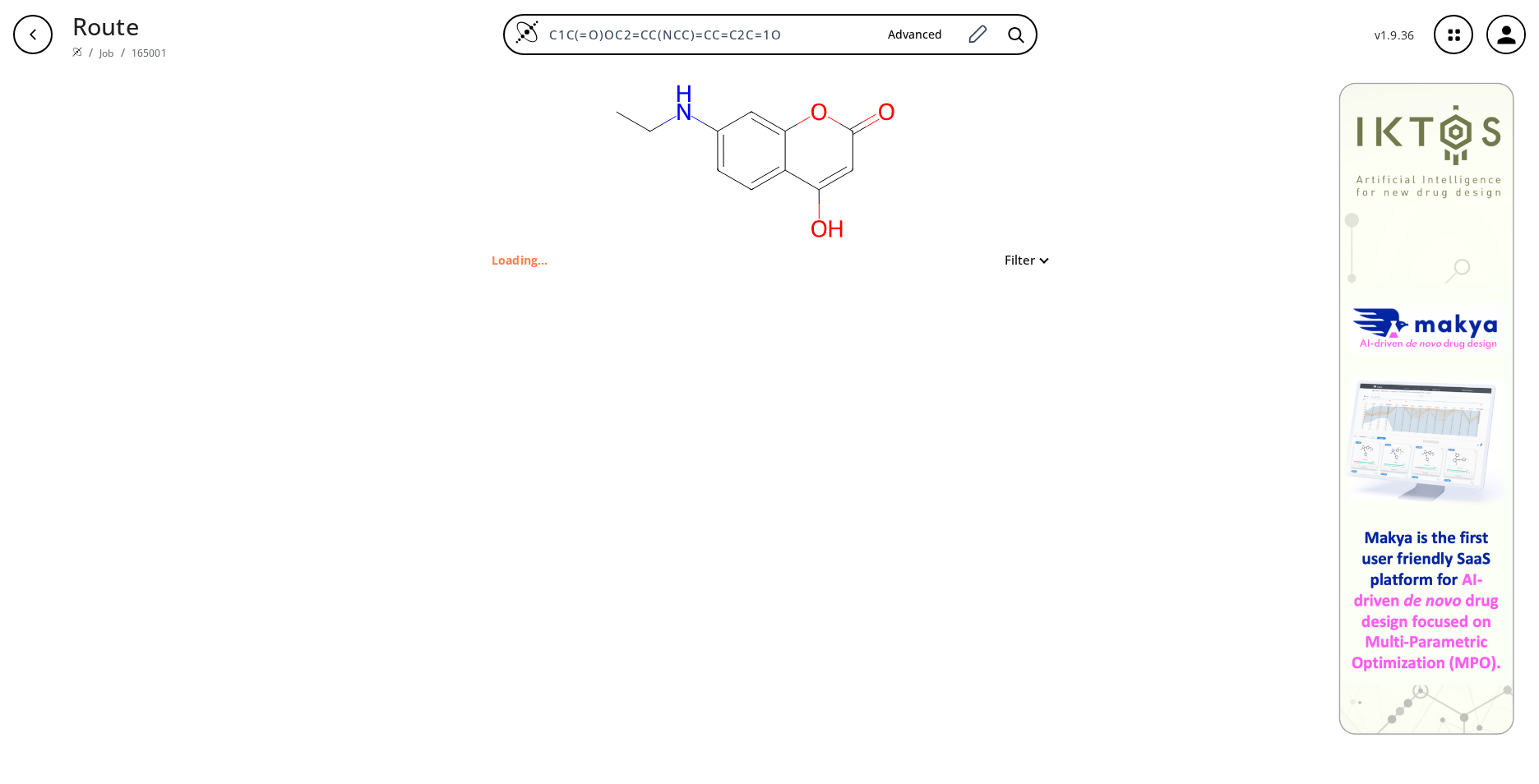 type on "CCNc1ccc(C(O)=CC(=O)O2)c2c1" 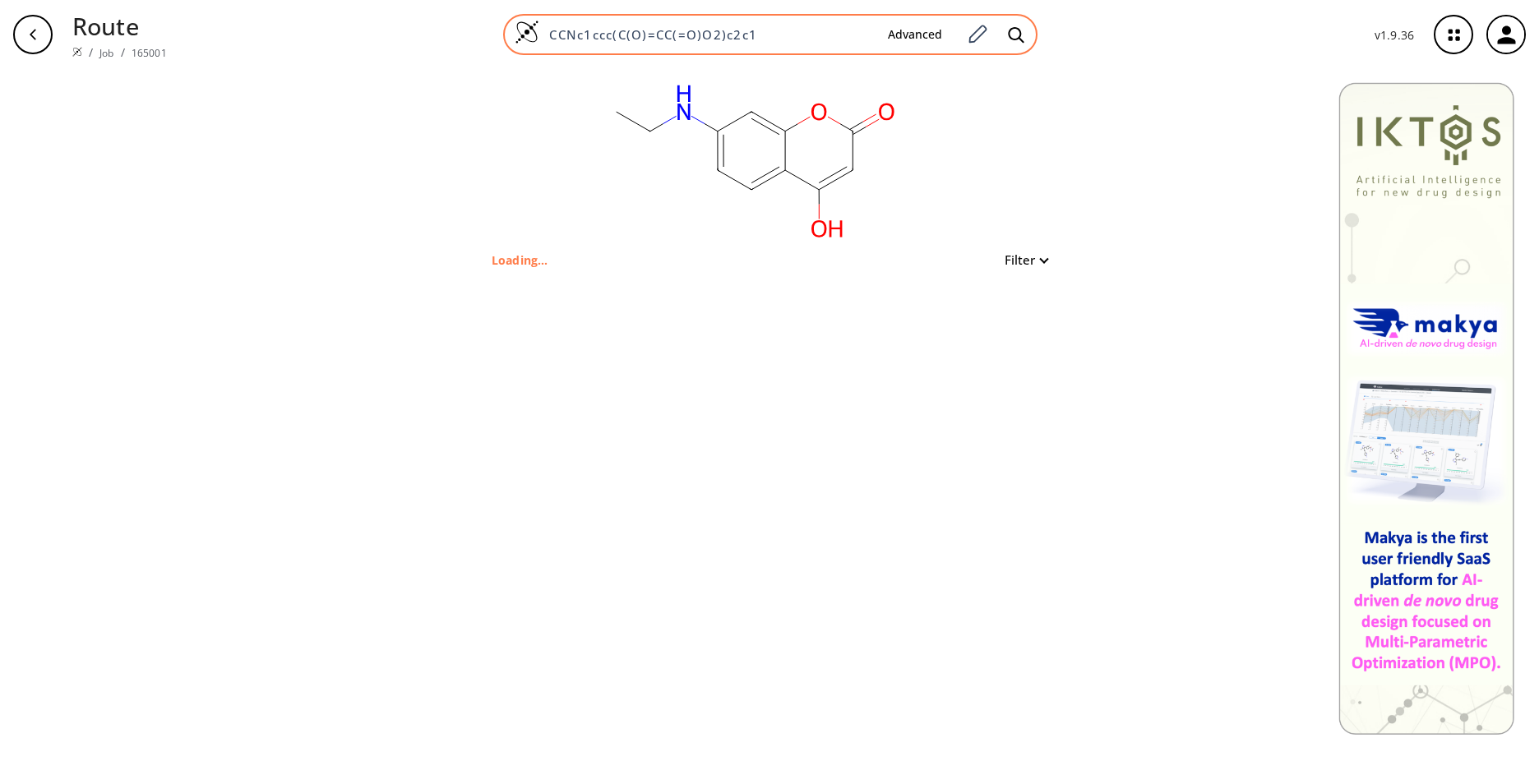 drag, startPoint x: 769, startPoint y: 30, endPoint x: 574, endPoint y: 34, distance: 195.04102 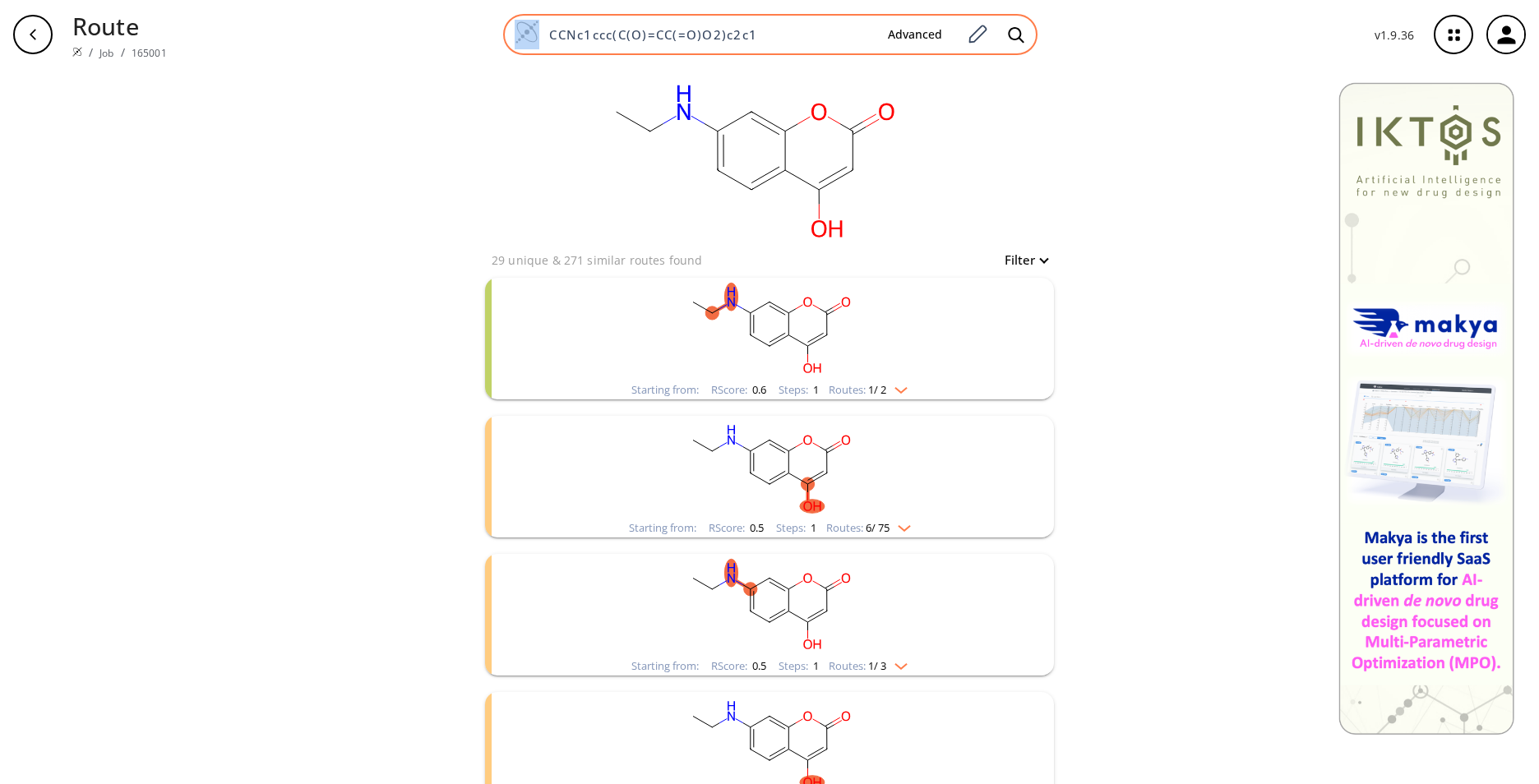 drag, startPoint x: 795, startPoint y: 47, endPoint x: 696, endPoint y: 48, distance: 99.00505 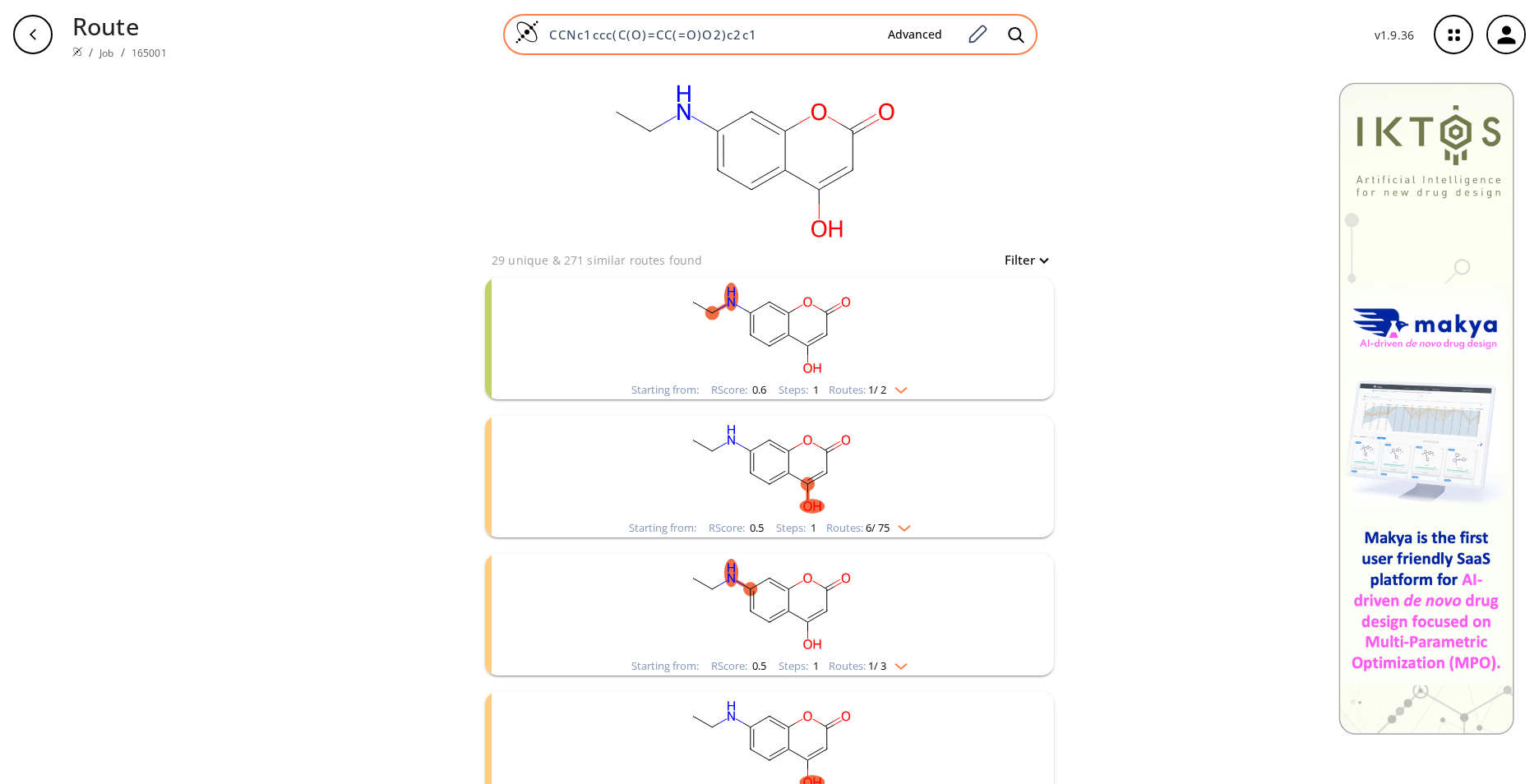 drag, startPoint x: 811, startPoint y: 33, endPoint x: 545, endPoint y: 47, distance: 266.36817 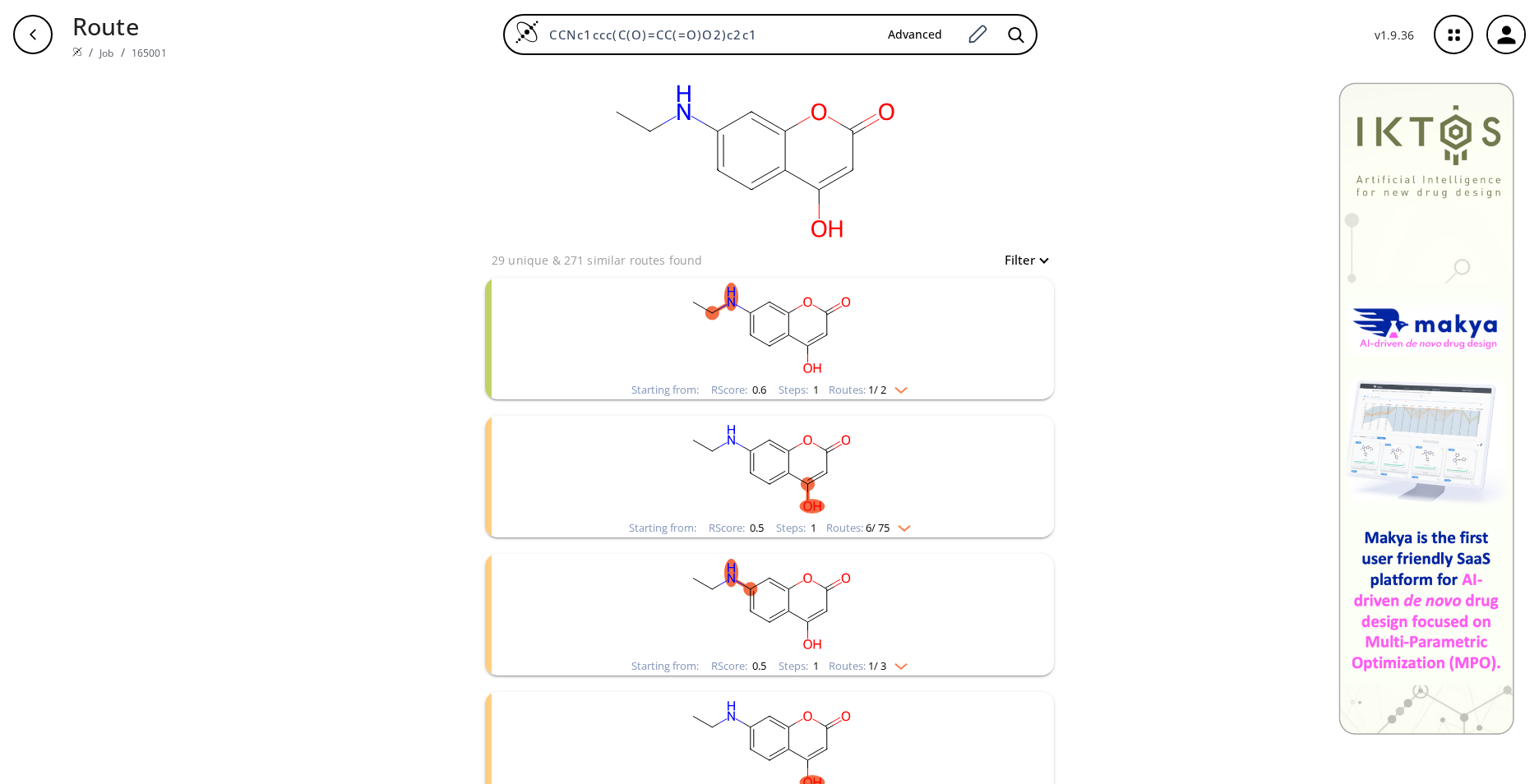 click at bounding box center (77, 52) 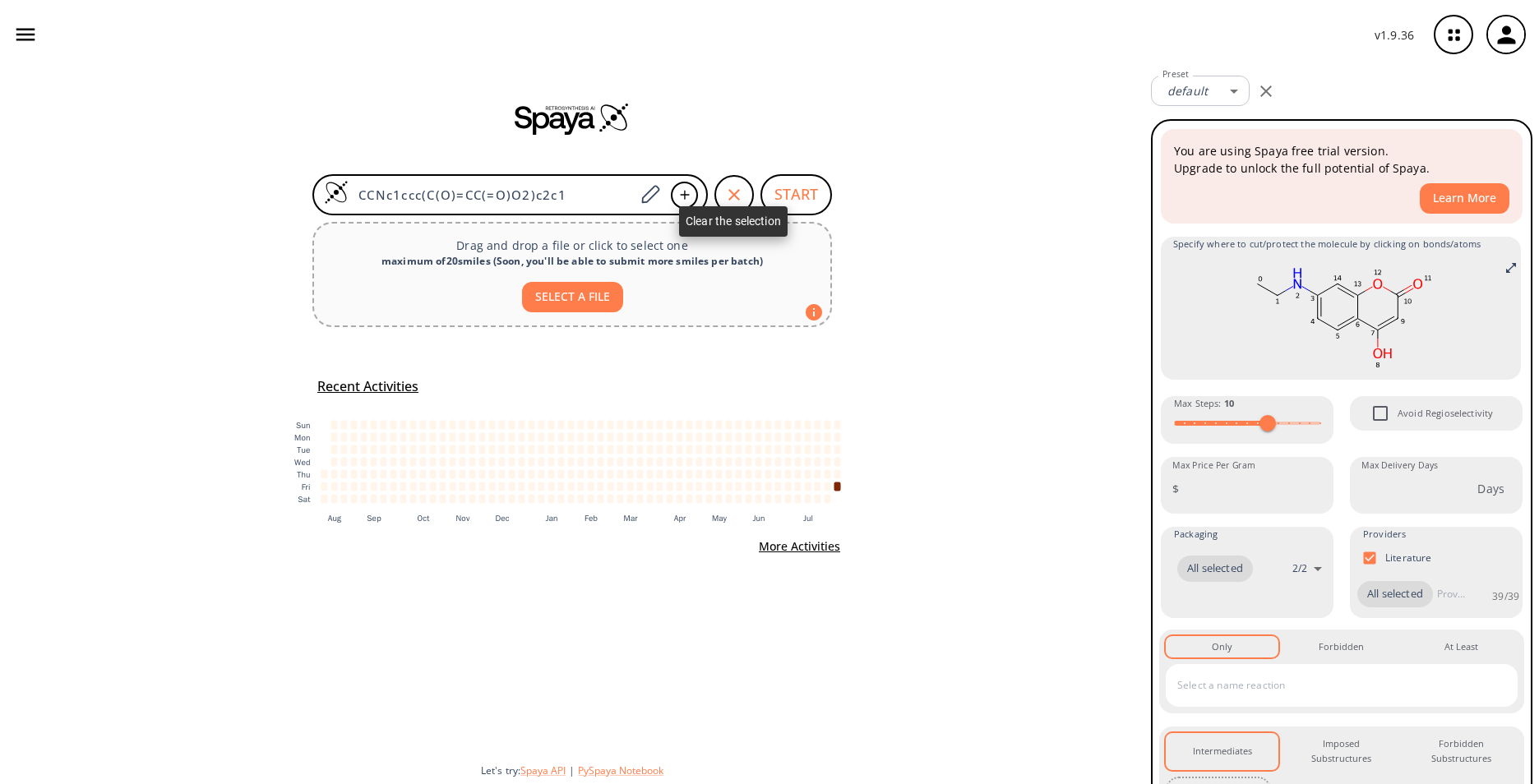 click 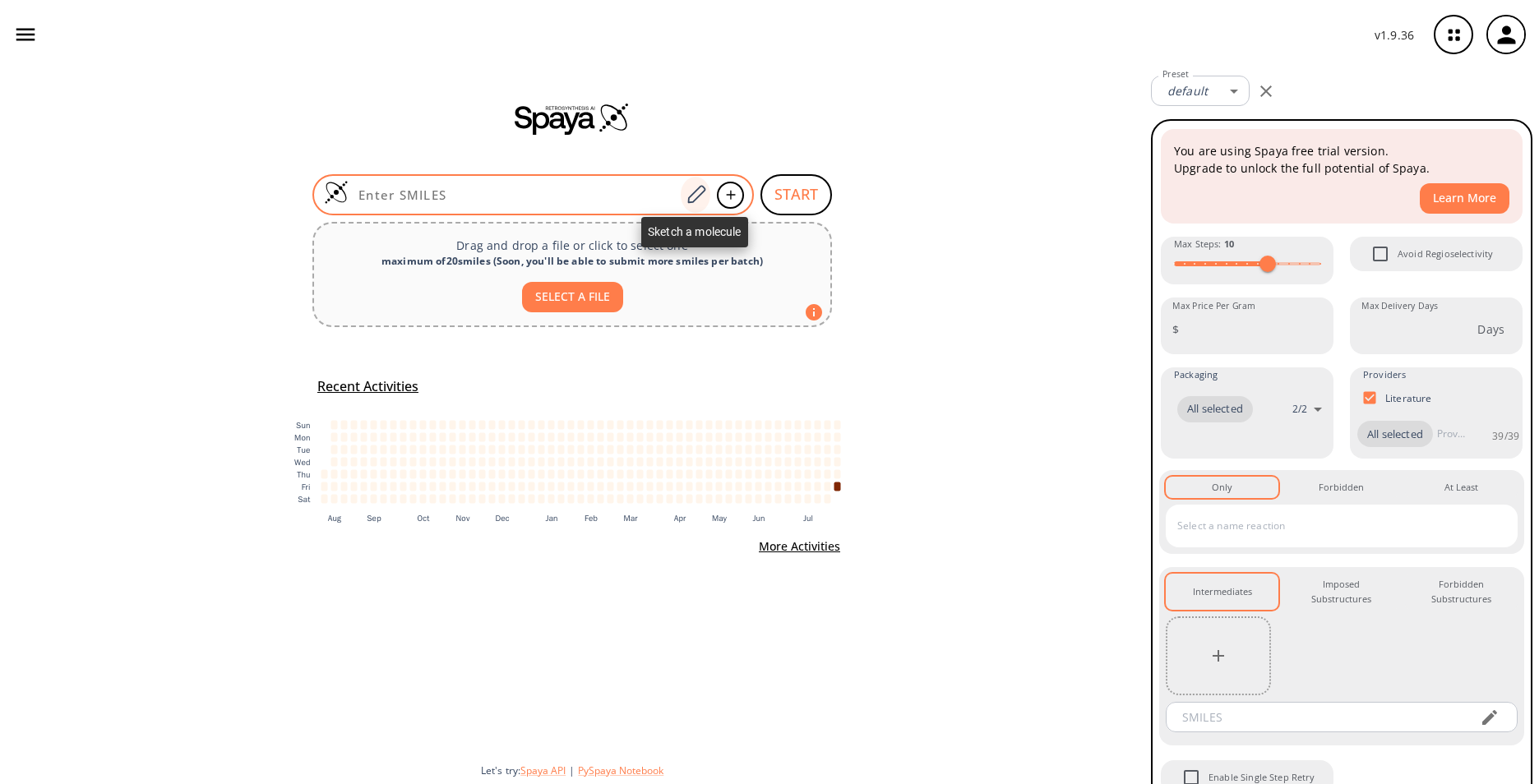click 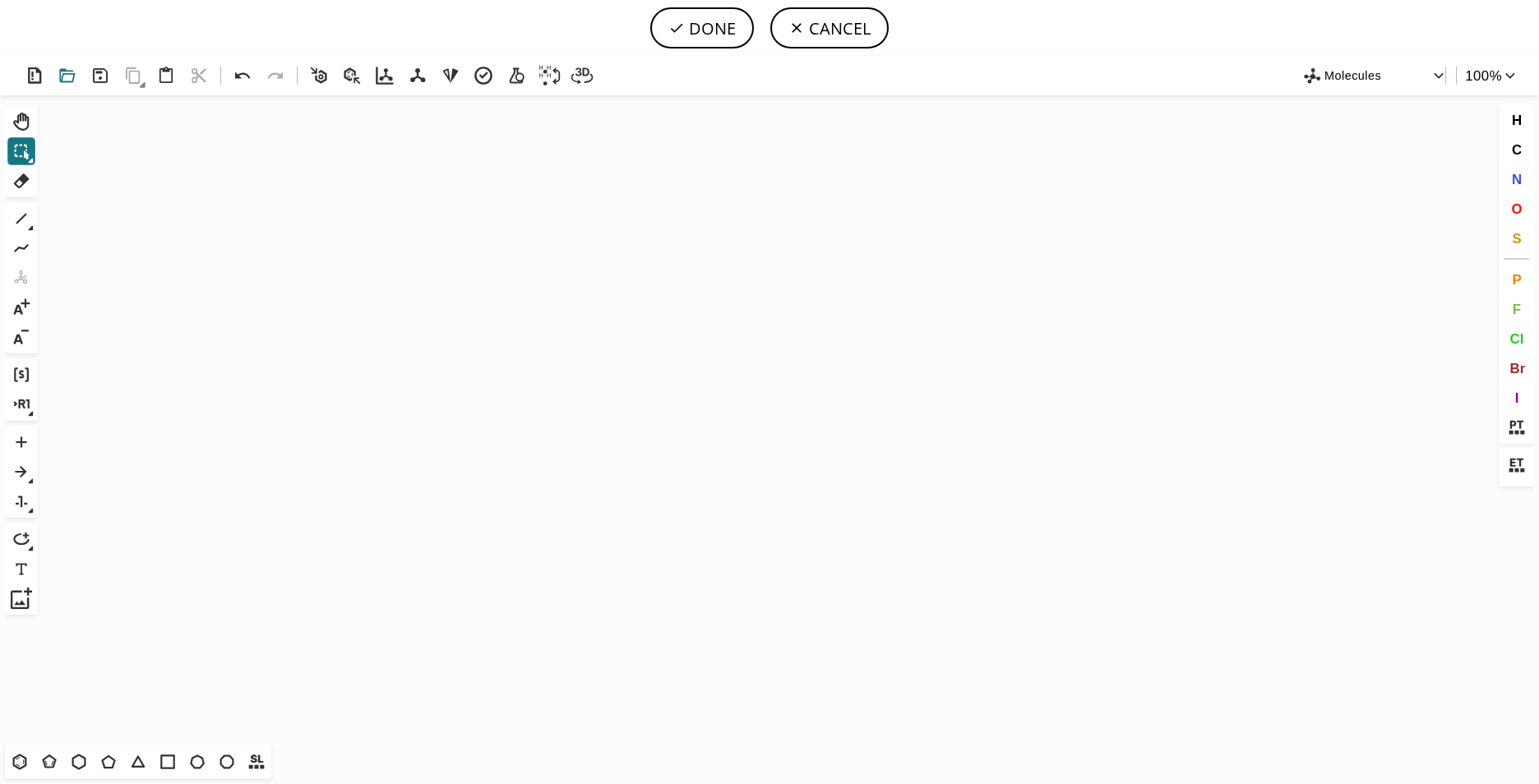 click 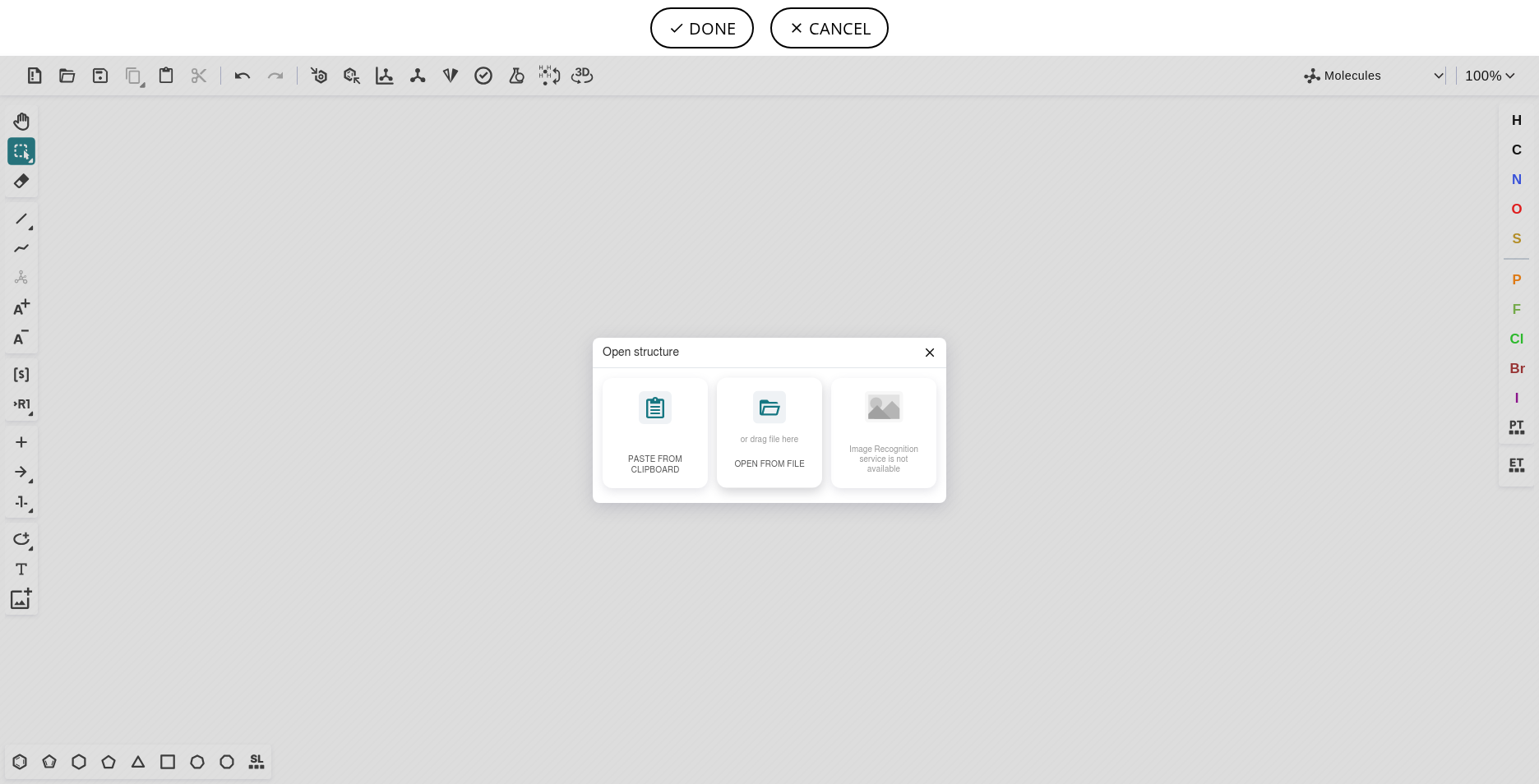 click 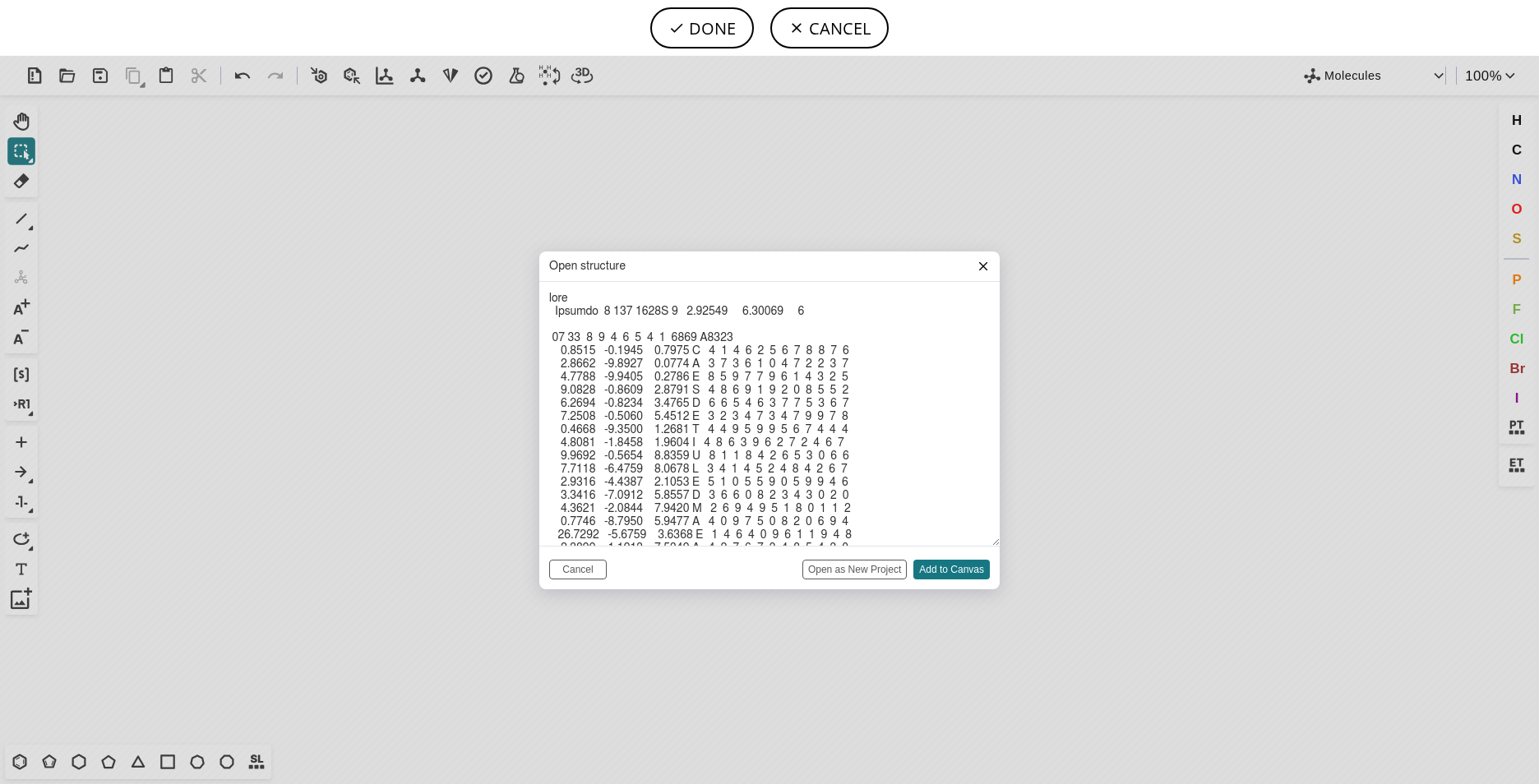 click on "Add to Canvas" at bounding box center (951, 570) 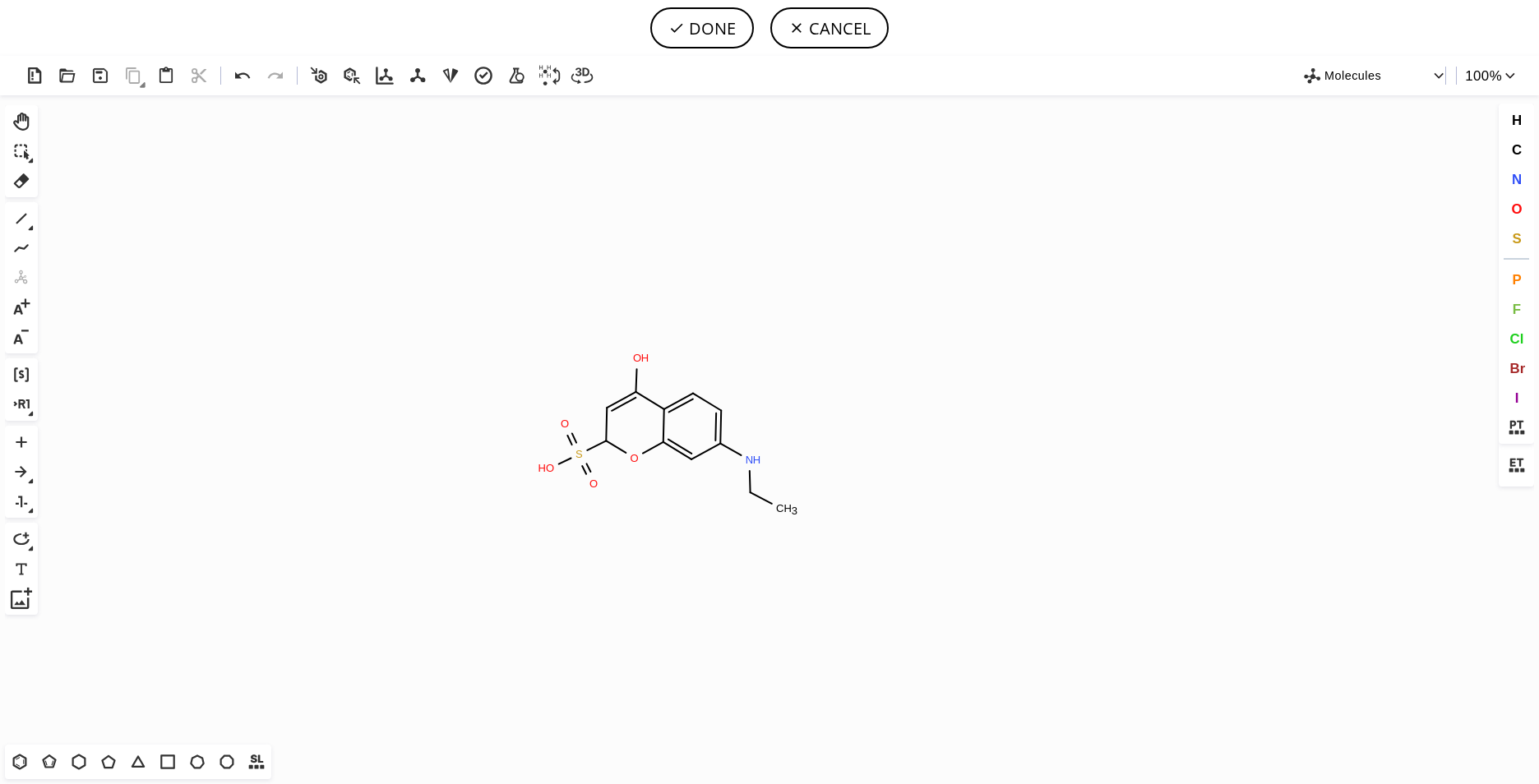 click on "Created with Raphaël 2.3.0 O O H S N H C H 3 O H O O" 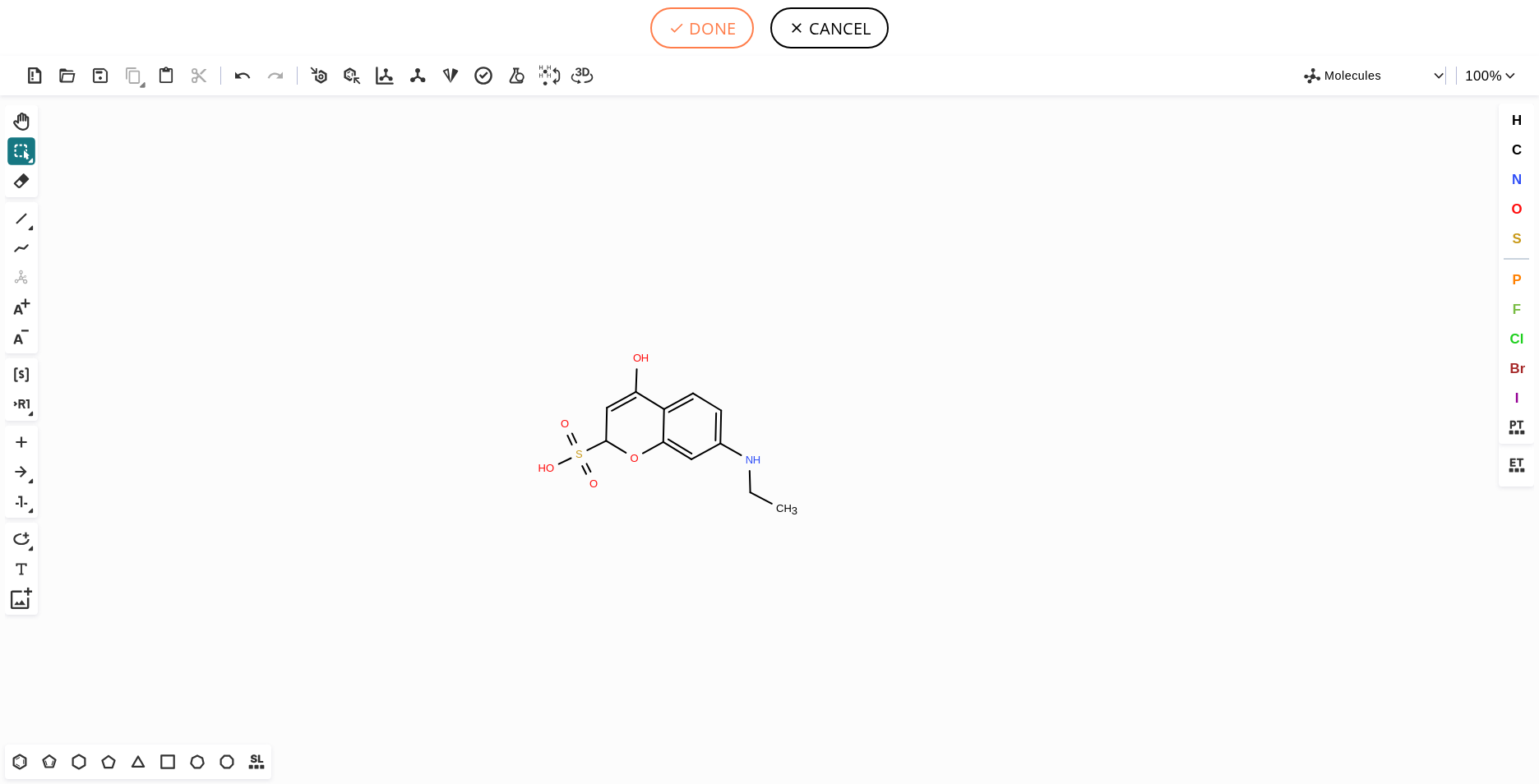 click on "DONE" at bounding box center (702, 28) 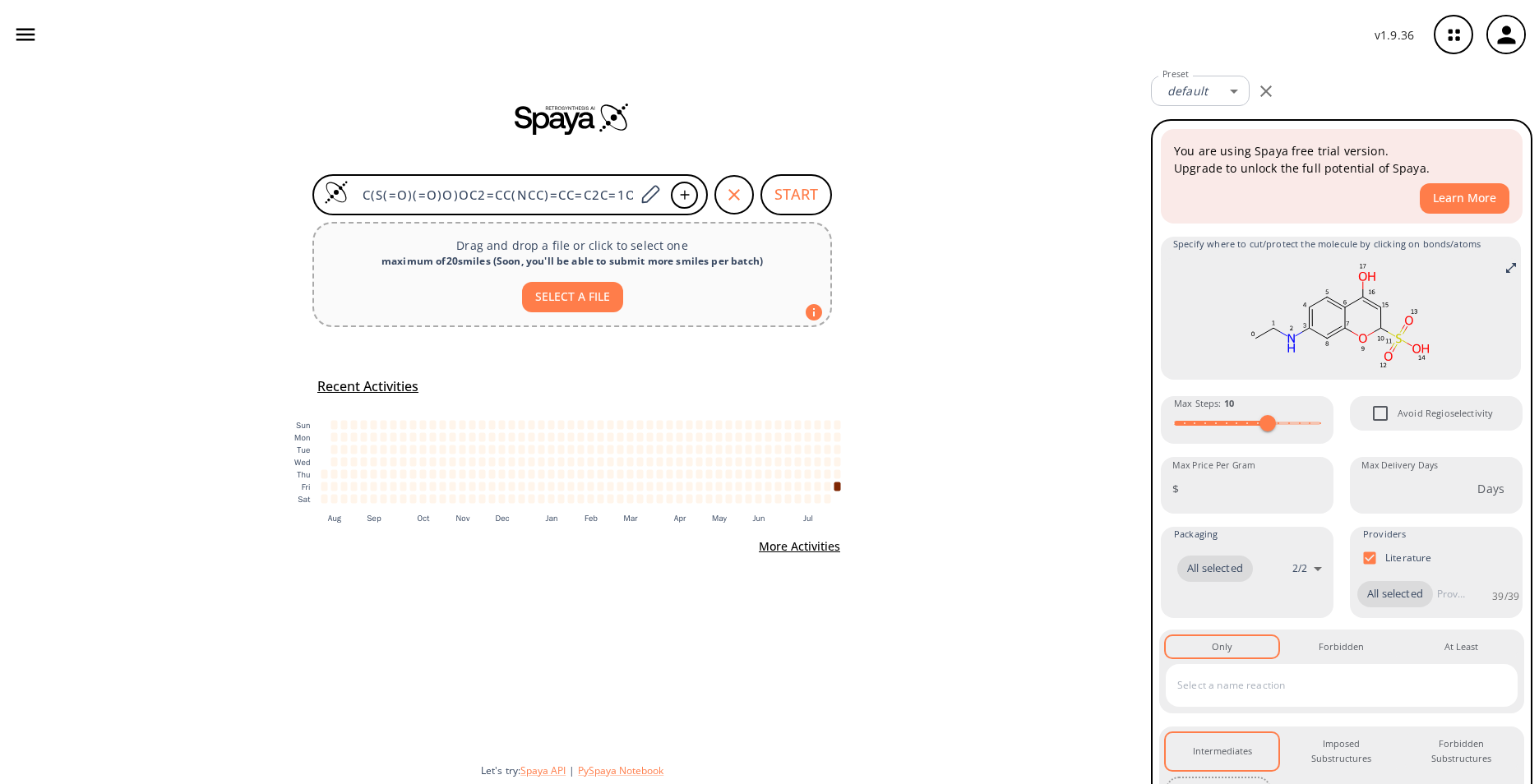 scroll, scrollTop: 0, scrollLeft: 0, axis: both 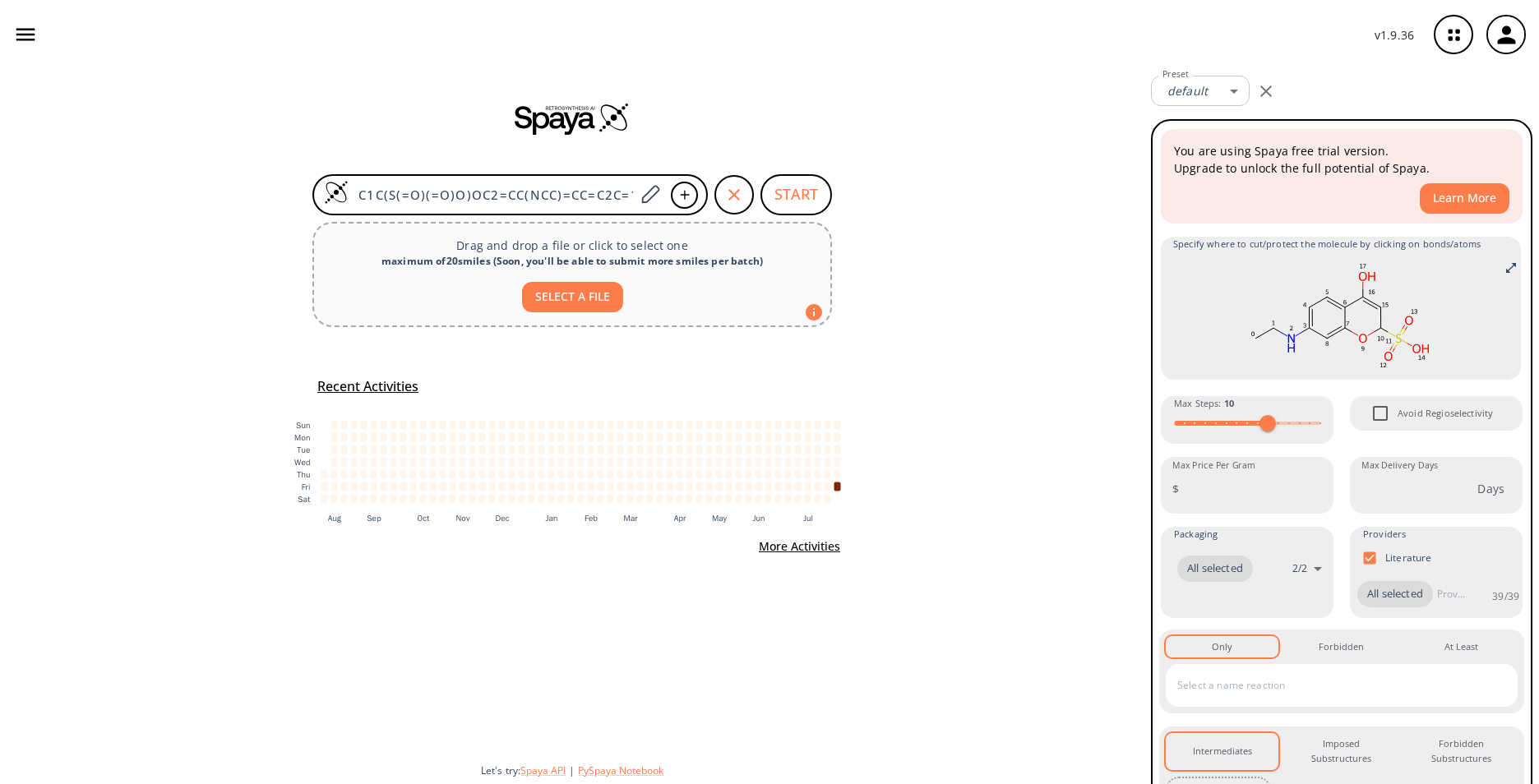 drag, startPoint x: 632, startPoint y: 198, endPoint x: 282, endPoint y: 225, distance: 351.03988 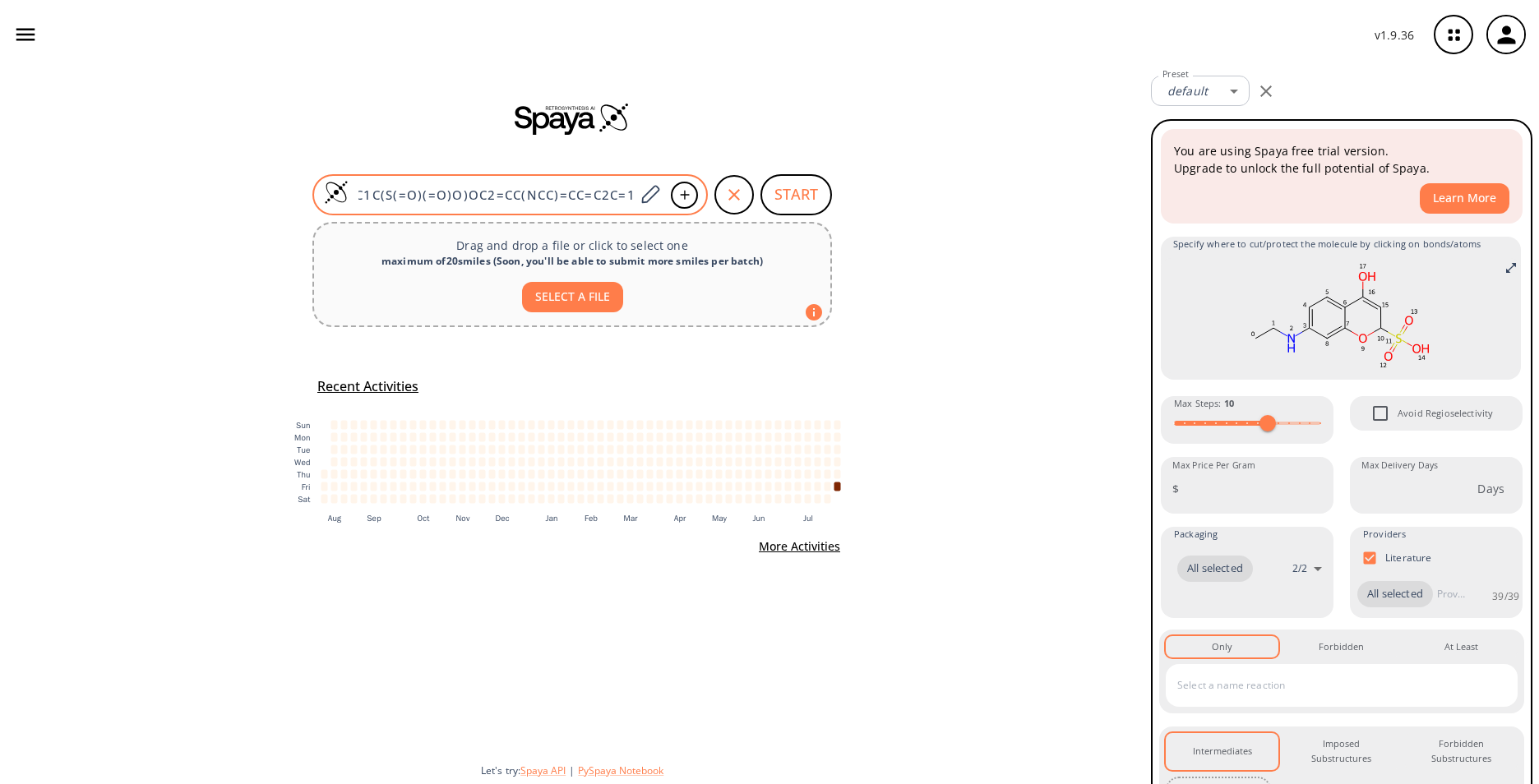 scroll, scrollTop: 0, scrollLeft: 13, axis: horizontal 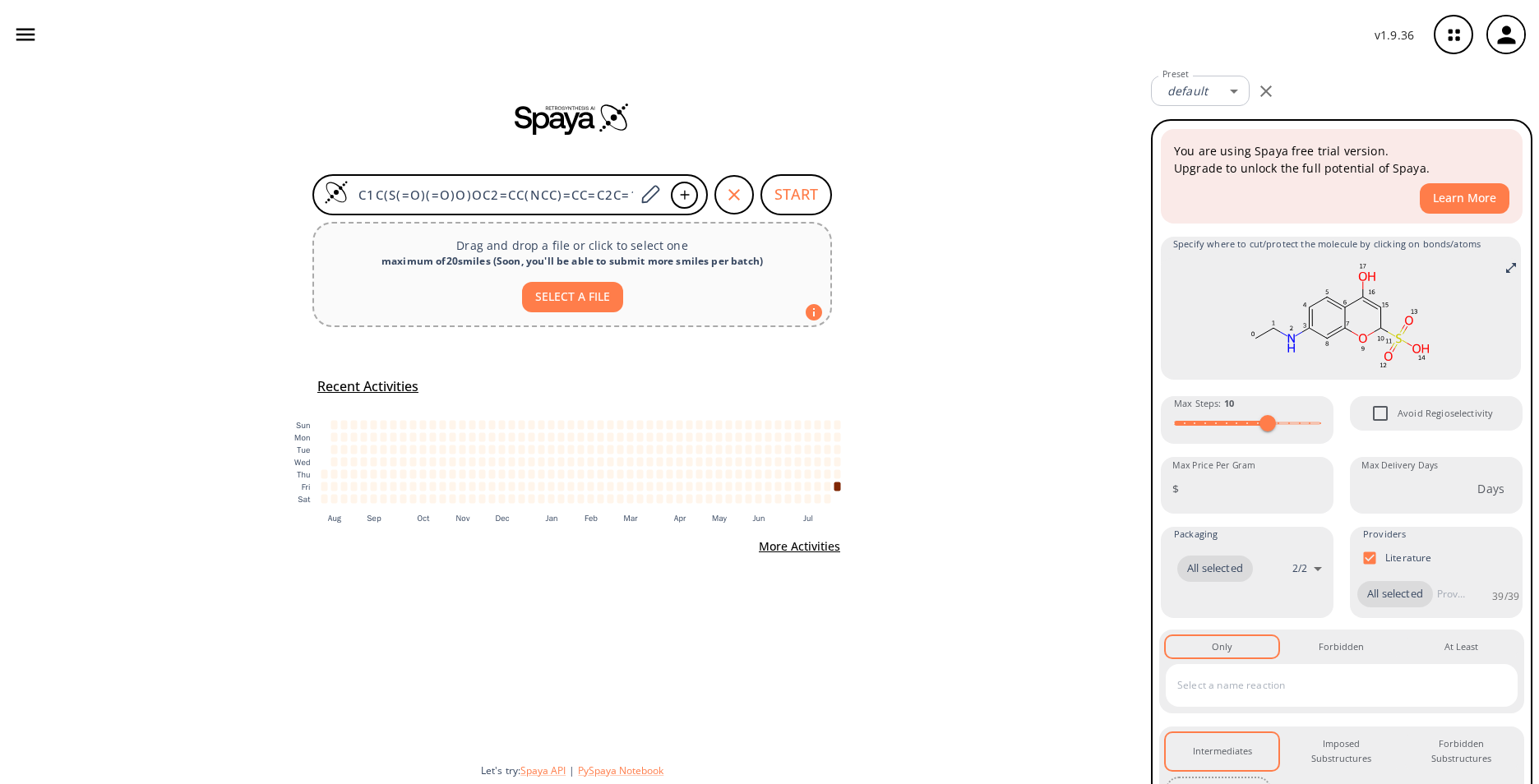 drag, startPoint x: 633, startPoint y: 191, endPoint x: 291, endPoint y: 224, distance: 343.58842 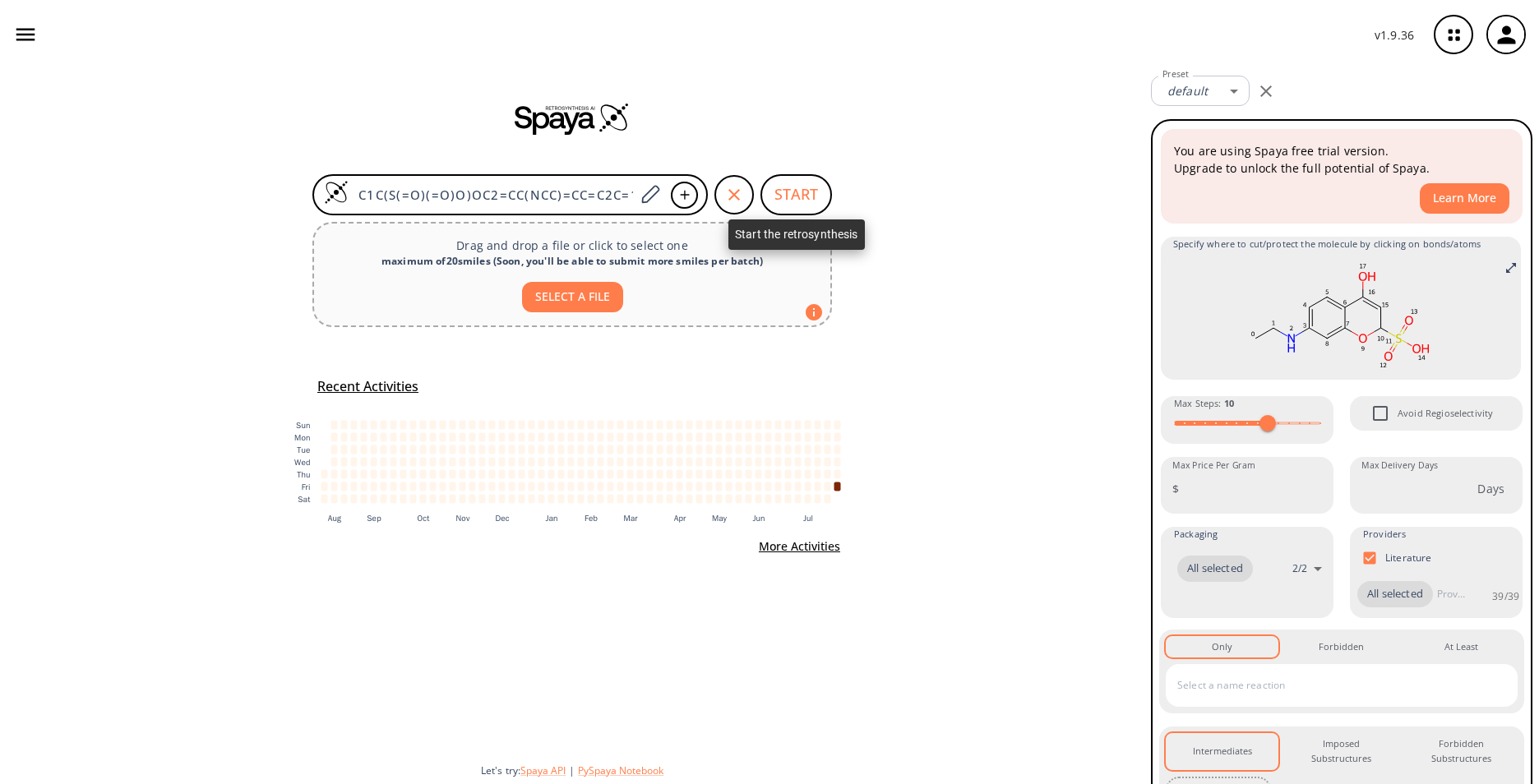 click on "START" at bounding box center (796, 195) 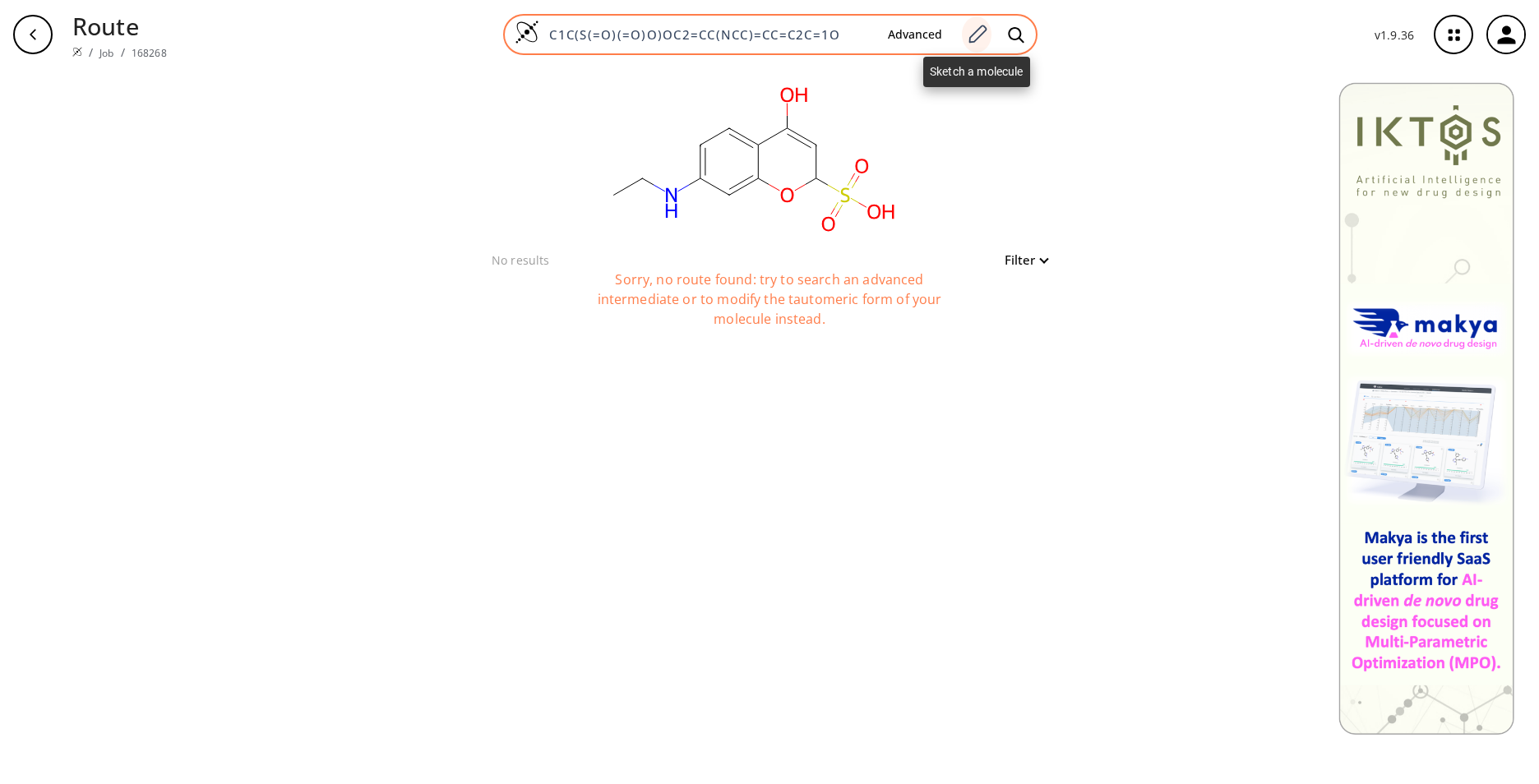 click 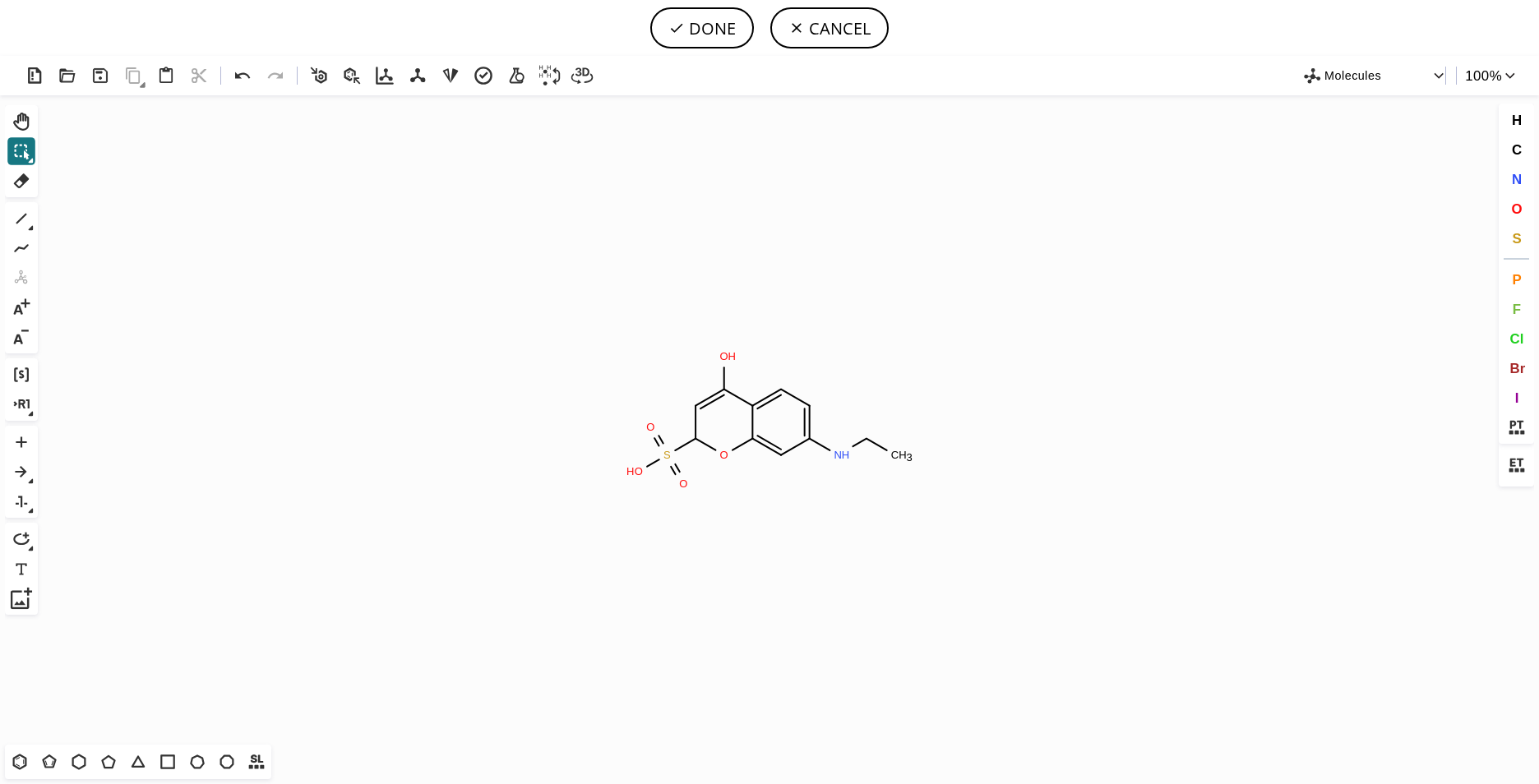 click on "CANCEL" at bounding box center (830, 28) 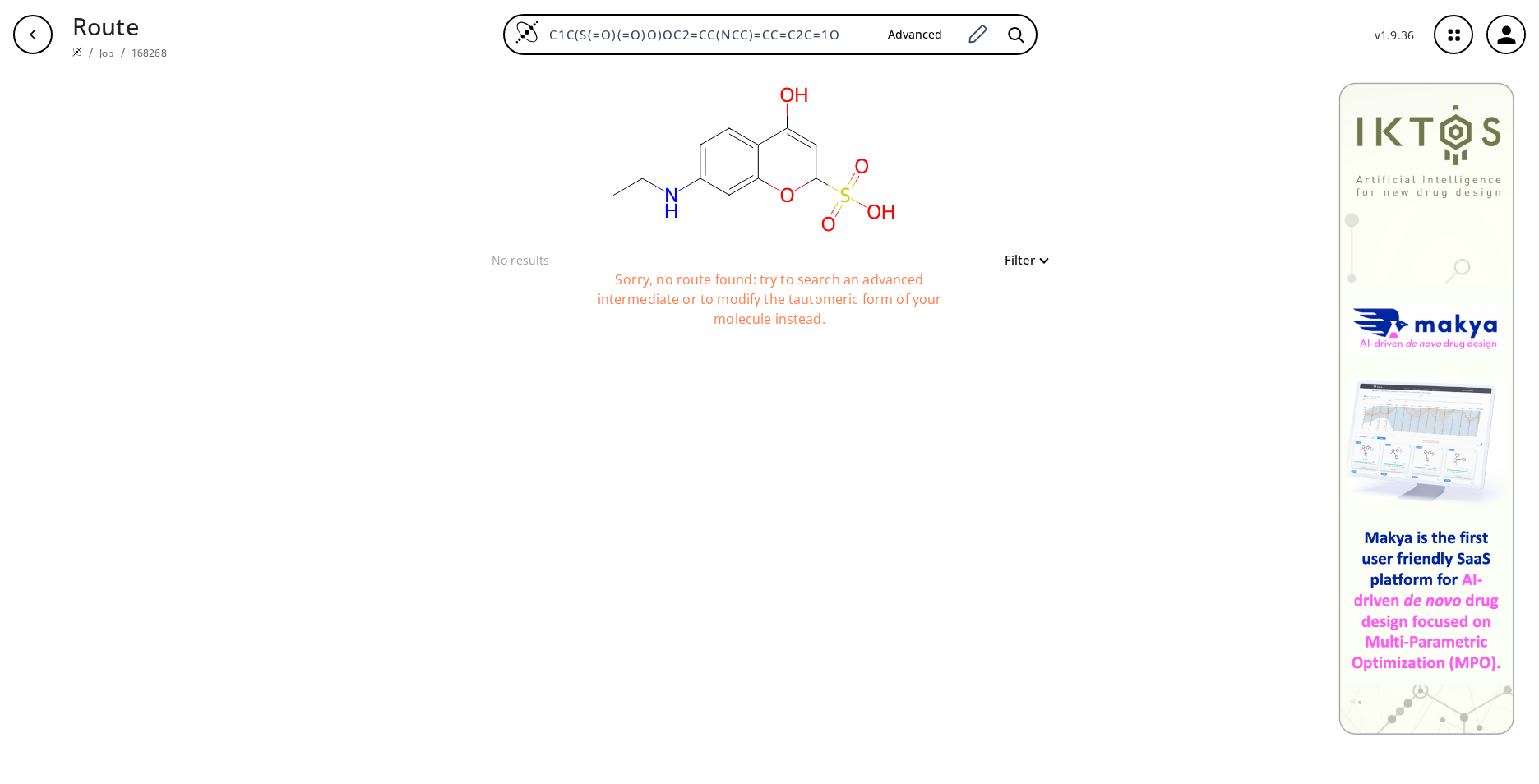 click on "Route / Job / 168268 C1C(S(=O)(=O)O)OC2=CC(NCC)=CC=C2C=1O Advanced v 1.9.36" at bounding box center (770, 35) 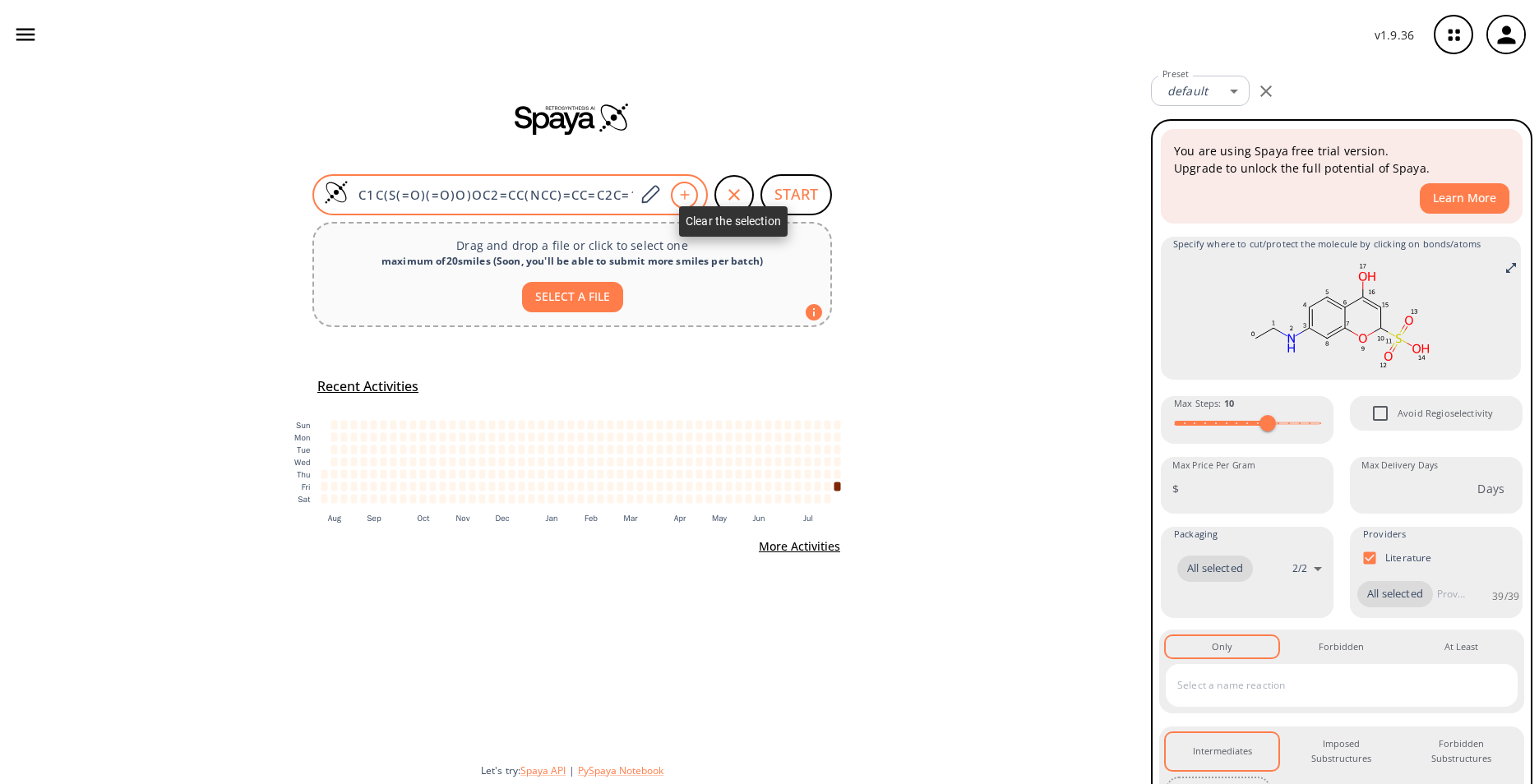 click 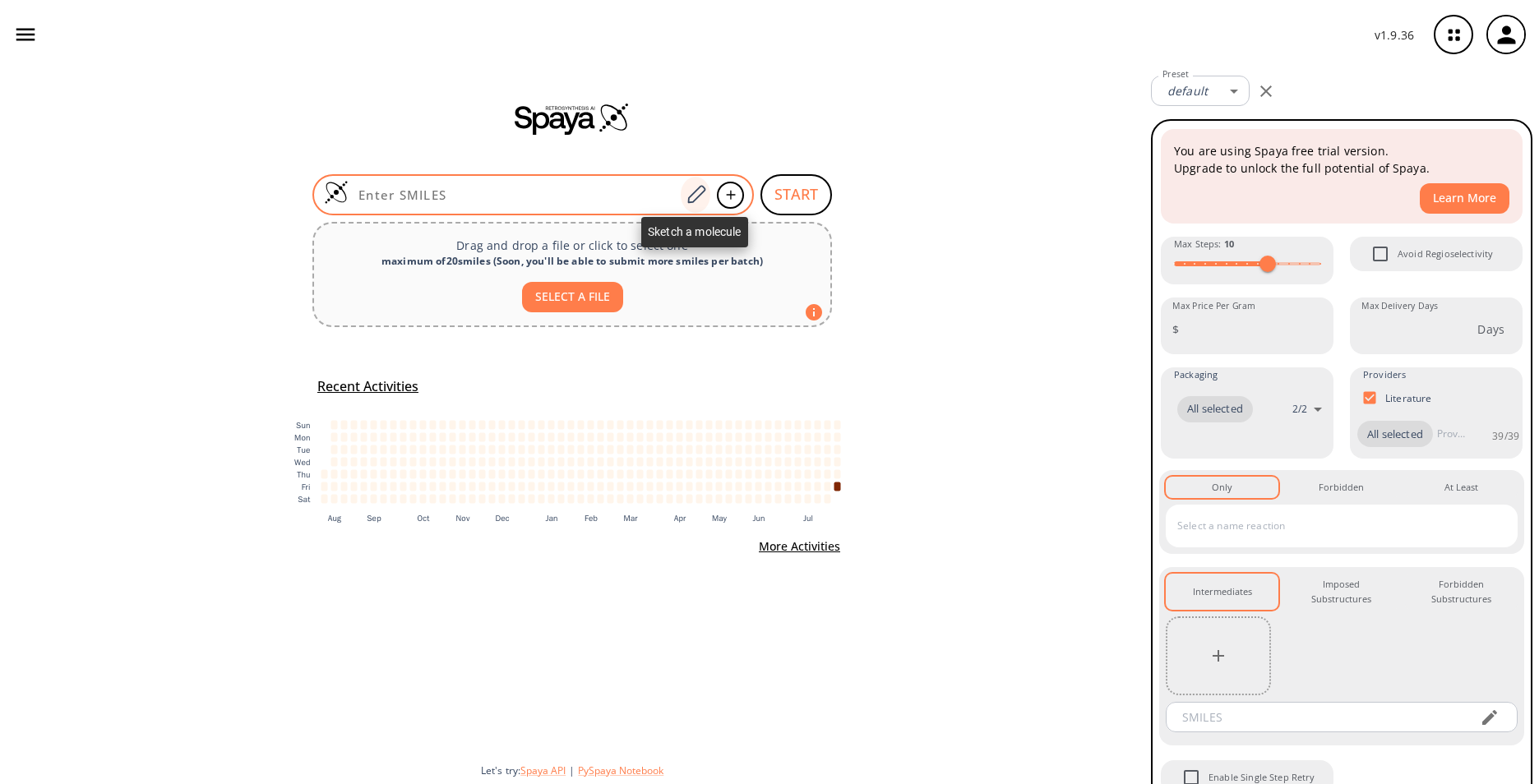 click 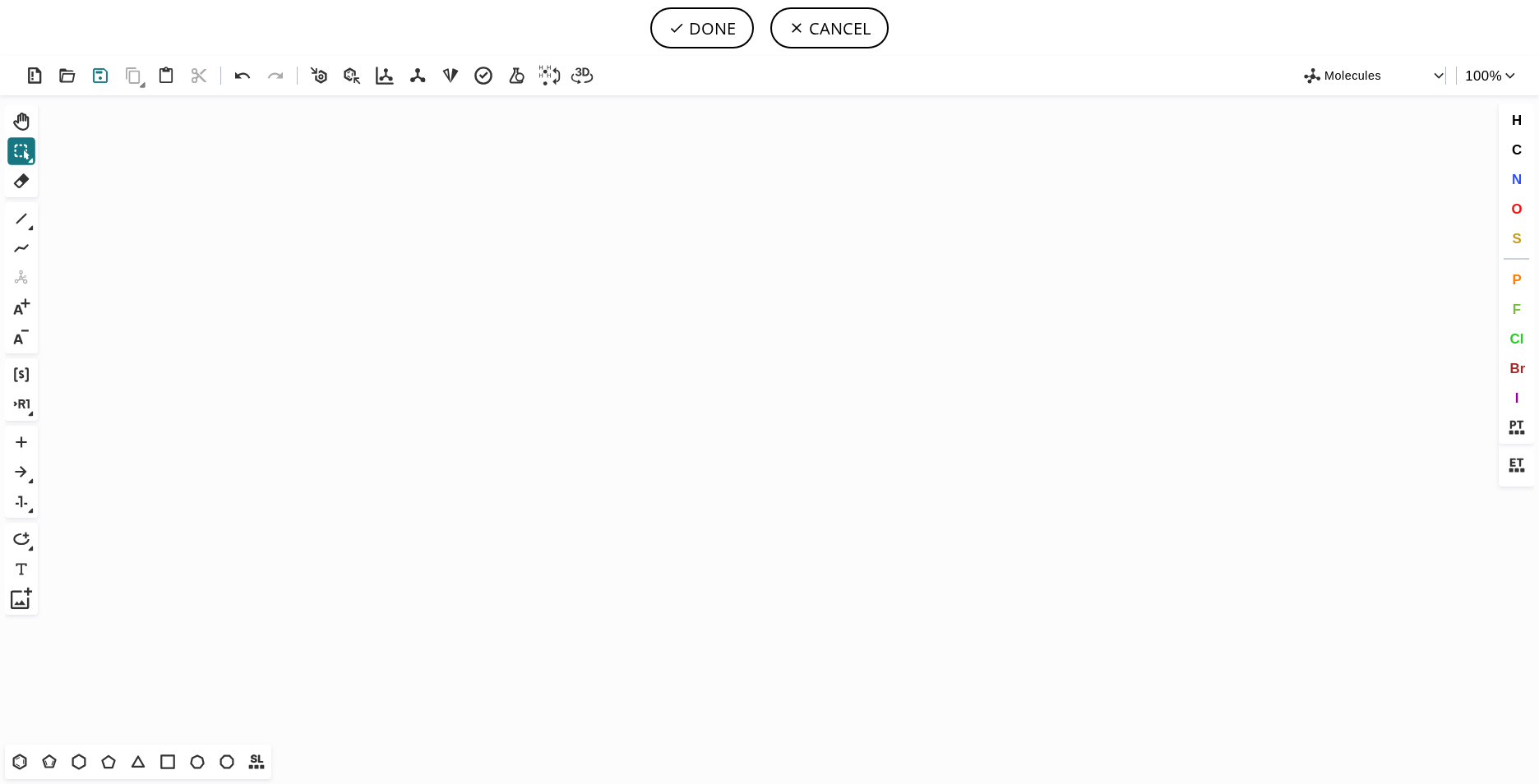 click 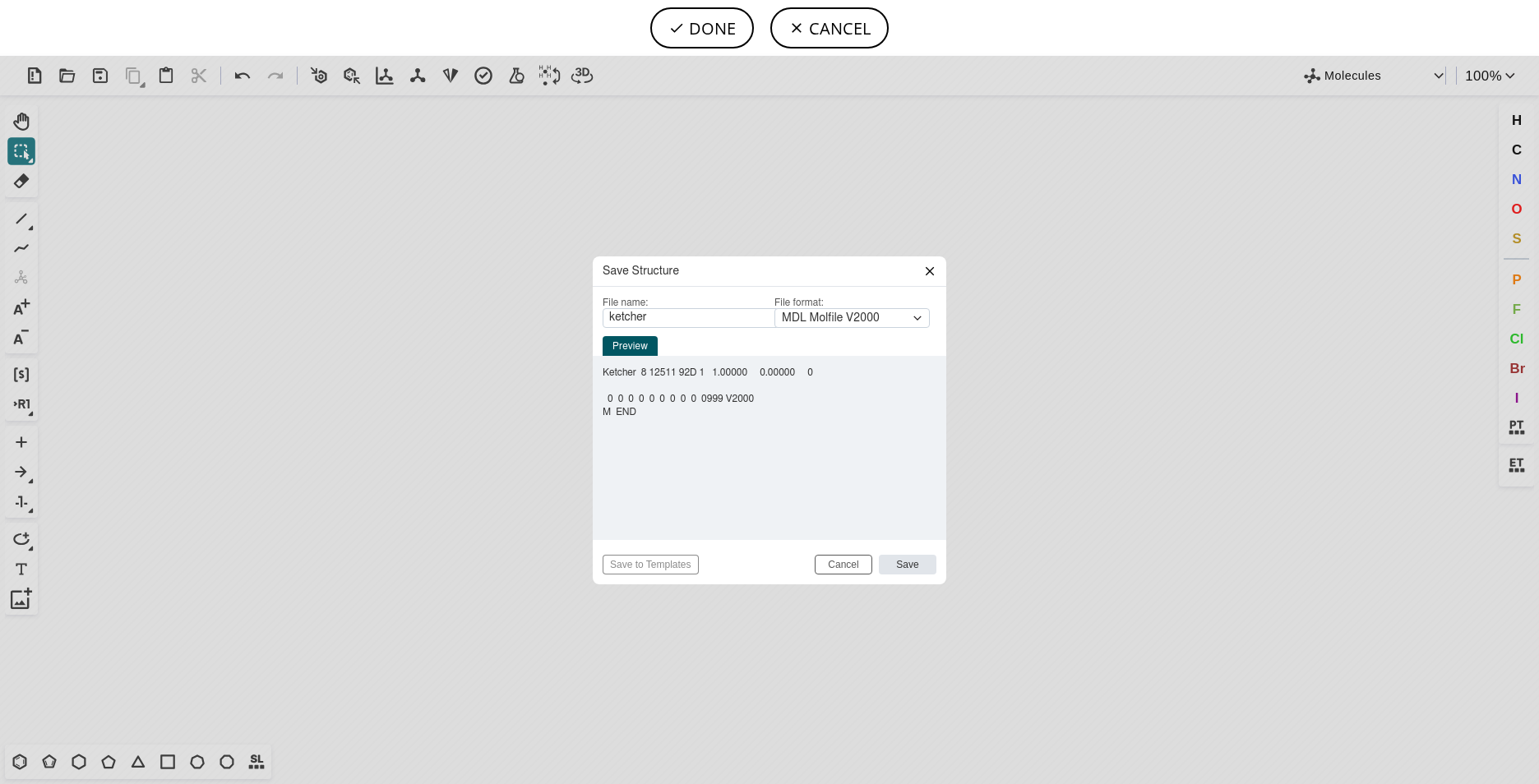 click on "Save Structure File name: ketcher File format: MDL Molfile V2000 mol ​ Preview
Ketcher  8 12511 92D 1   1.00000     0.00000     0
0  0  0  0  0  0  0  0  0  0999 V2000
M  END
Save to Templates Cancel Save" at bounding box center [770, 420] 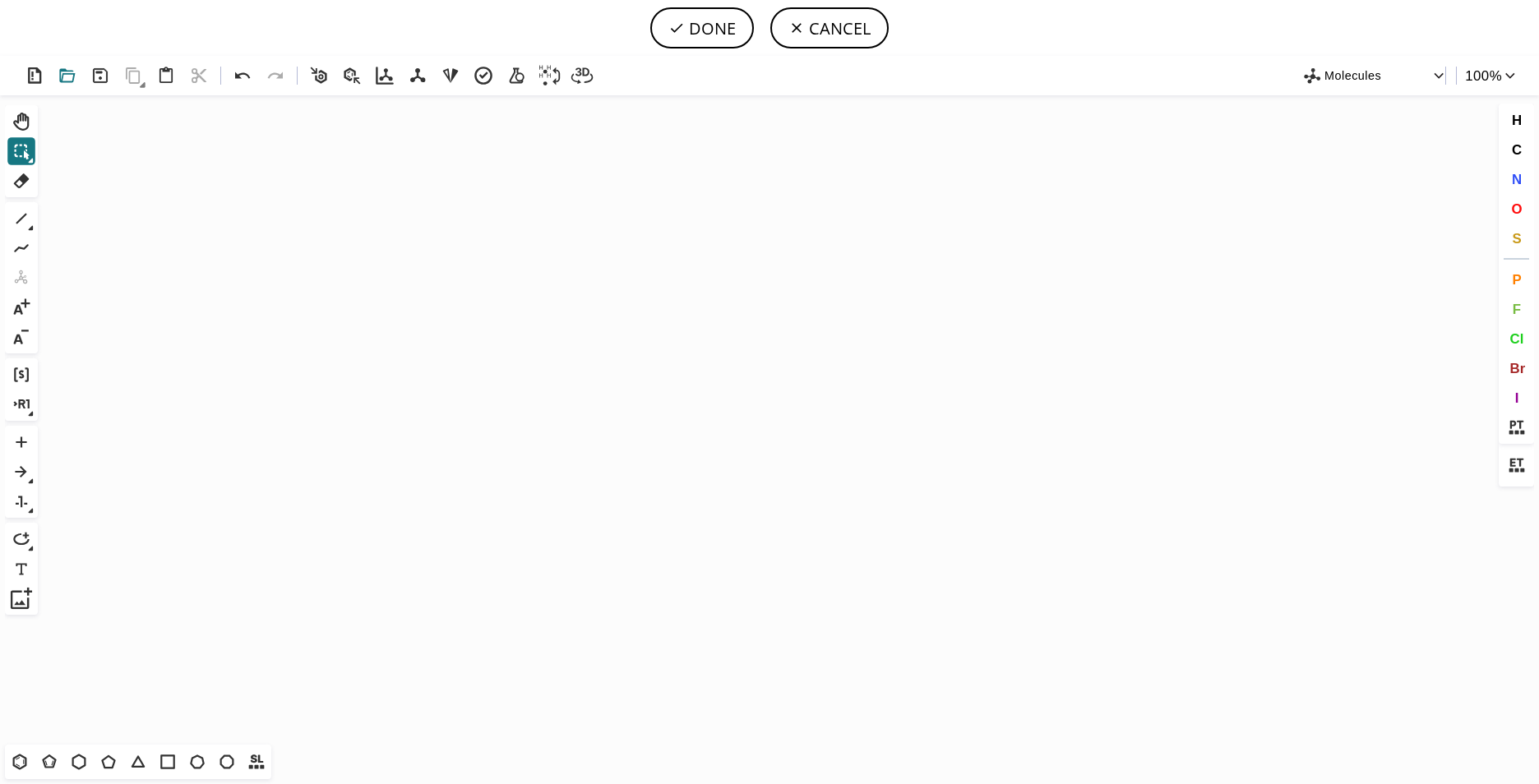 click 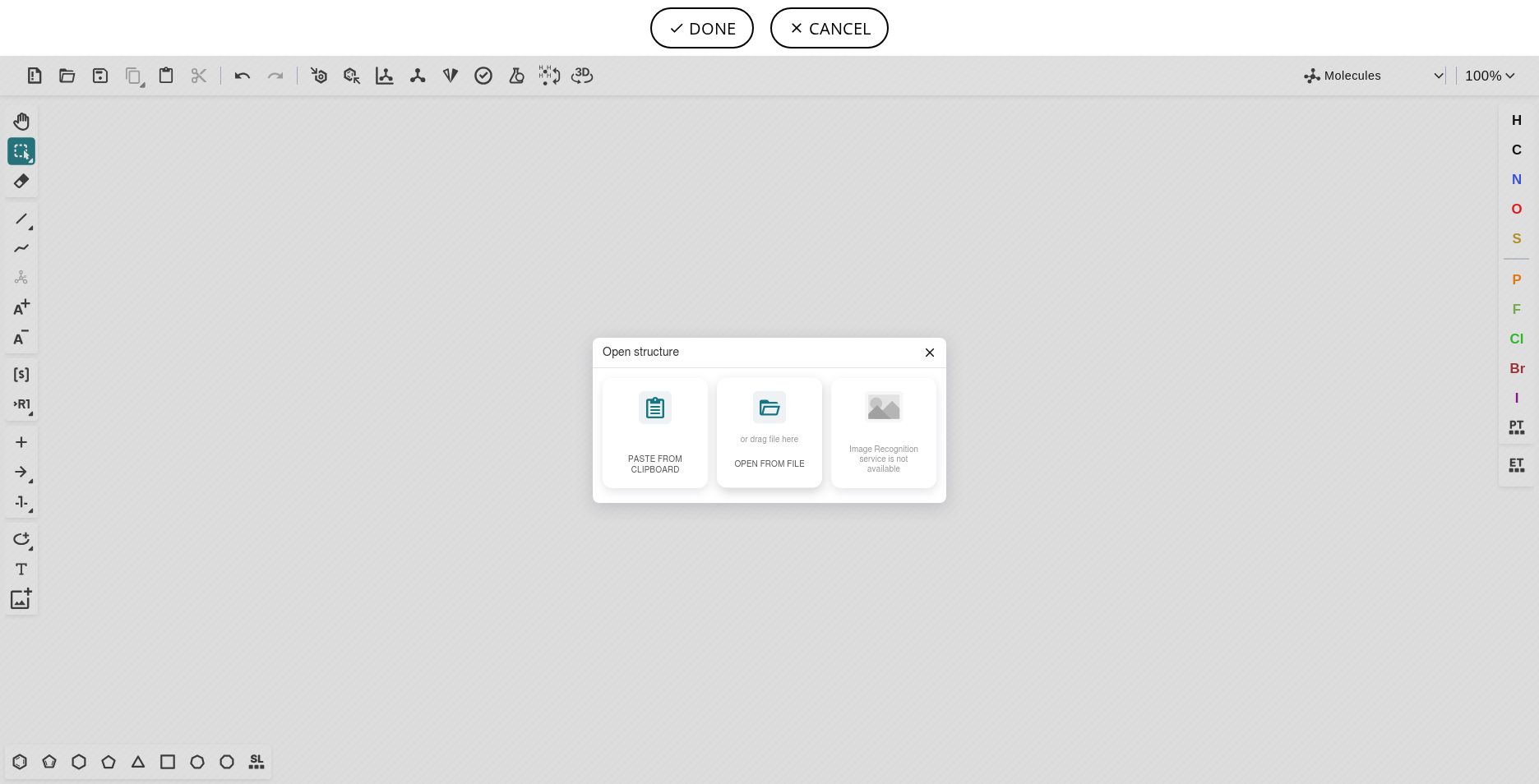 click on "or drag file here Open from file" at bounding box center [770, 432] 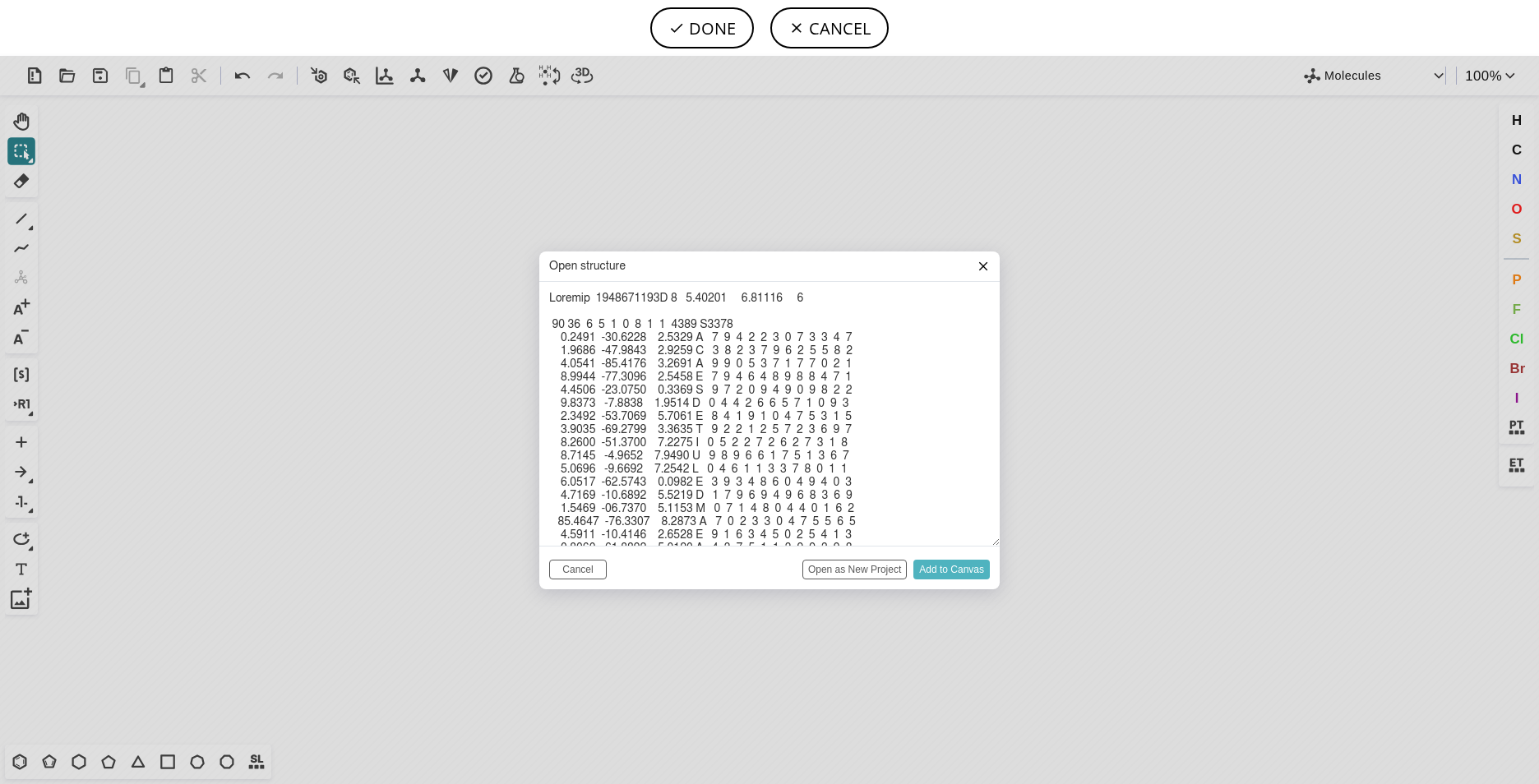 click on "Add to Canvas" at bounding box center (951, 570) 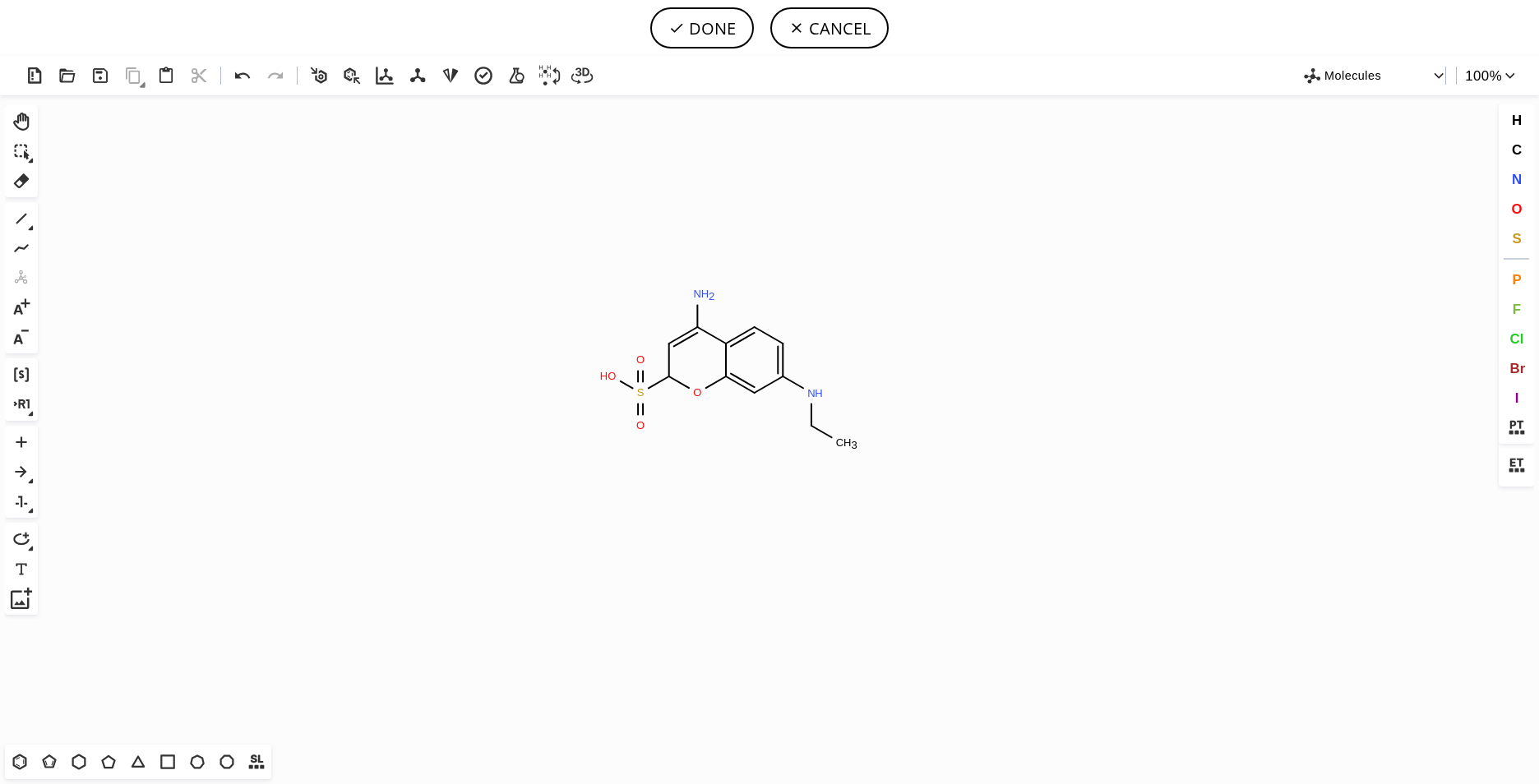 click 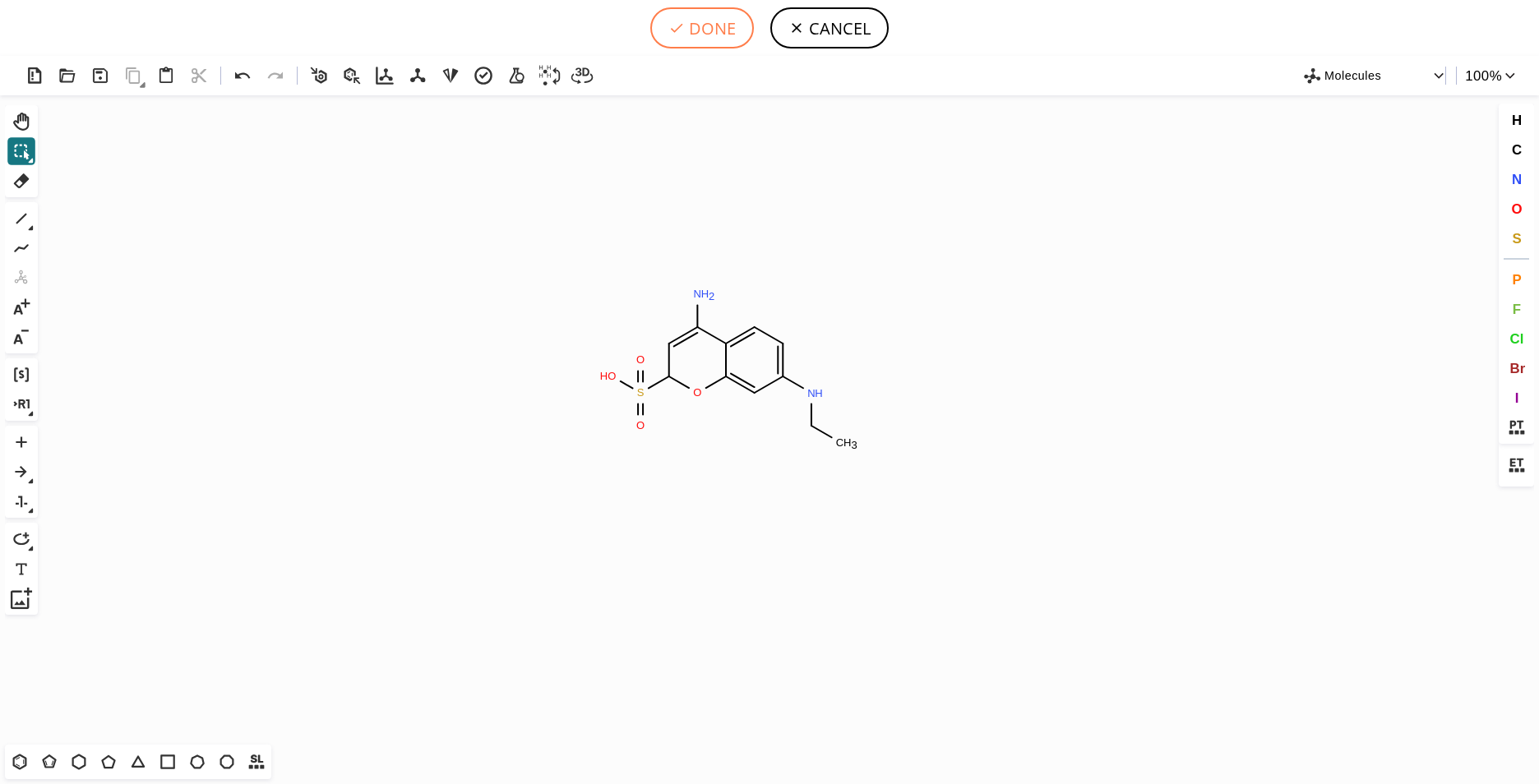 click 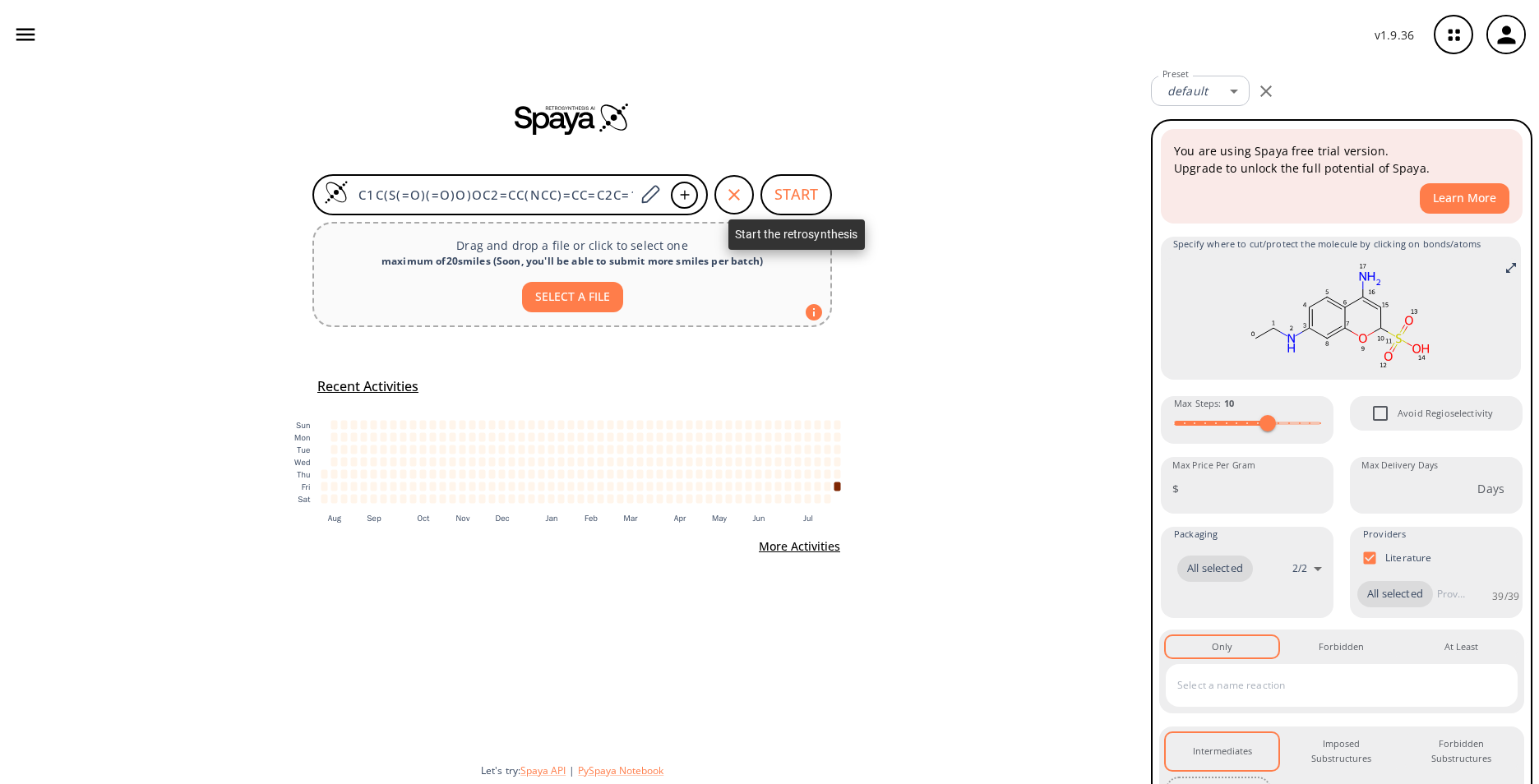 click on "START" at bounding box center (796, 195) 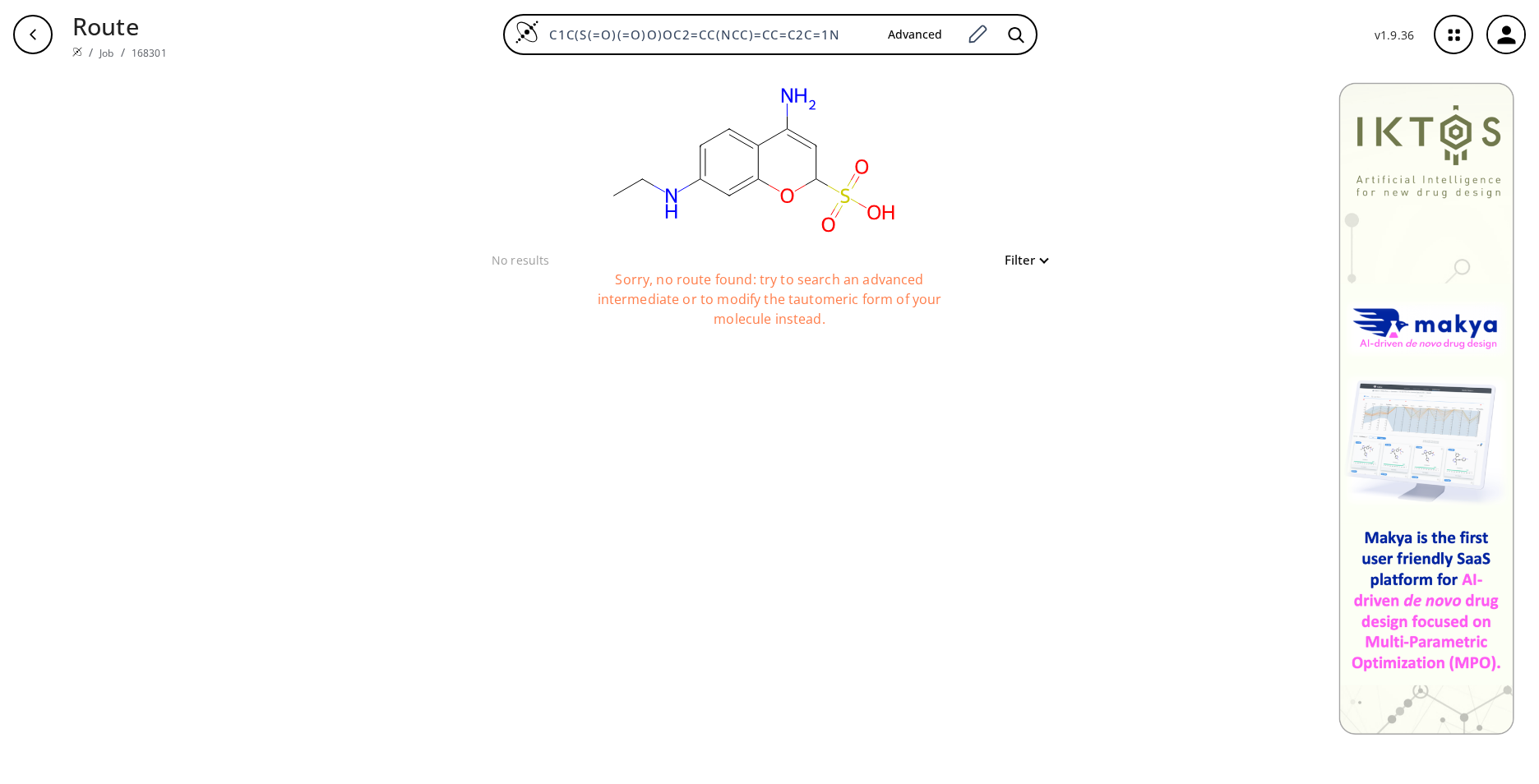 click on "/ Job / 168301" at bounding box center (119, 52) 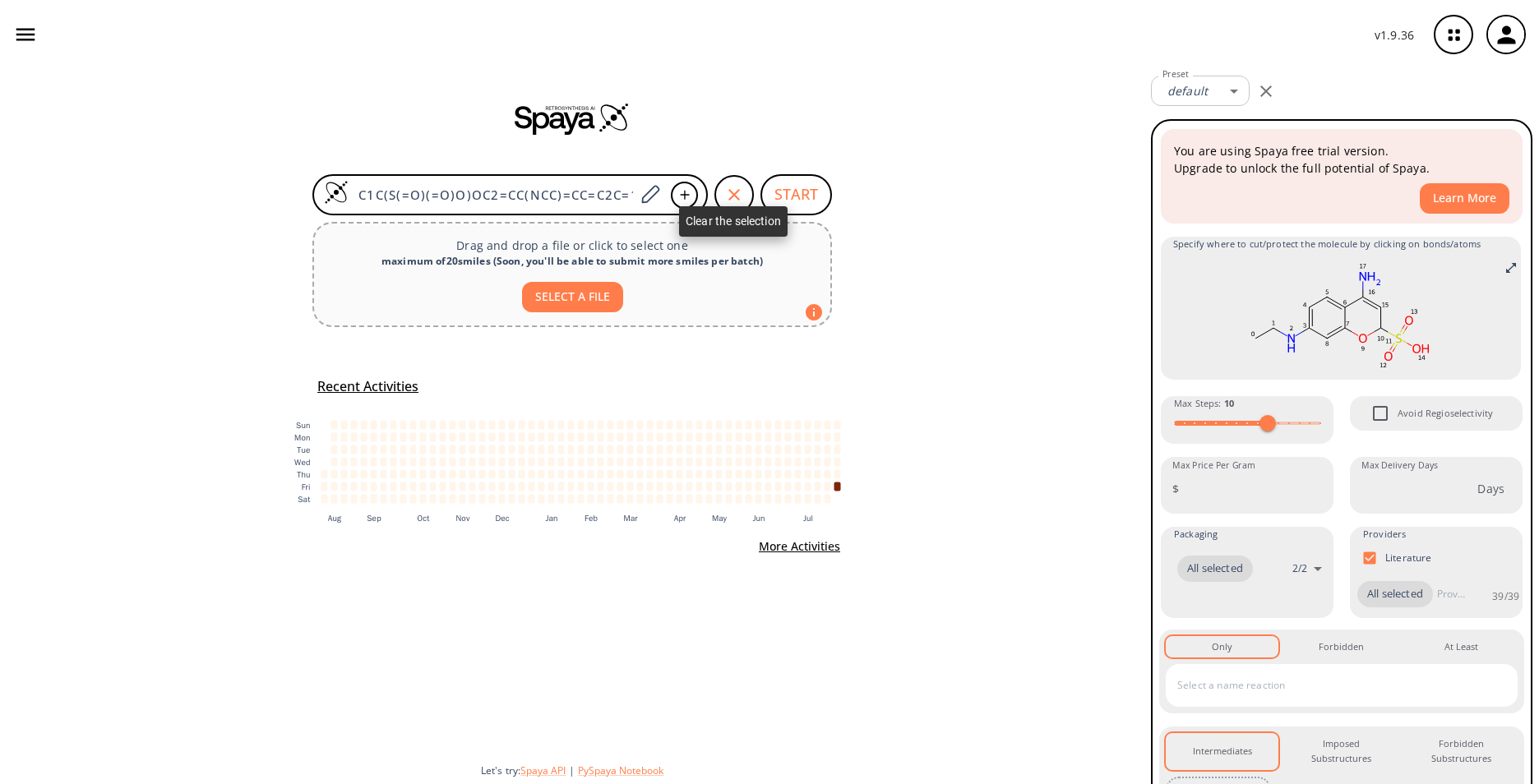 click 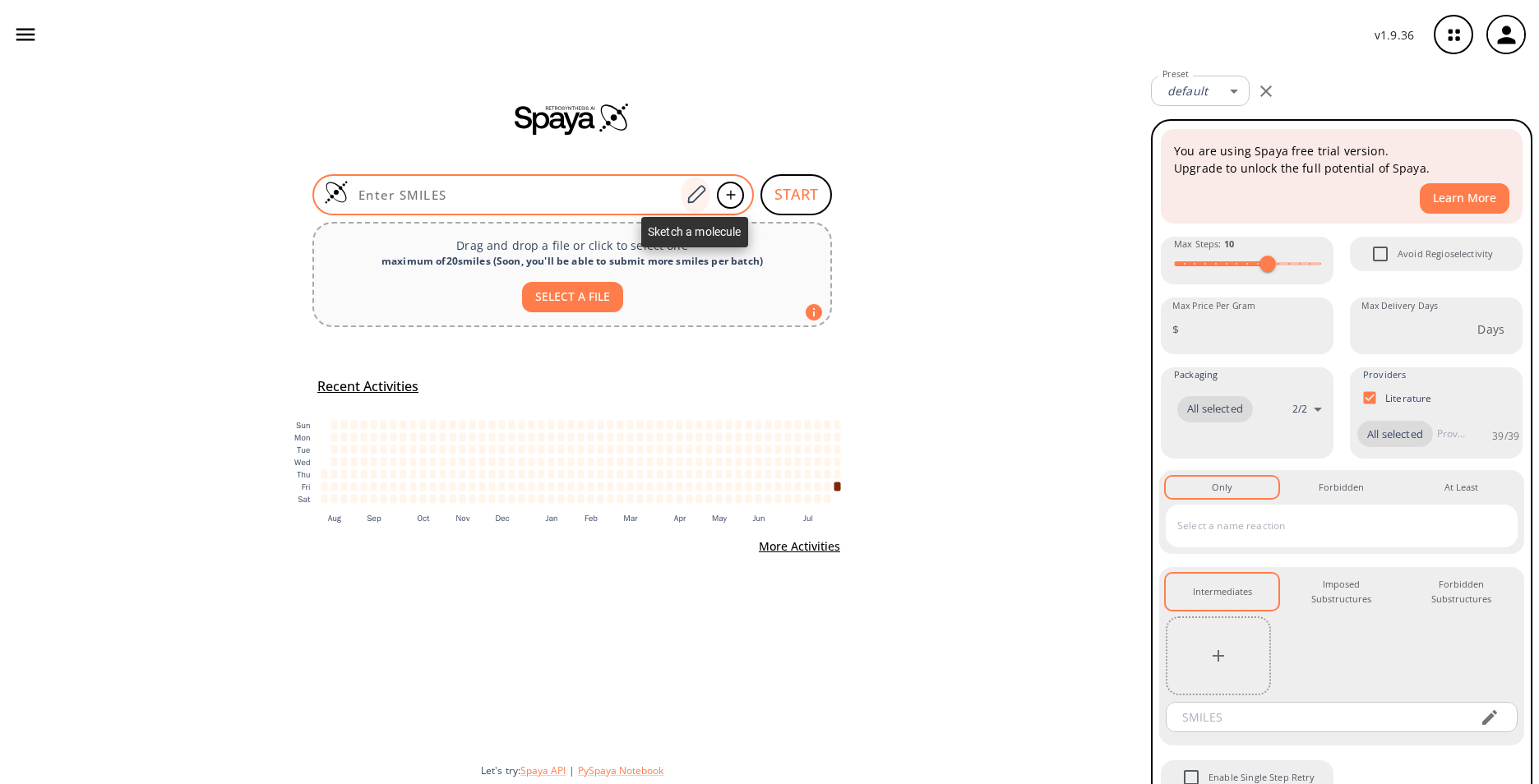 click 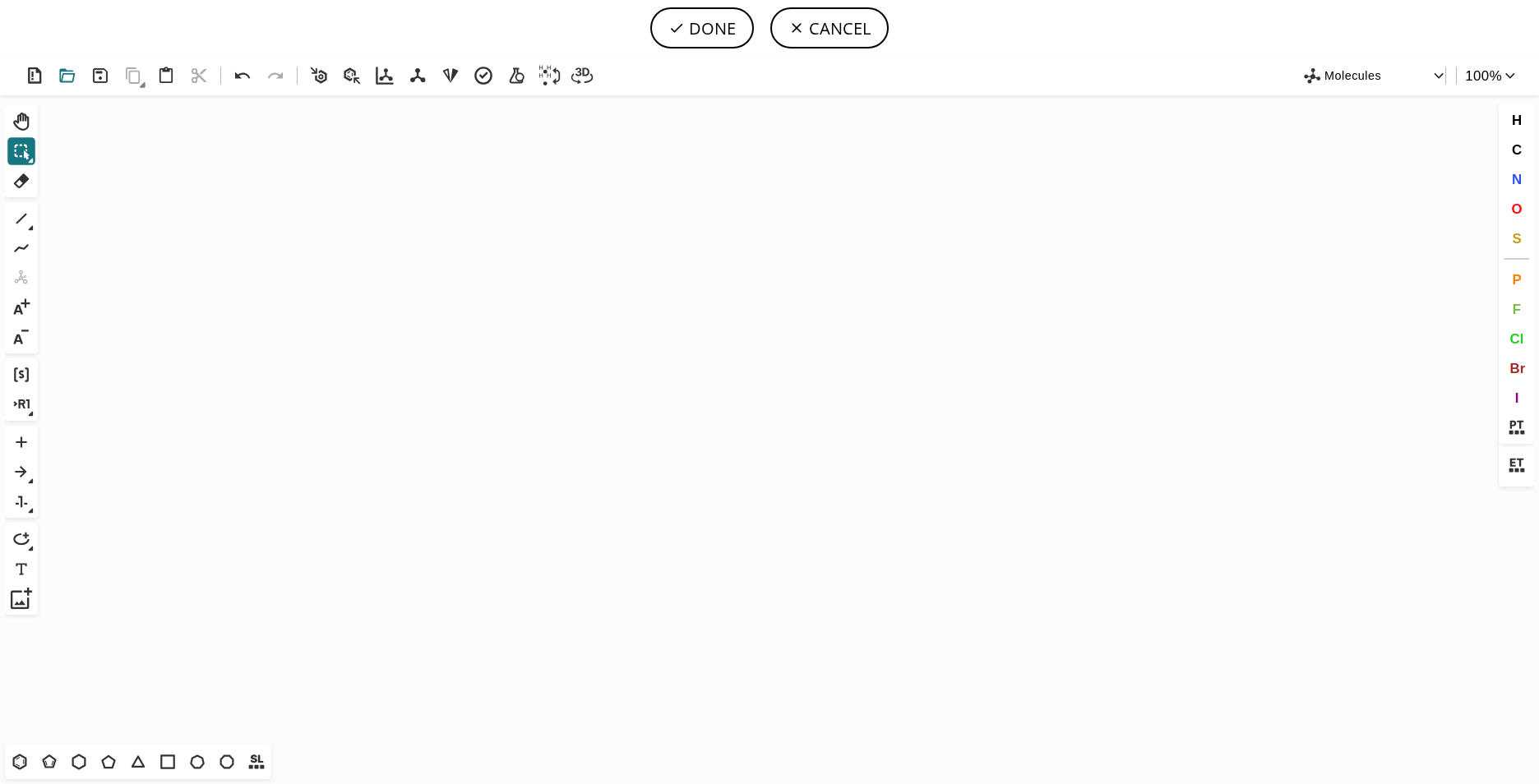 click 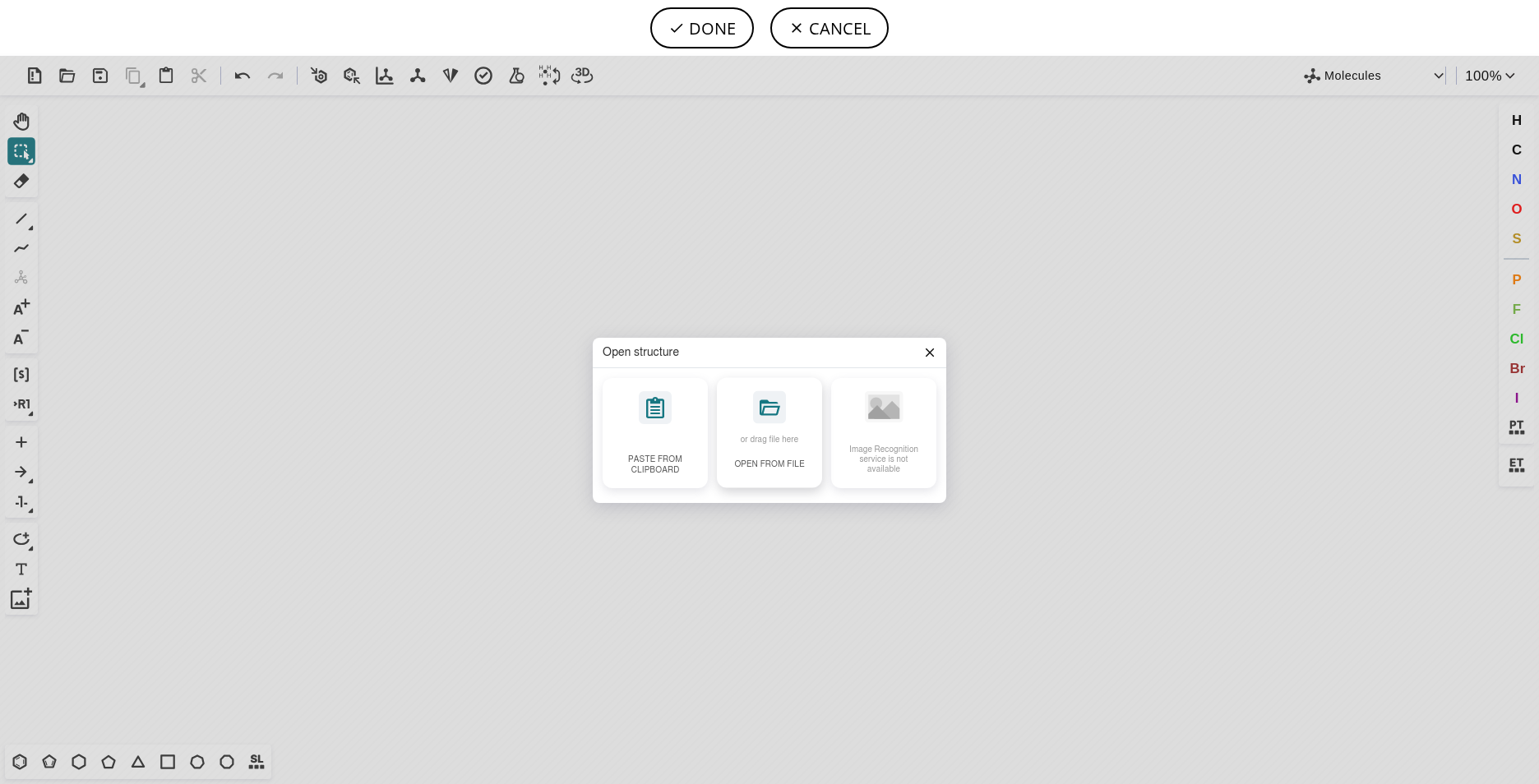 click 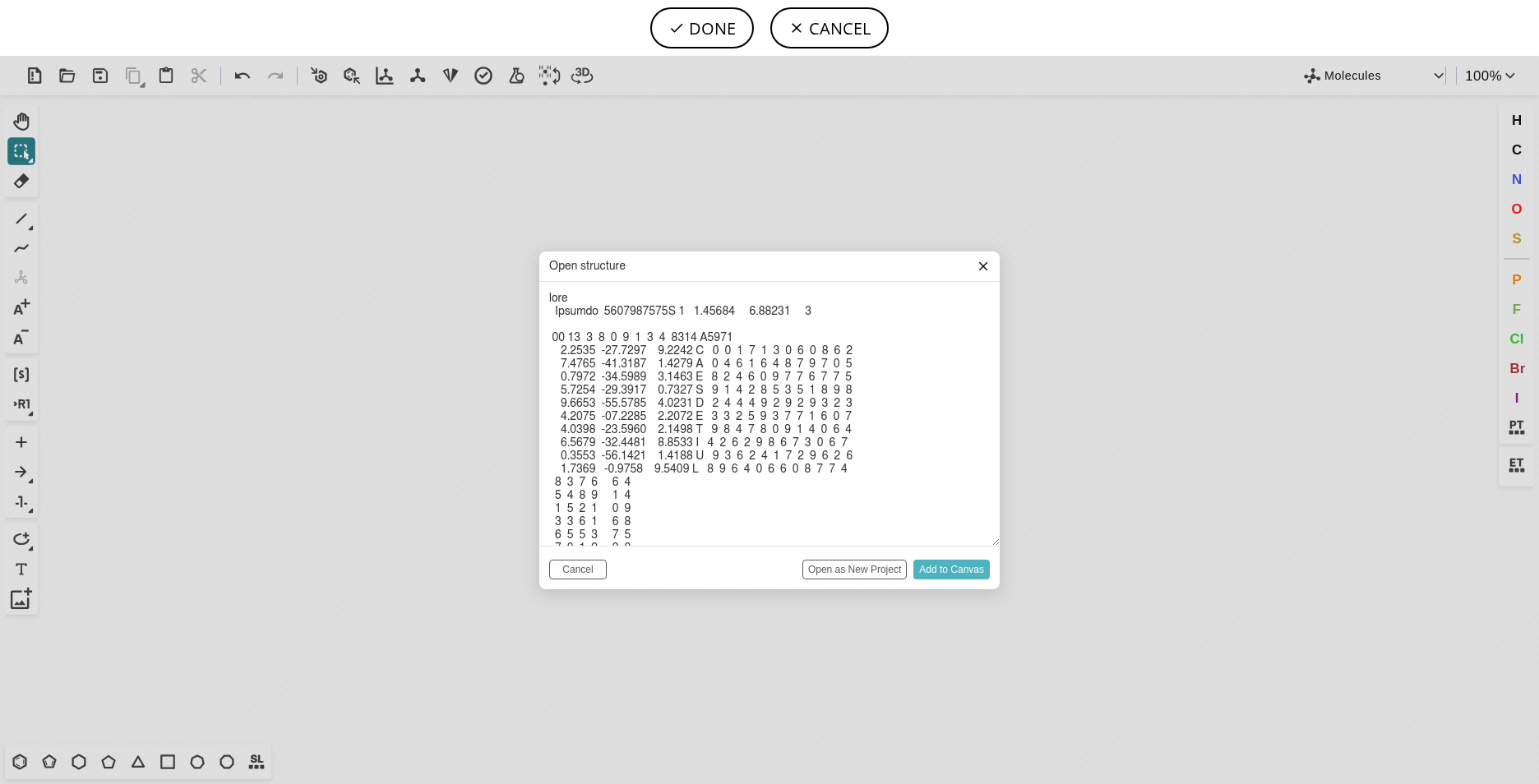click on "Add to Canvas" at bounding box center [951, 570] 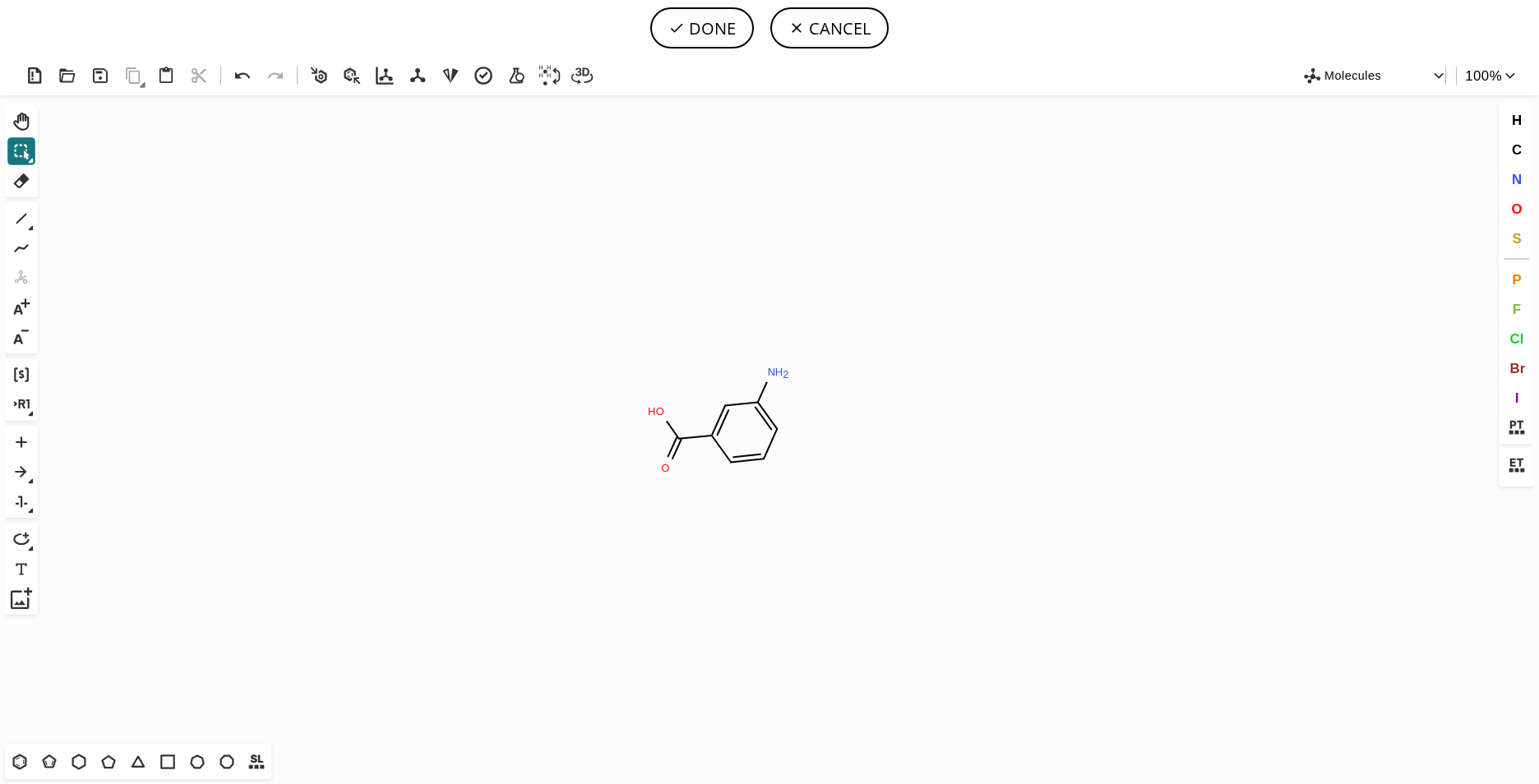 click on "DONE" at bounding box center [702, 28] 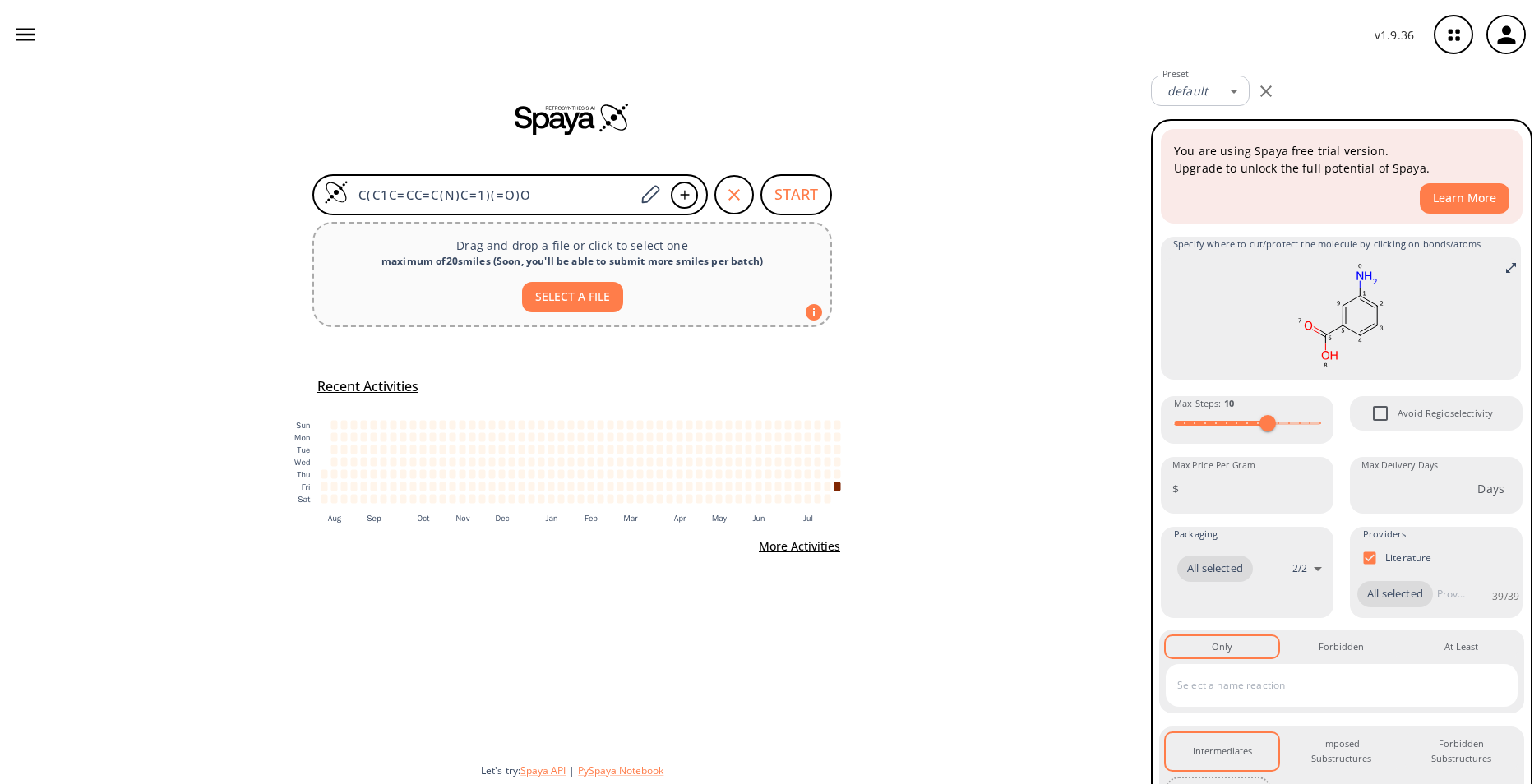 drag, startPoint x: 491, startPoint y: 196, endPoint x: 298, endPoint y: 200, distance: 193.0414 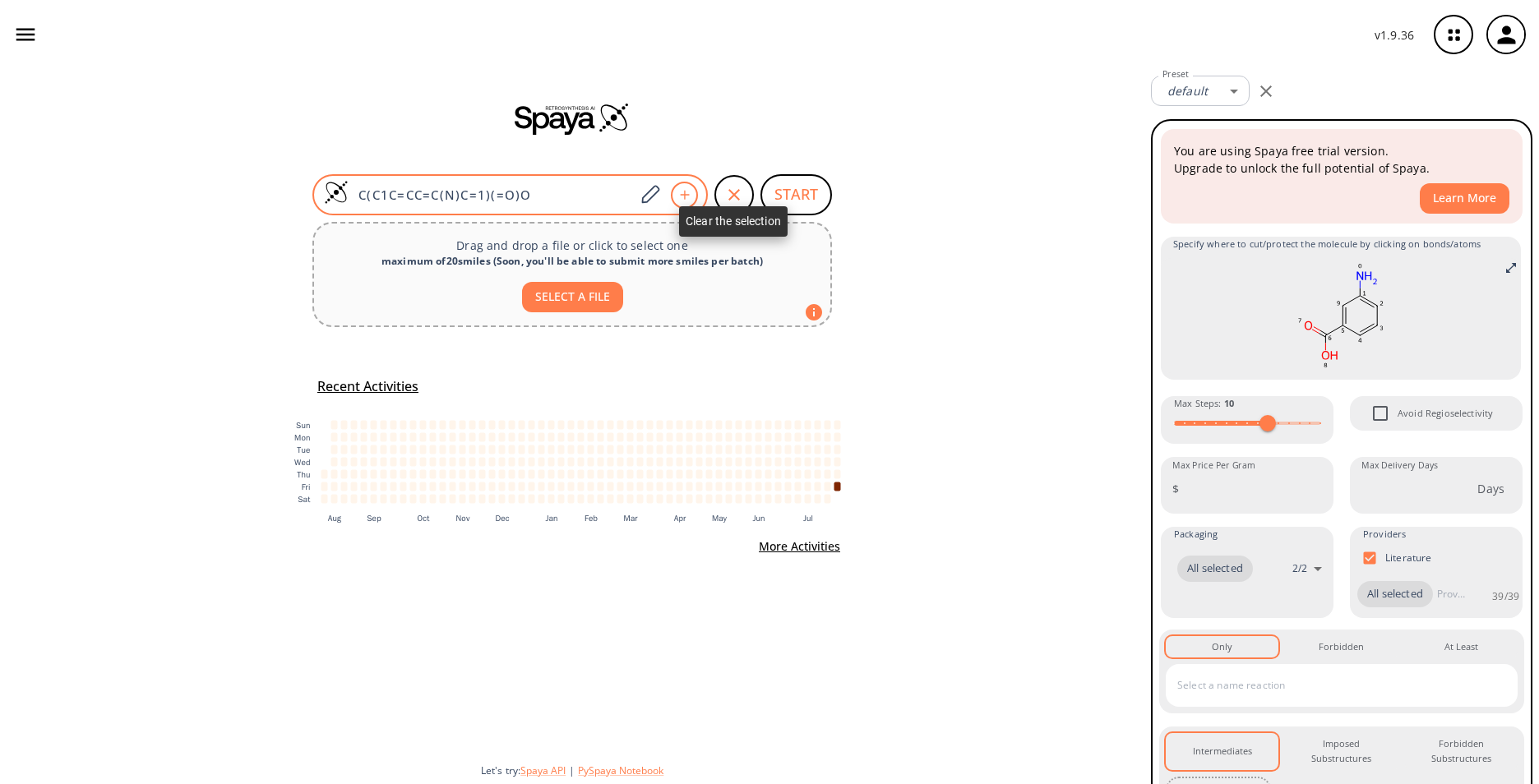 click 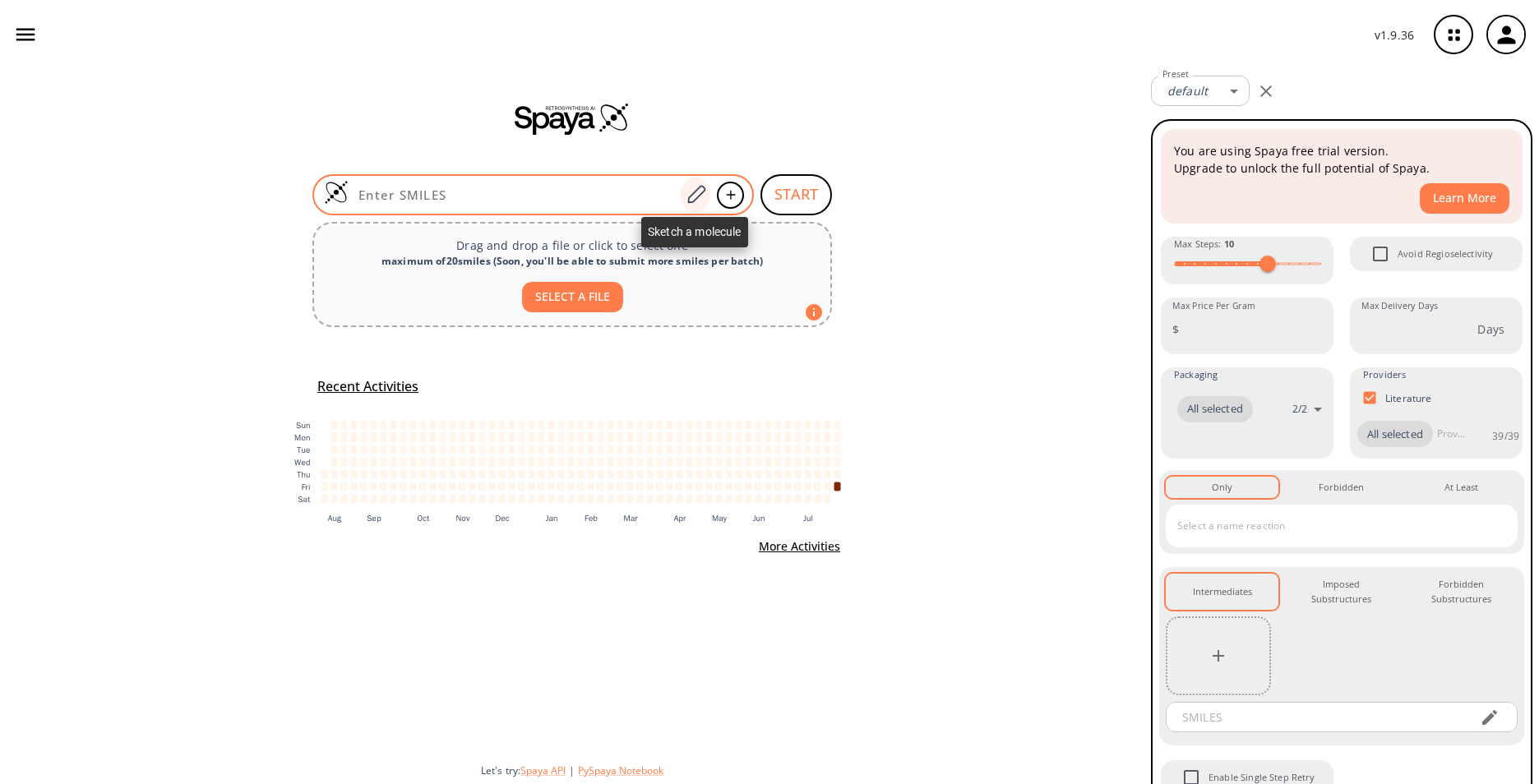 click 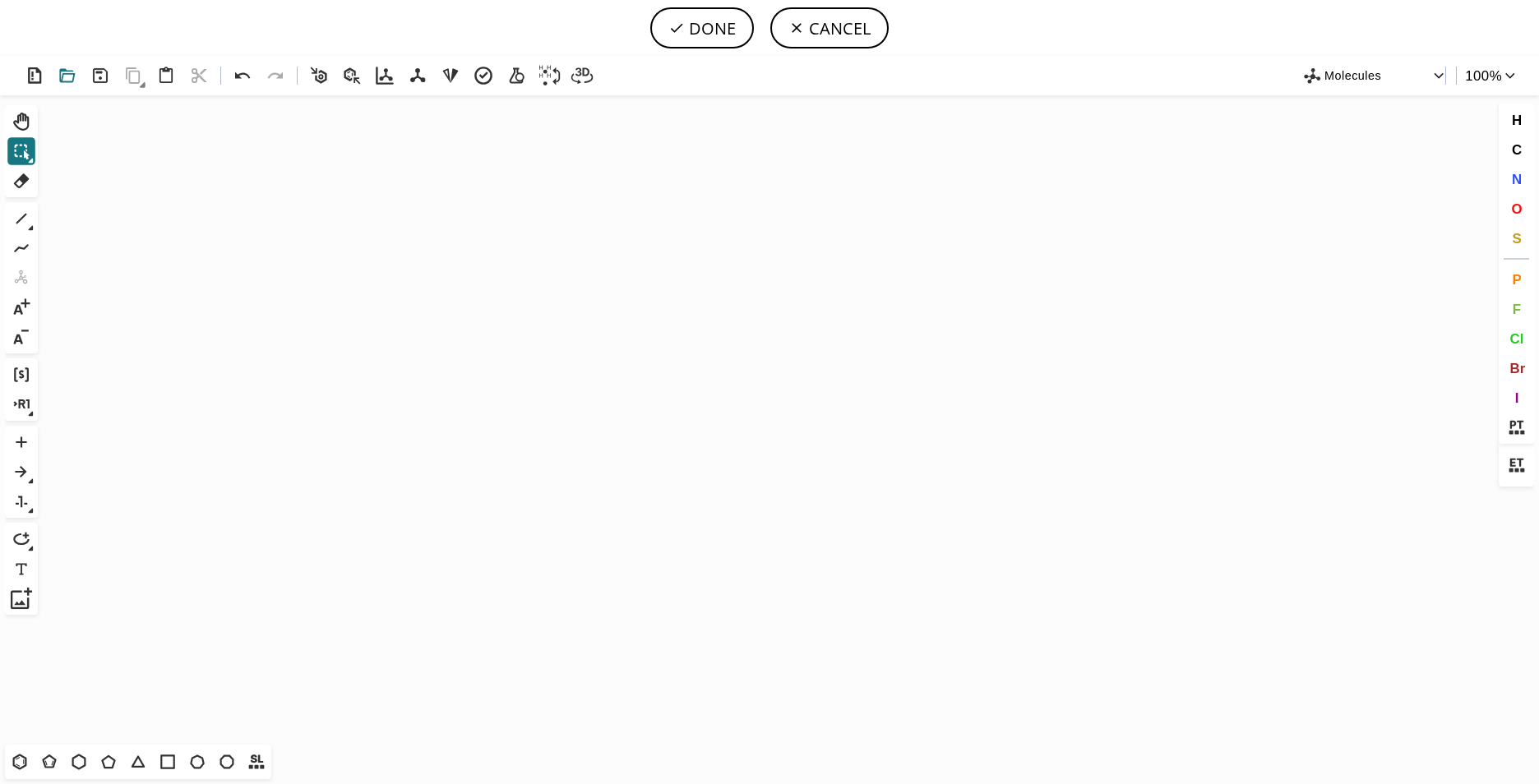 click 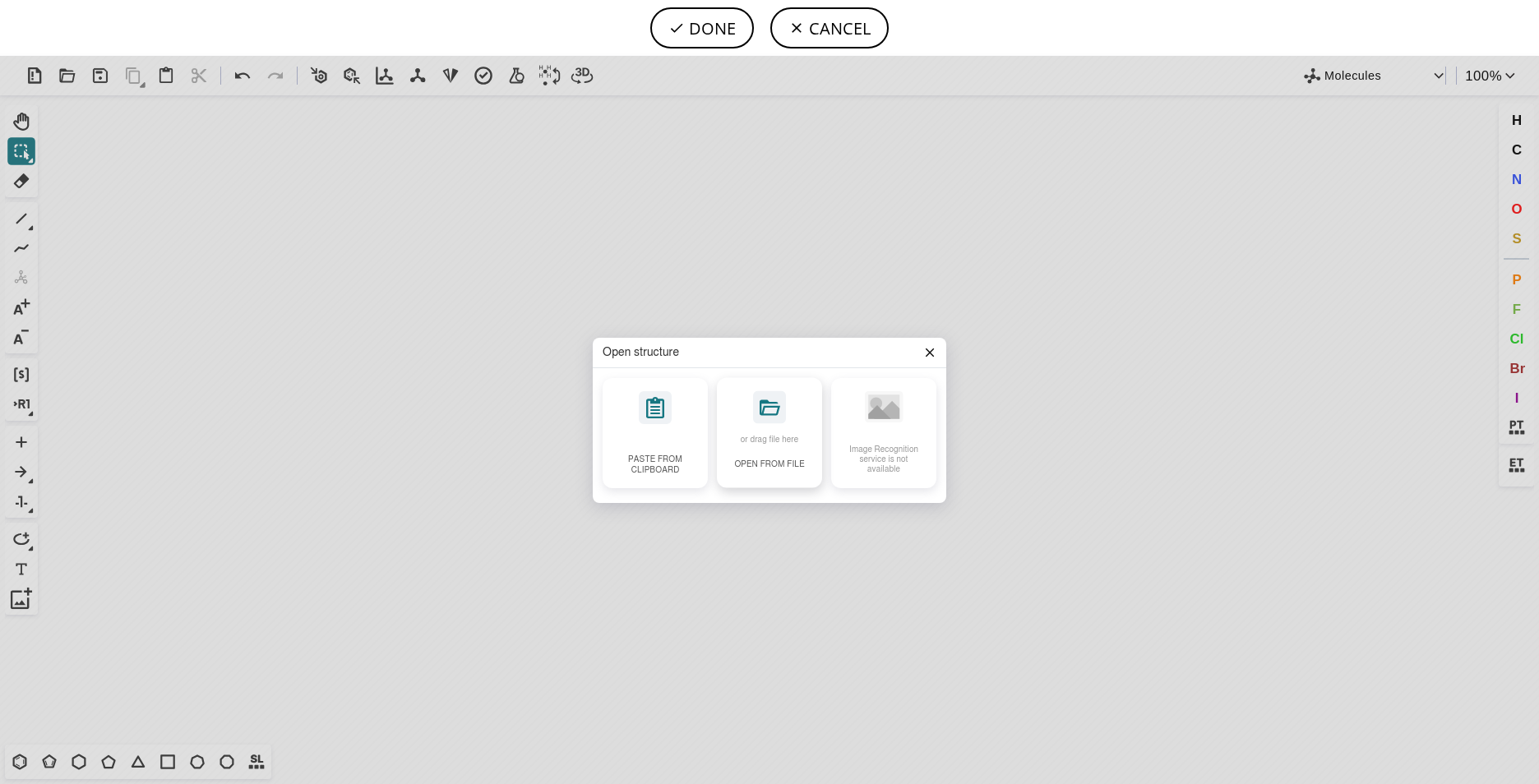 click on "or drag file here Open from file" at bounding box center (770, 432) 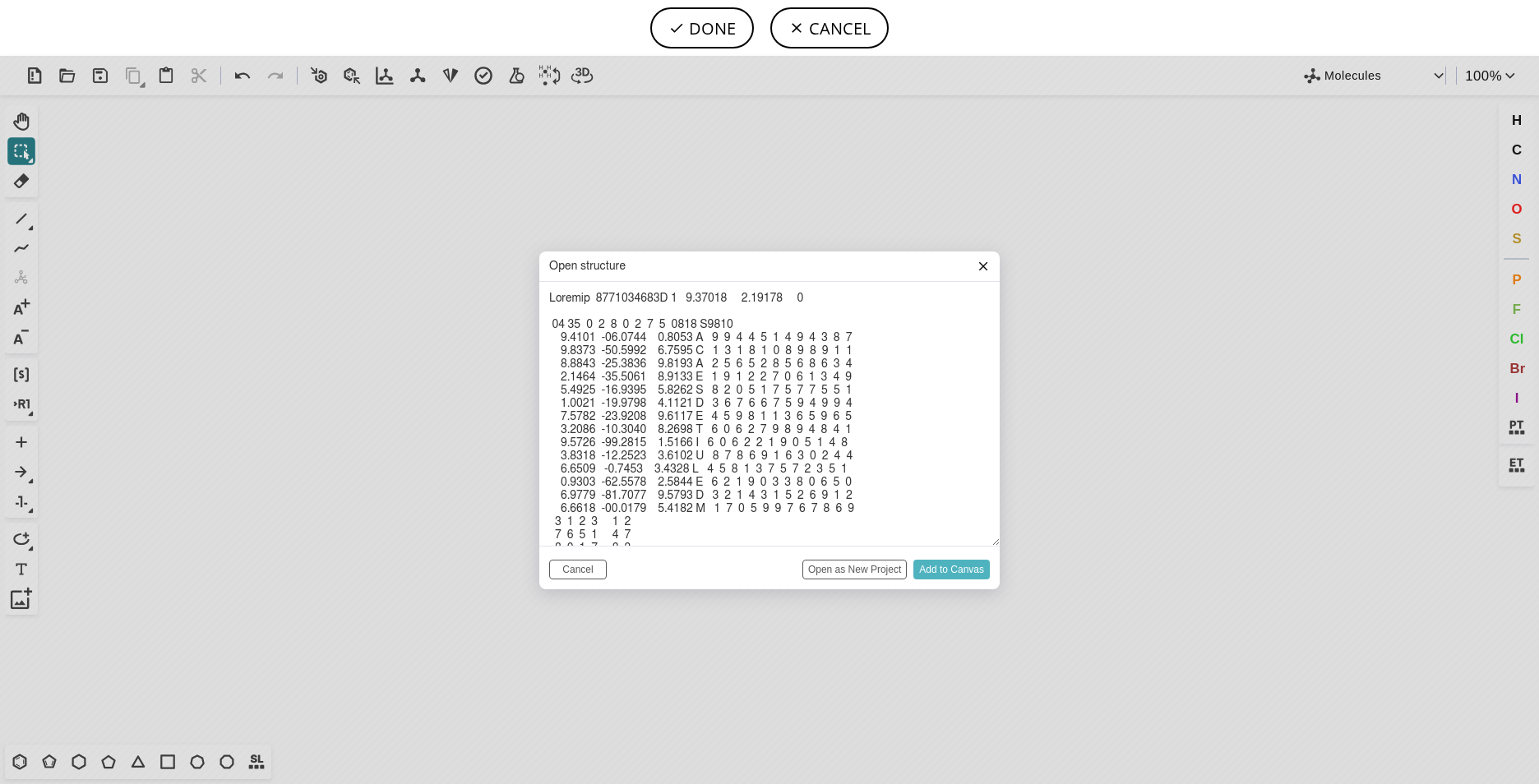 click on "Add to Canvas" at bounding box center (951, 570) 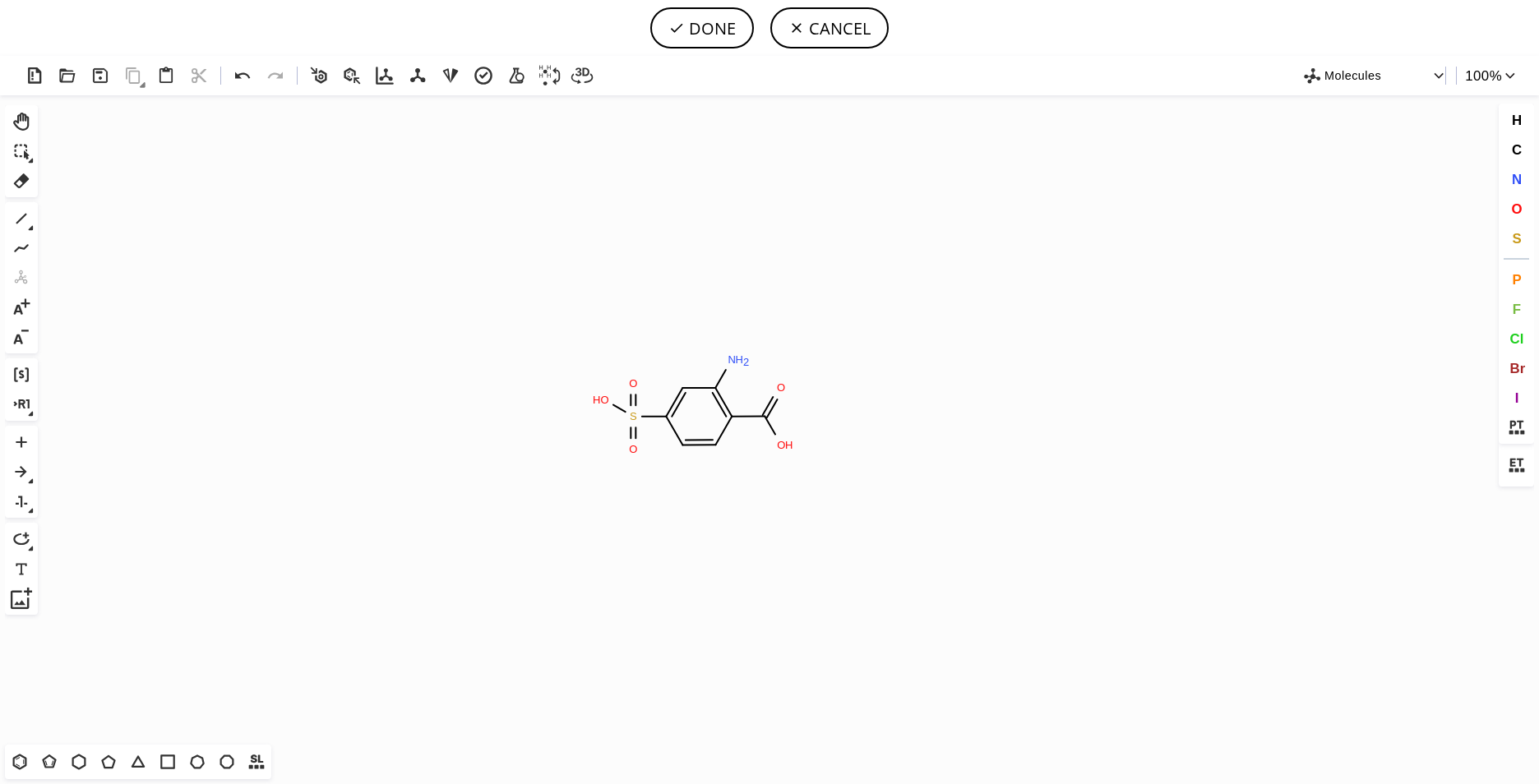 click on "Created with Raphaël 2.3.0 S O H O O N H 2 O H O" 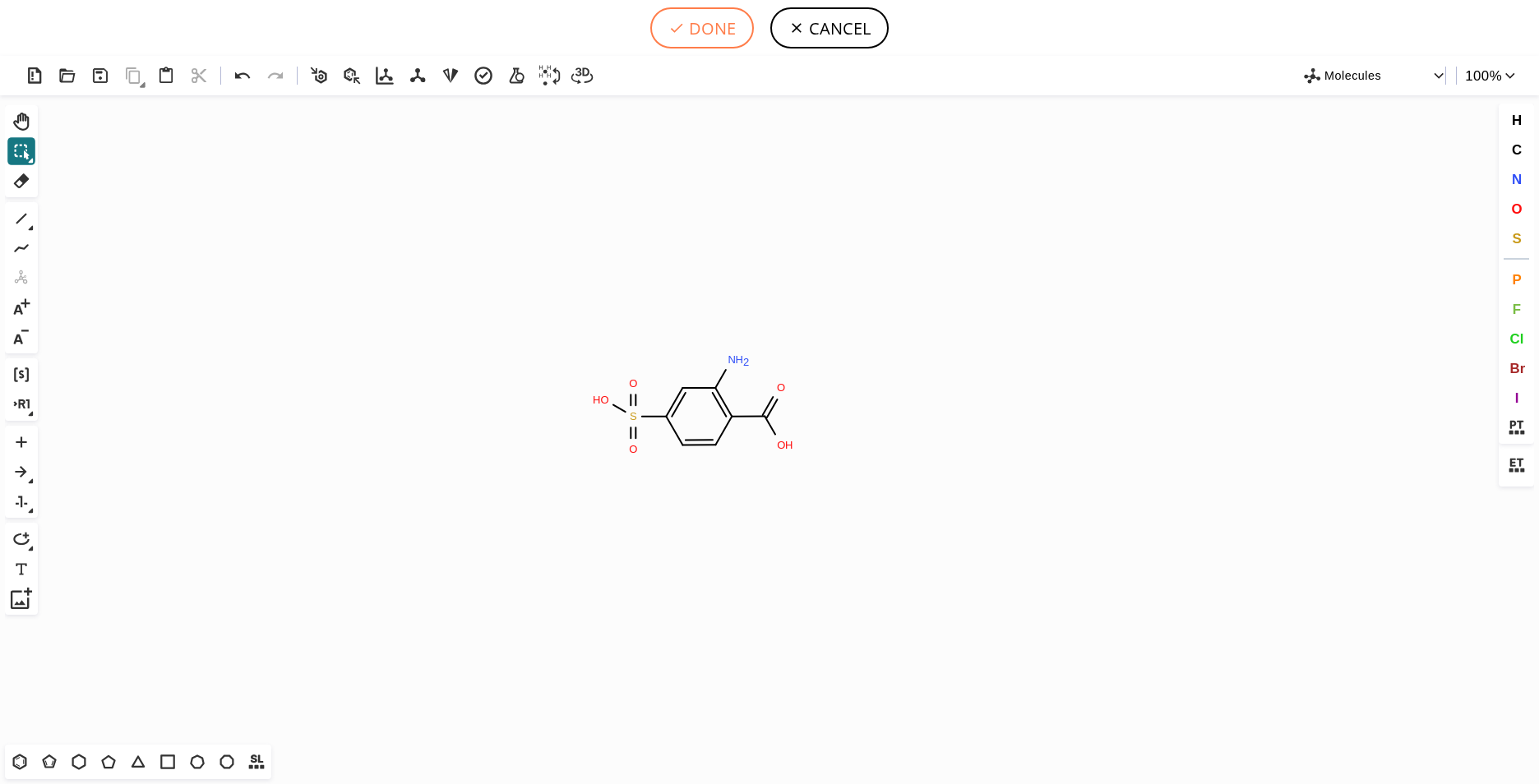 click on "DONE" at bounding box center [702, 28] 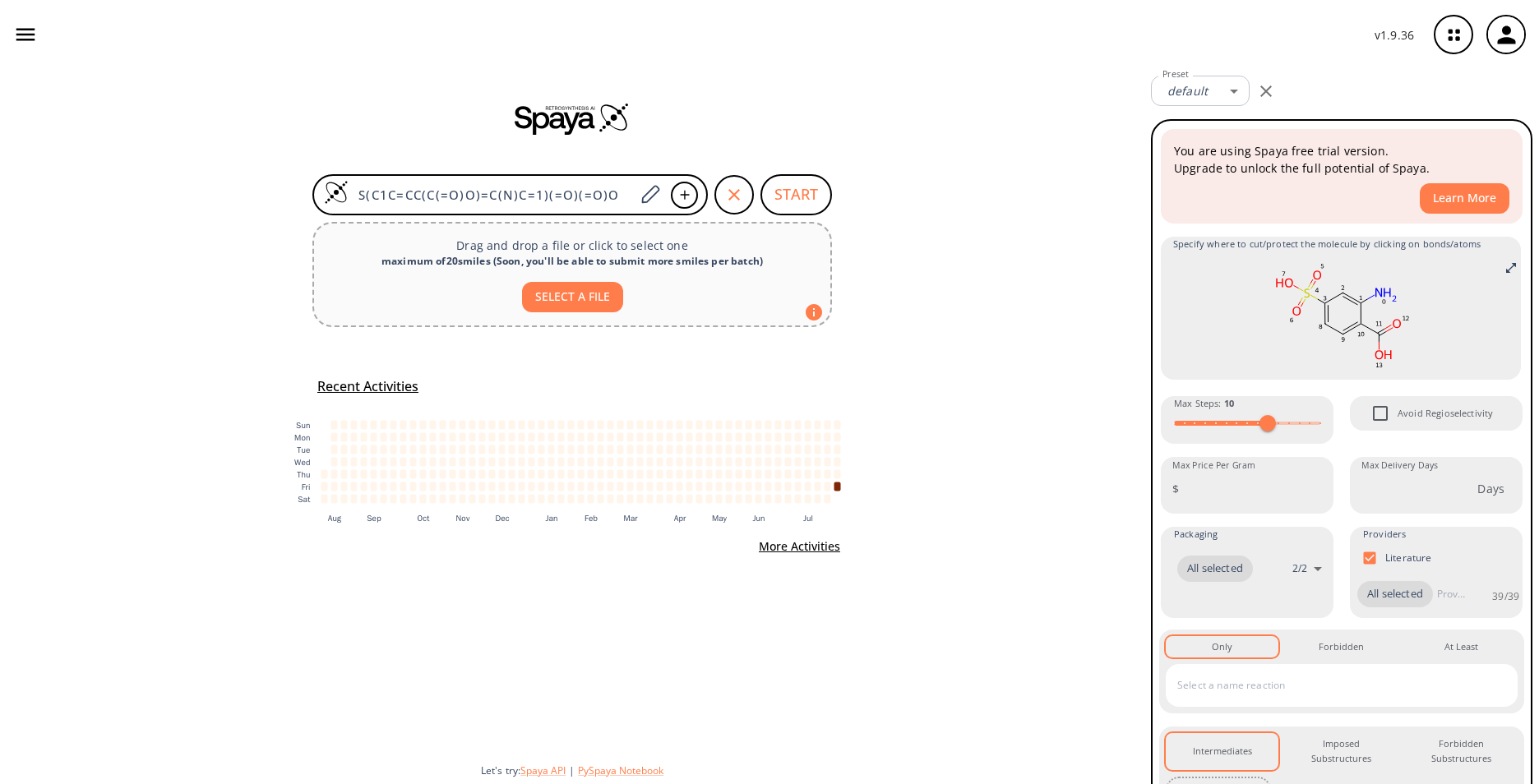 drag, startPoint x: 610, startPoint y: 192, endPoint x: 275, endPoint y: 208, distance: 335.38187 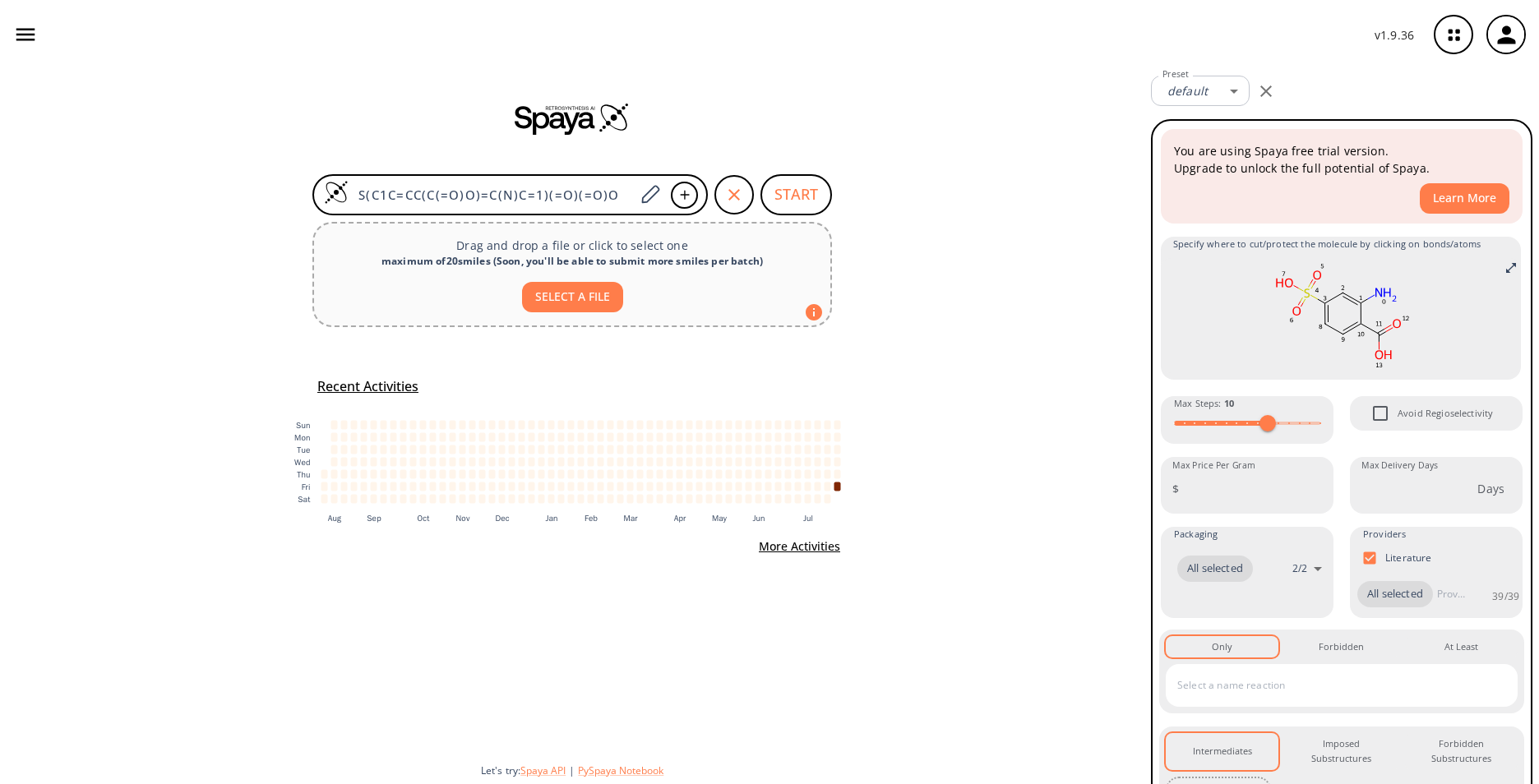 click 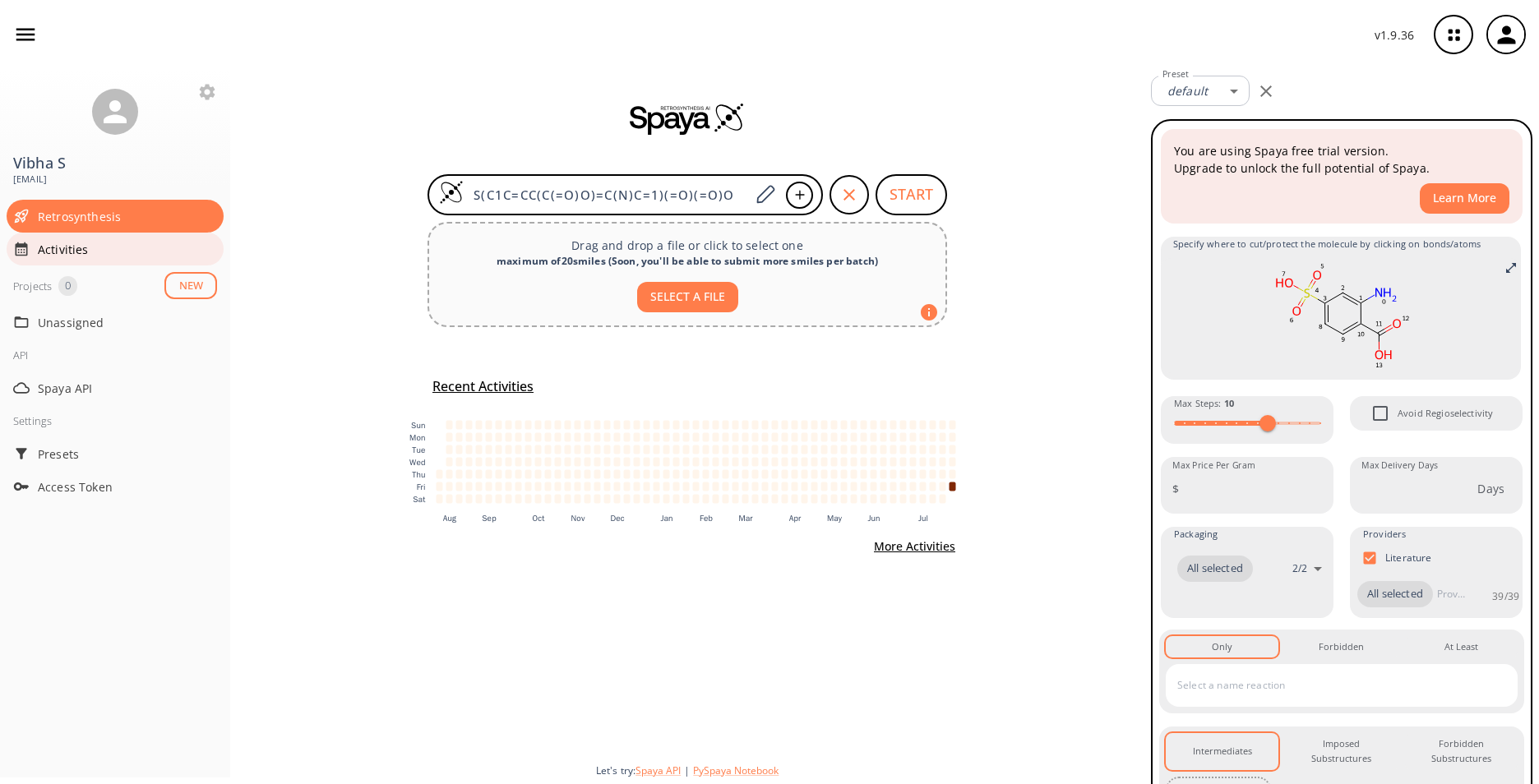 click on "Activities" at bounding box center [127, 249] 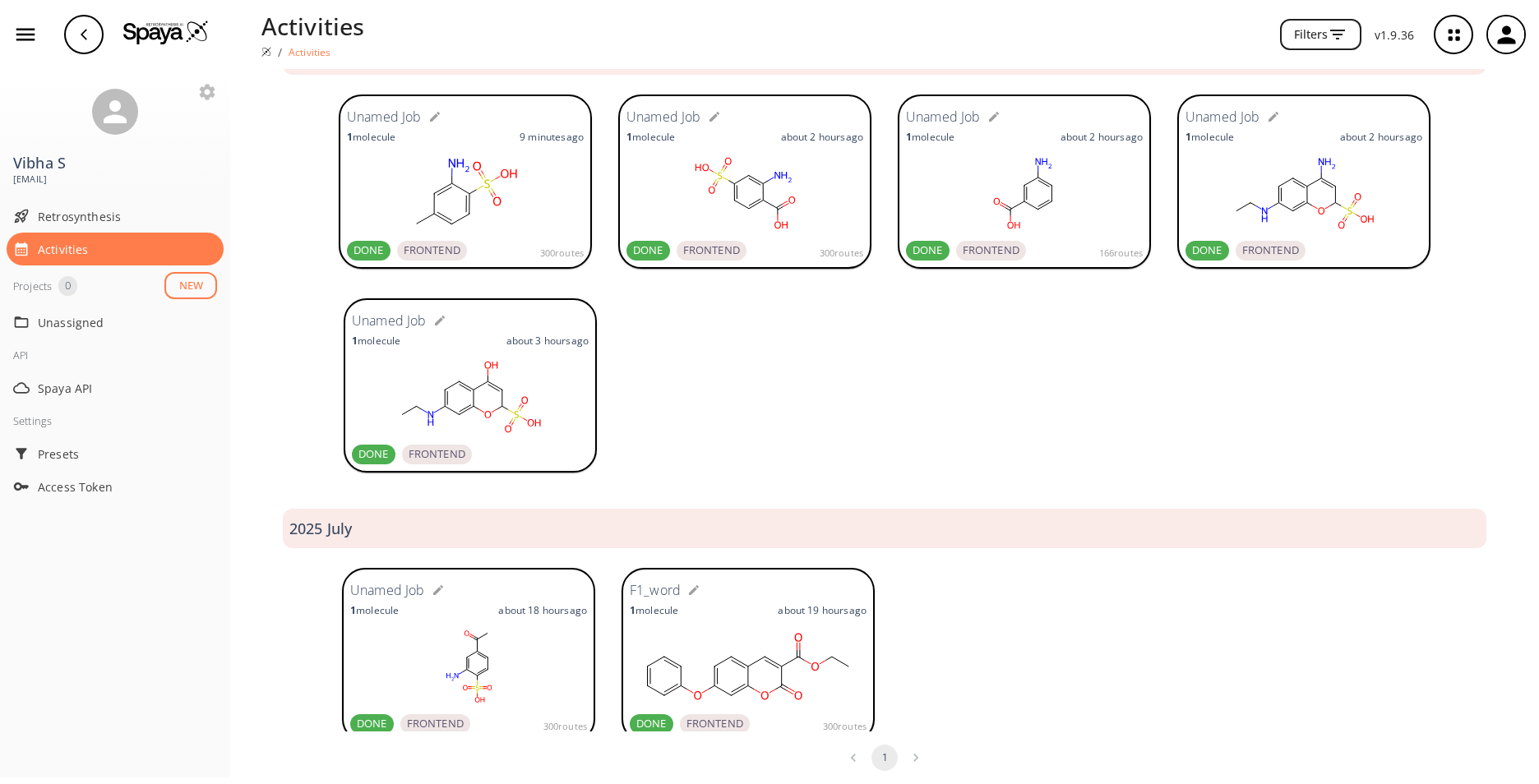 scroll, scrollTop: 81, scrollLeft: 0, axis: vertical 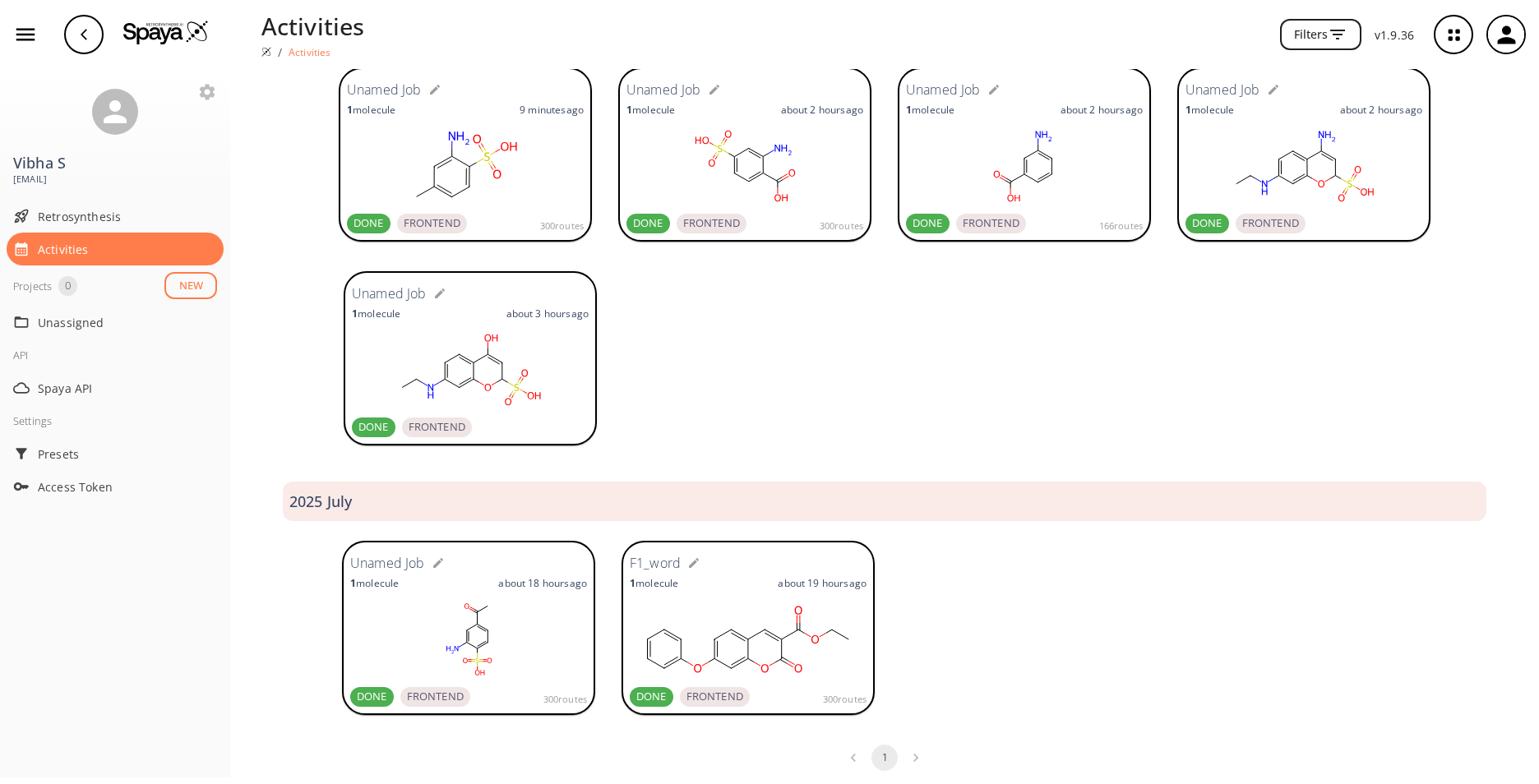 click on "Unamed Job" at bounding box center [387, 564] 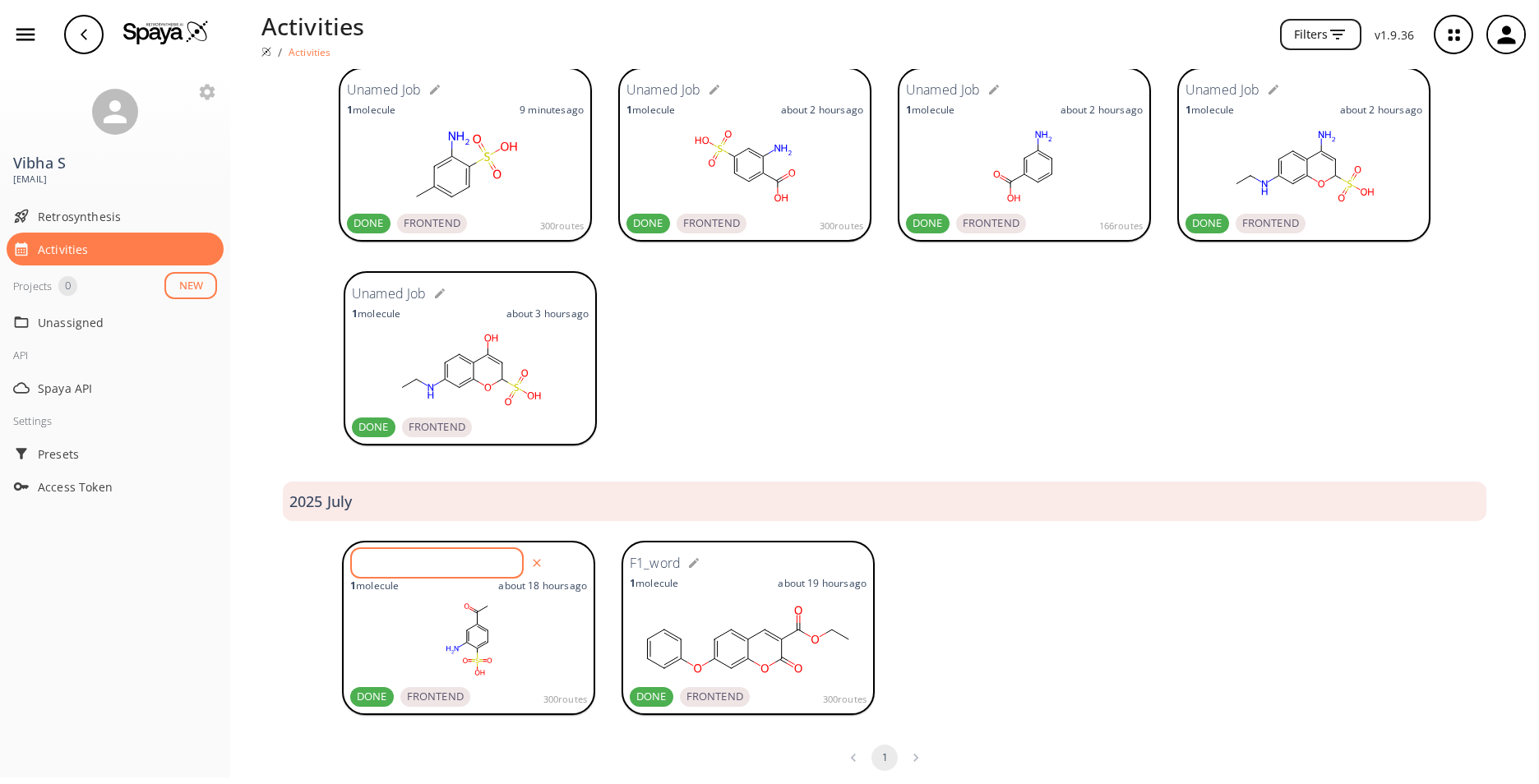 click at bounding box center (439, 563) 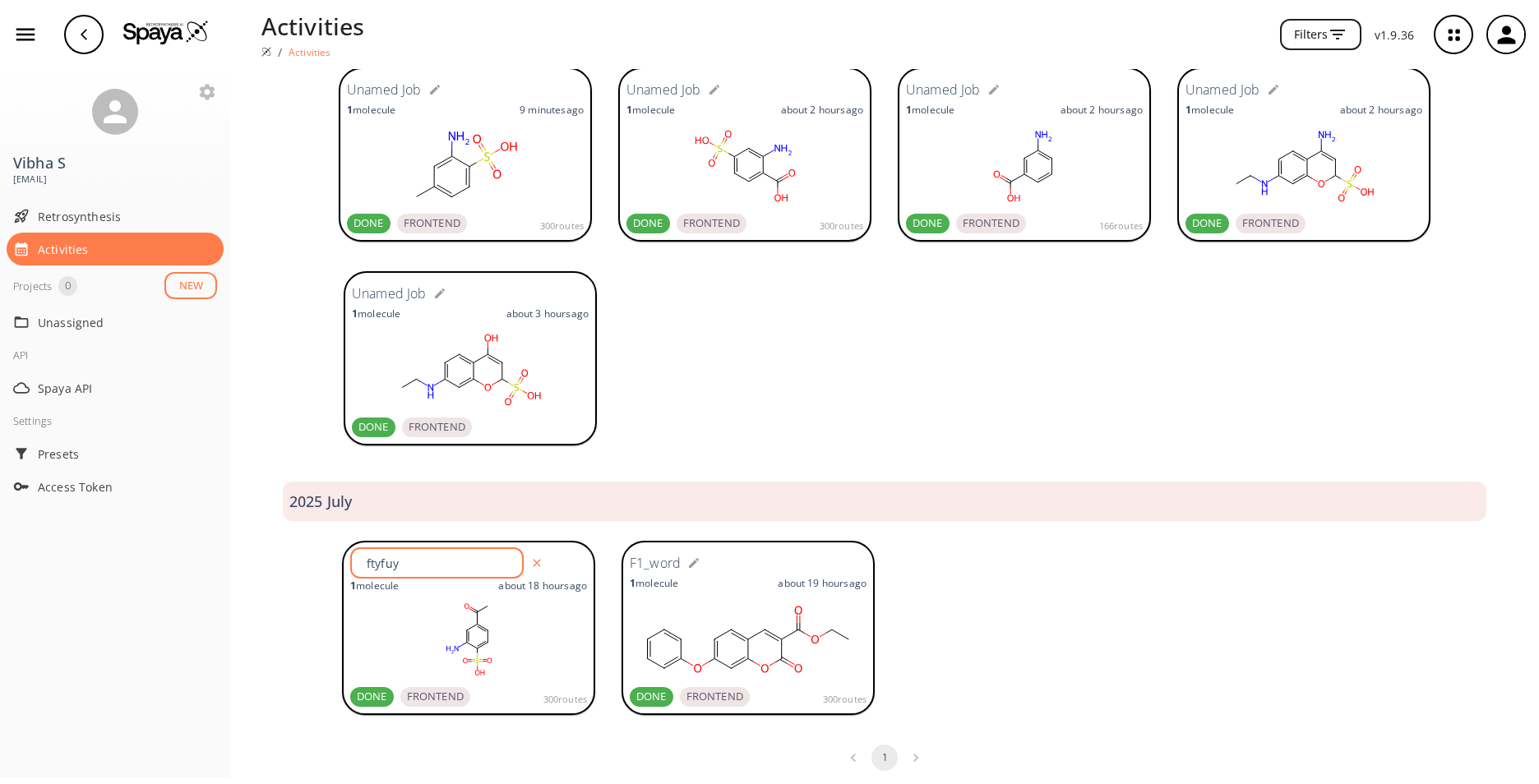 type on "ftyfuy" 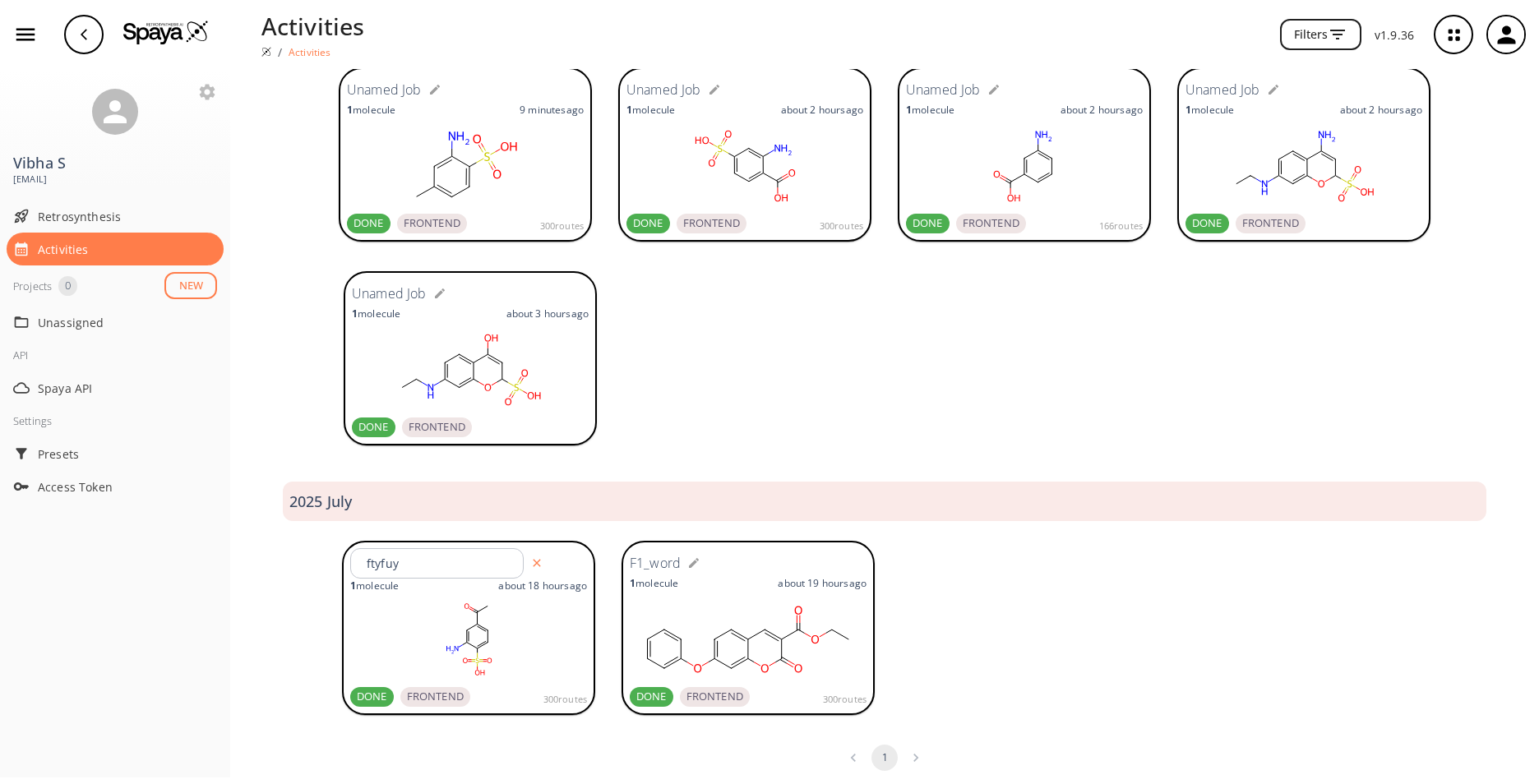 click at bounding box center (1024, 360) 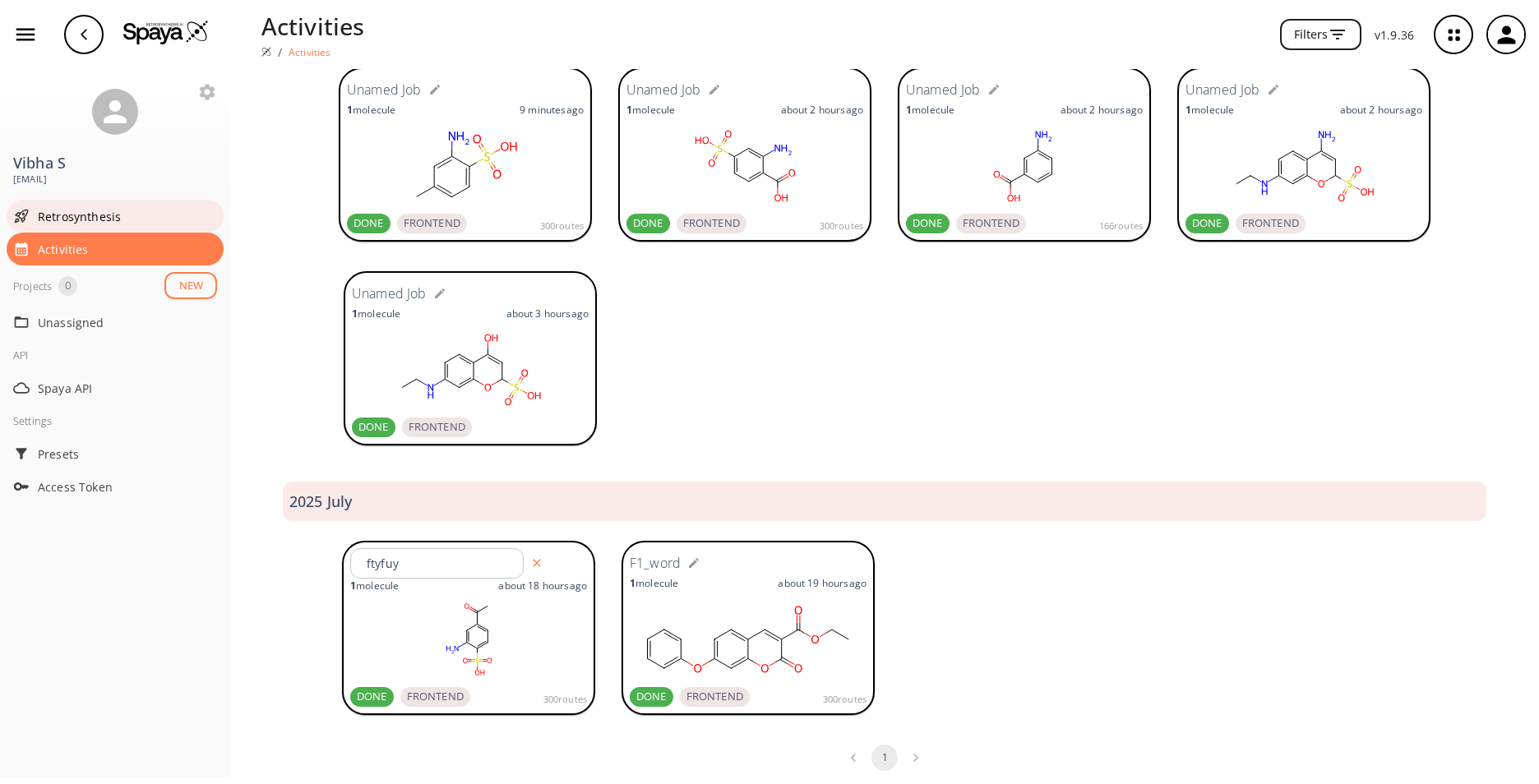 click on "Retrosynthesis" at bounding box center [127, 216] 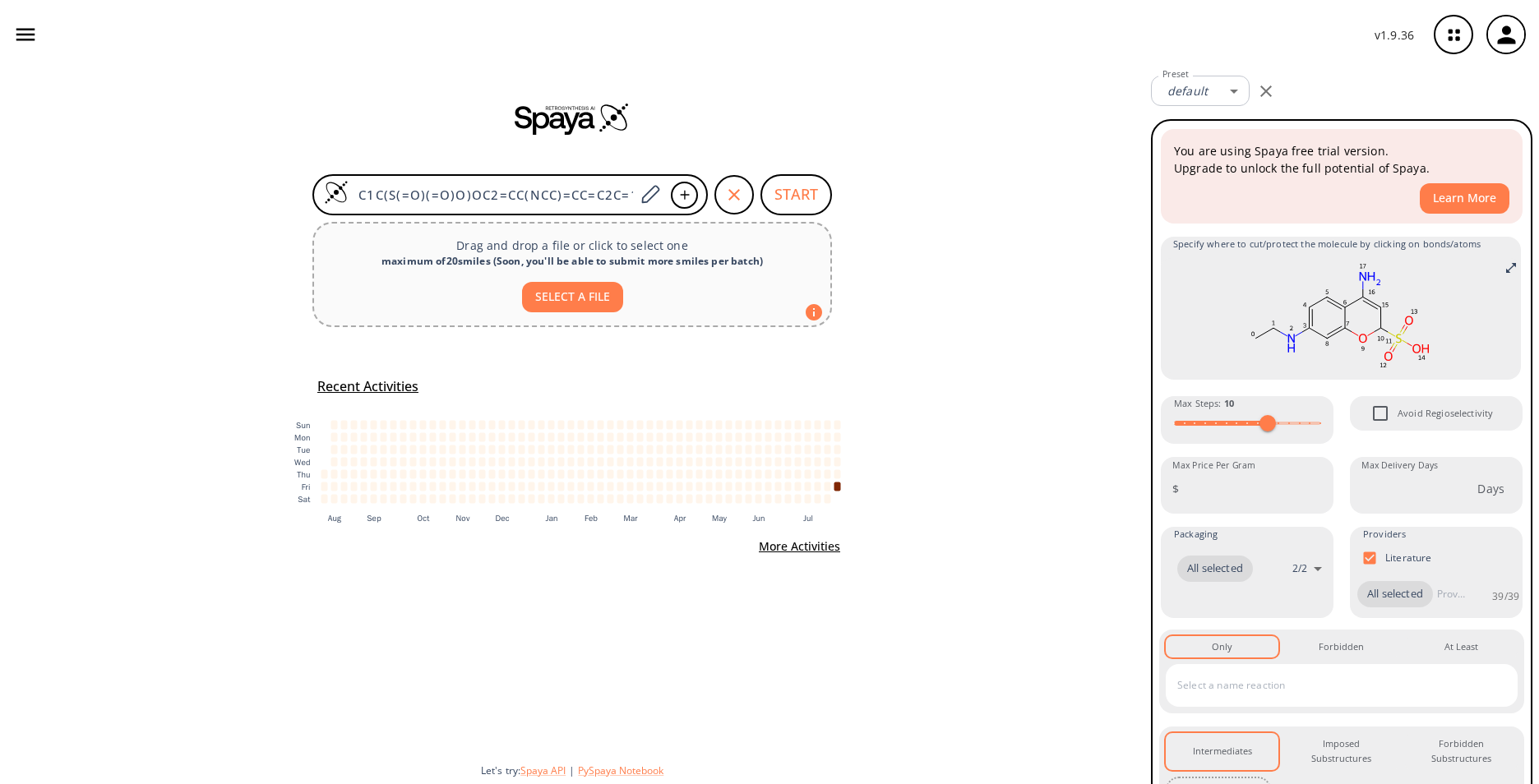 click at bounding box center (25, 35) 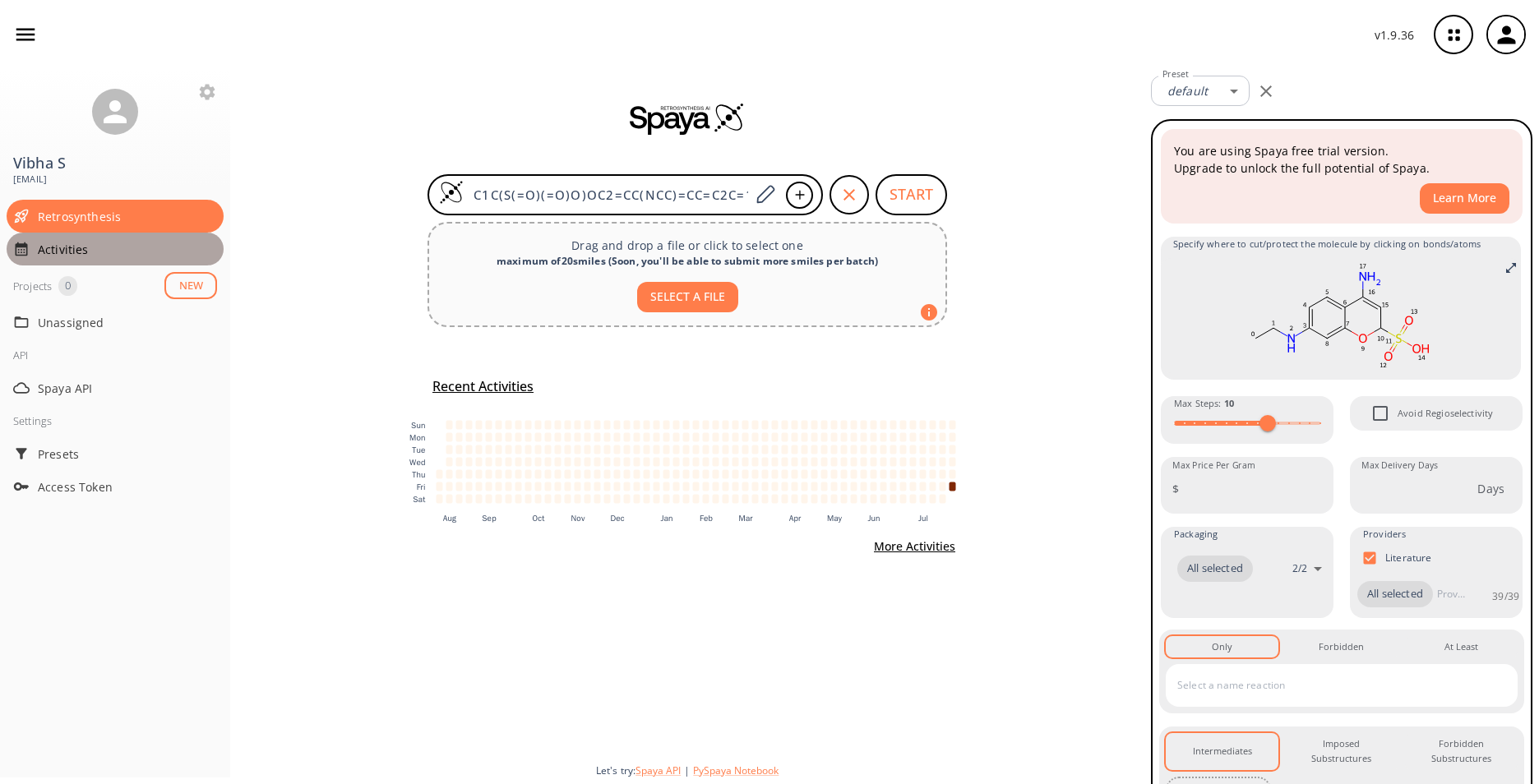 click on "Activities" at bounding box center [127, 249] 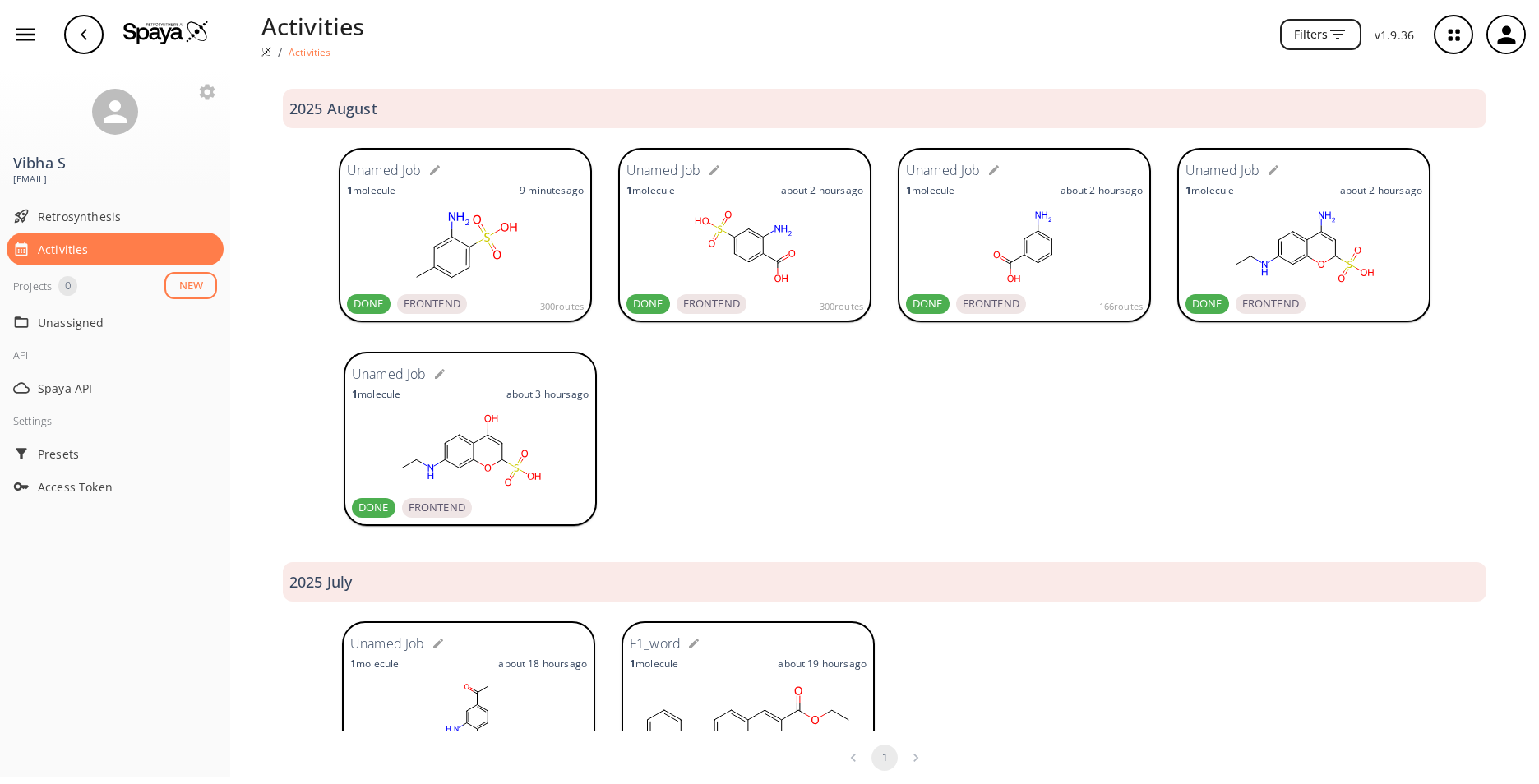 click at bounding box center [1024, 440] 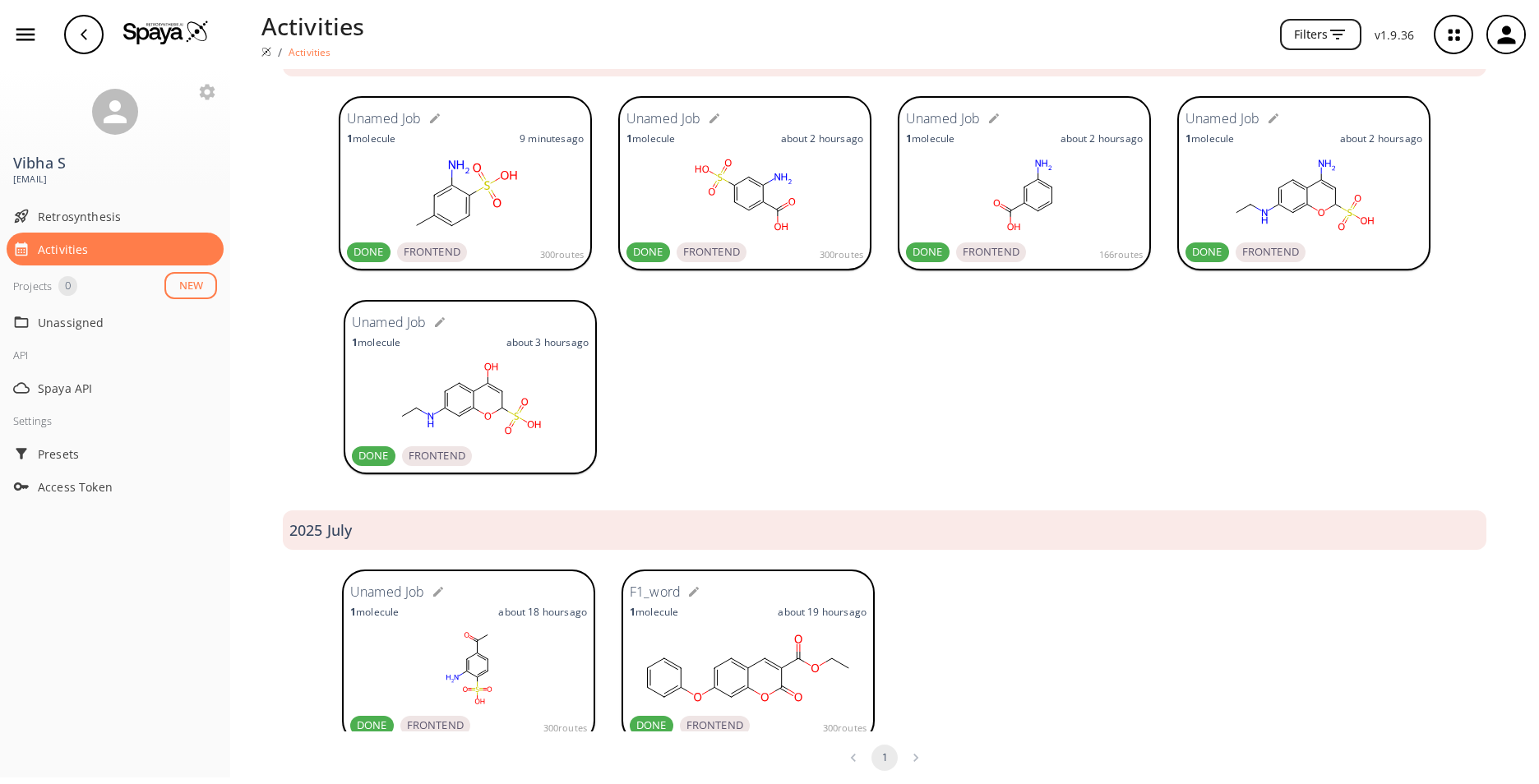 scroll, scrollTop: 0, scrollLeft: 0, axis: both 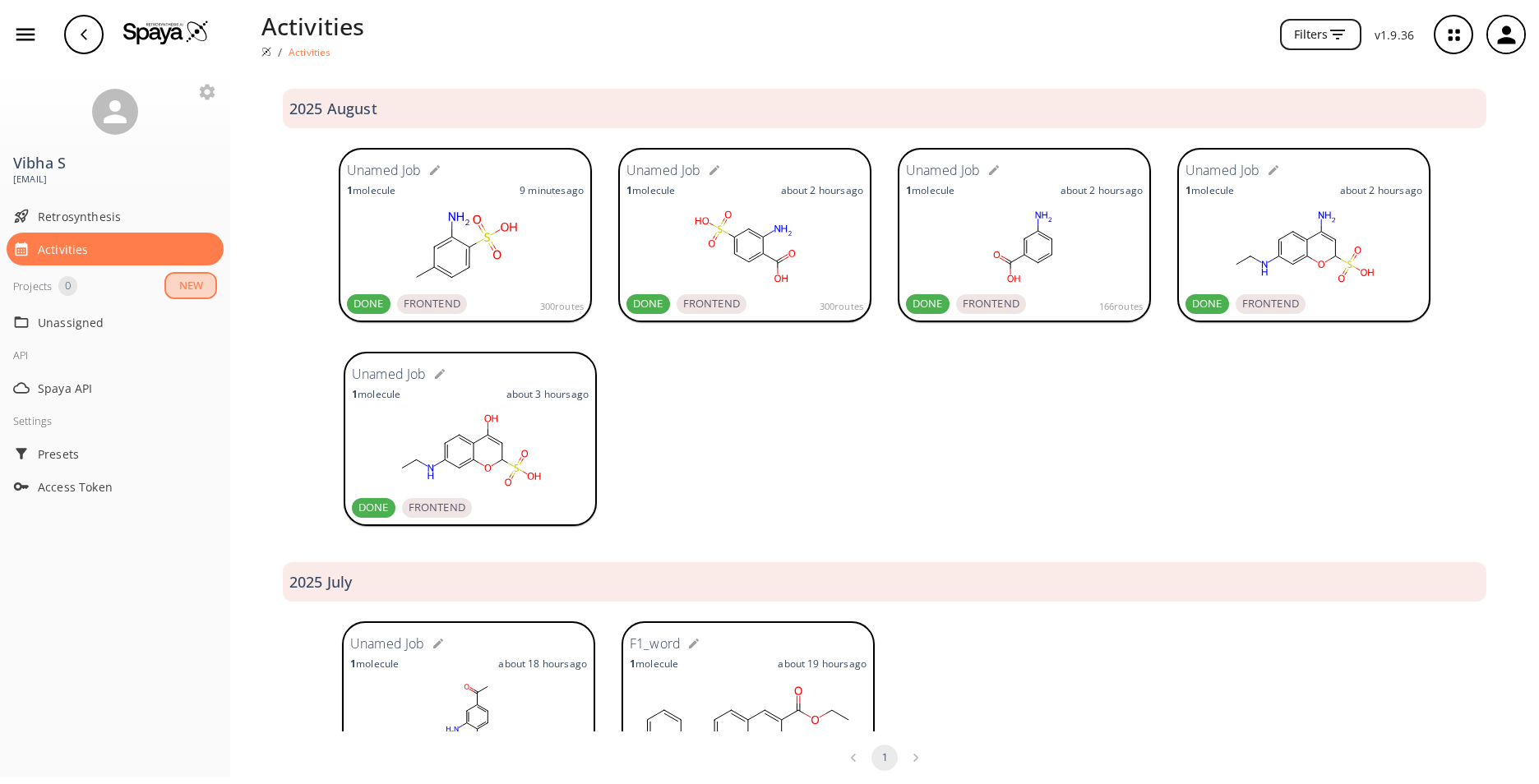 click on "NEW" at bounding box center [191, 285] 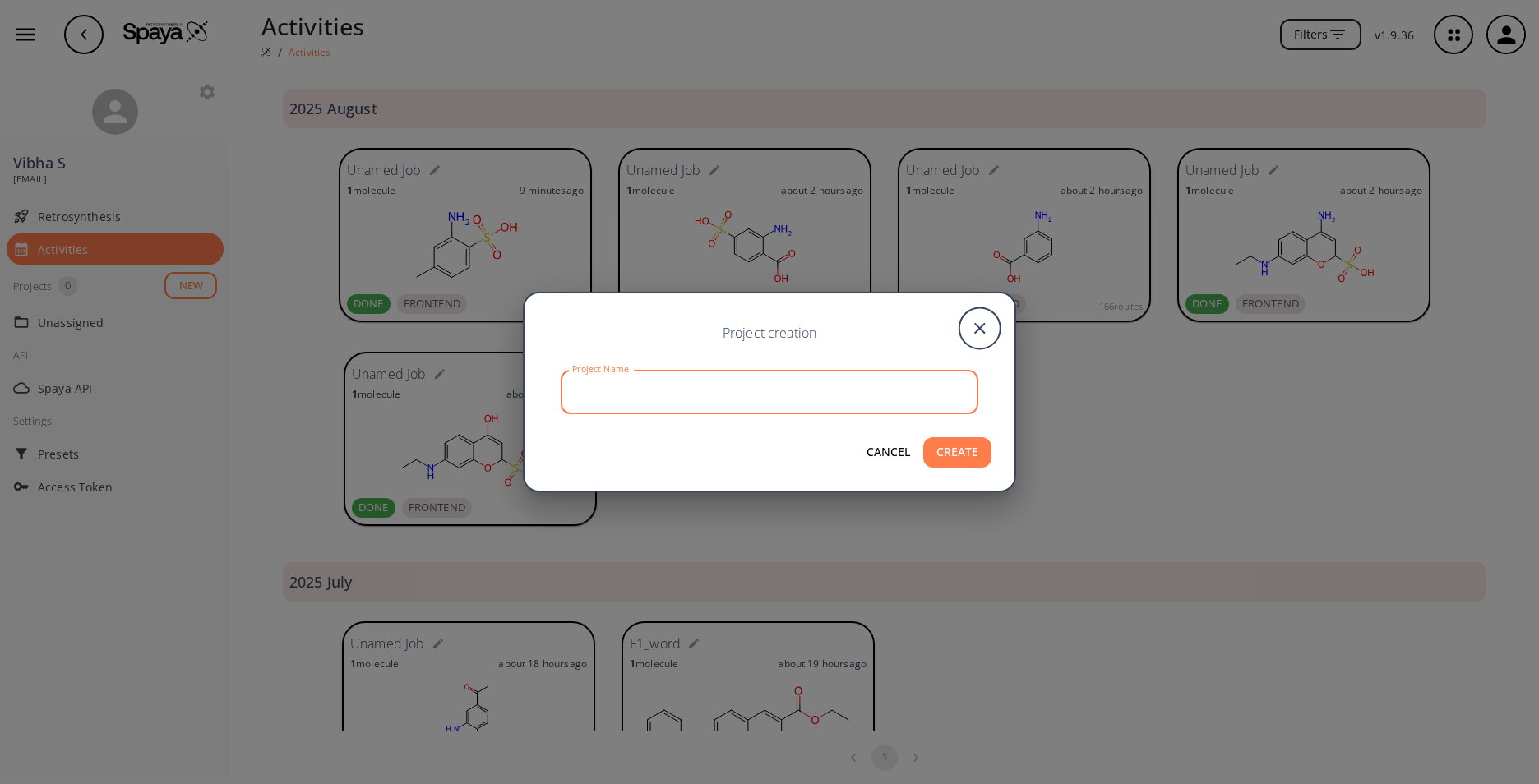 click on "Project Name" at bounding box center (772, 392) 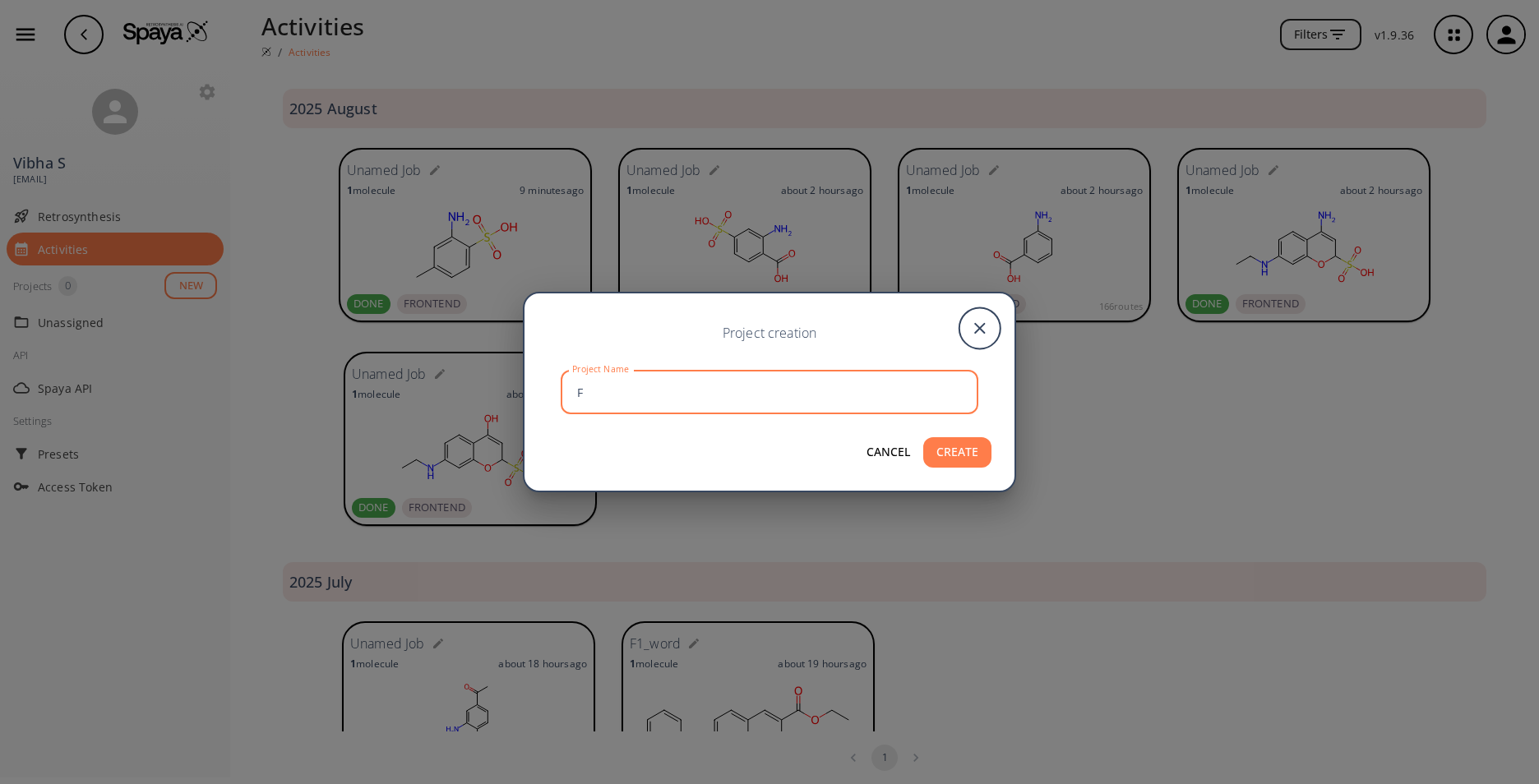 type on "F" 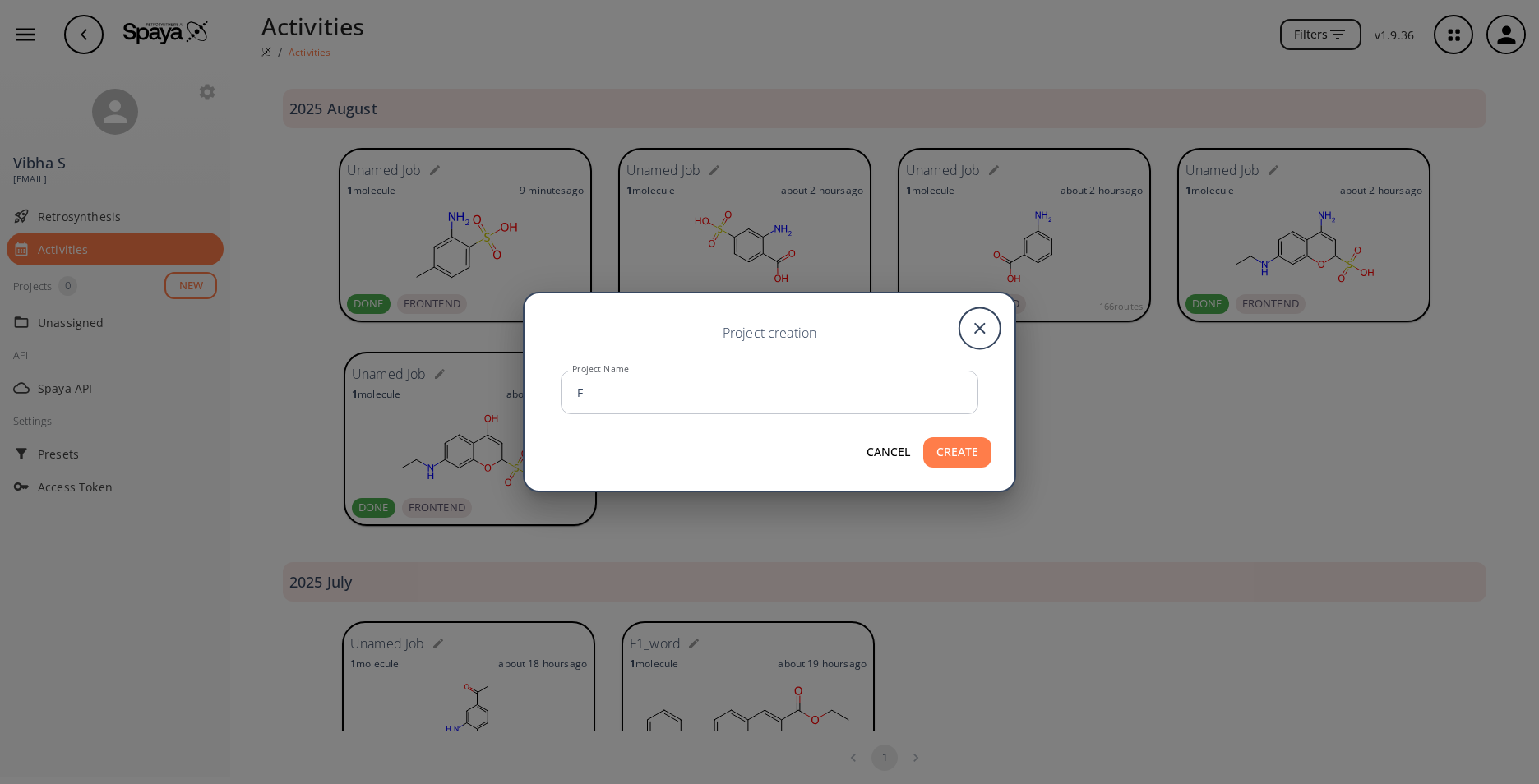click on "CREATE" at bounding box center (957, 452) 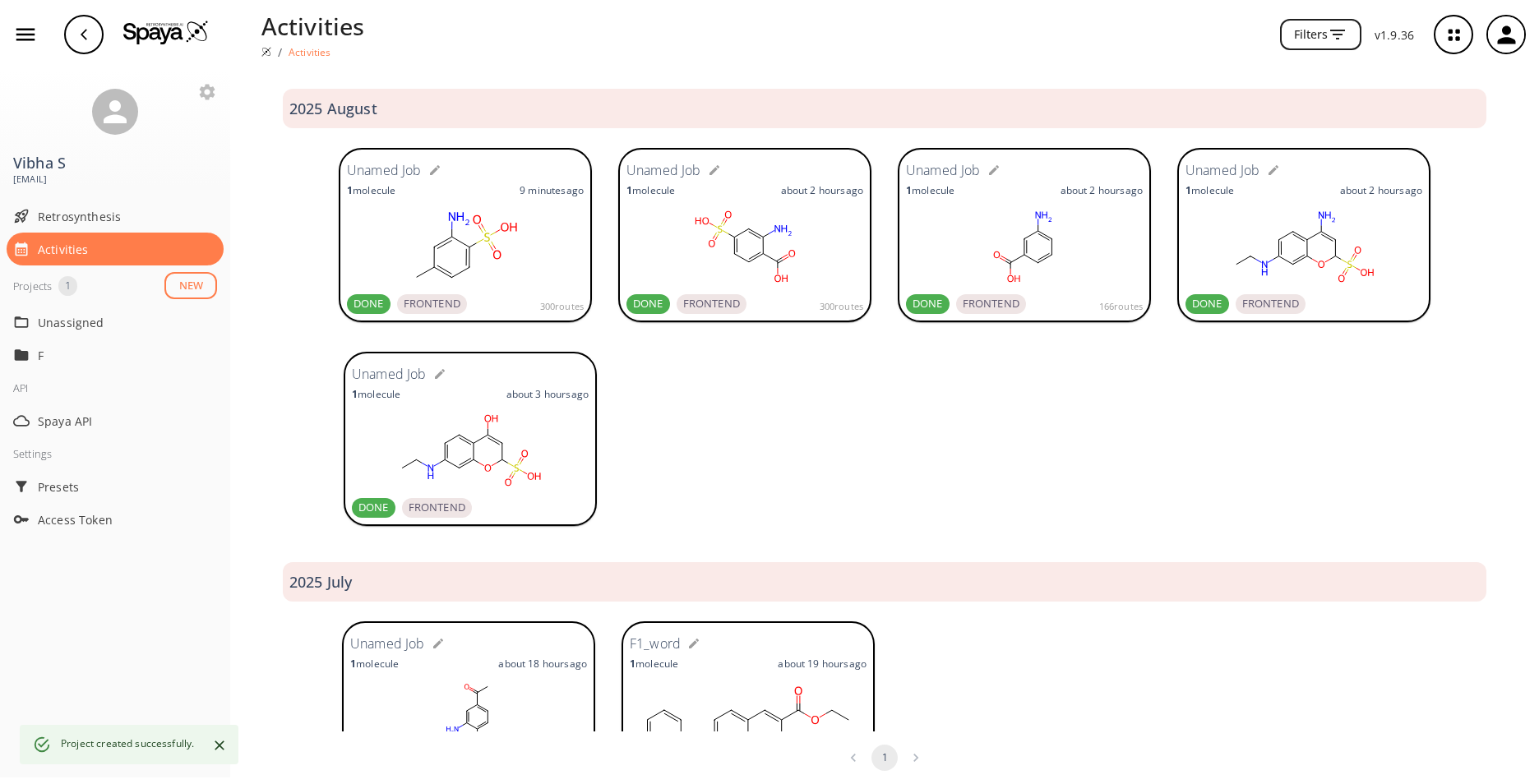 click on "1" at bounding box center [67, 286] 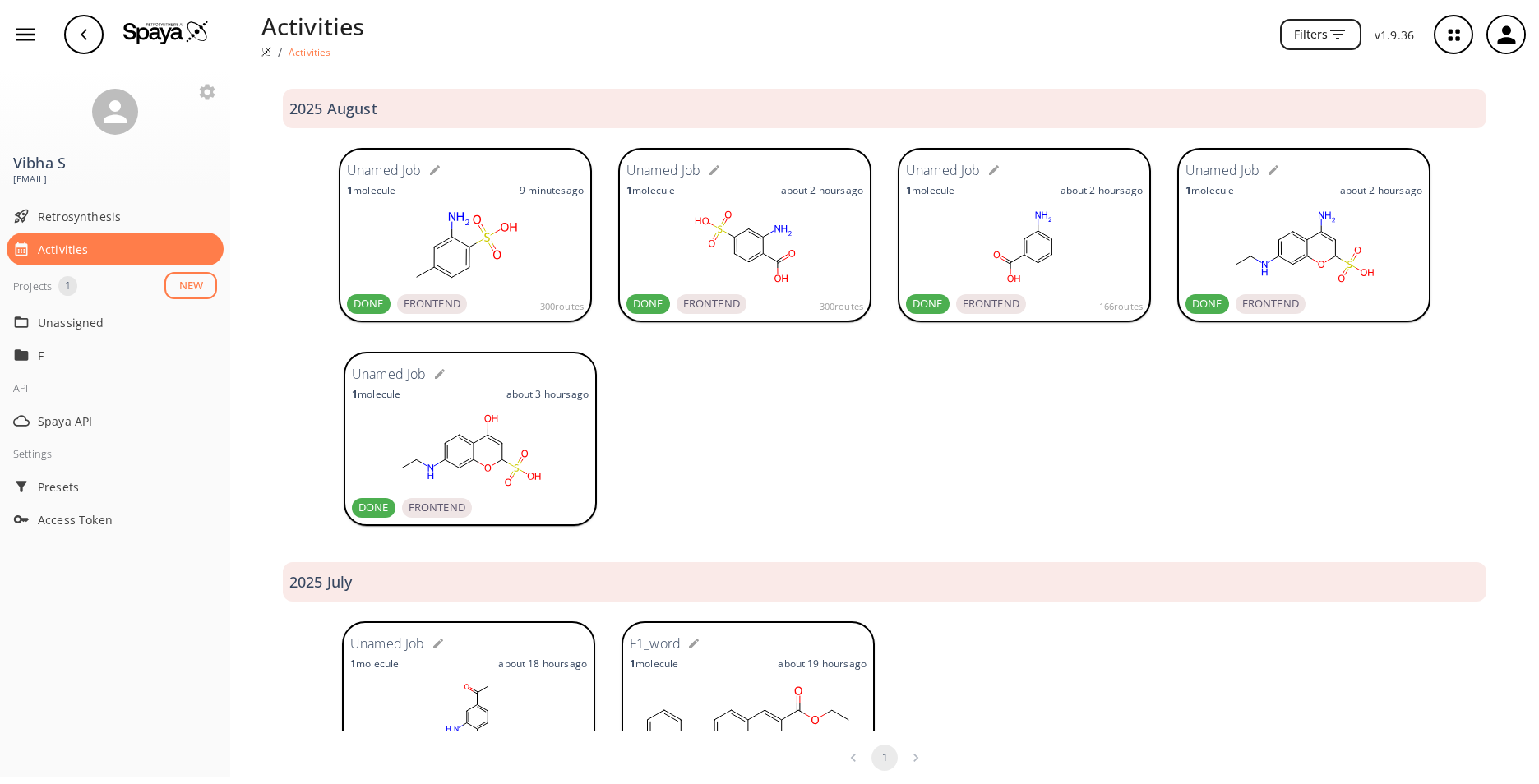 click on "NEW" at bounding box center (191, 285) 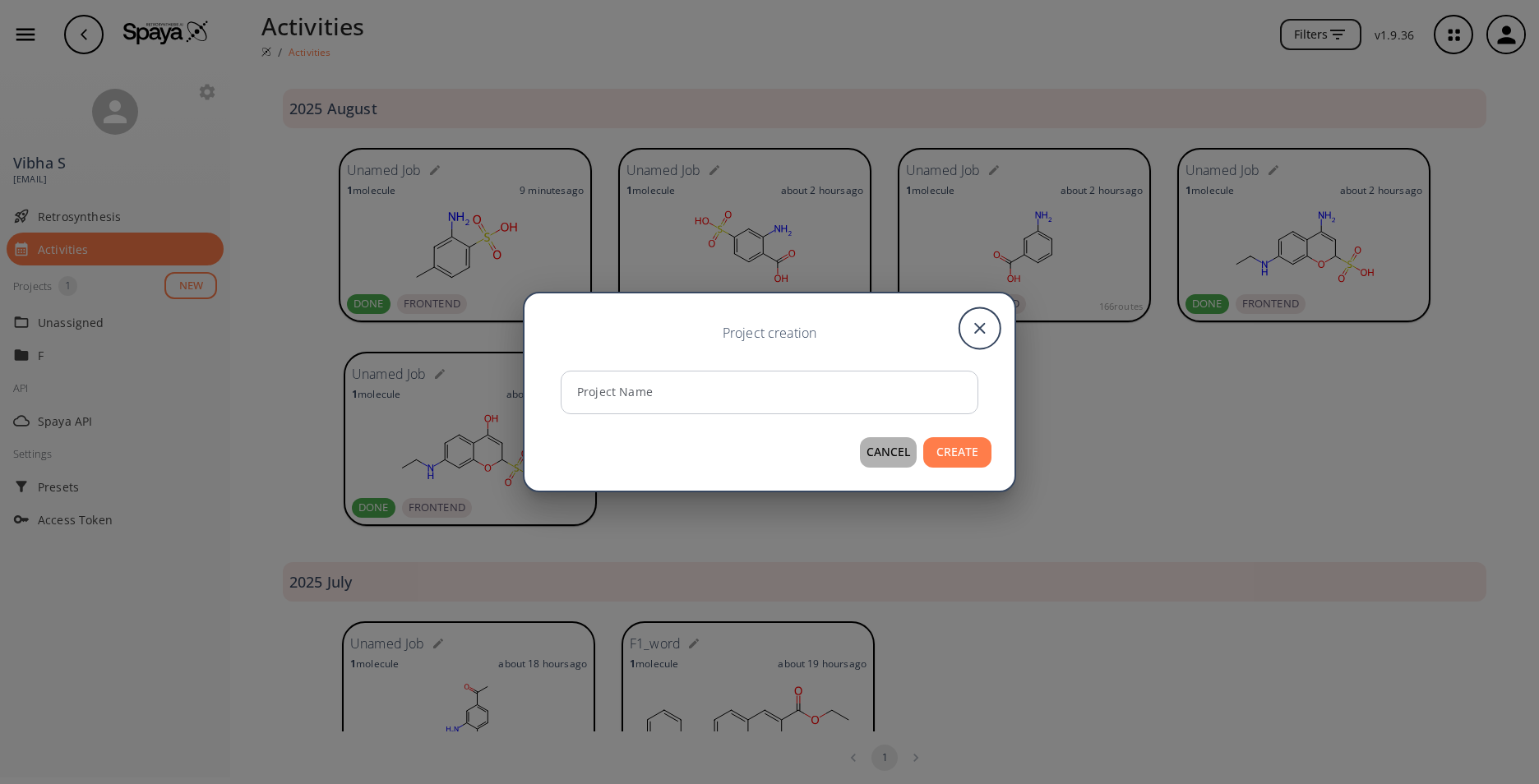 click on "CANCEL" at bounding box center (888, 452) 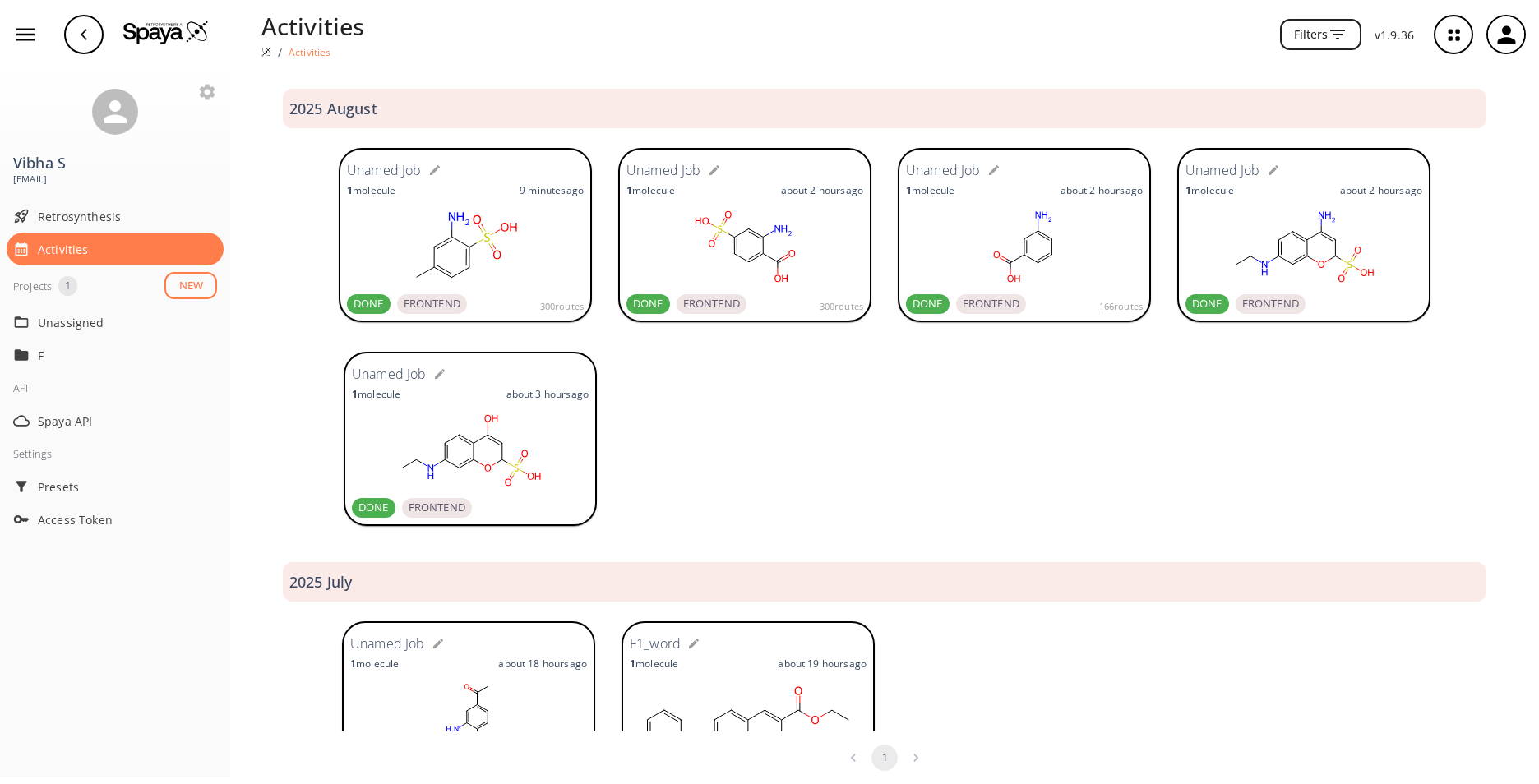 click on "Projects" at bounding box center [32, 286] 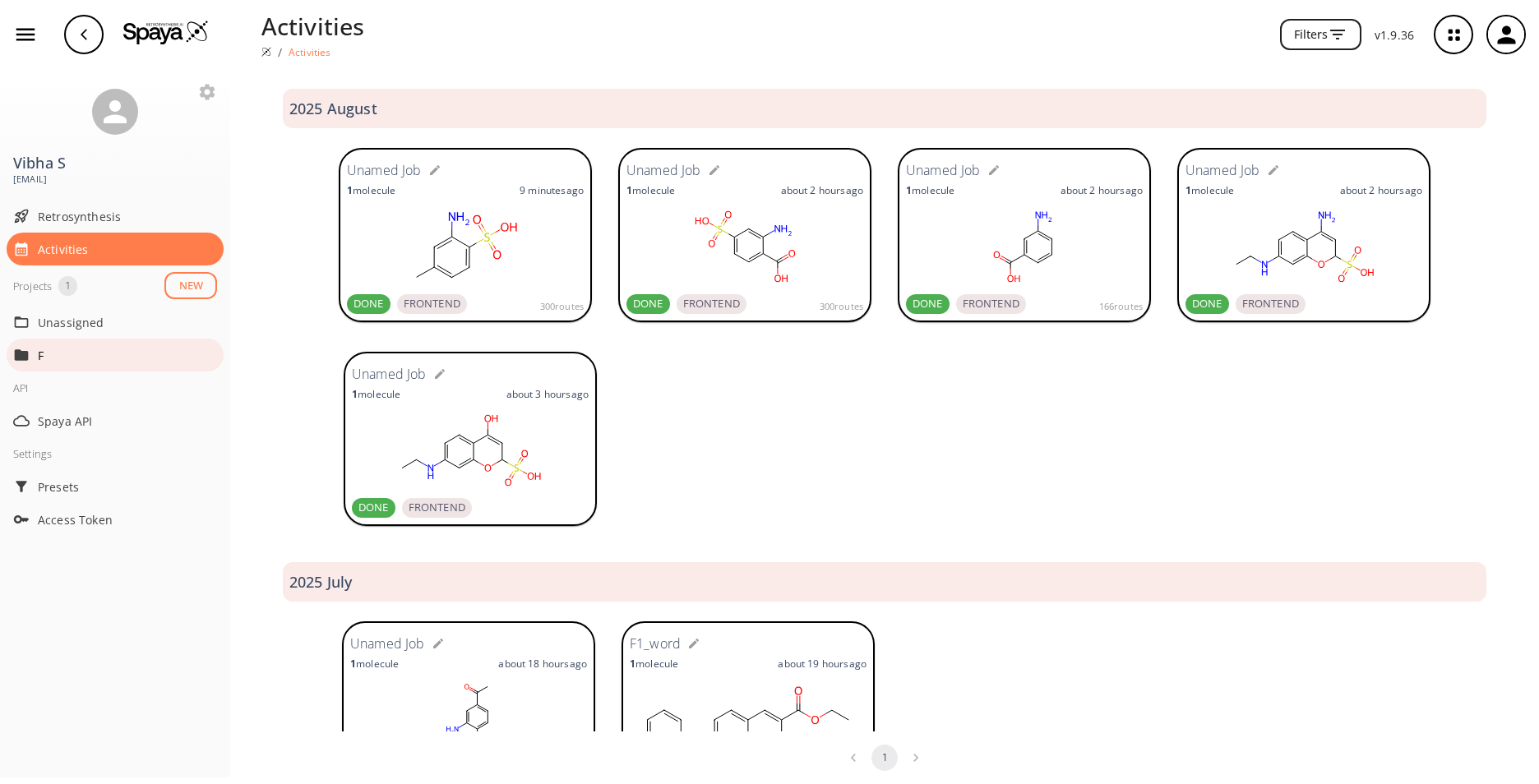 click 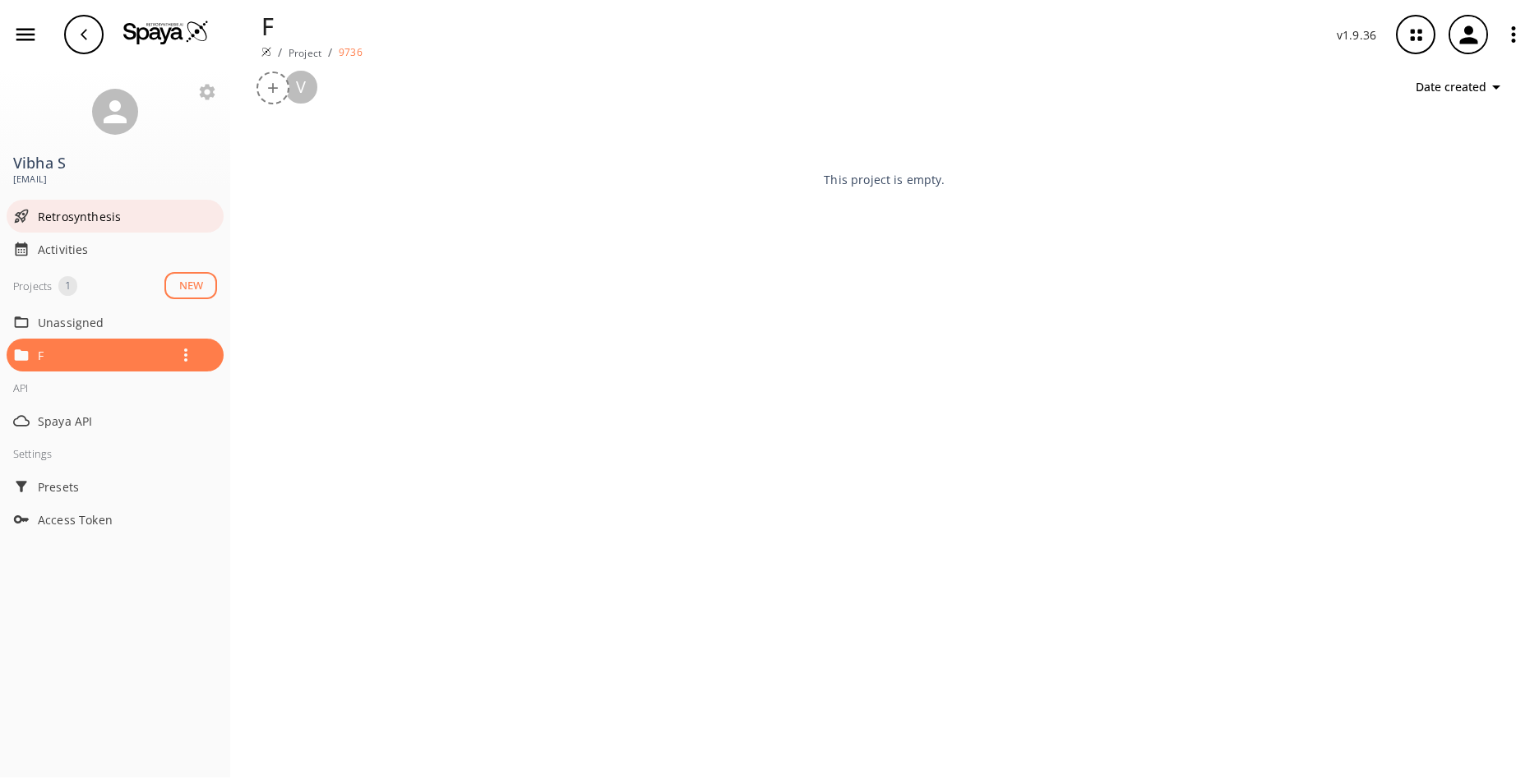click on "Retrosynthesis" at bounding box center (127, 216) 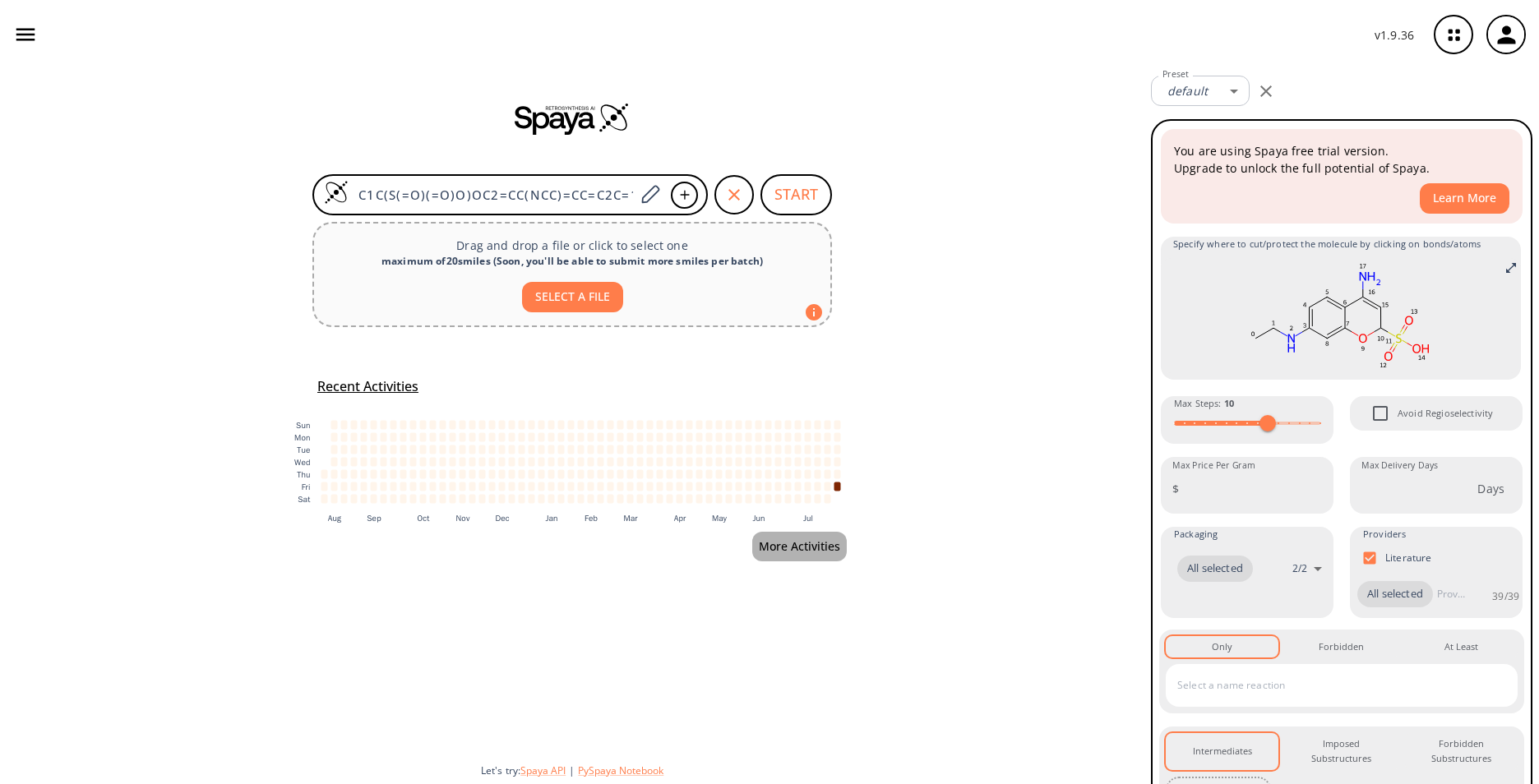 click on "More Activities" at bounding box center [799, 546] 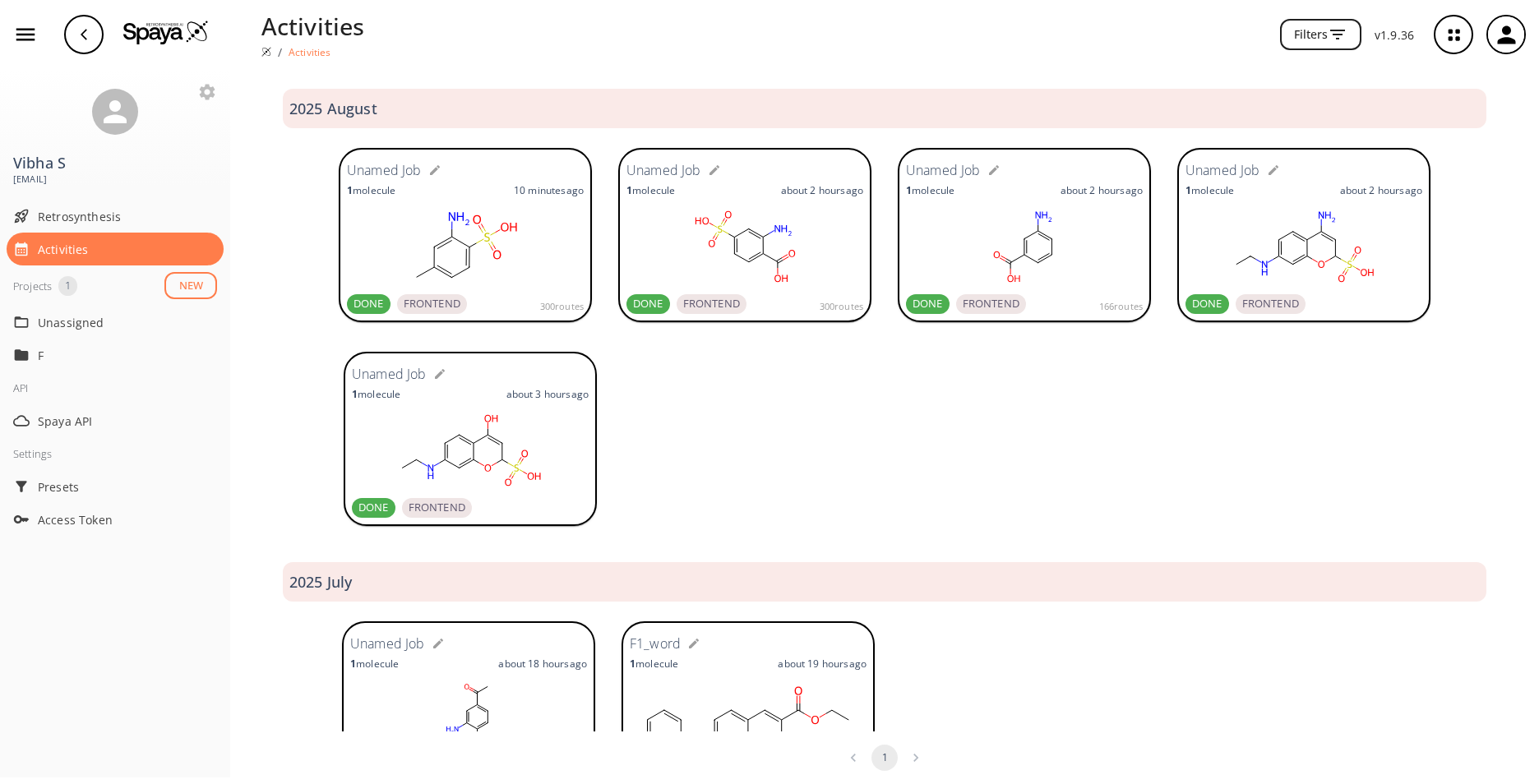 scroll, scrollTop: 81, scrollLeft: 0, axis: vertical 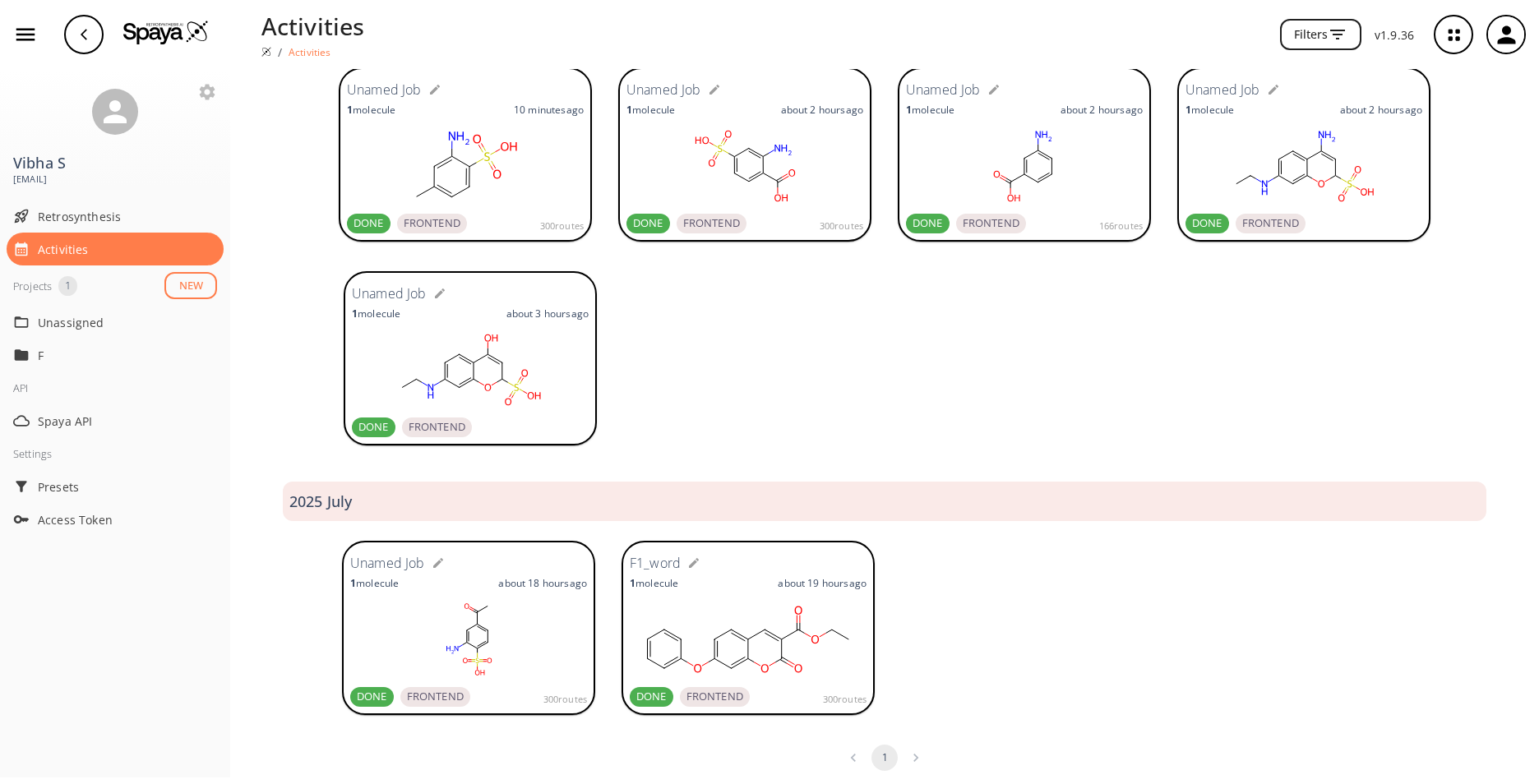 click 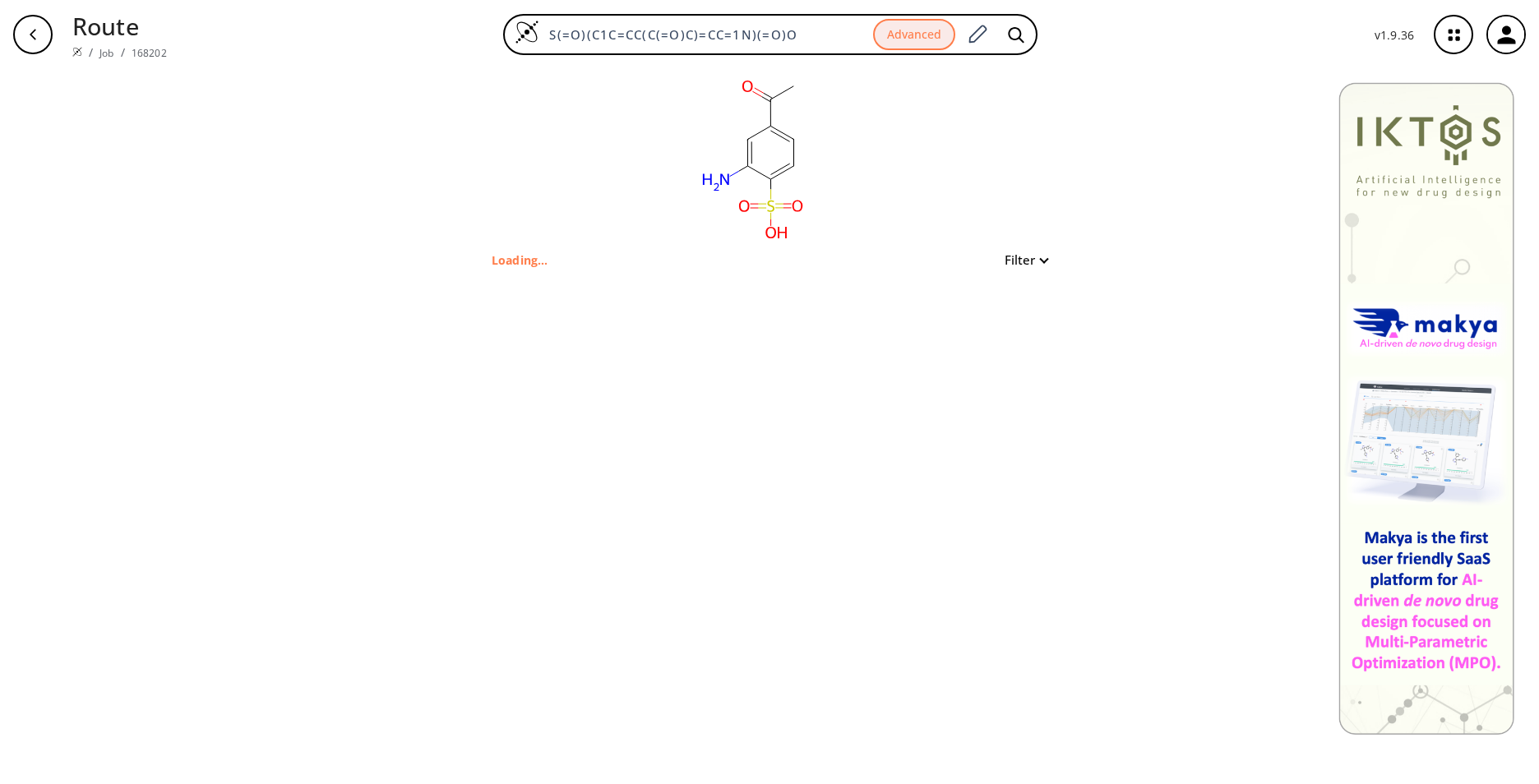 scroll, scrollTop: 0, scrollLeft: 0, axis: both 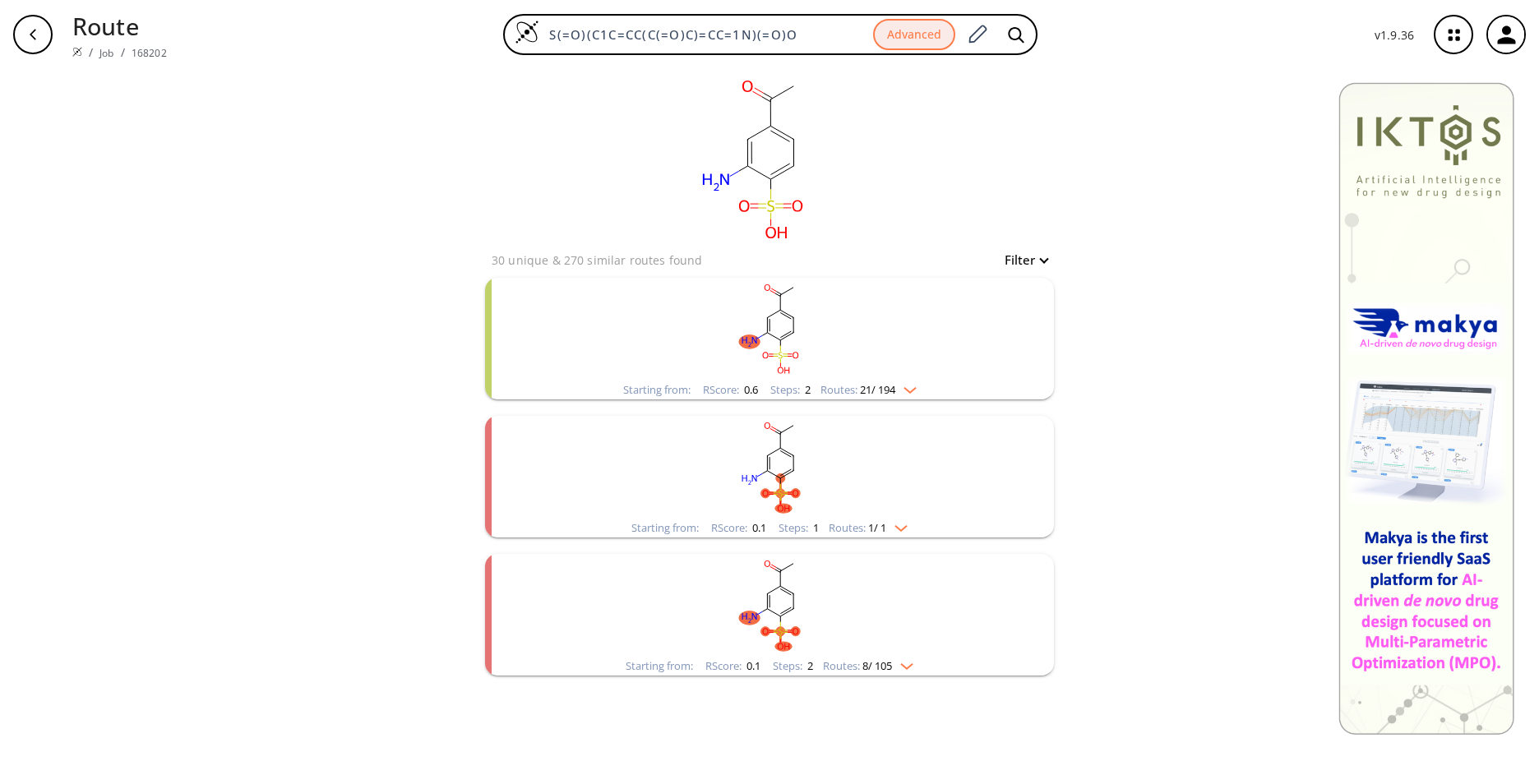 click at bounding box center (906, 387) 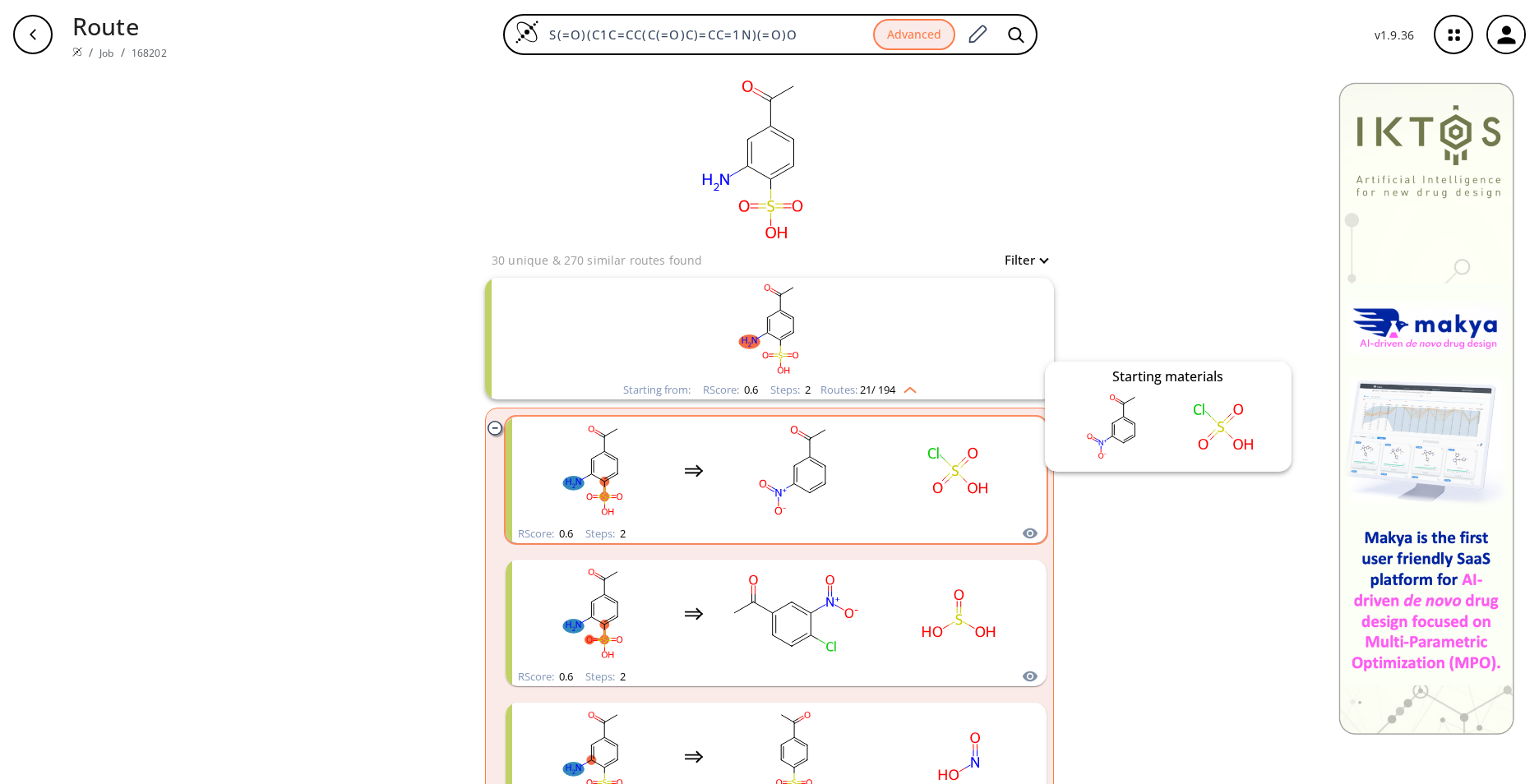 click 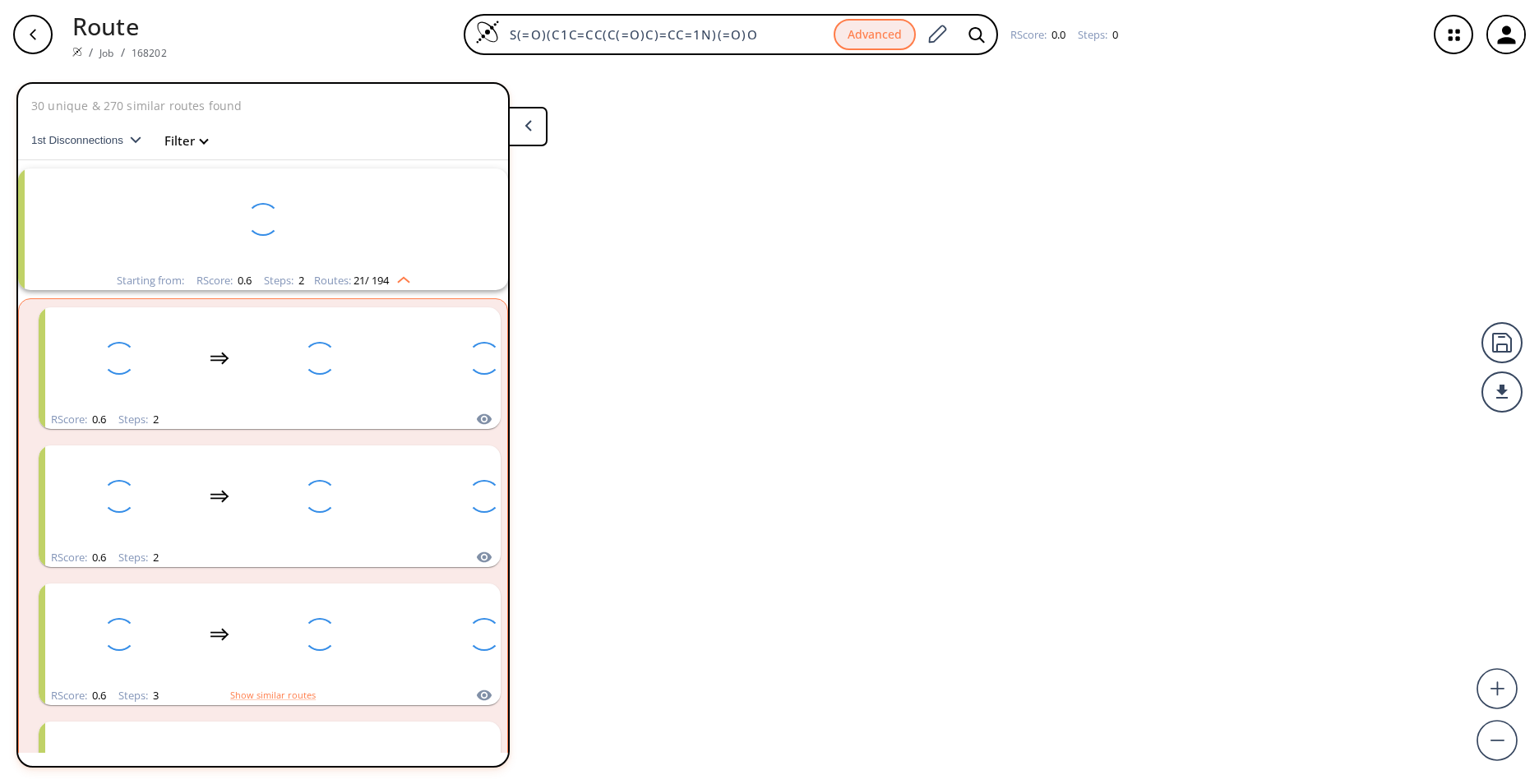 scroll, scrollTop: 38, scrollLeft: 0, axis: vertical 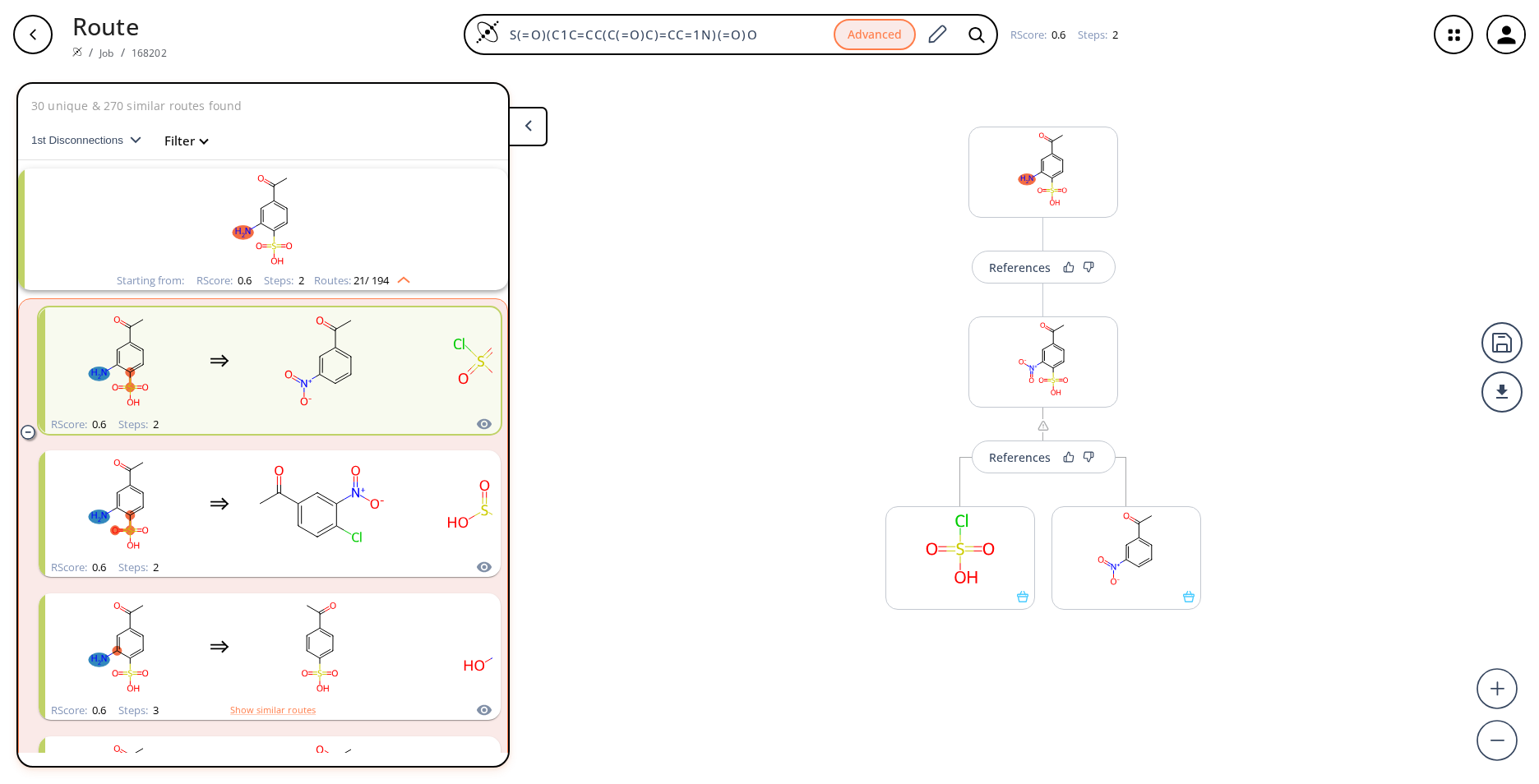 click on "References More routes from here References More routes from here More routes from here" at bounding box center [770, 420] 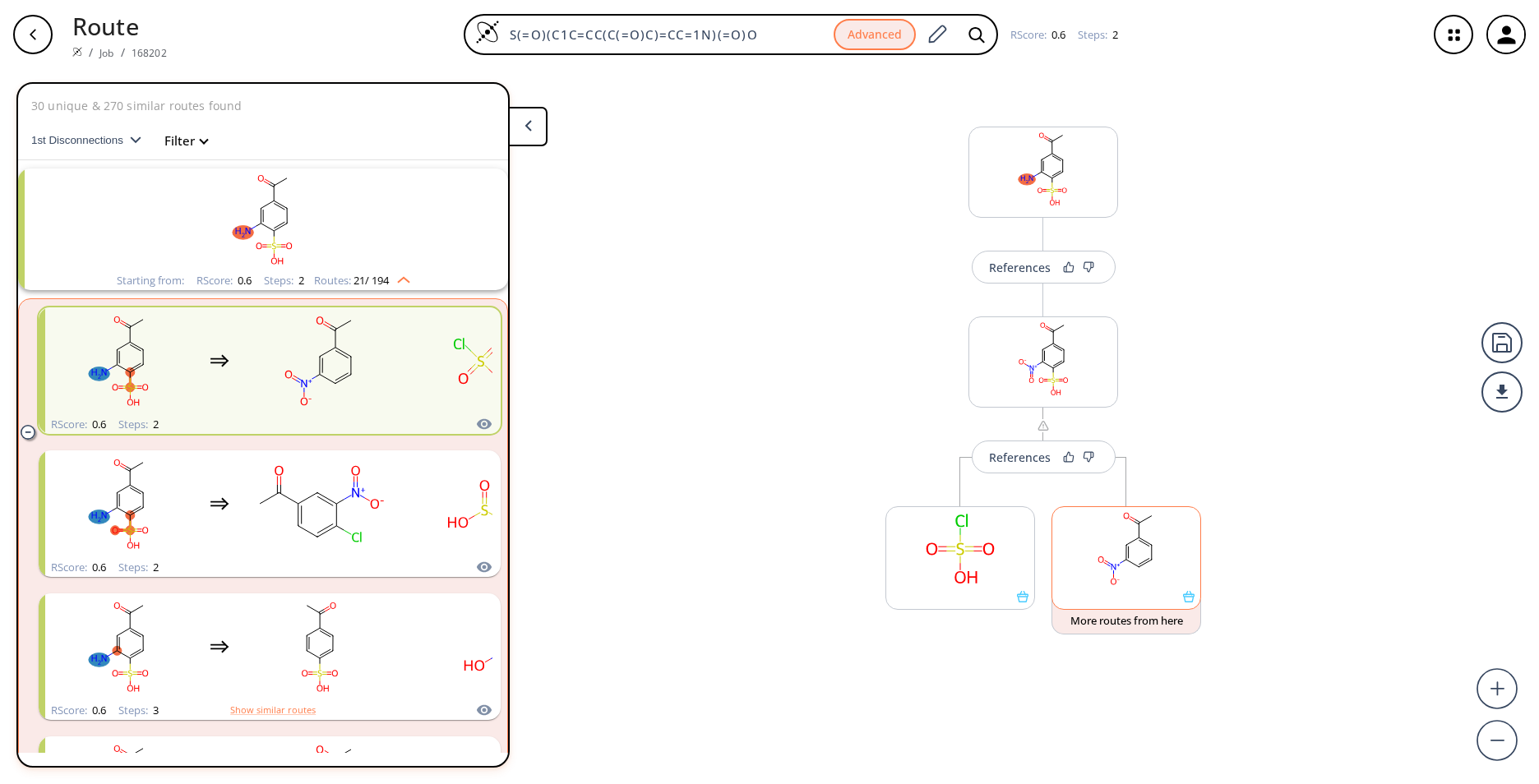 click 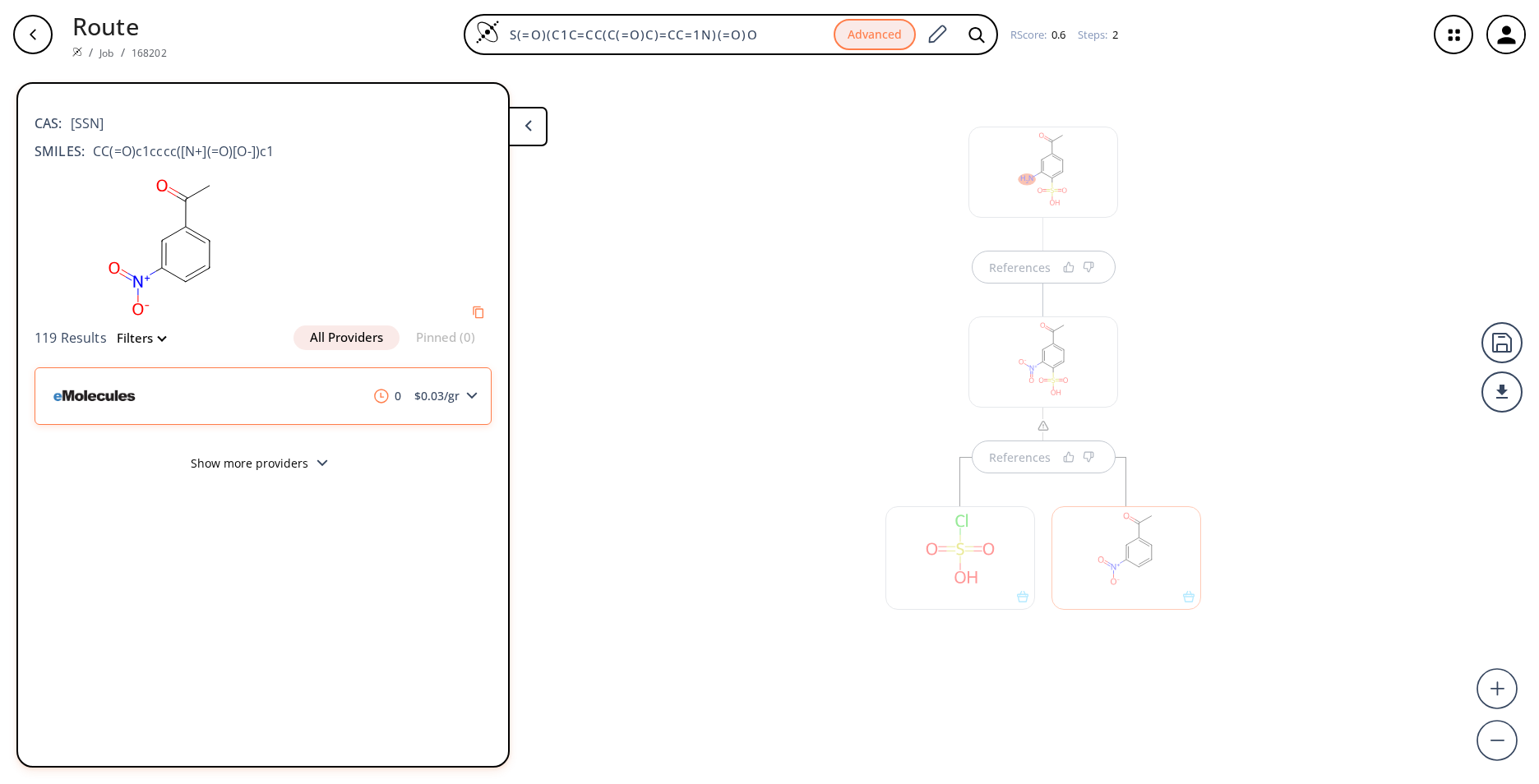 click on "0 $ 0.03 /gr" at bounding box center [263, 396] 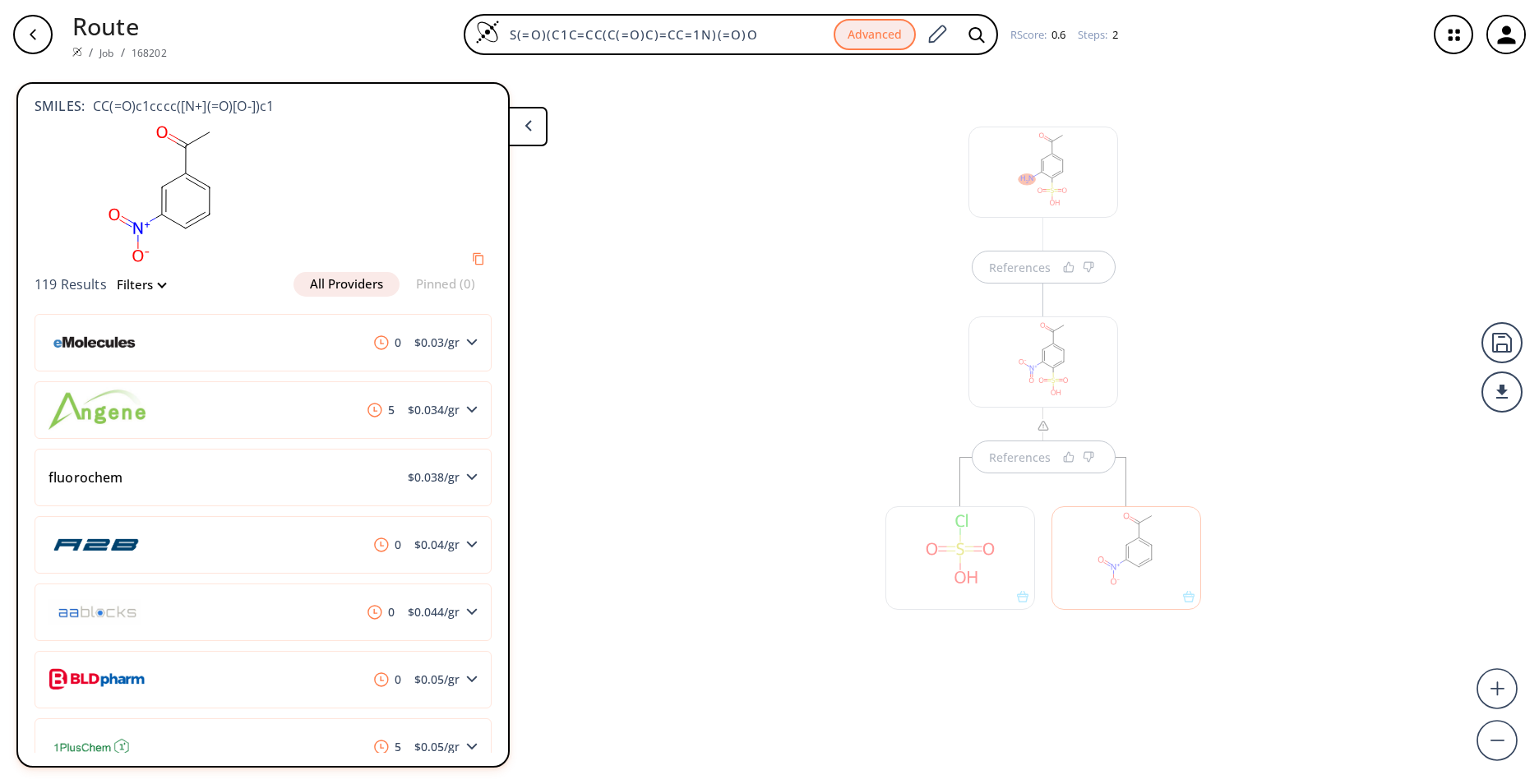 scroll, scrollTop: 0, scrollLeft: 0, axis: both 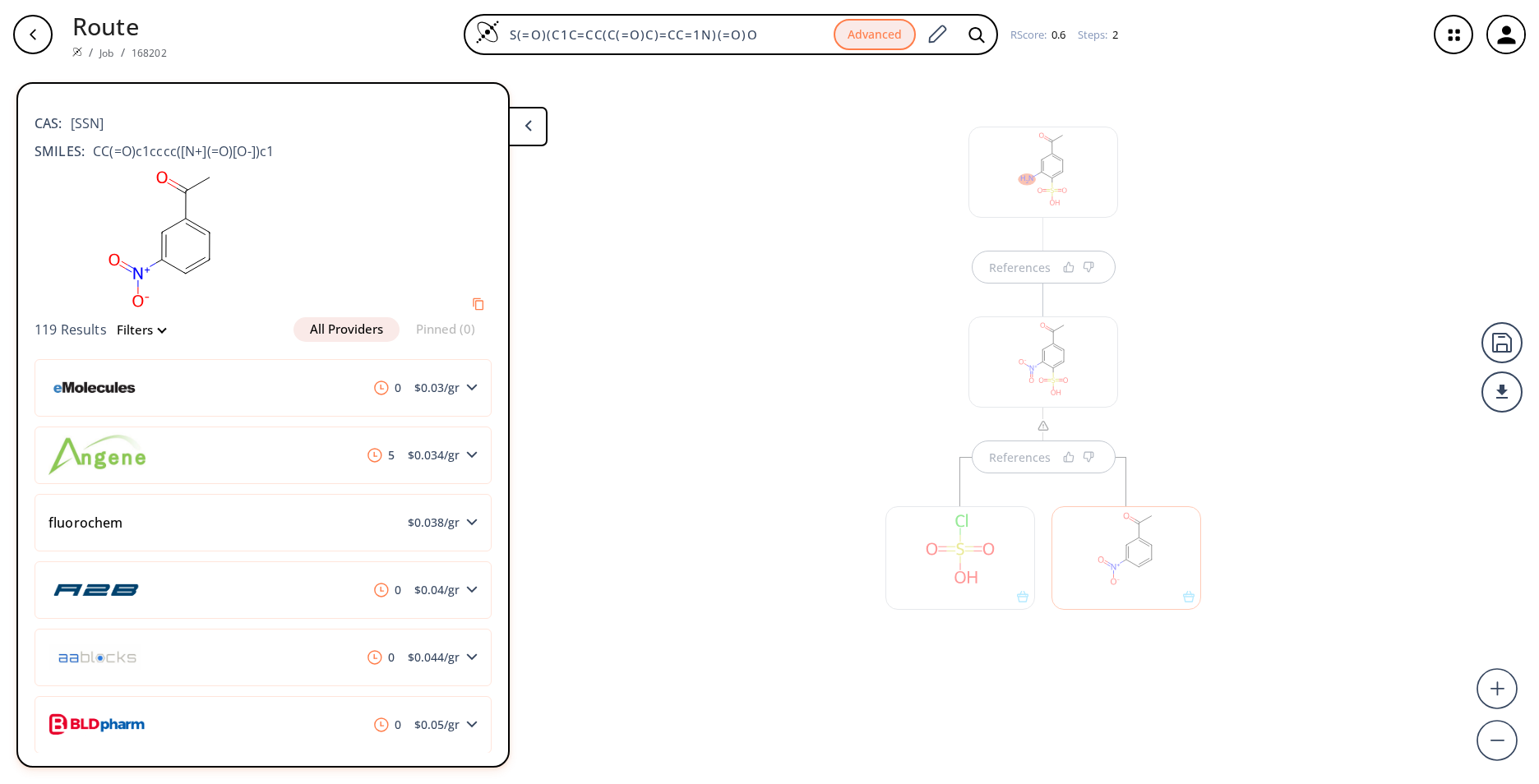 click on "References References" at bounding box center (770, 420) 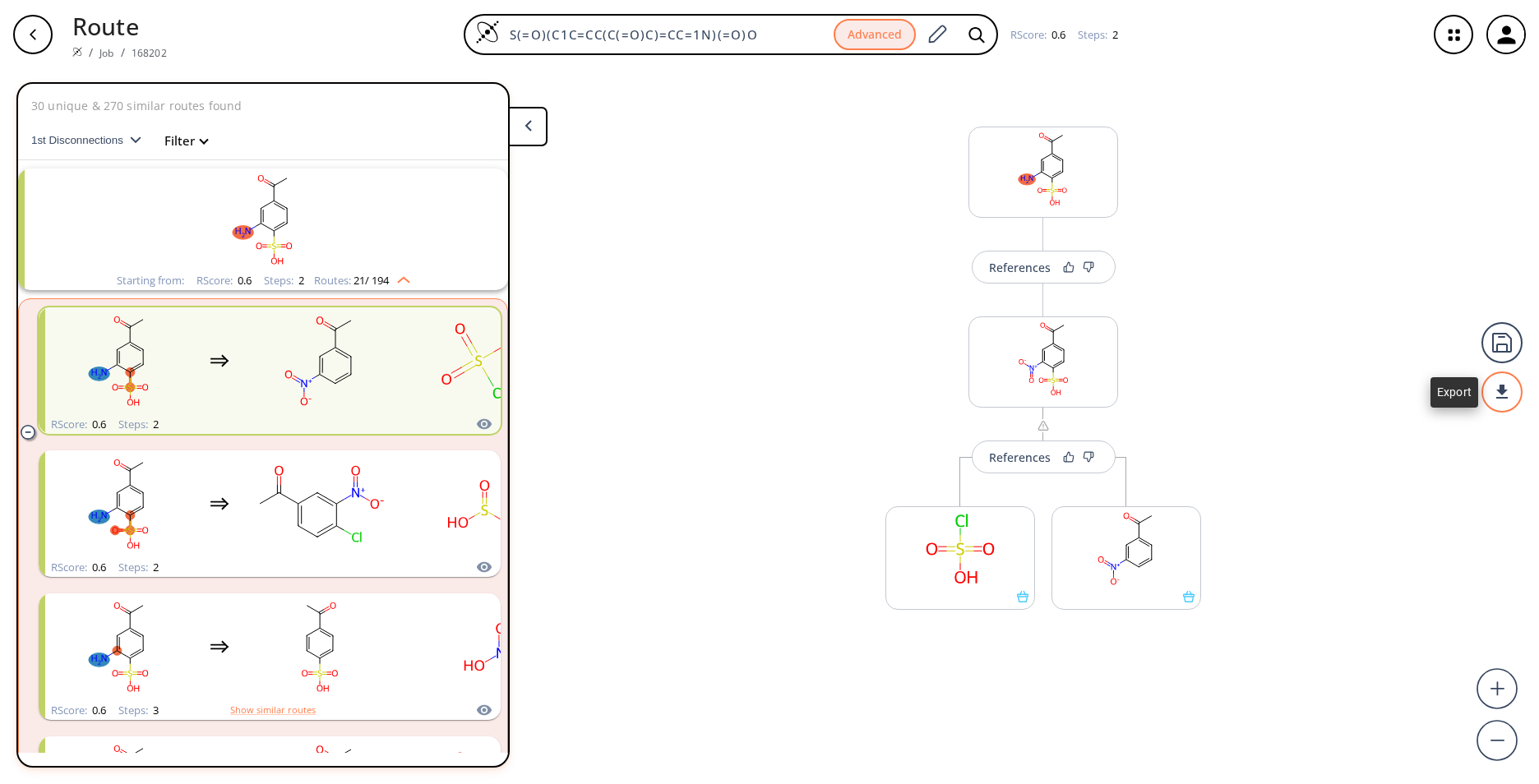 click at bounding box center (1502, 392) 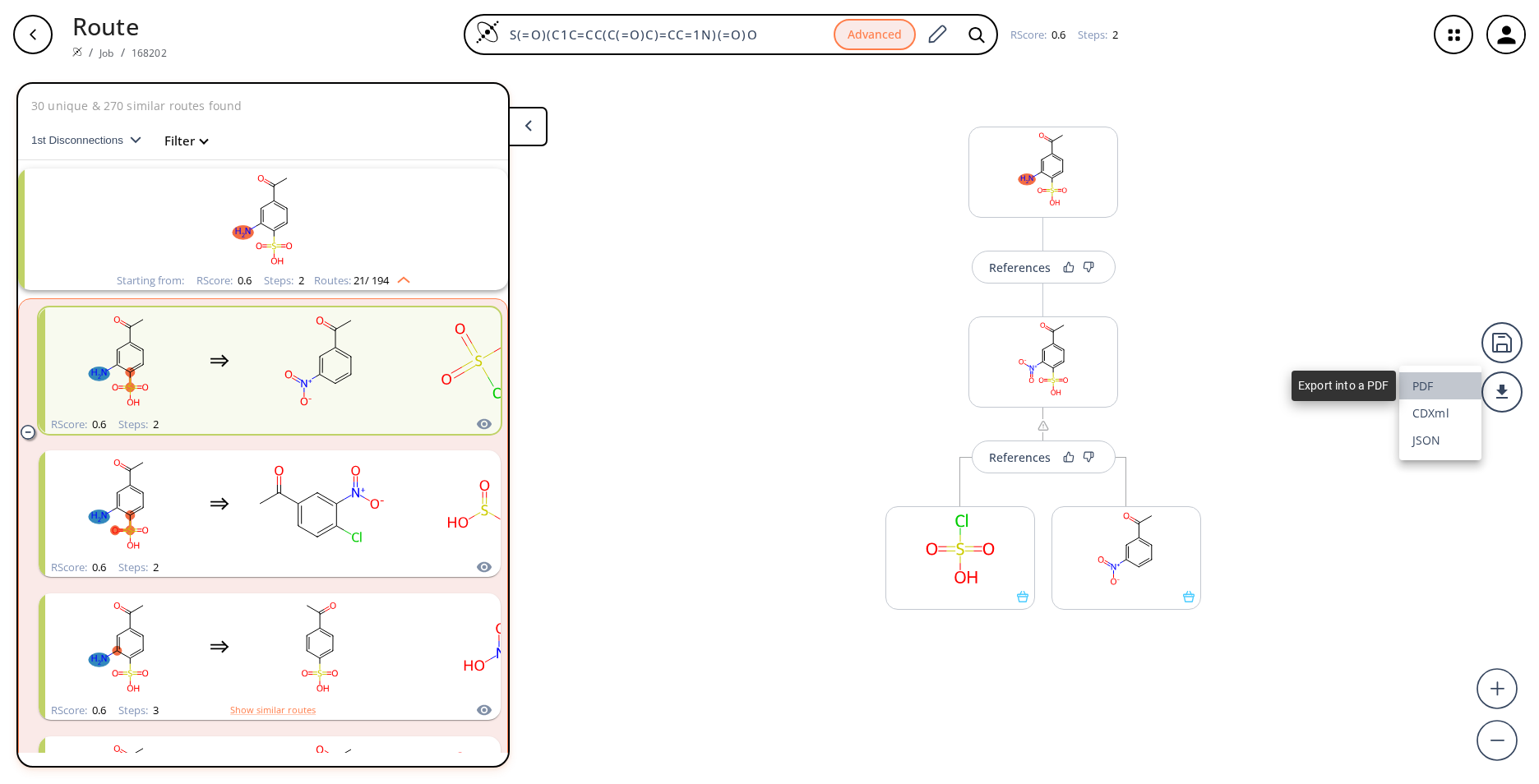 click on "PDF" at bounding box center (1440, 385) 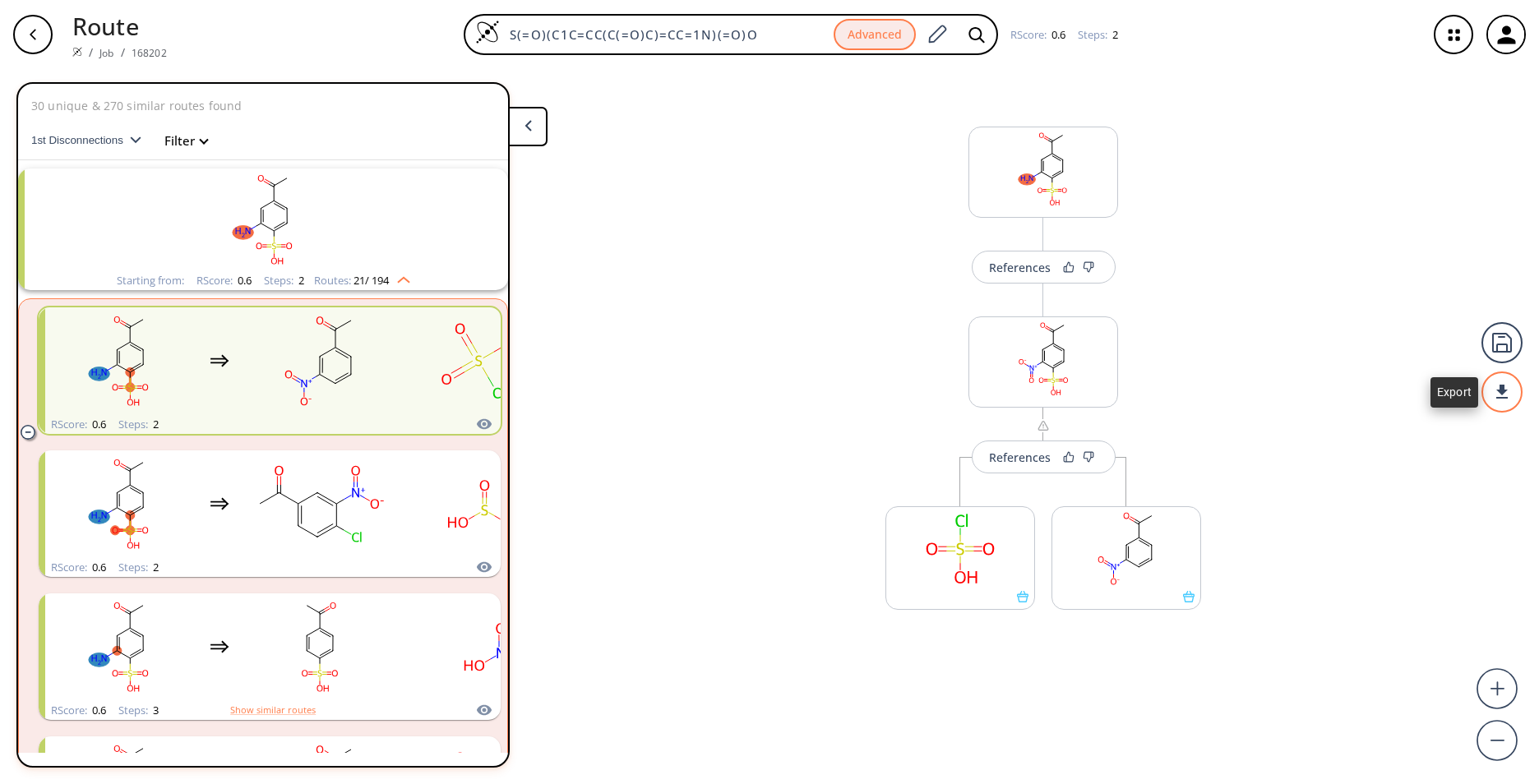 click at bounding box center [1502, 392] 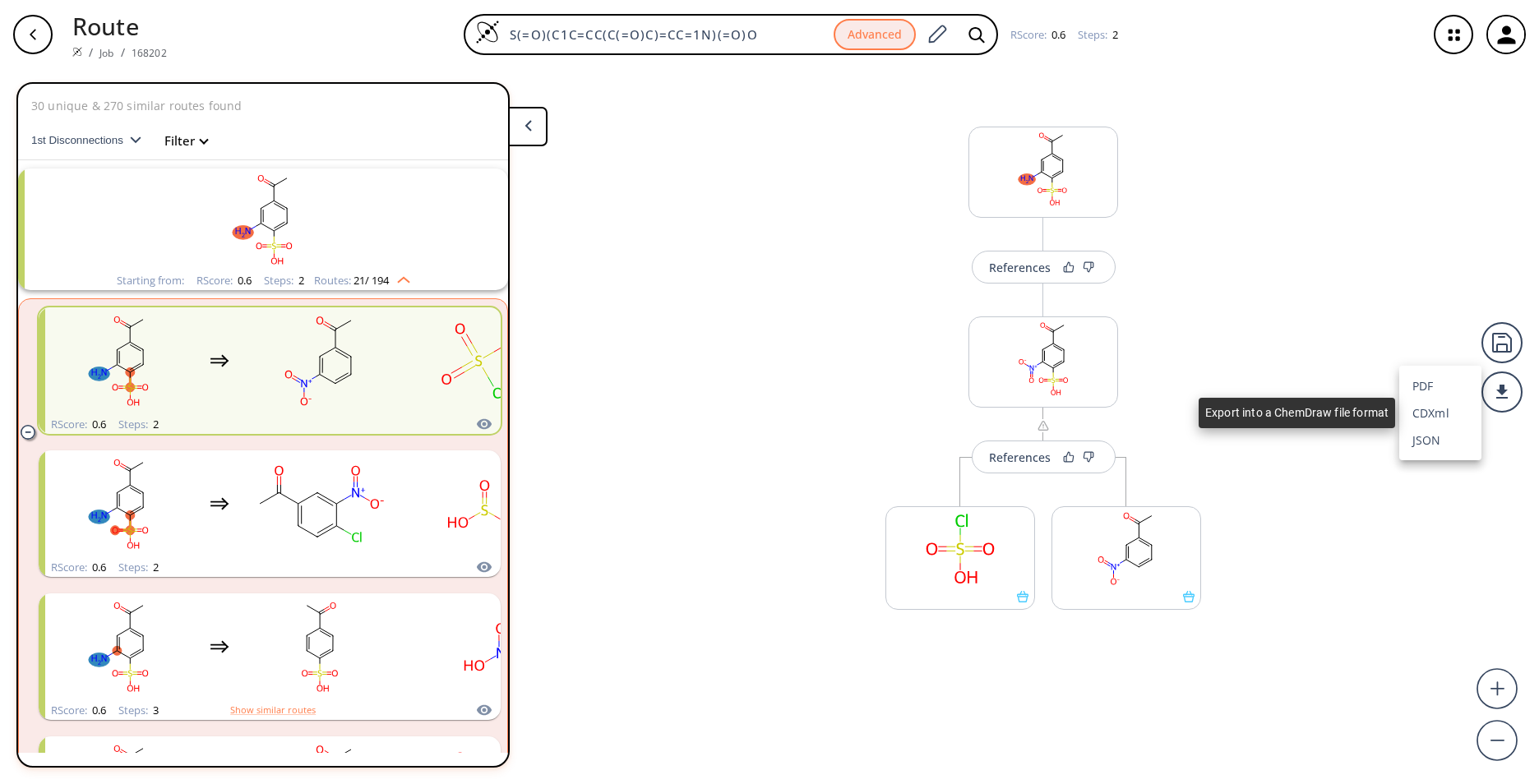 click on "CDXml" at bounding box center [1440, 413] 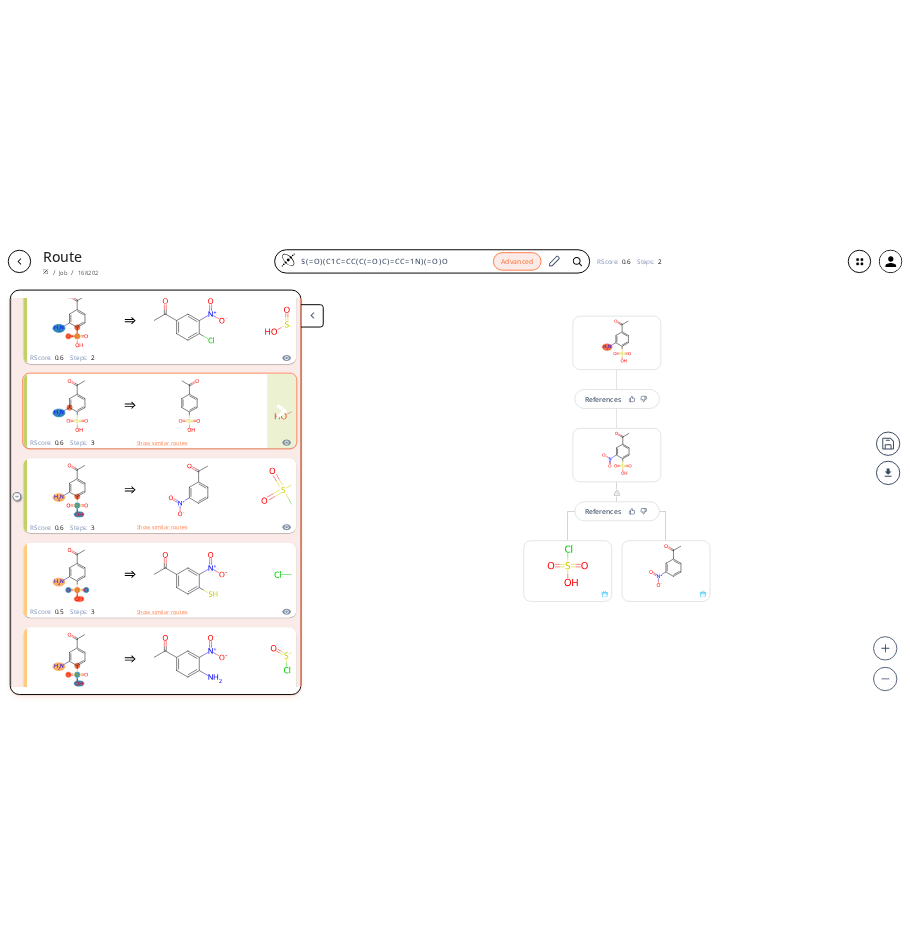 scroll, scrollTop: 0, scrollLeft: 0, axis: both 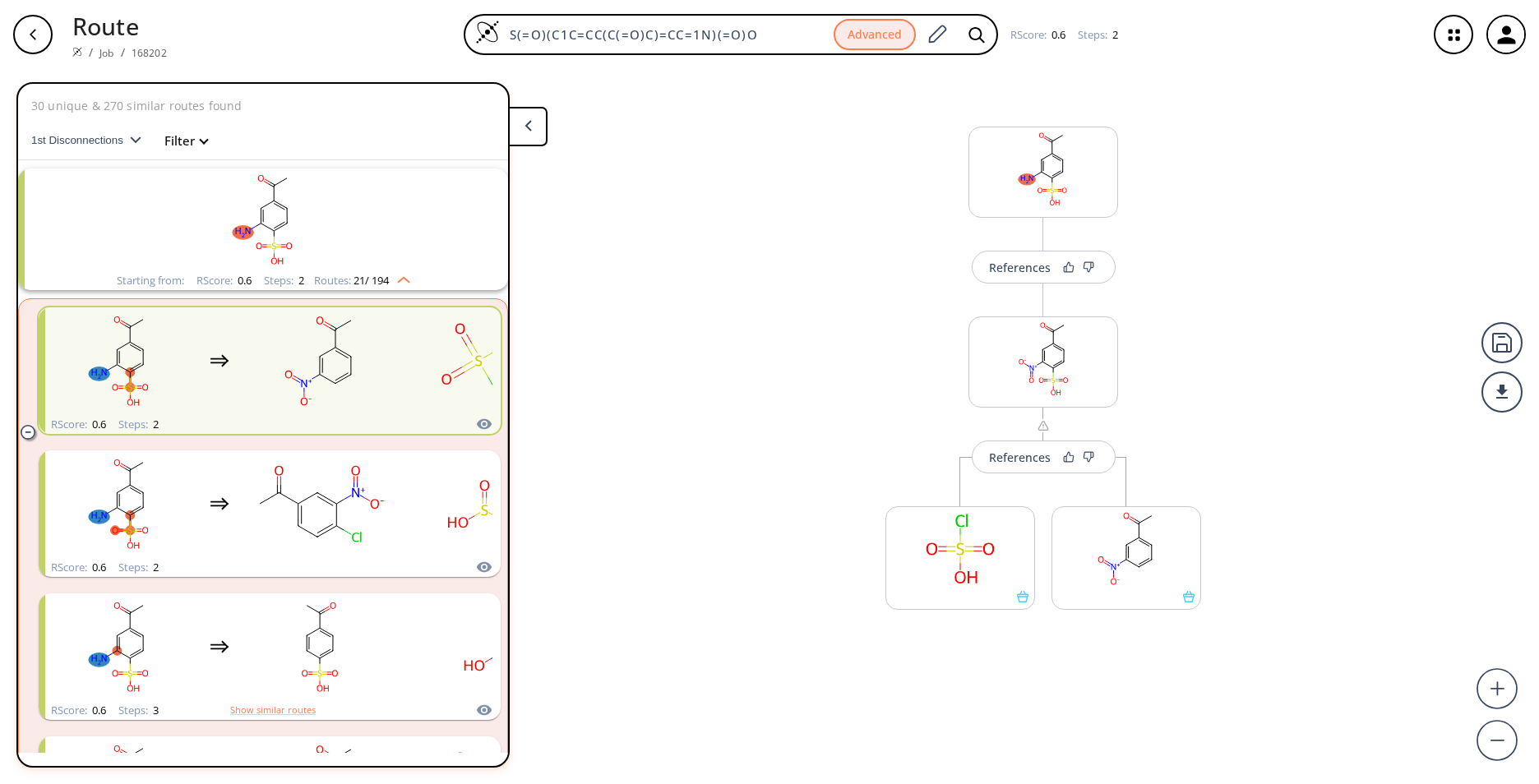 click on "References More routes from here References More routes from here More routes from here" at bounding box center [770, 420] 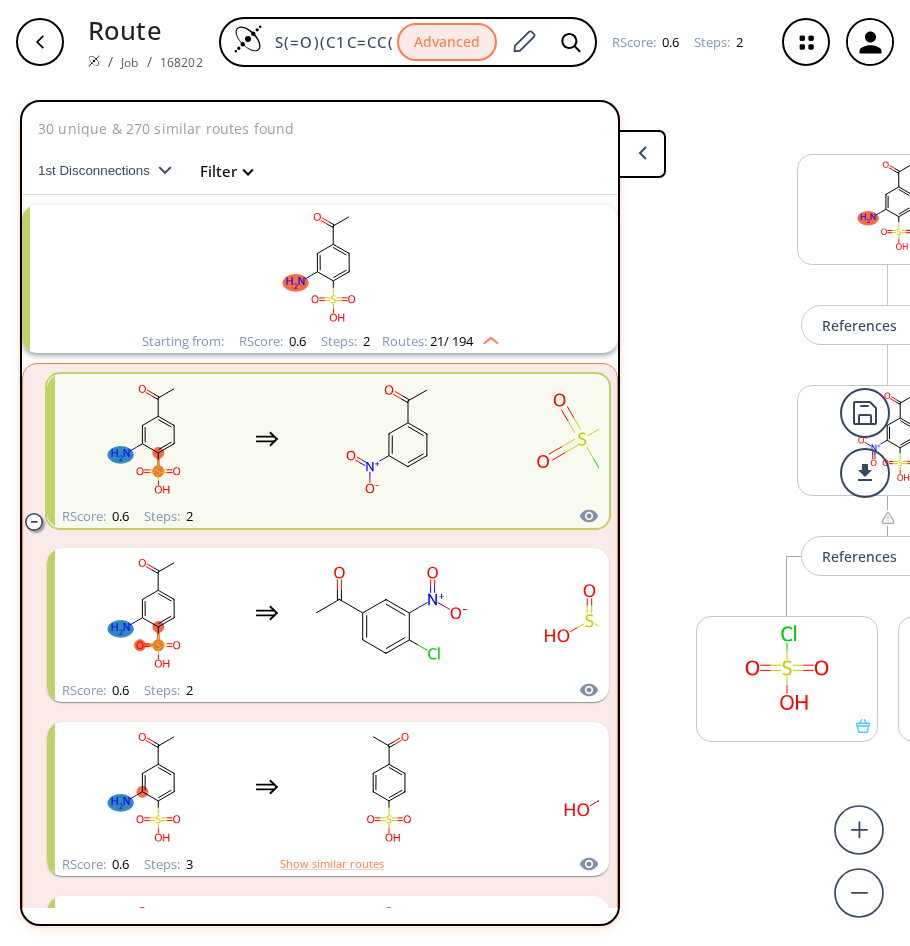 click at bounding box center (888, 104) 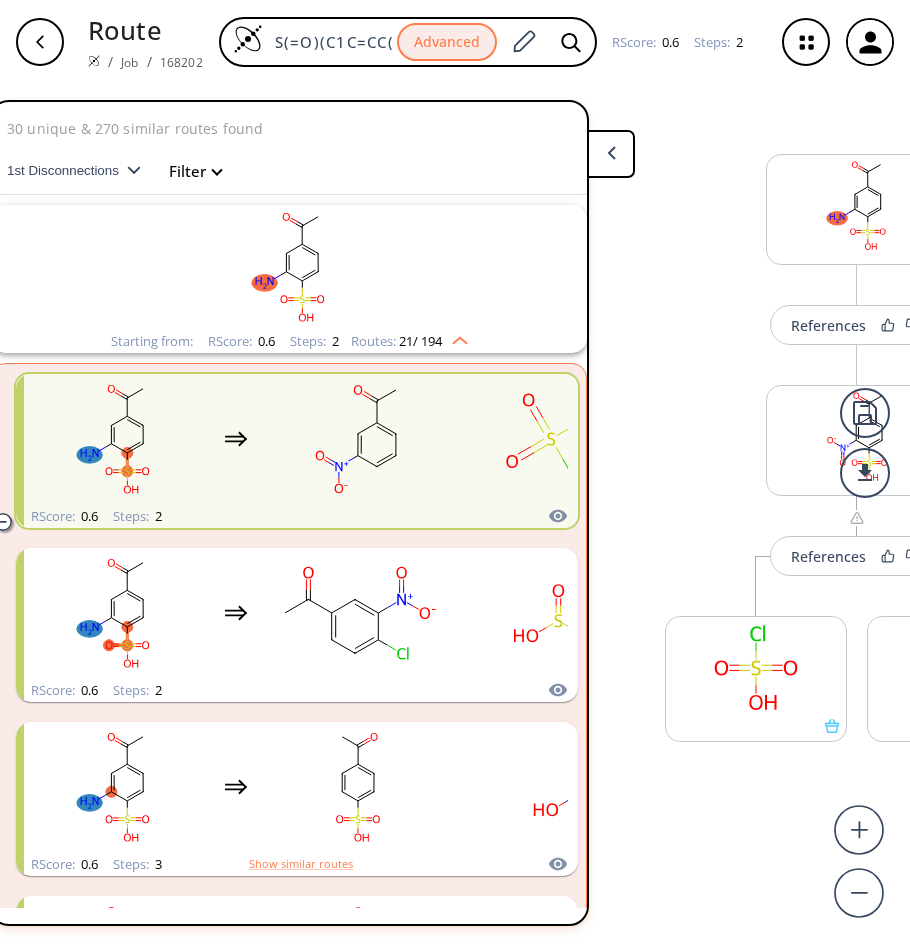 scroll, scrollTop: 0, scrollLeft: 200, axis: horizontal 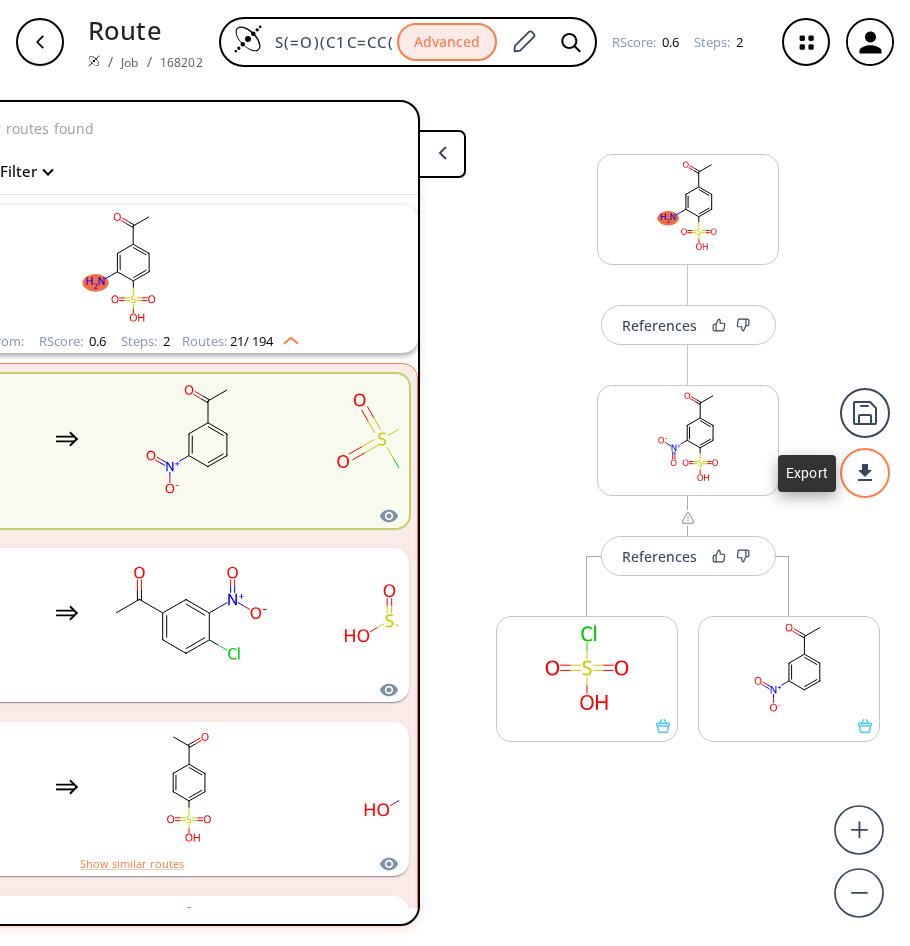 click at bounding box center (865, 473) 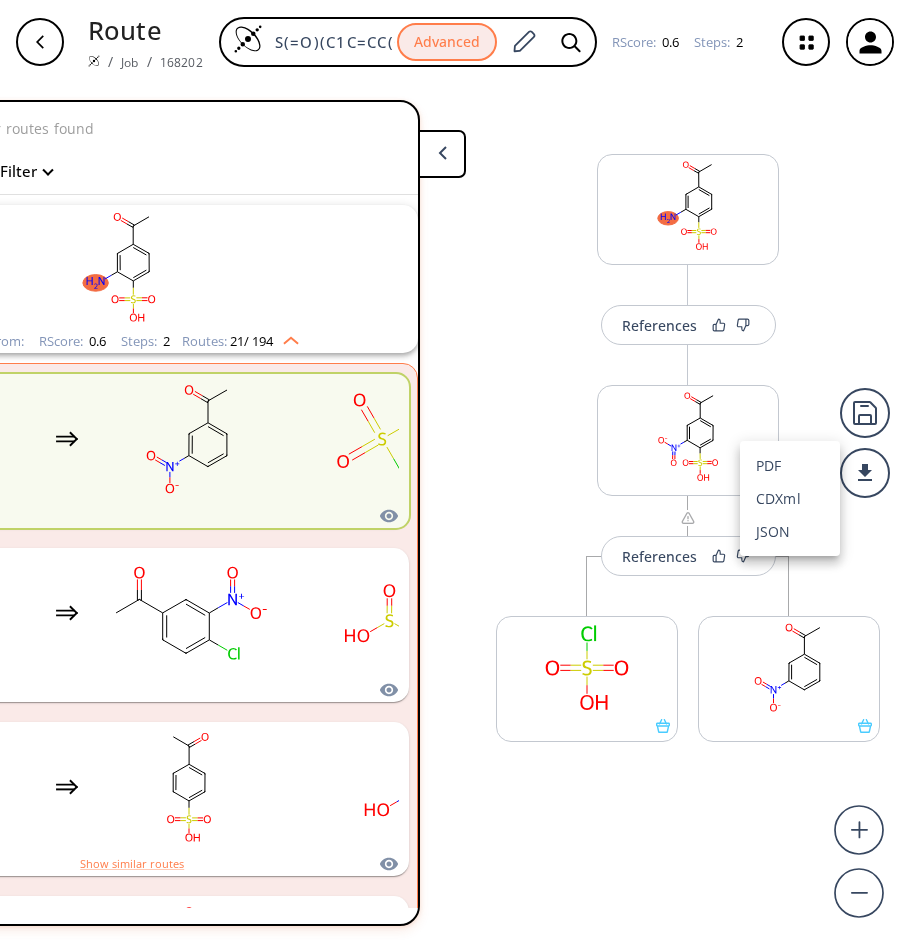 click at bounding box center [455, 473] 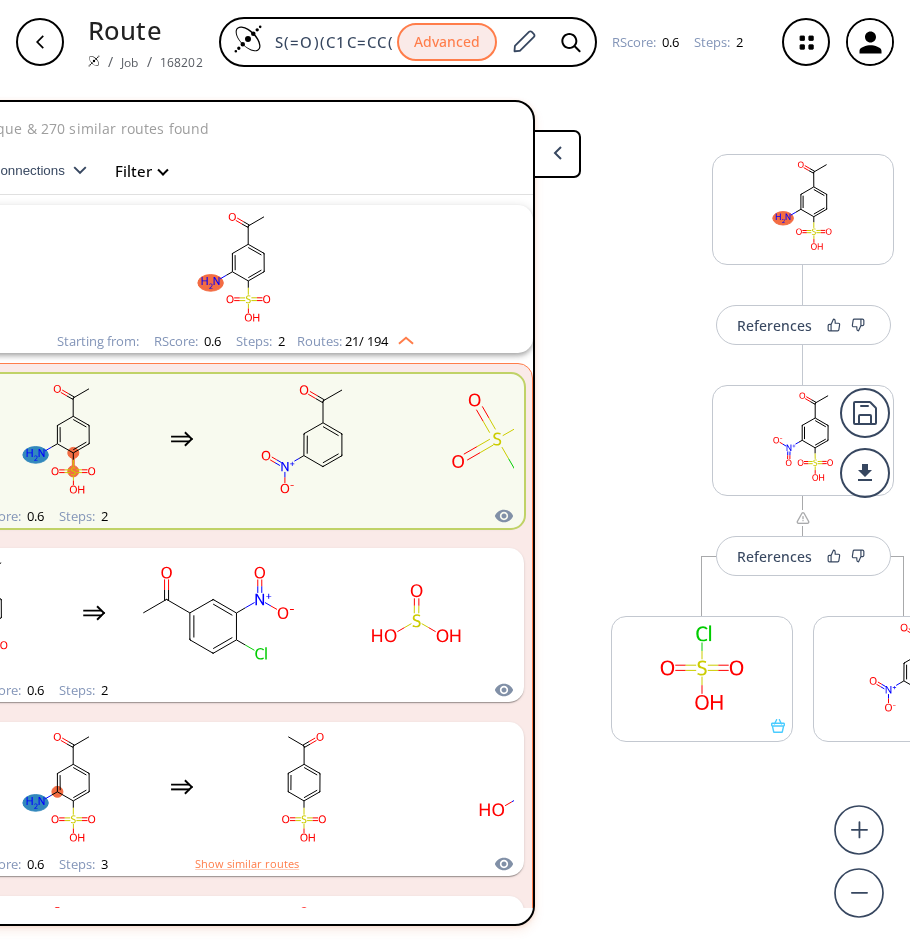 scroll, scrollTop: 0, scrollLeft: 0, axis: both 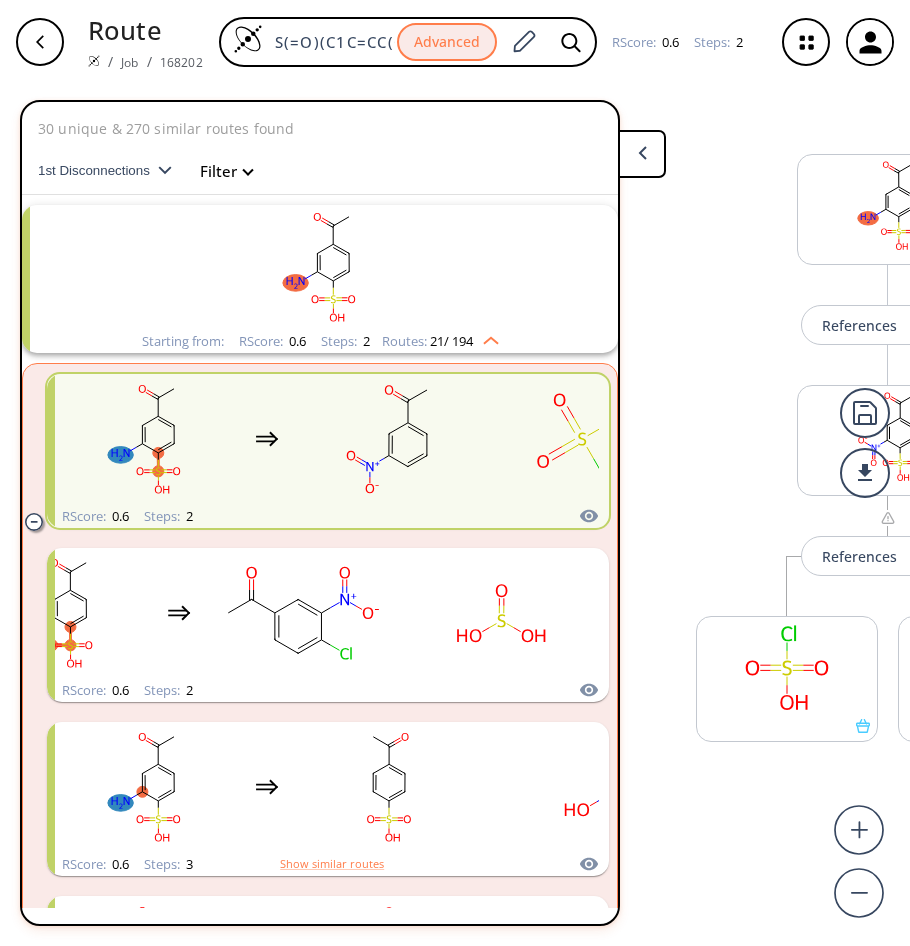 click on "Route / Job / 168202 S(=O)(C1C=CC(C(=O)C)=CC=1N)(=O)O Advanced RScore :   0.6   Steps :   2" at bounding box center [455, 42] 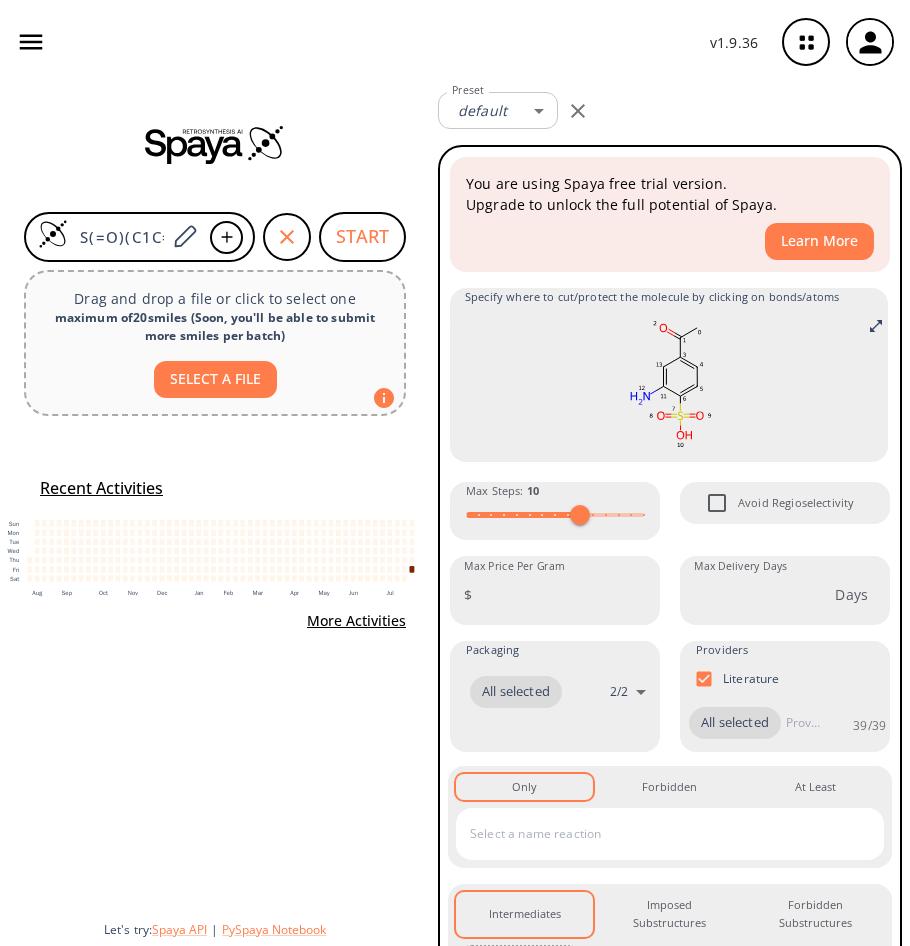 click 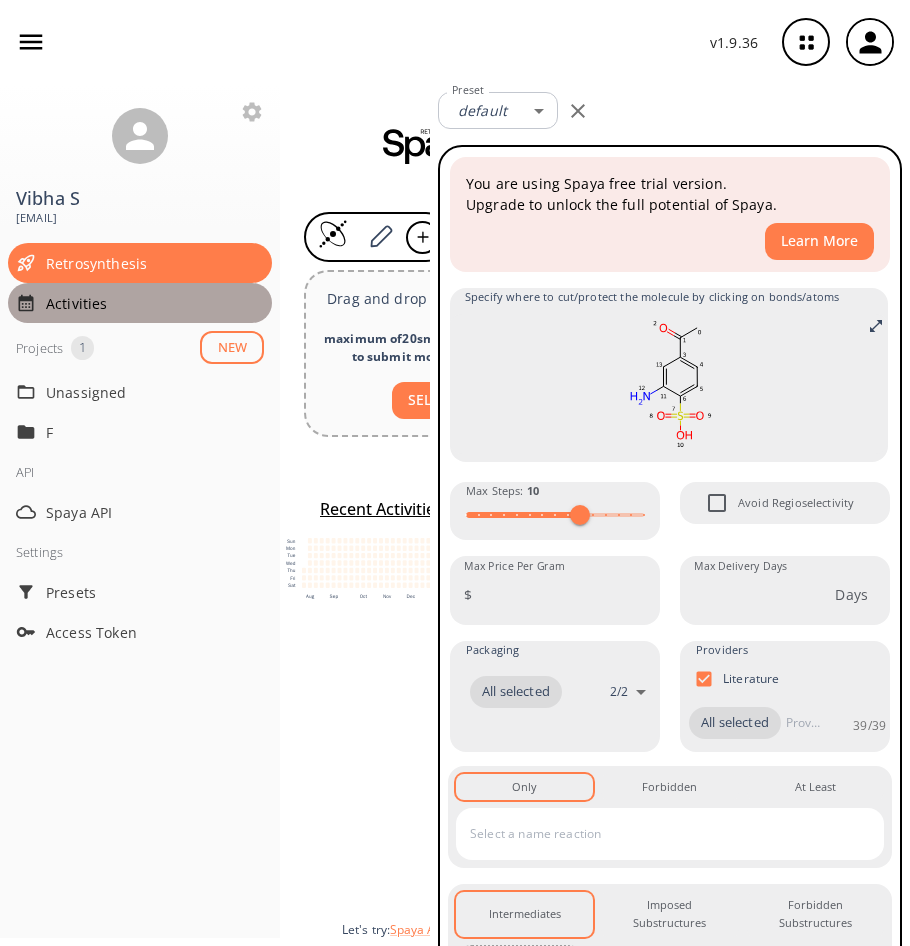 click on "Activities" at bounding box center (155, 303) 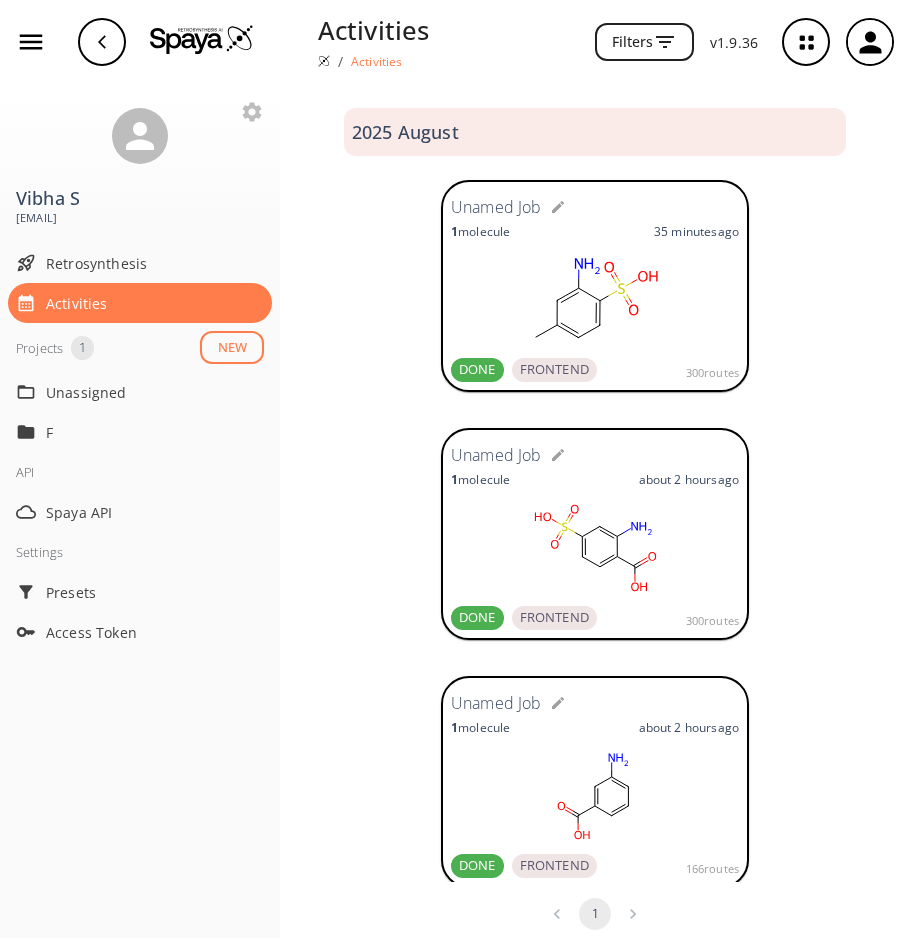 click 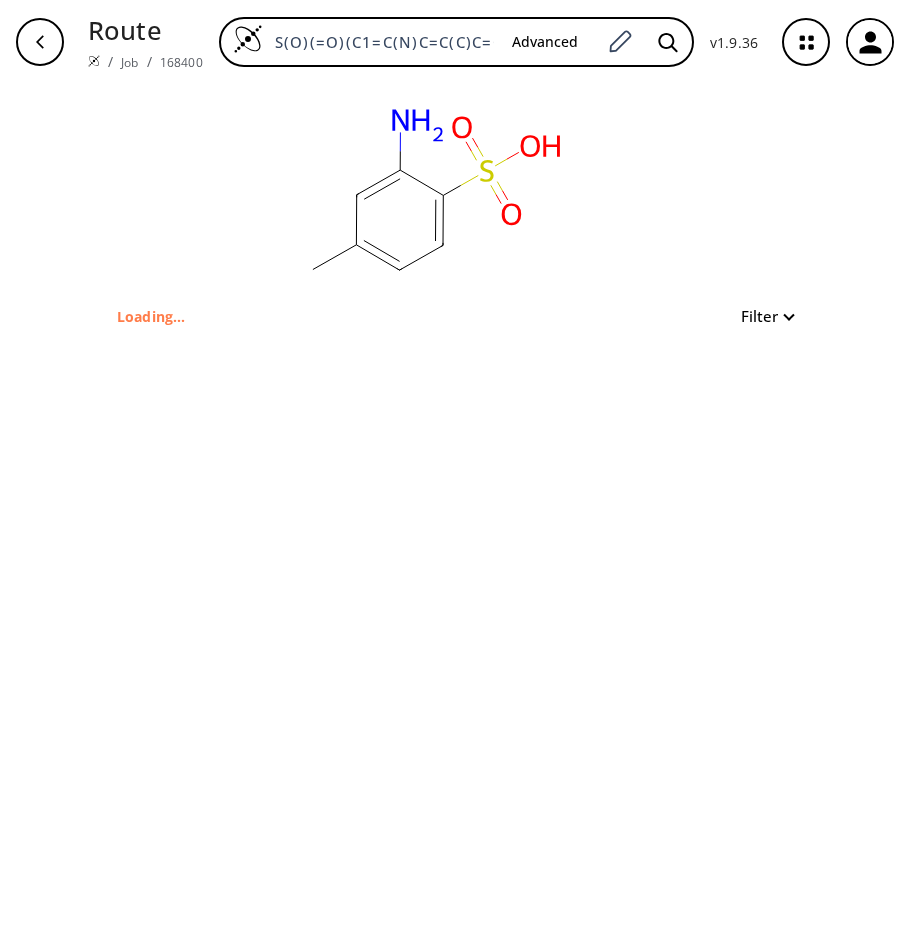 scroll, scrollTop: 0, scrollLeft: 0, axis: both 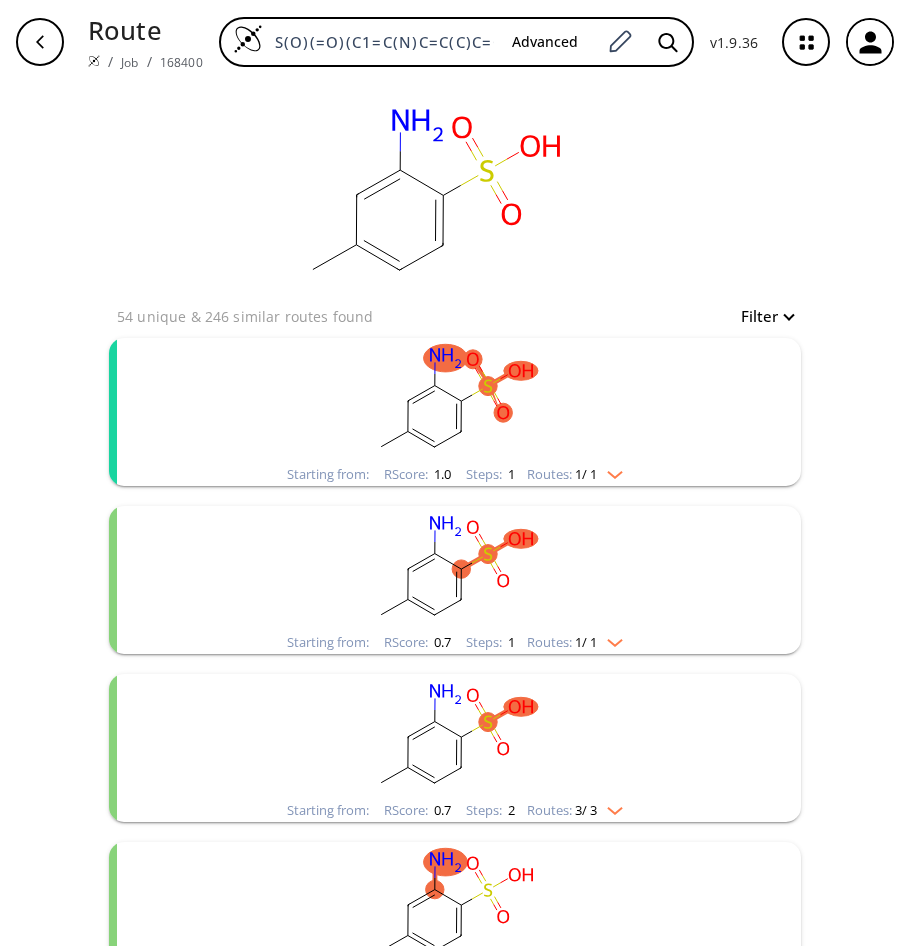 click at bounding box center (610, 471) 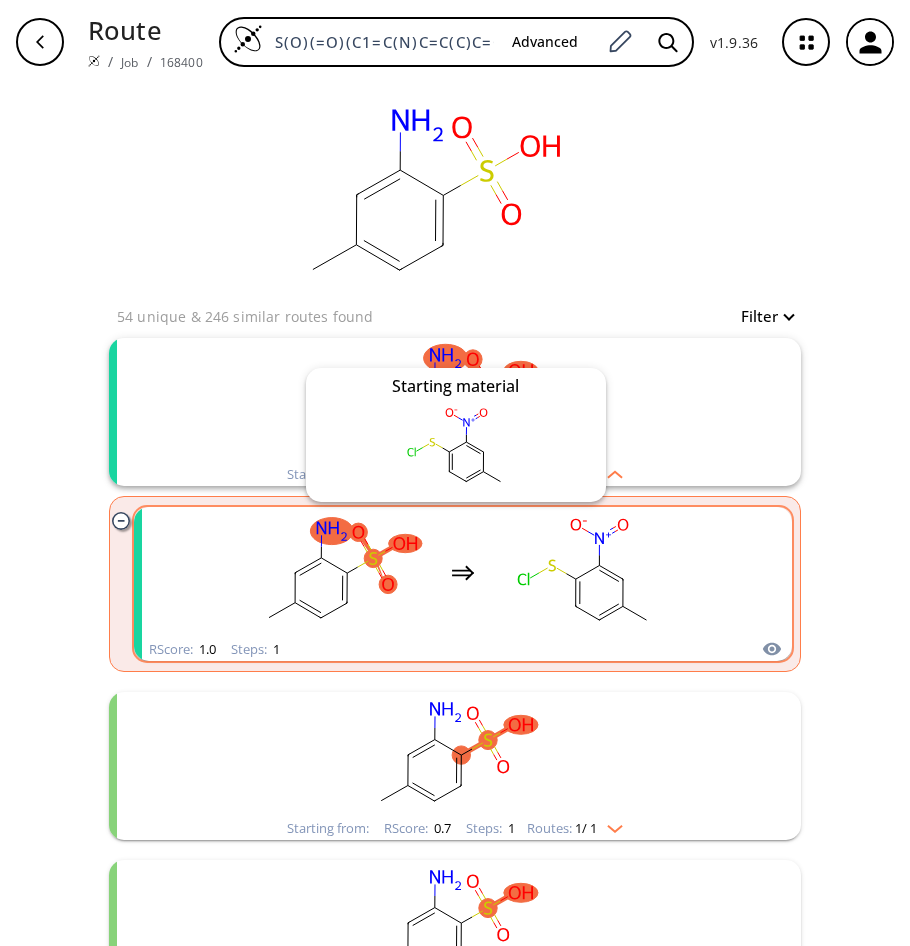 click 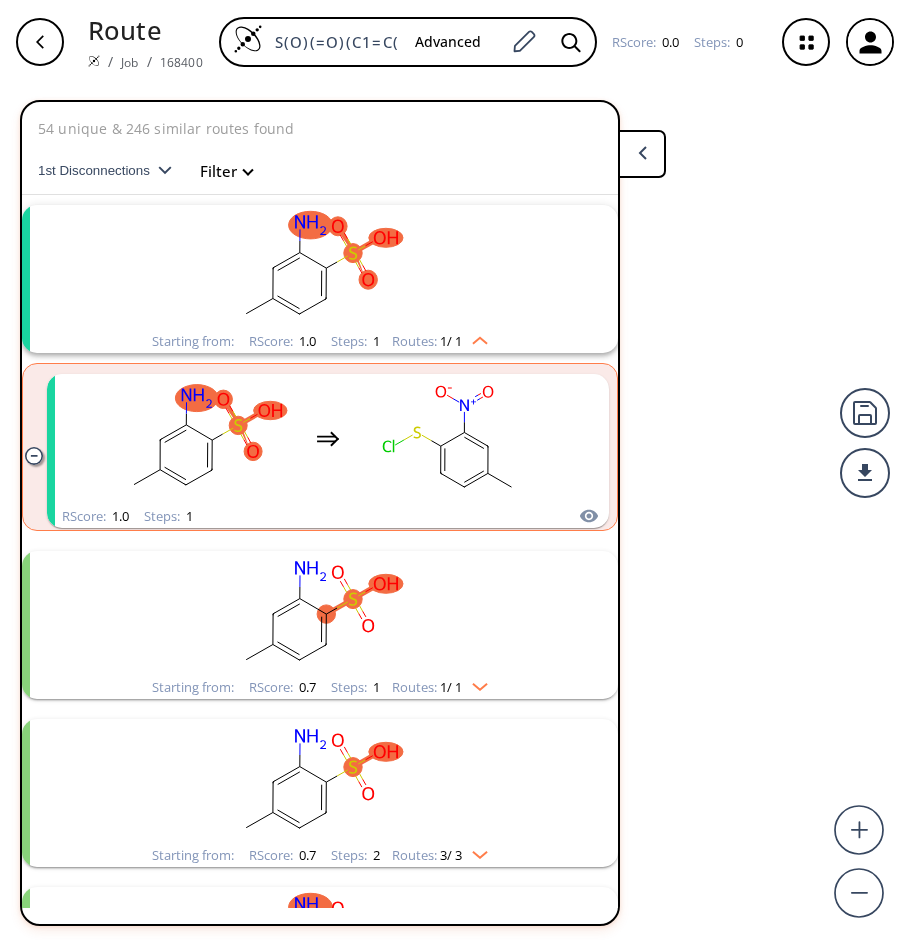 scroll, scrollTop: 46, scrollLeft: 0, axis: vertical 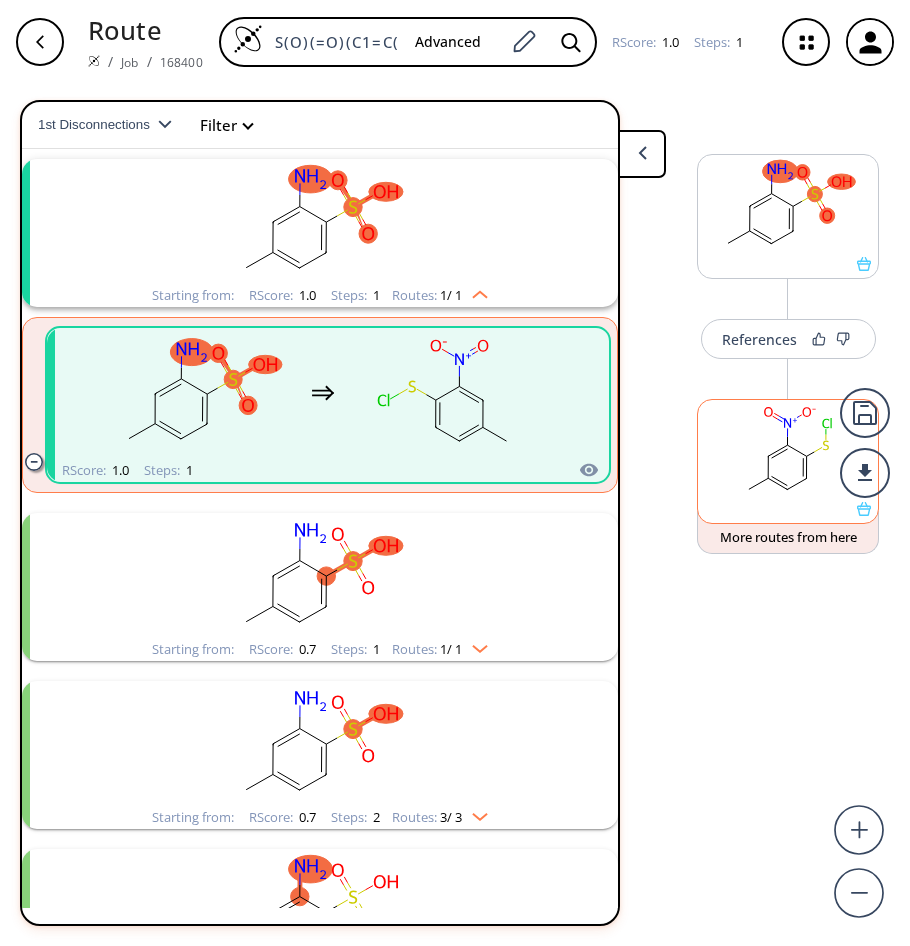 click at bounding box center [788, 461] 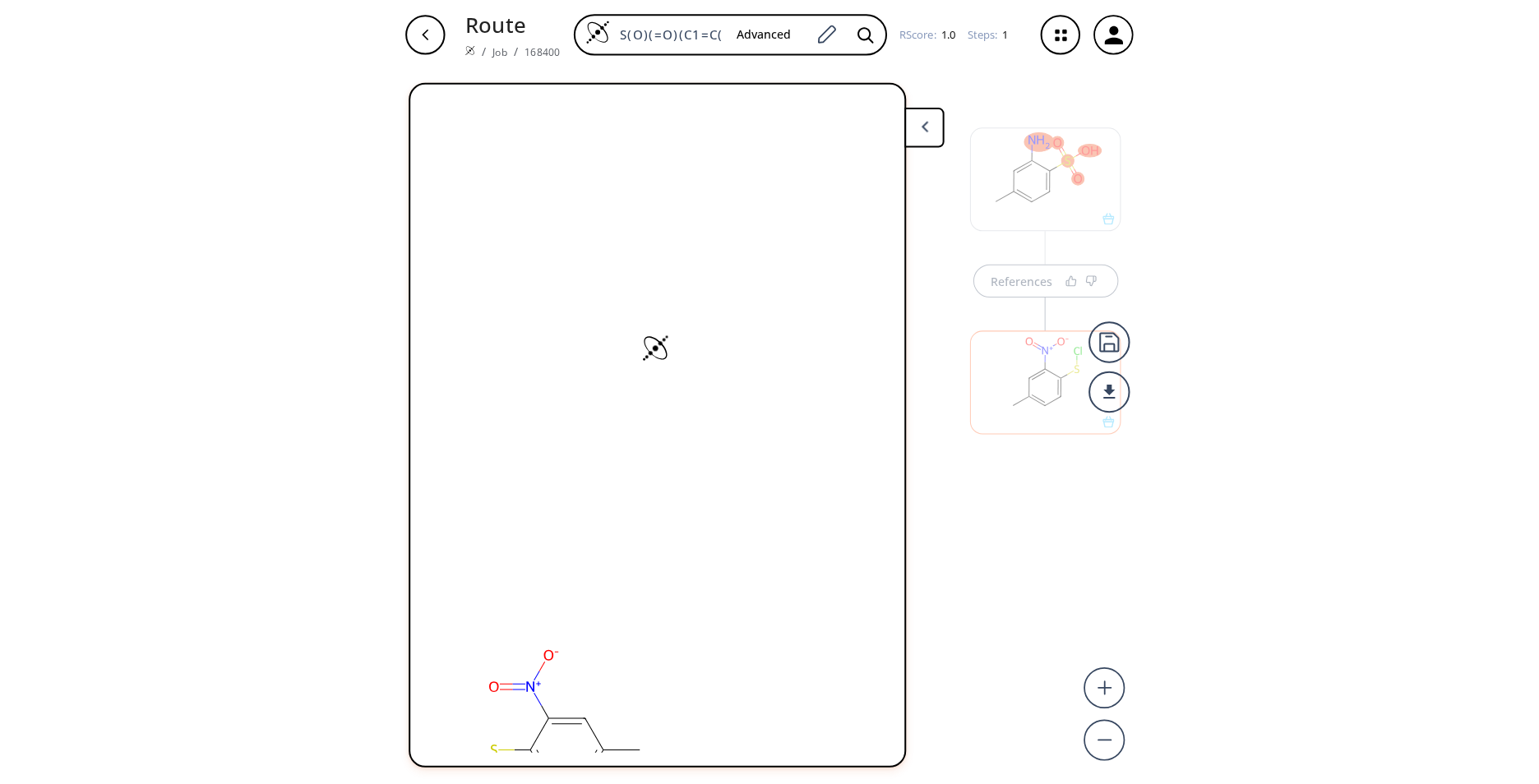 scroll, scrollTop: 0, scrollLeft: 0, axis: both 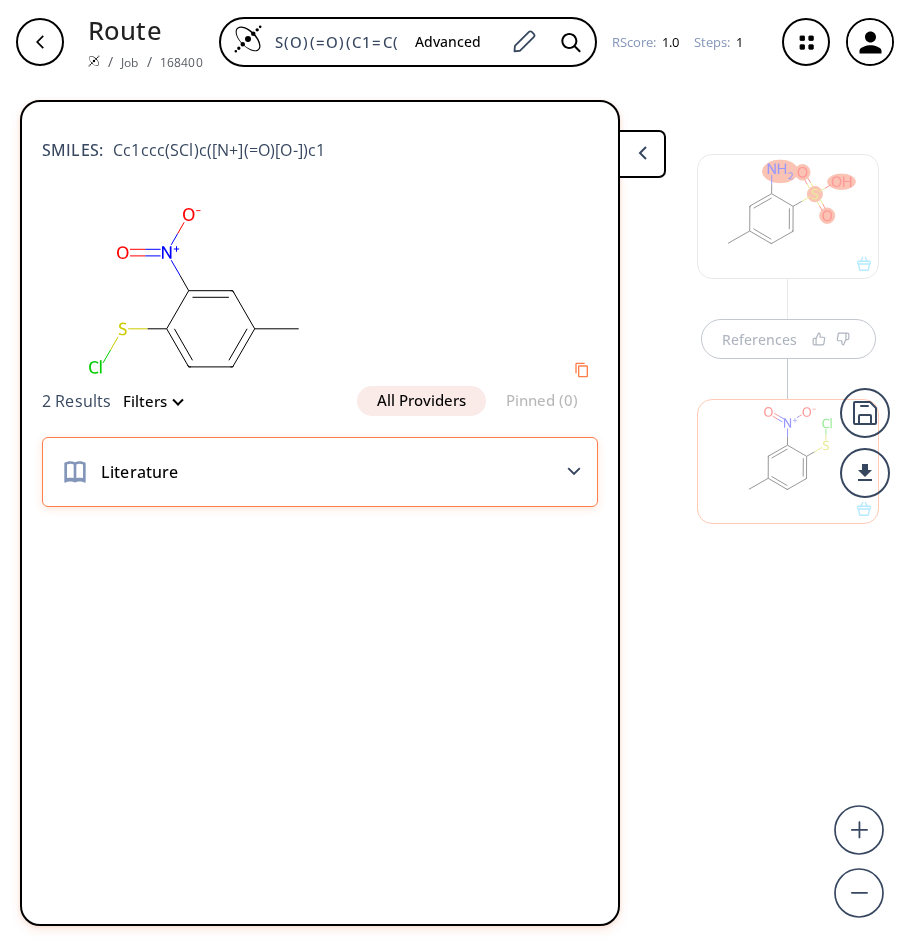 click on "Literature" at bounding box center [320, 472] 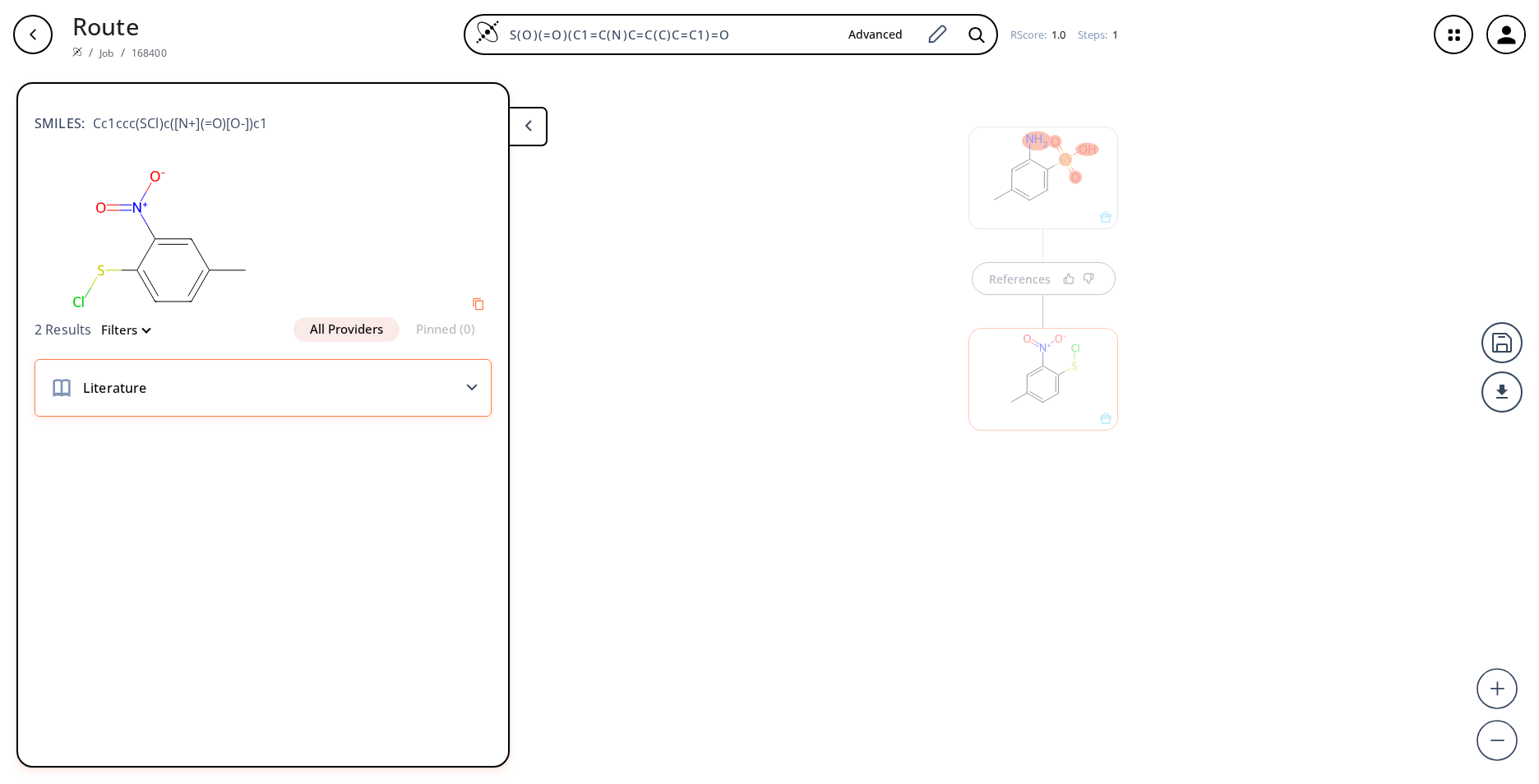 click on "Literature" at bounding box center [263, 388] 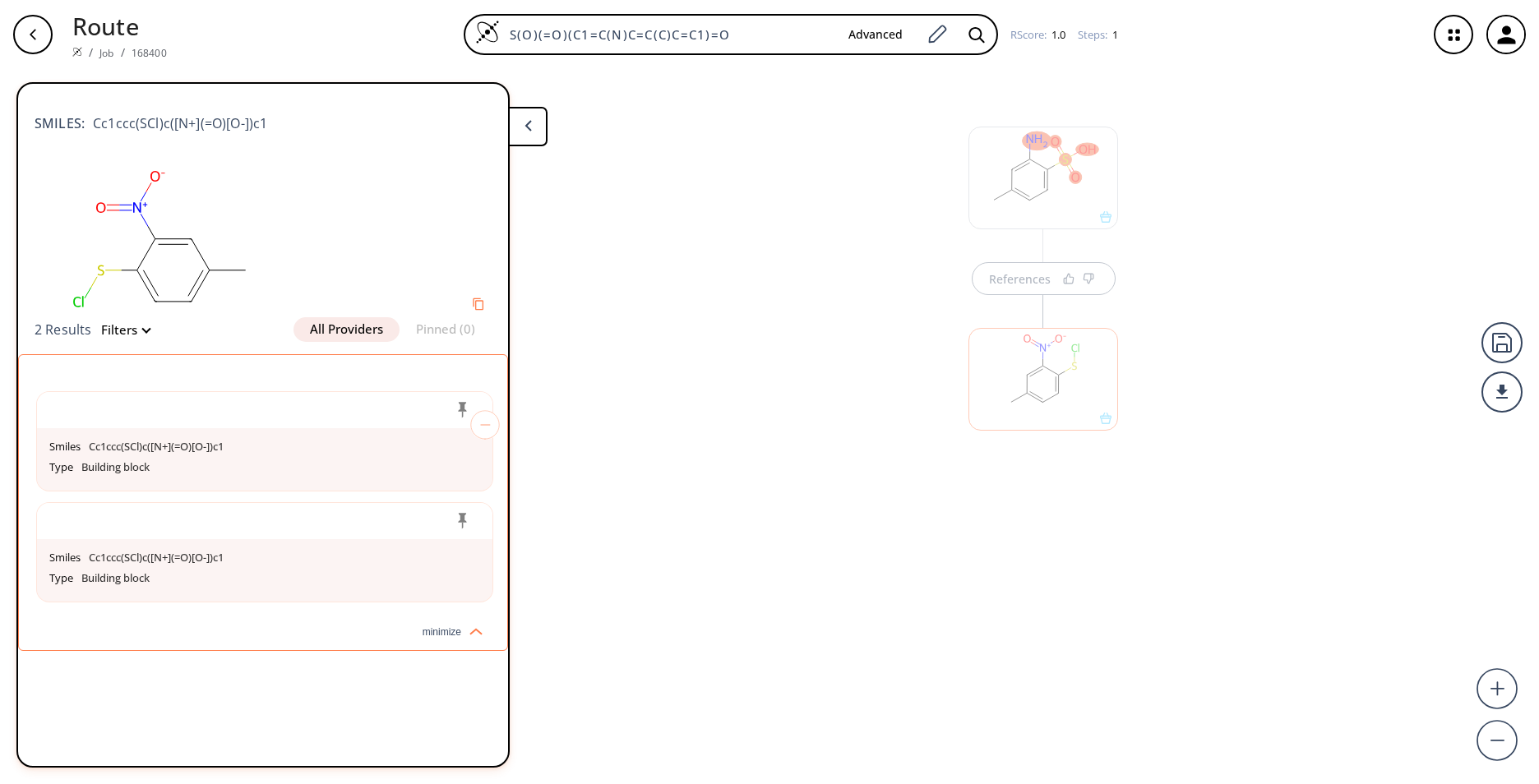 click on "References" at bounding box center [1043, 287] 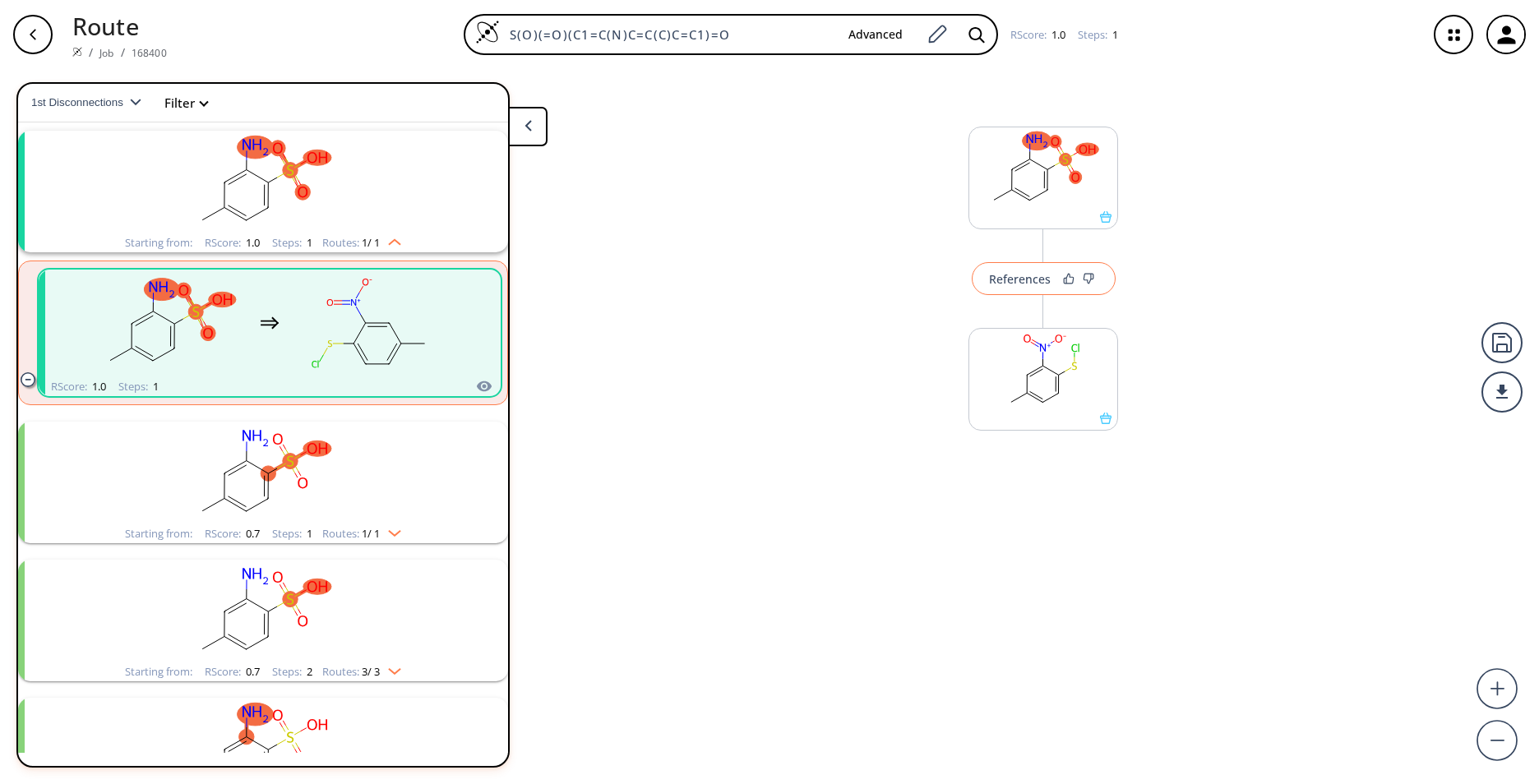 click on "References" at bounding box center [1019, 279] 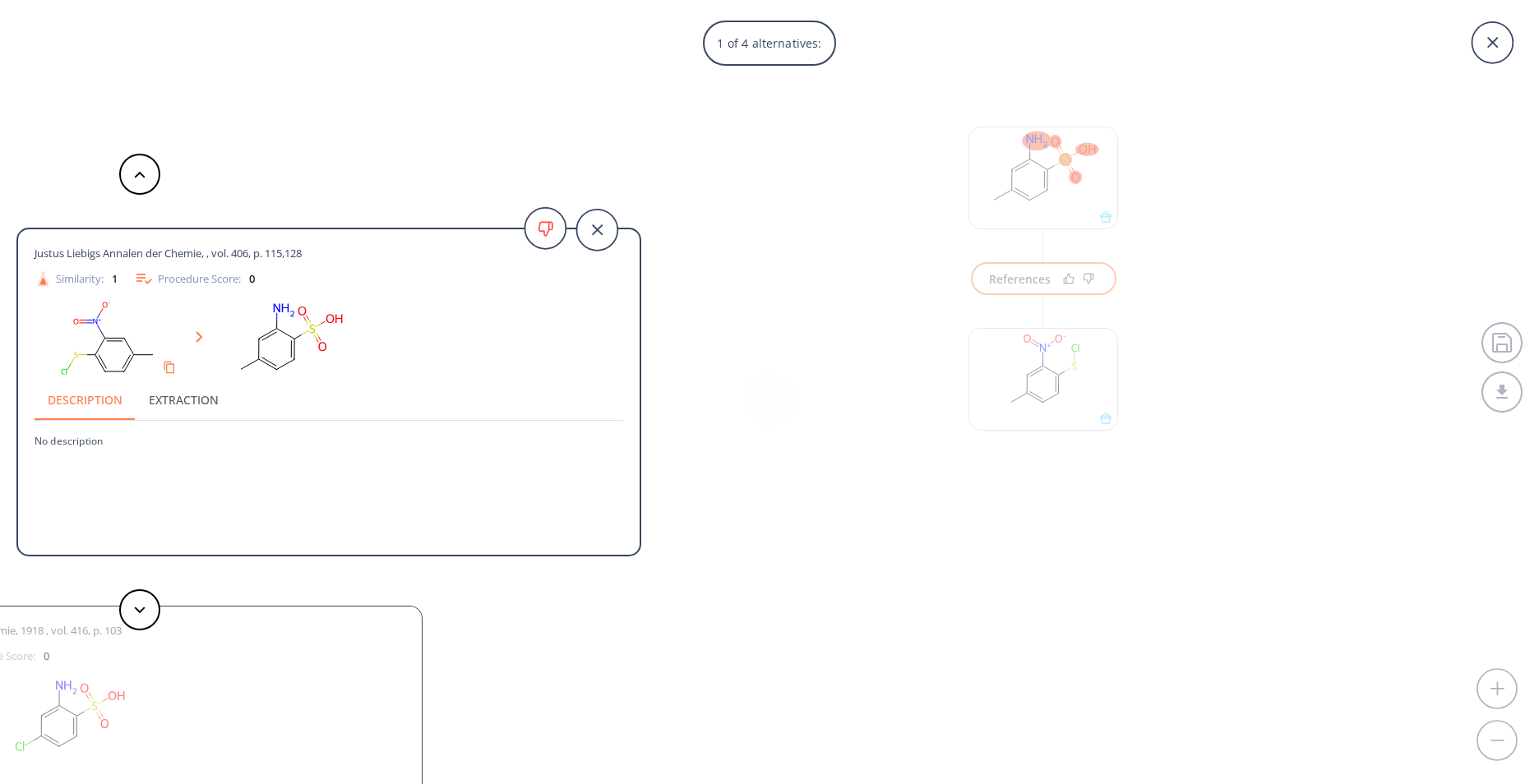 click at bounding box center (329, 339) 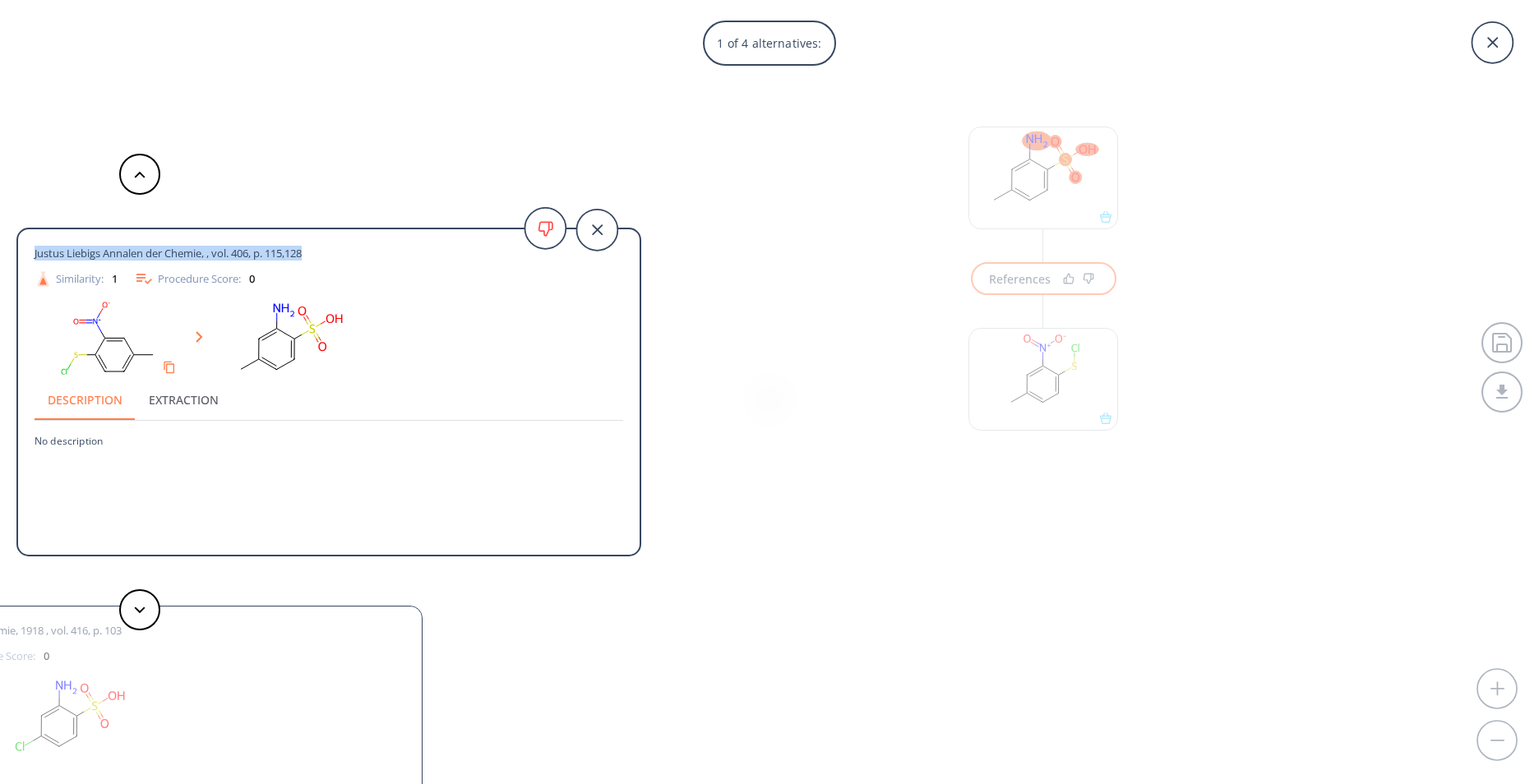 drag, startPoint x: 34, startPoint y: 254, endPoint x: 313, endPoint y: 253, distance: 279.00179 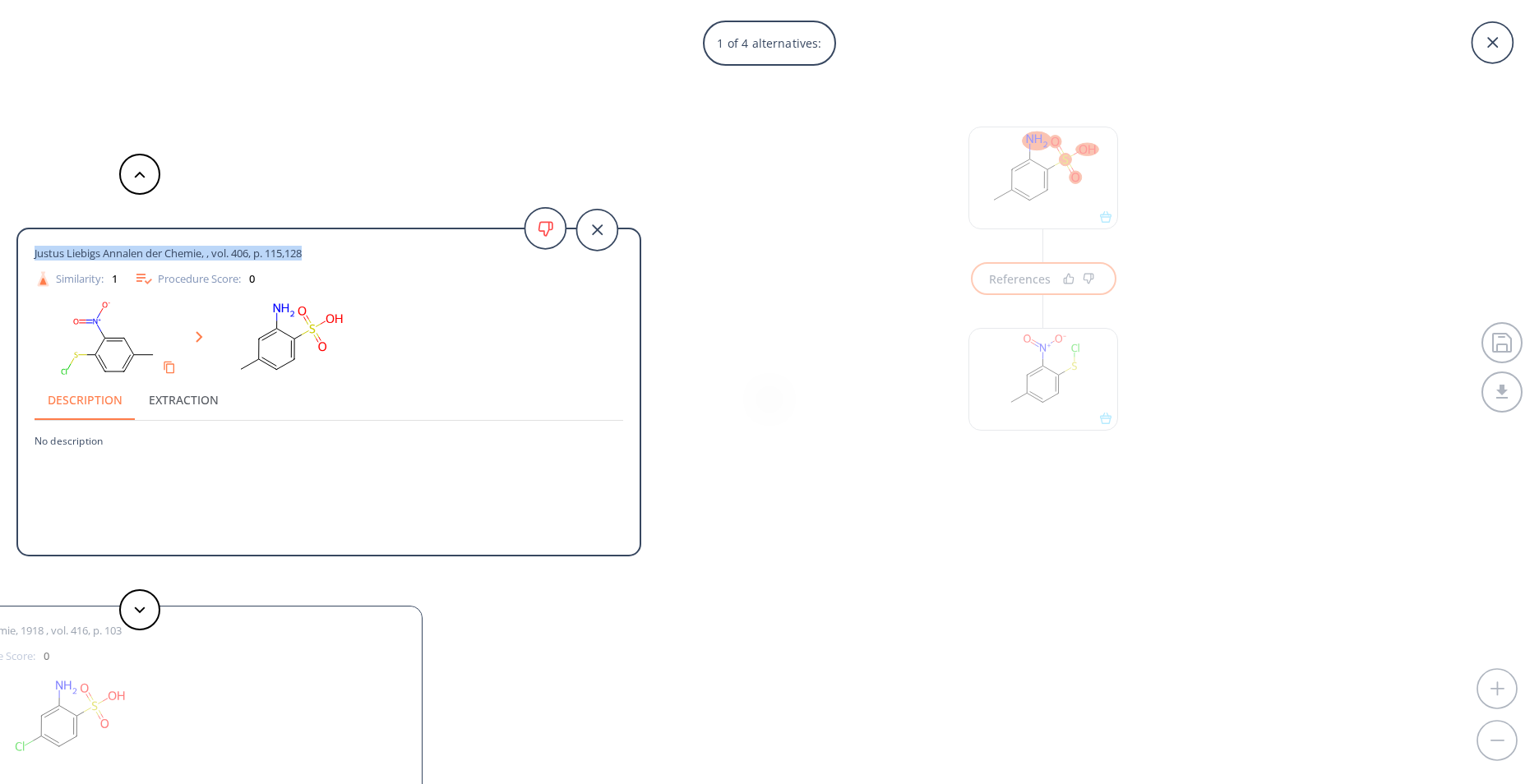 scroll, scrollTop: 38, scrollLeft: 0, axis: vertical 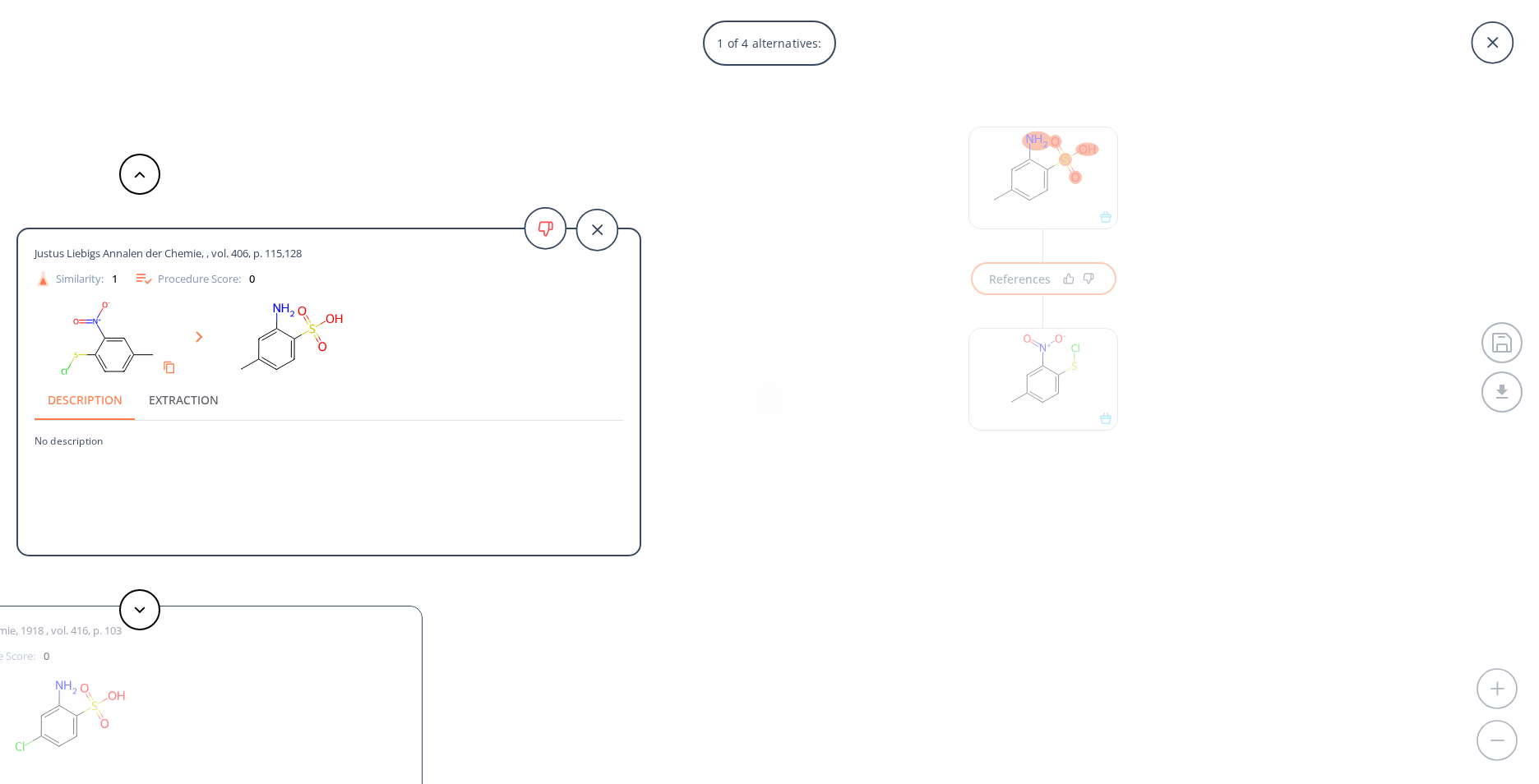 click on "1 of 4 alternatives: Justus Liebigs Annalen der Chemie, , vol. 406, p. 115,128 Similarity: 1 Procedure Score: 0 Description Extraction No description Zincke  Justus Liebigs Annalen der Chemie, 1918 , vol. 416, p. 103 Similarity: 0.48 Procedure Score: 0 Description Extraction No description Barton,D.H.R. et al.  Journal of the Chemical Society [Section] C: Organic, 1968 , p. 322 - 327 Similarity: 0.44 Procedure Score: 0 Description Extraction No description Justus Liebigs Annalen der Chemie, , vol. 391, p. 87 Similarity: 0.39 Procedure Score: 0 Description Extraction No description" at bounding box center (770, 392) 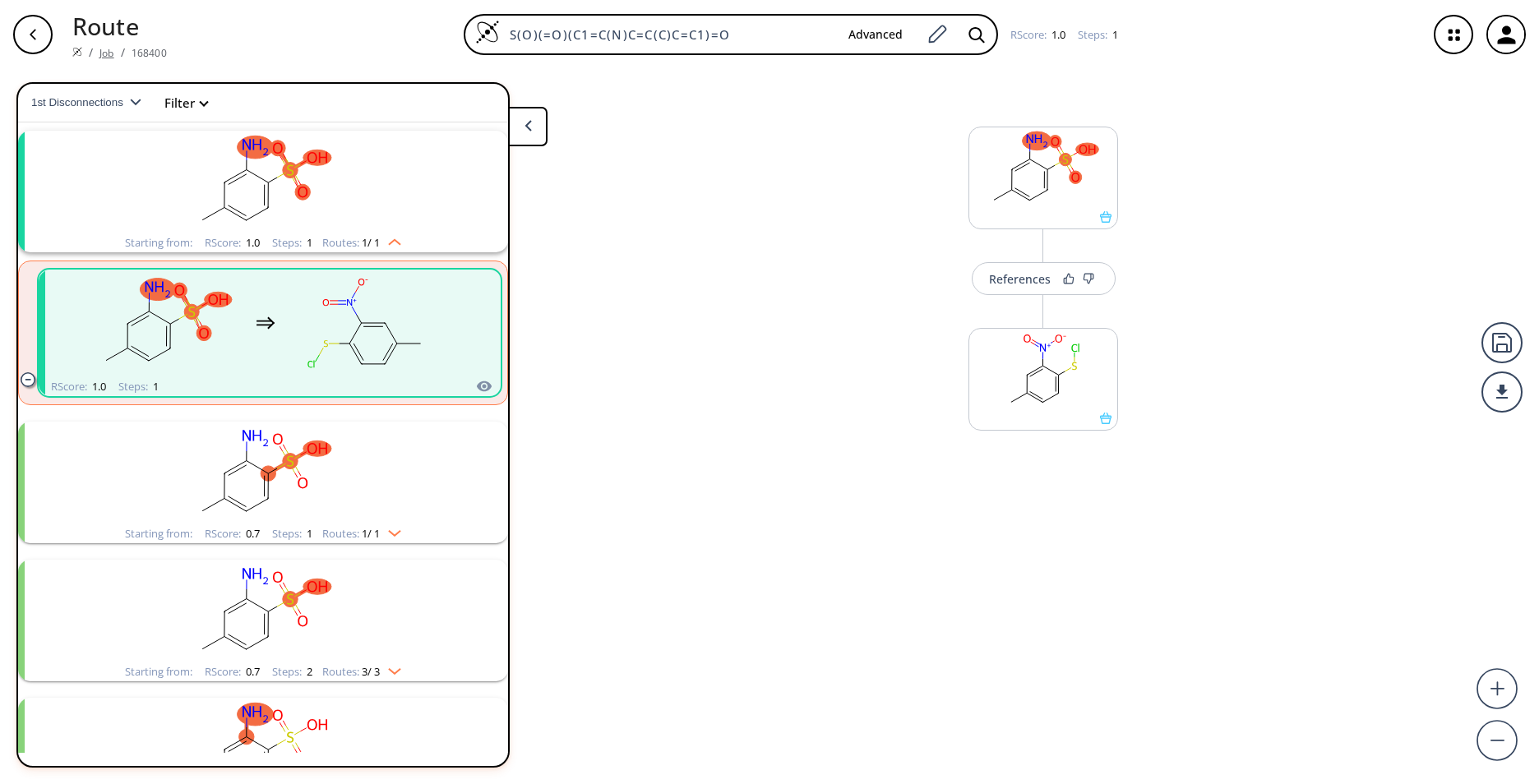 click on "Job" at bounding box center [106, 53] 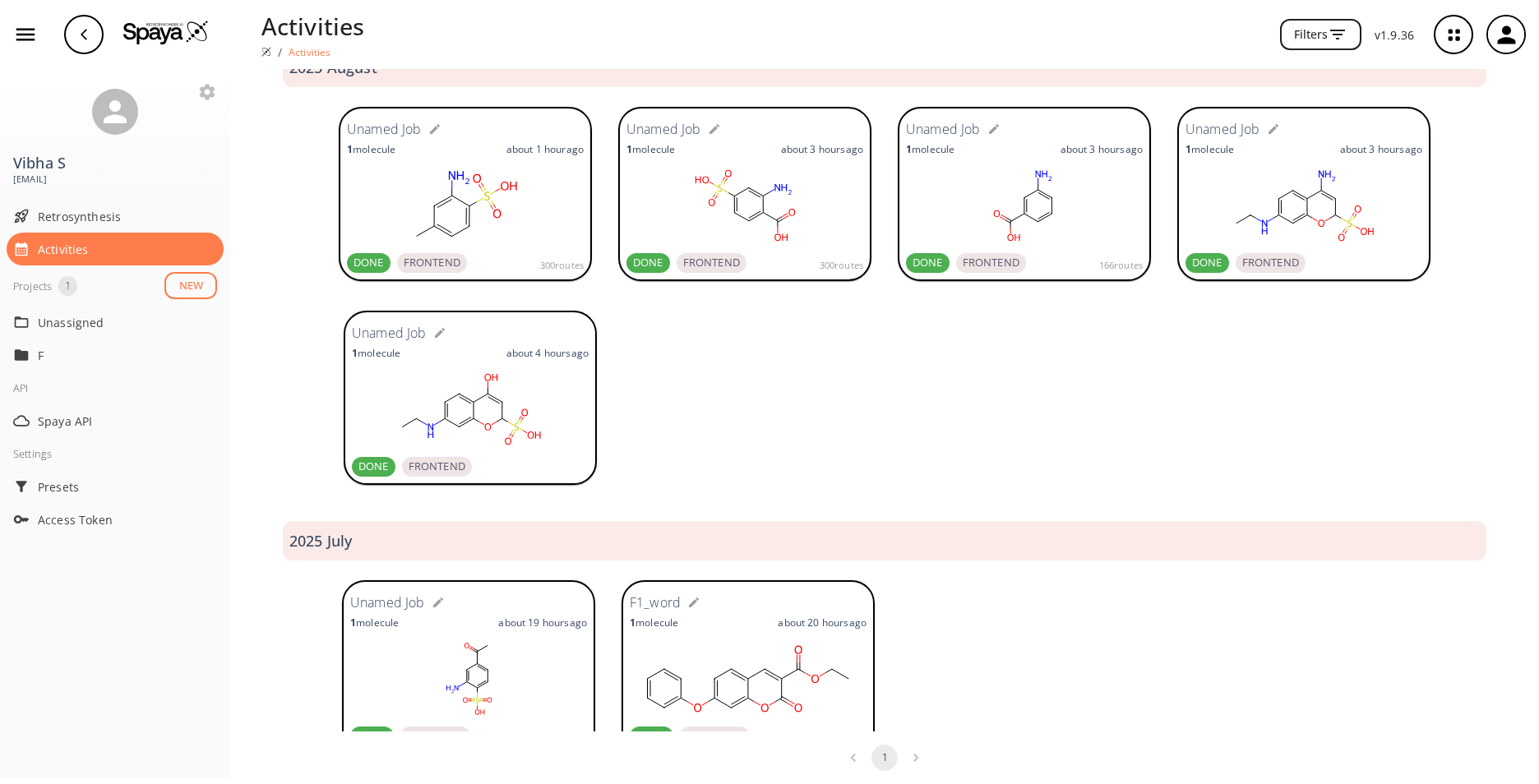 scroll, scrollTop: 81, scrollLeft: 0, axis: vertical 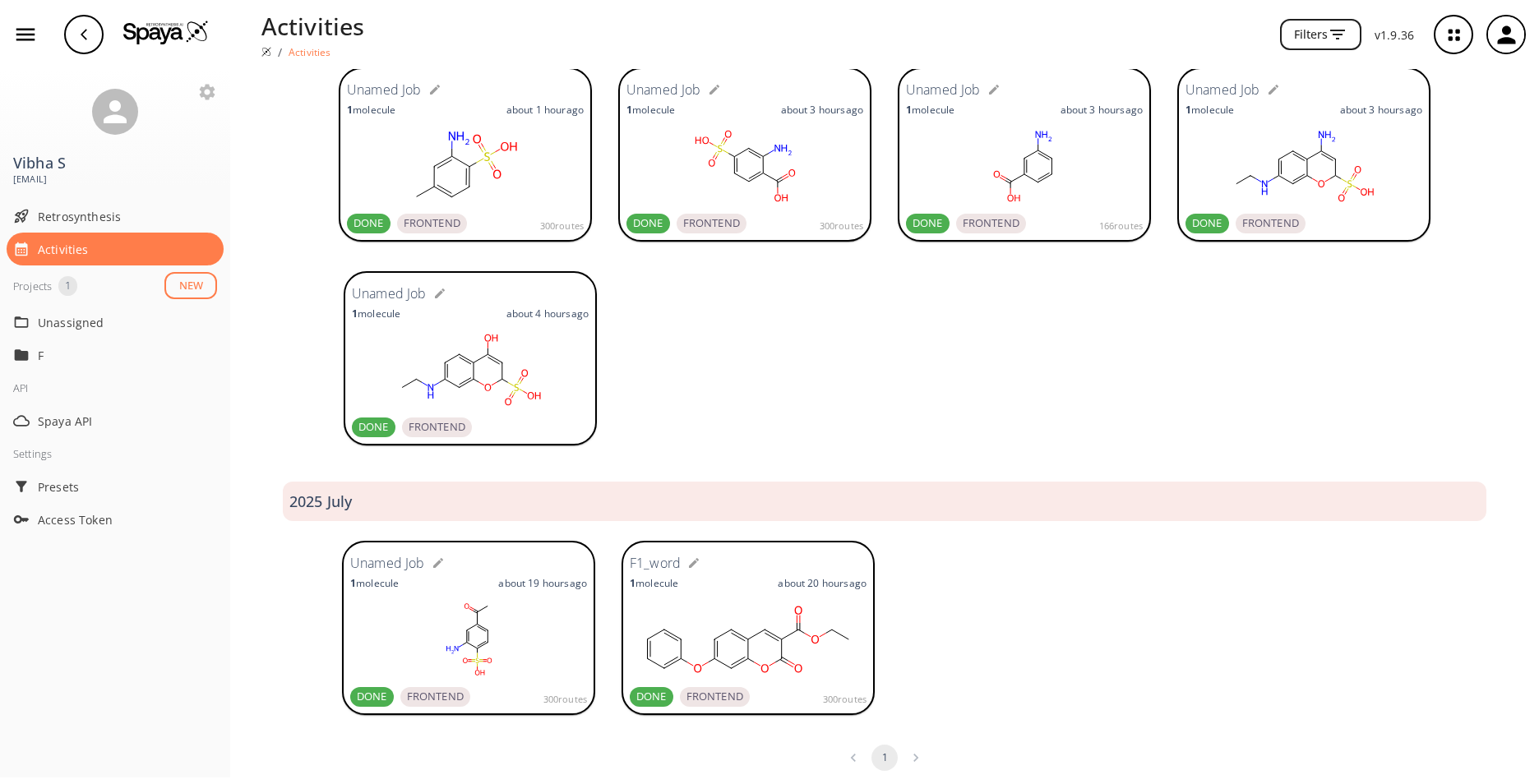 click 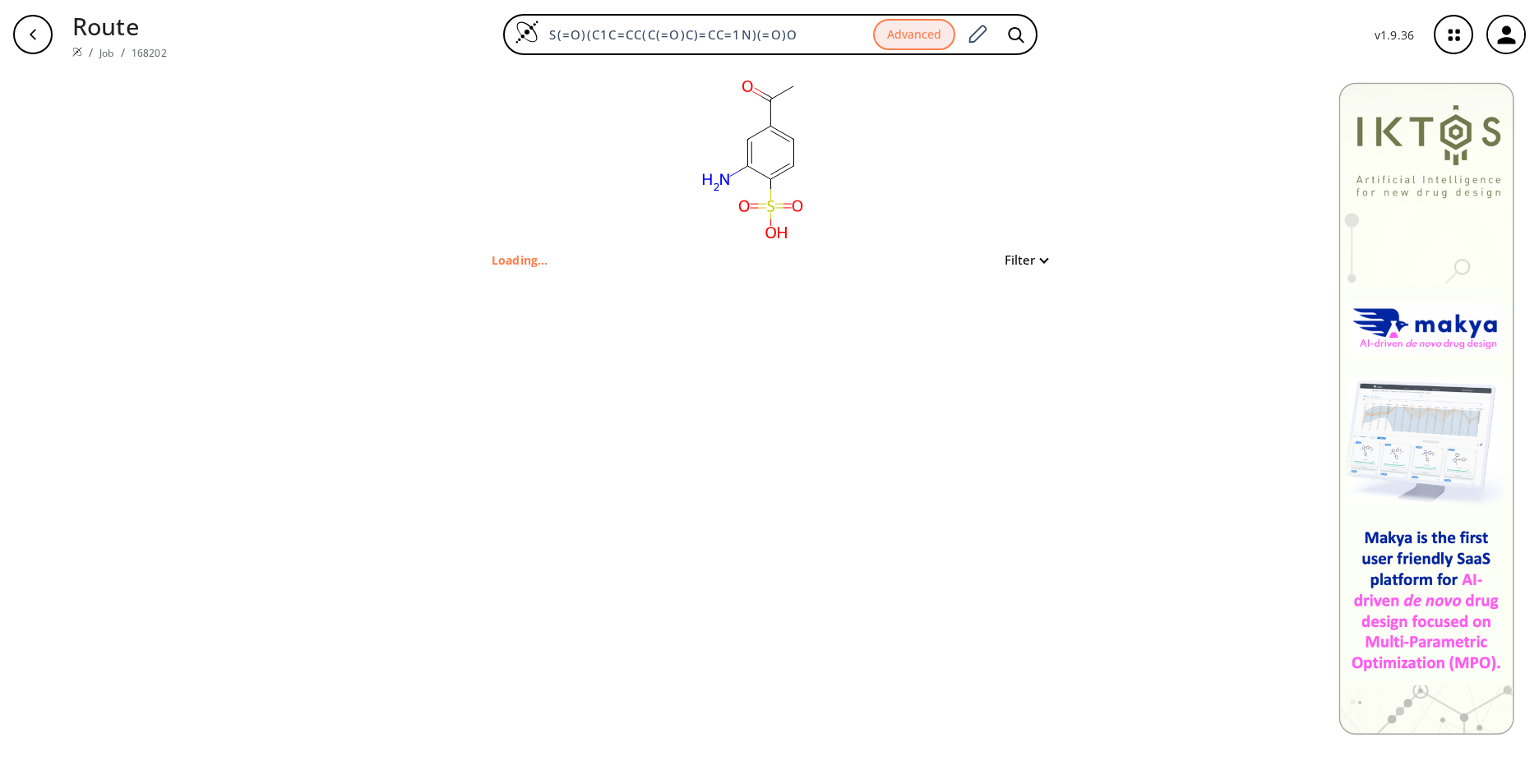 scroll, scrollTop: 0, scrollLeft: 0, axis: both 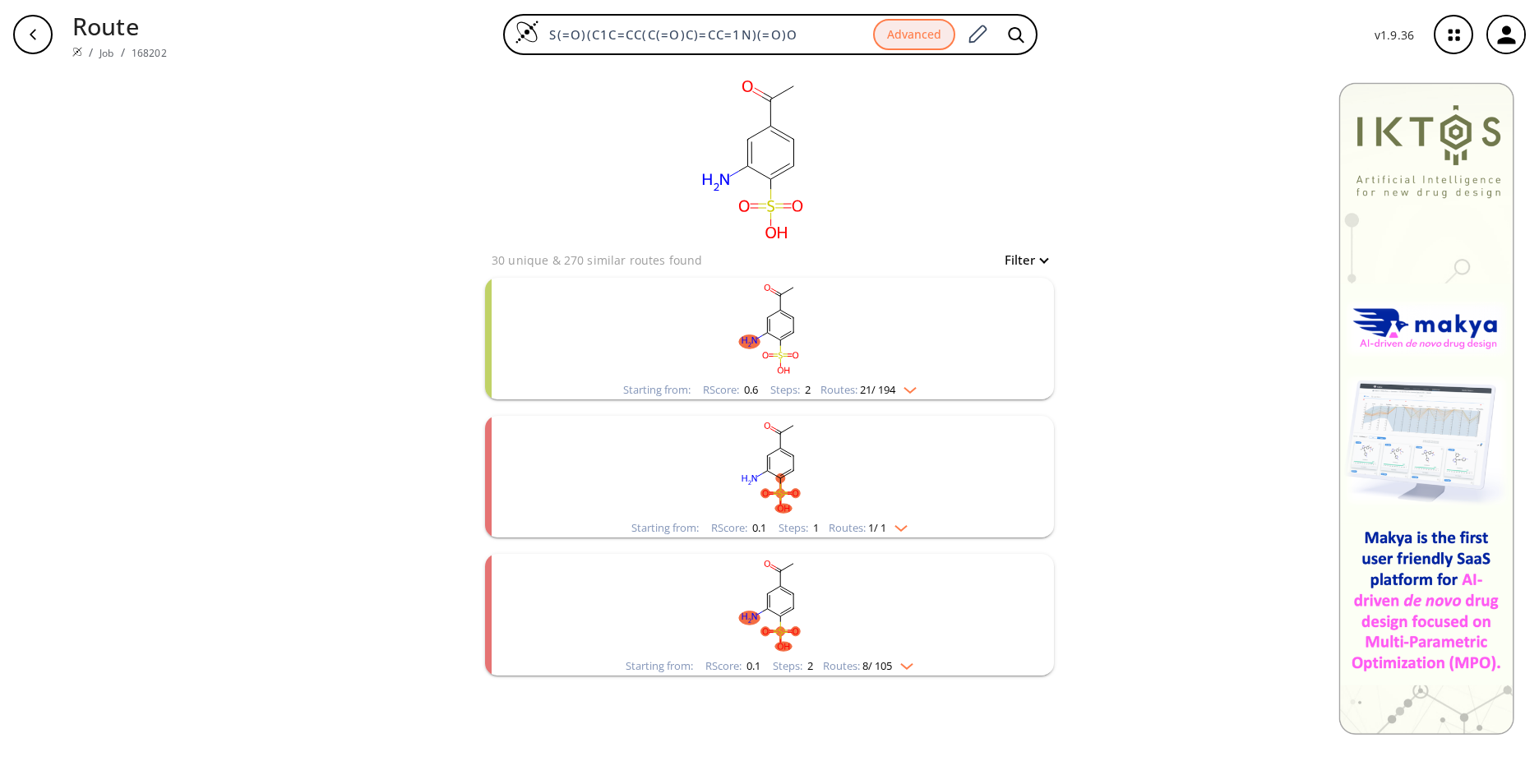 click at bounding box center (906, 387) 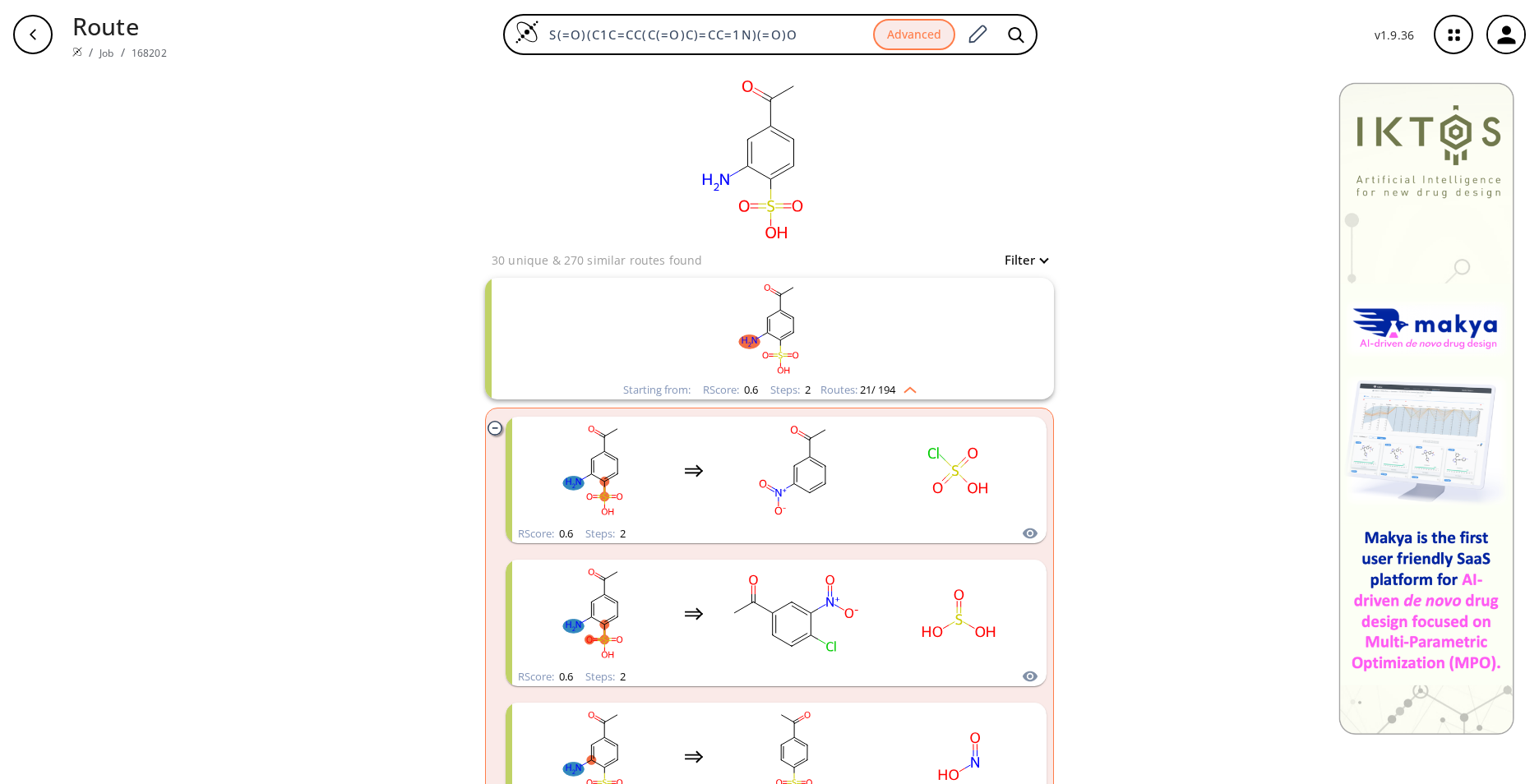 click at bounding box center (77, 52) 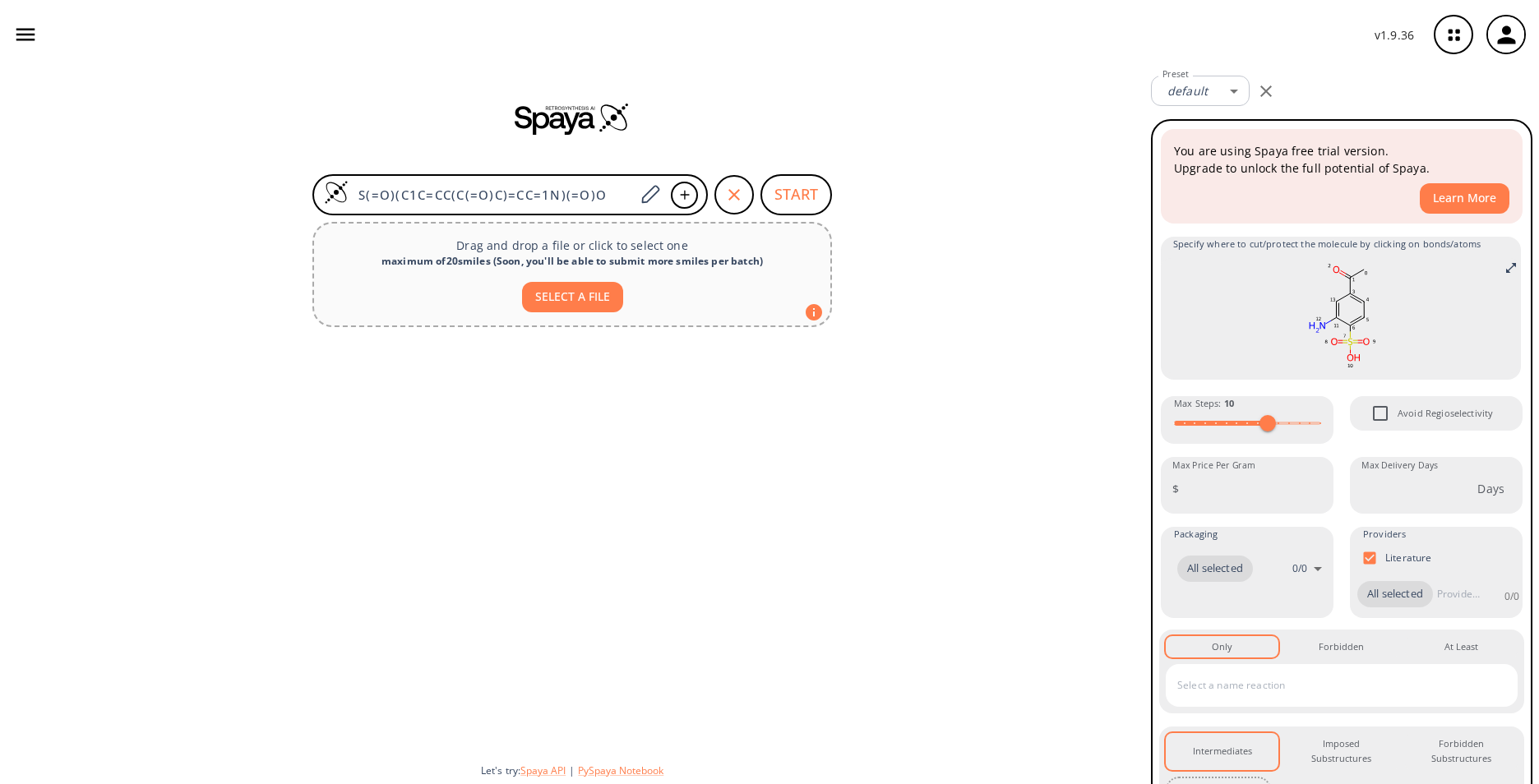 click 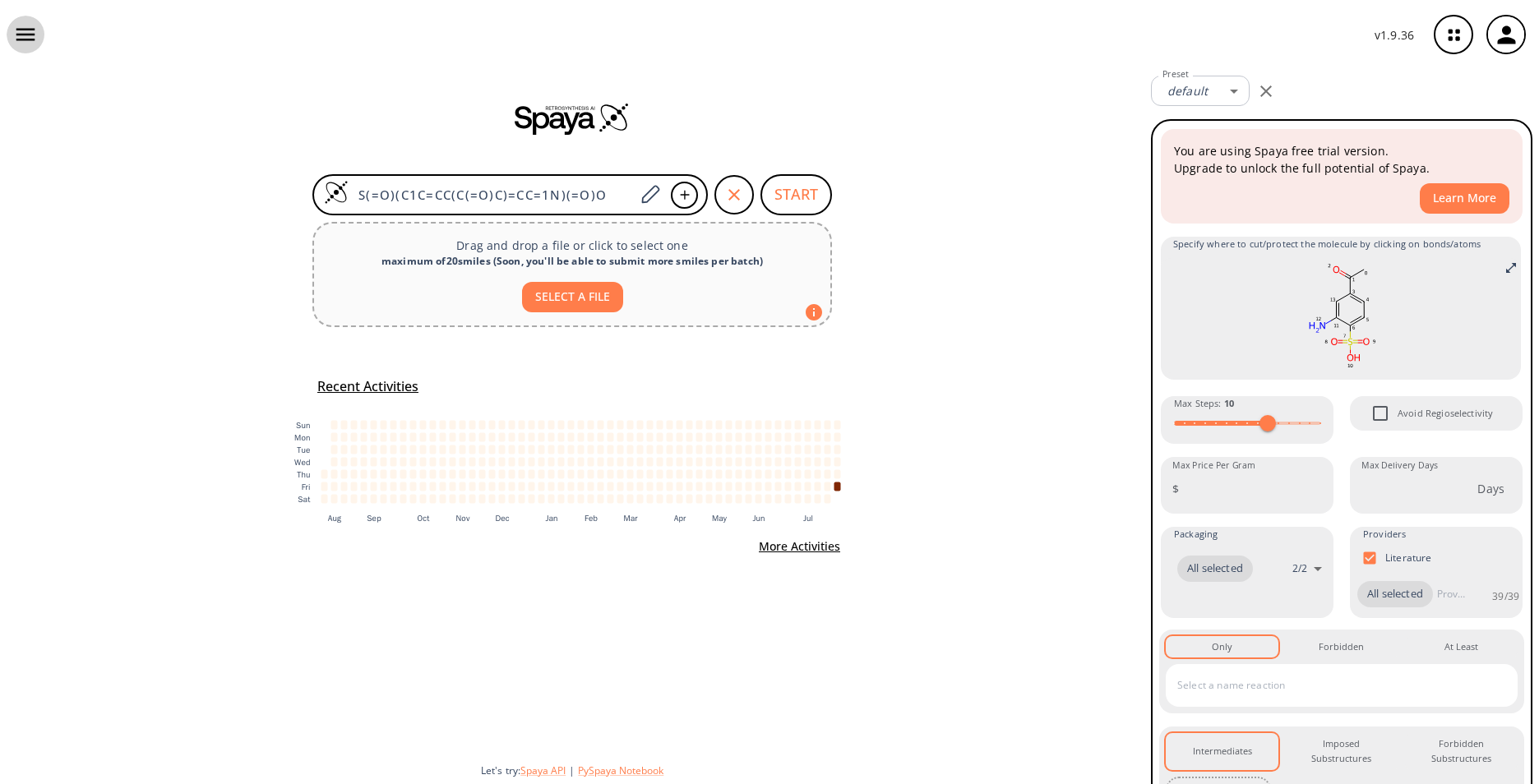 click 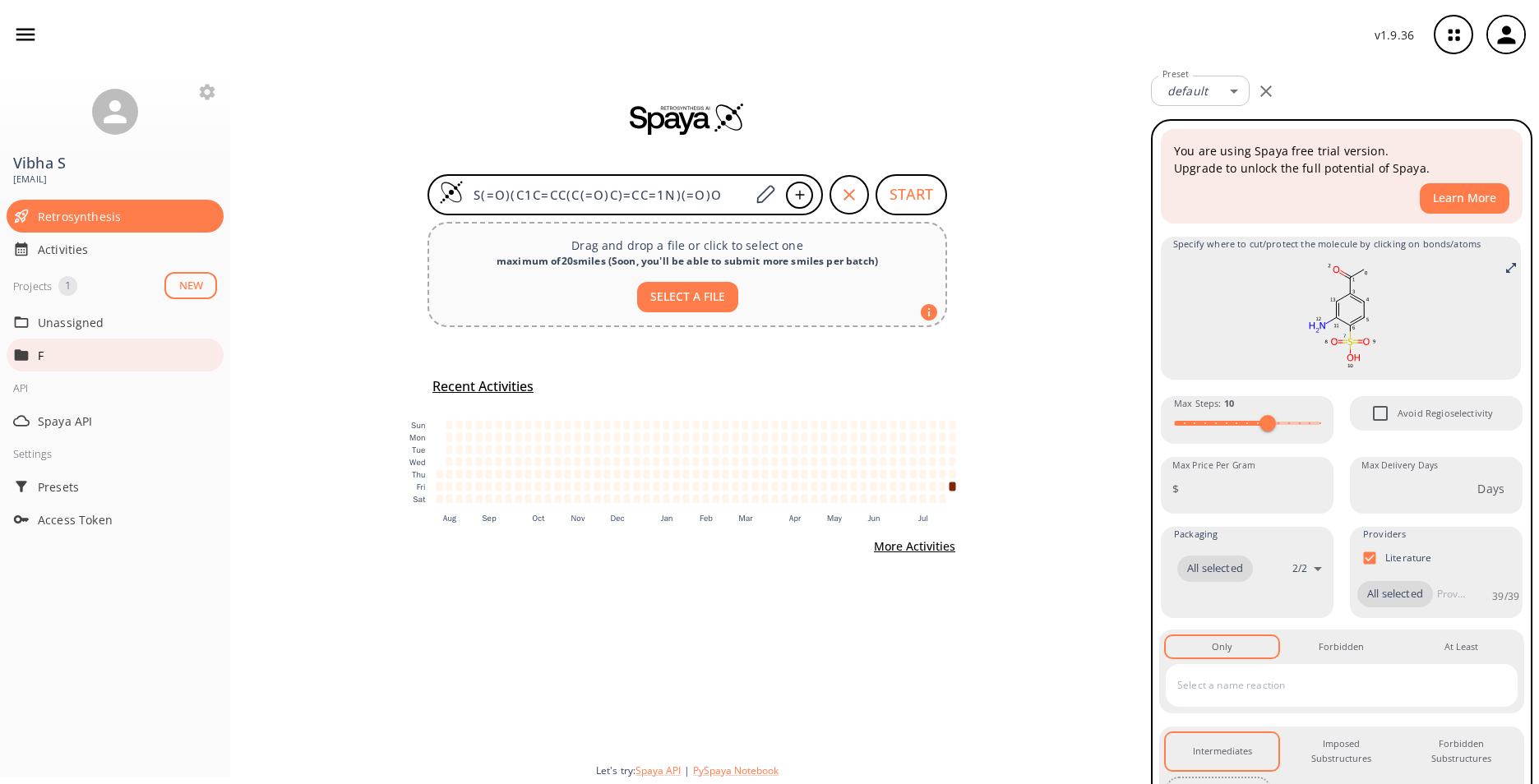 click on "F" at bounding box center [104, 355] 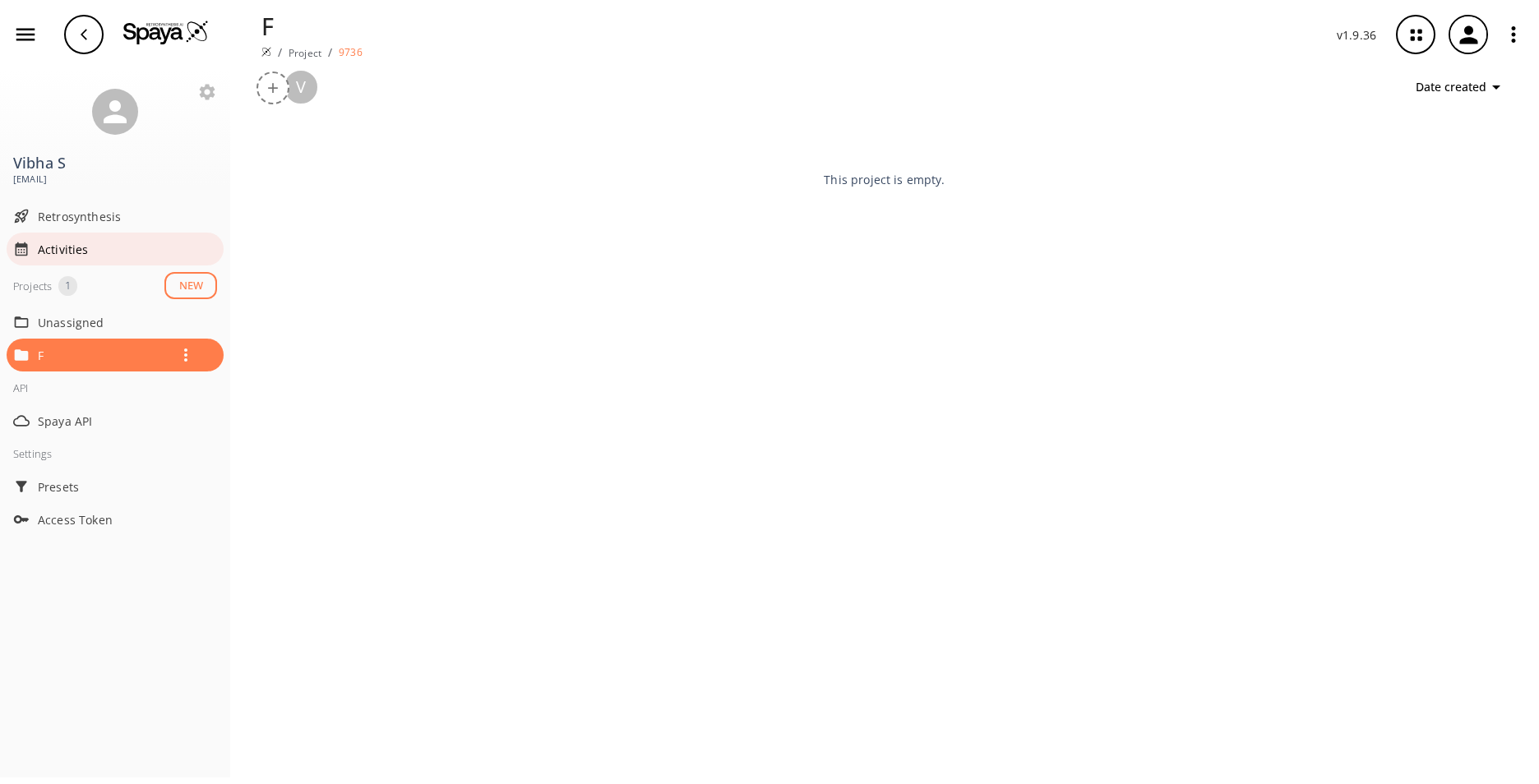 click on "Activities" at bounding box center [127, 249] 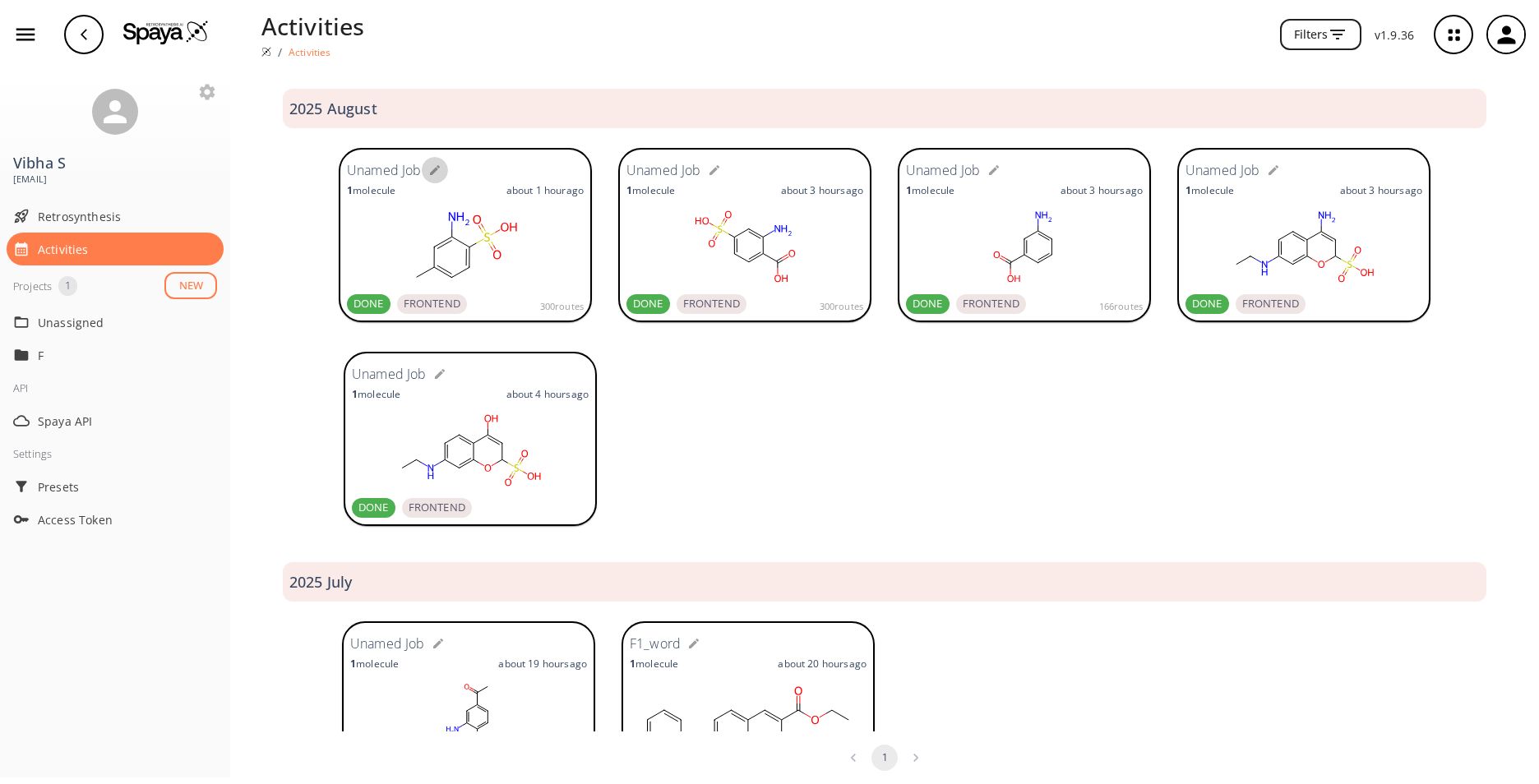 click 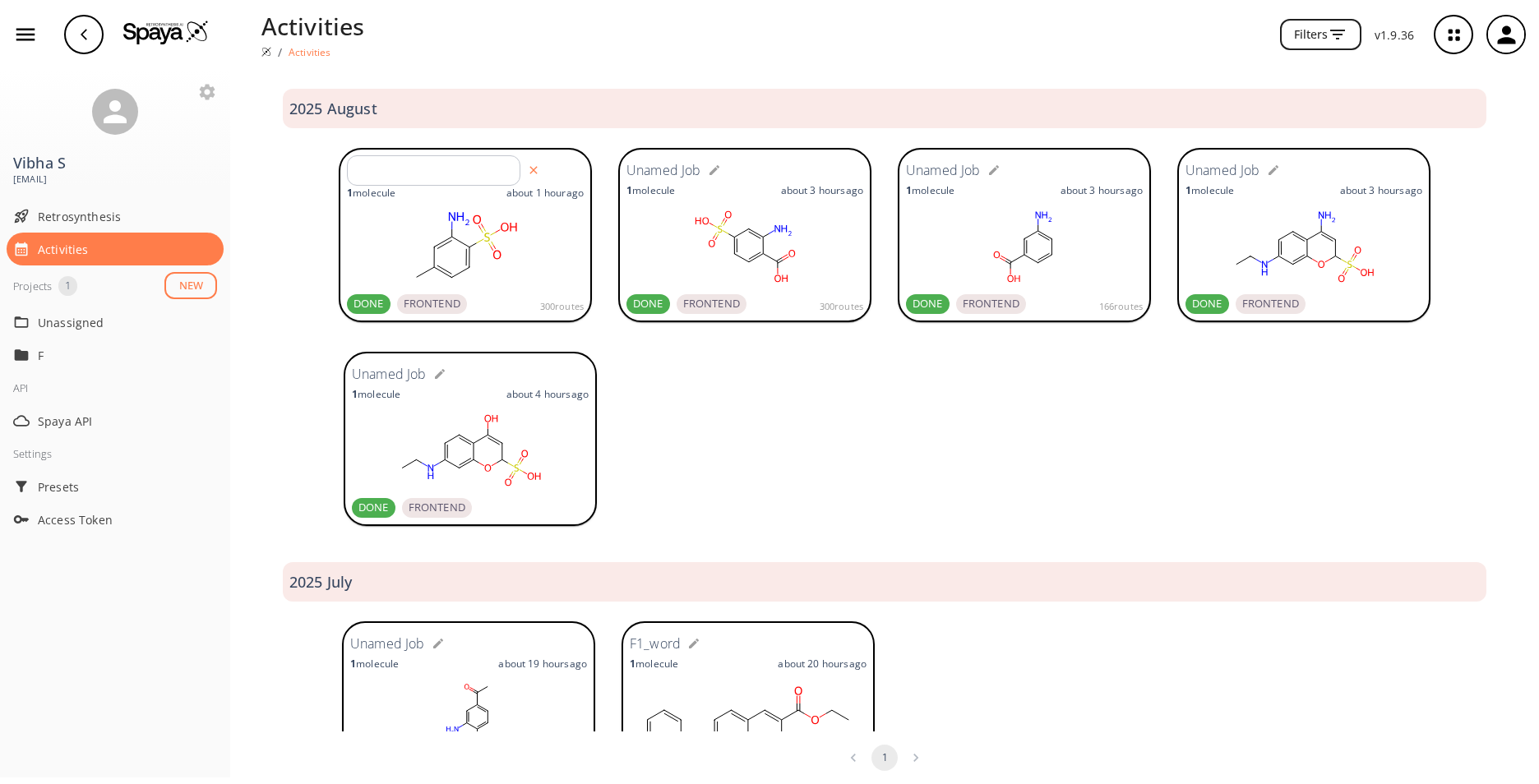 drag, startPoint x: 825, startPoint y: 342, endPoint x: 843, endPoint y: 347, distance: 18.681542 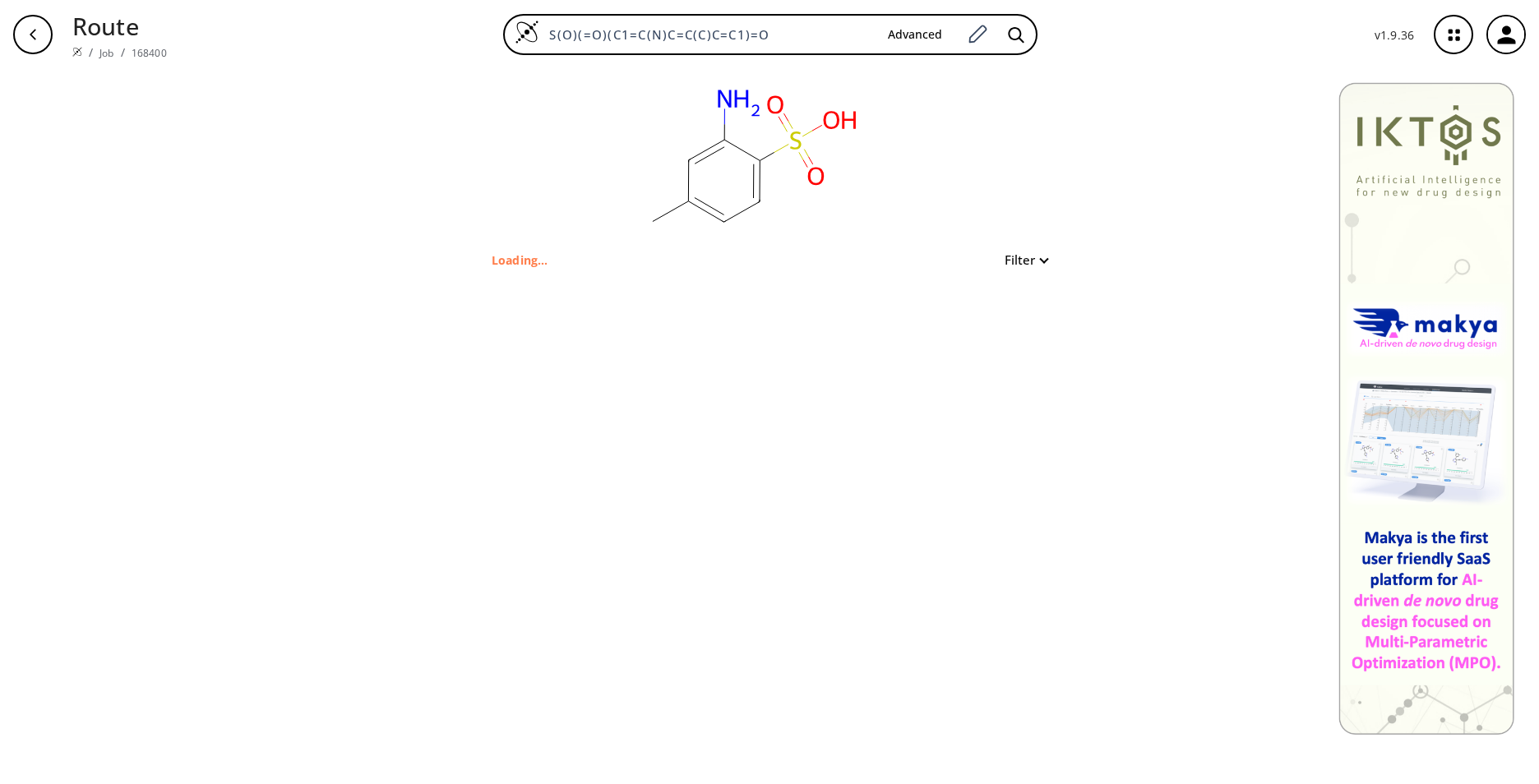 scroll, scrollTop: 0, scrollLeft: 0, axis: both 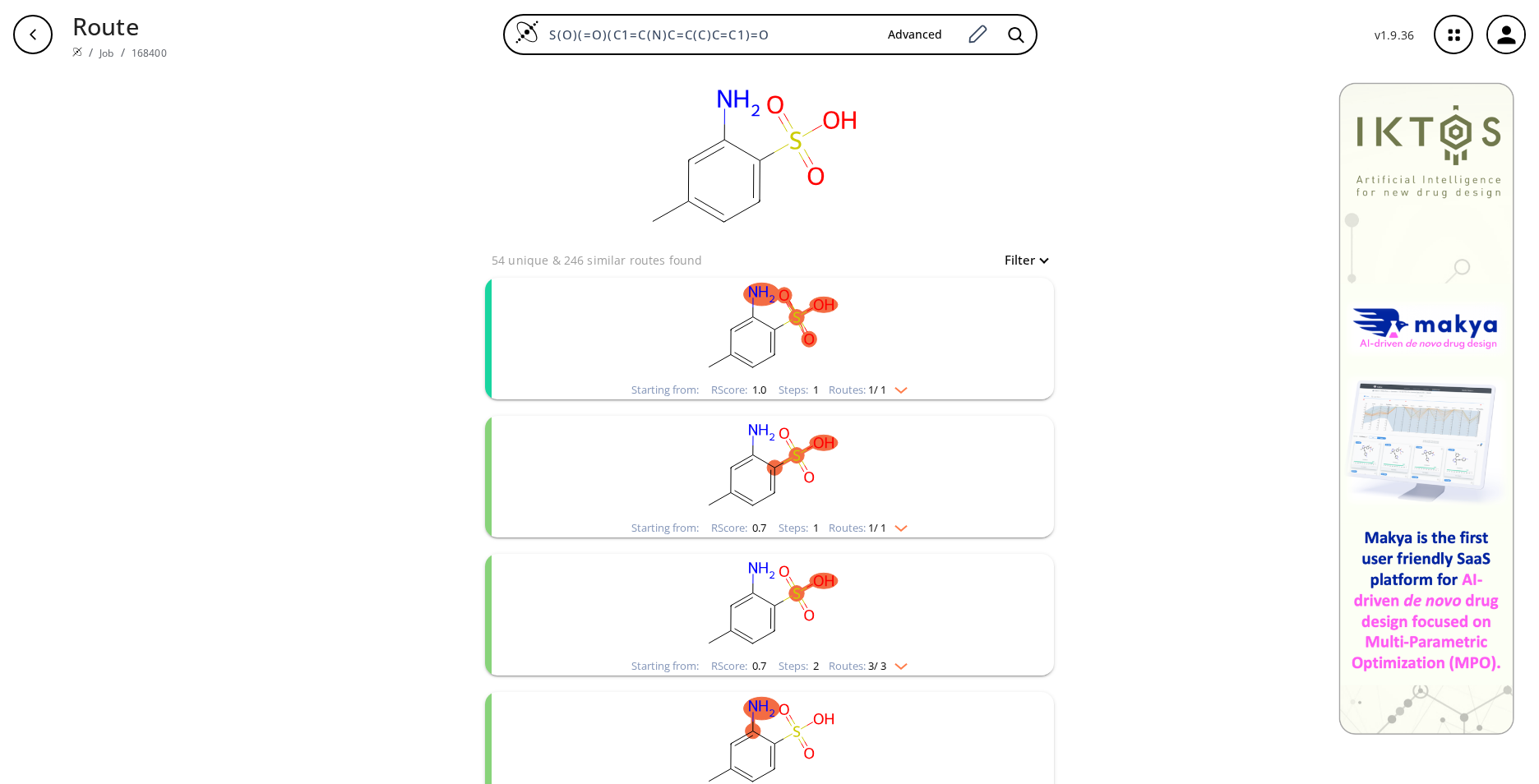 click at bounding box center (897, 387) 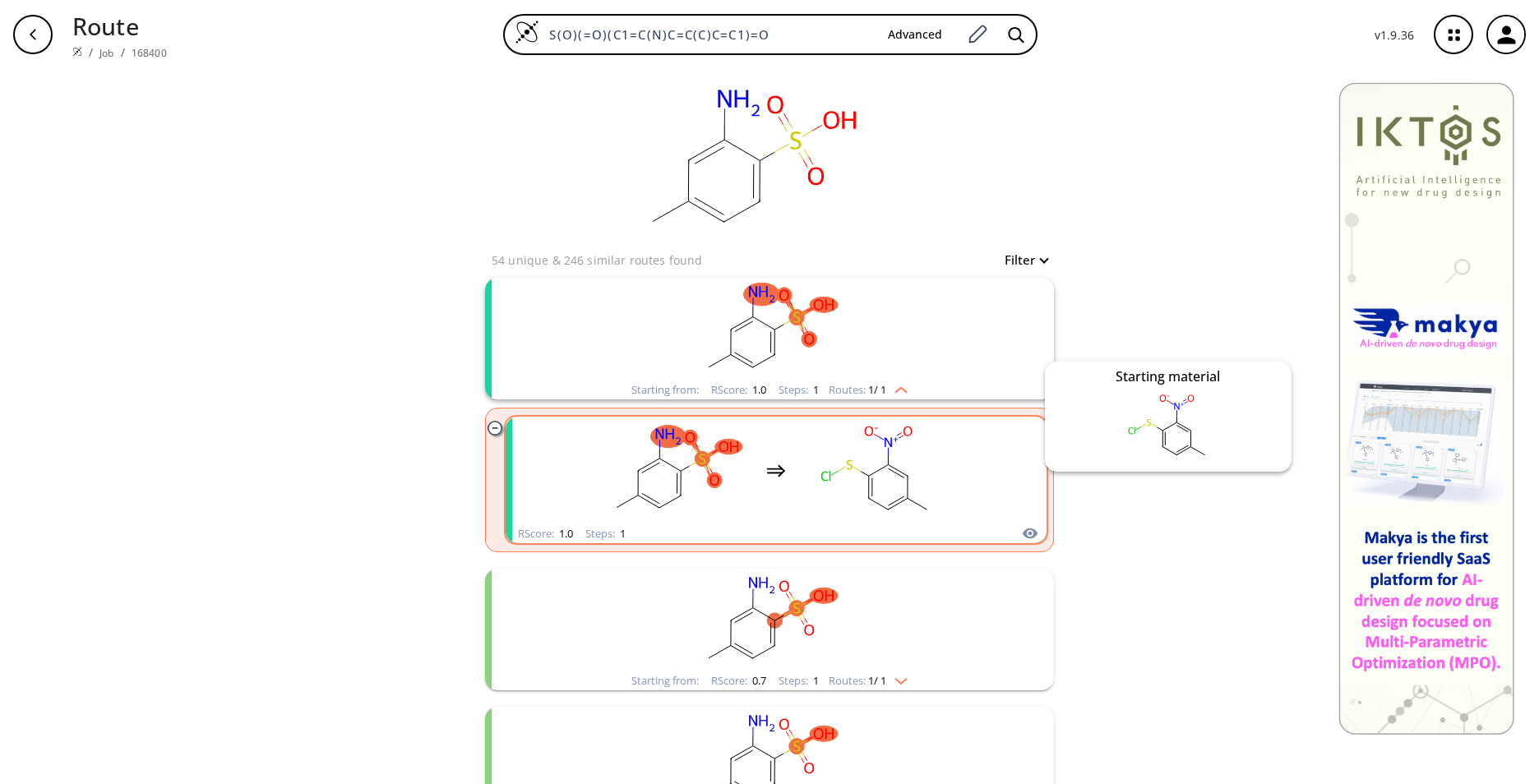 click 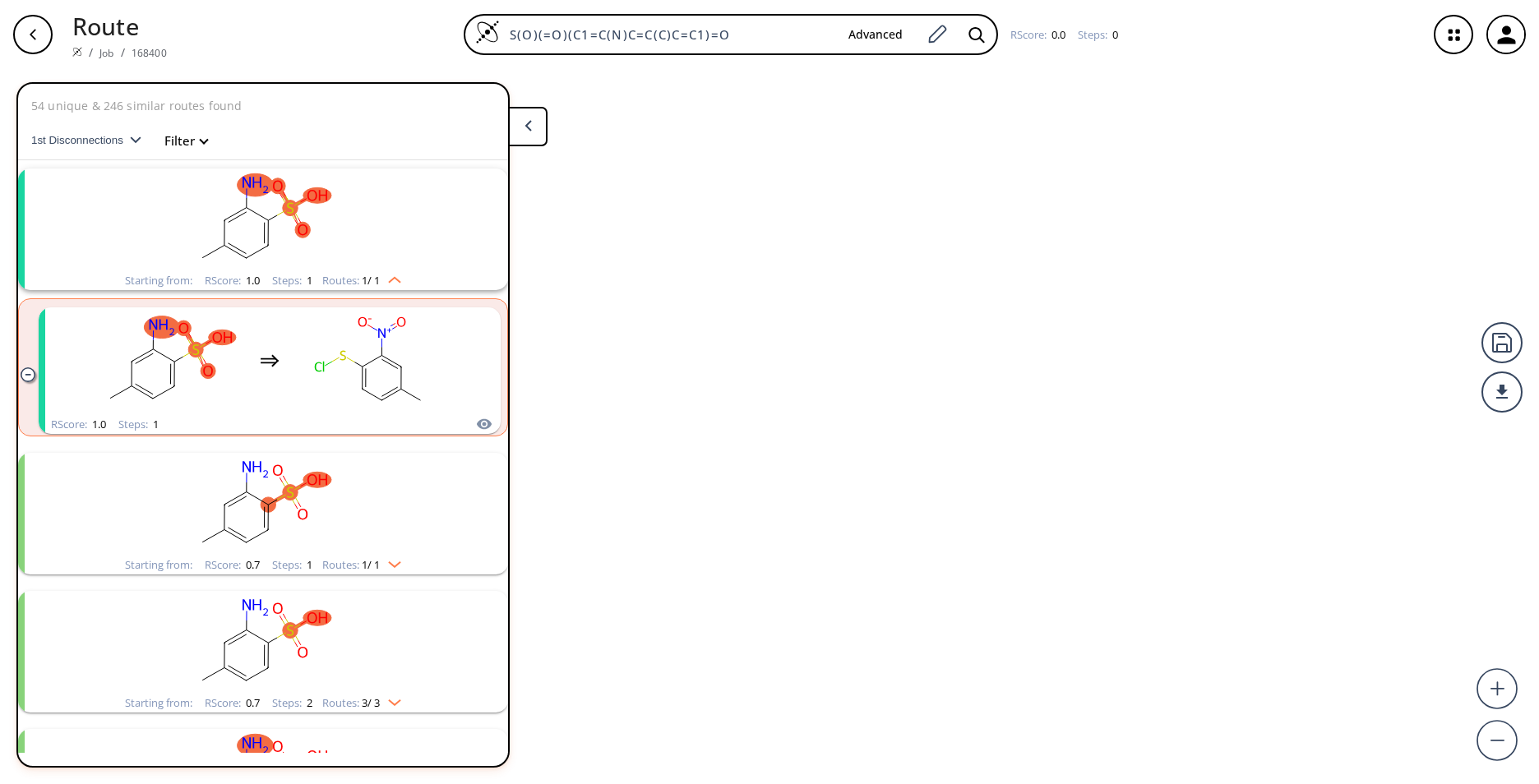 scroll, scrollTop: 38, scrollLeft: 0, axis: vertical 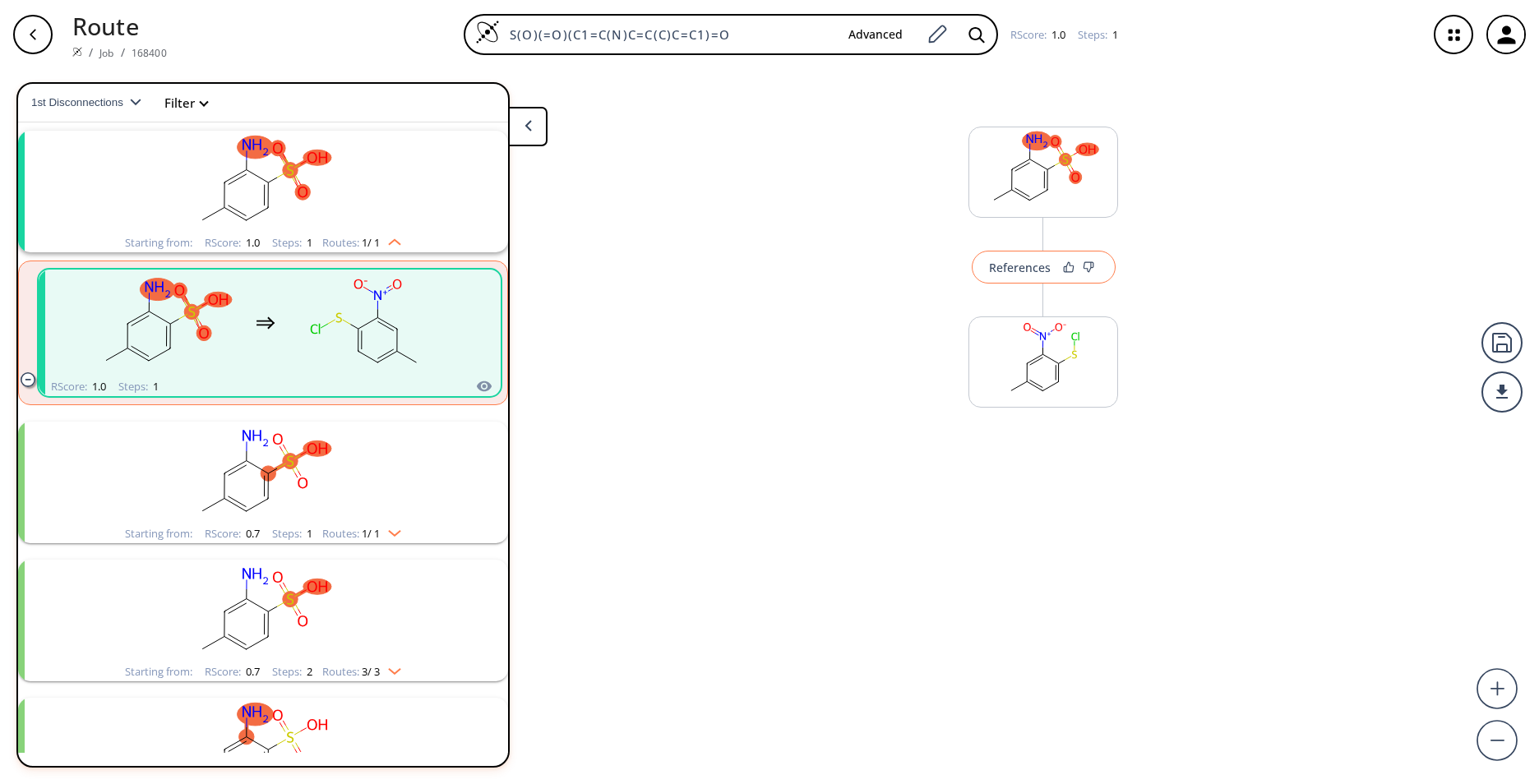 click on "References" at bounding box center (1043, 267) 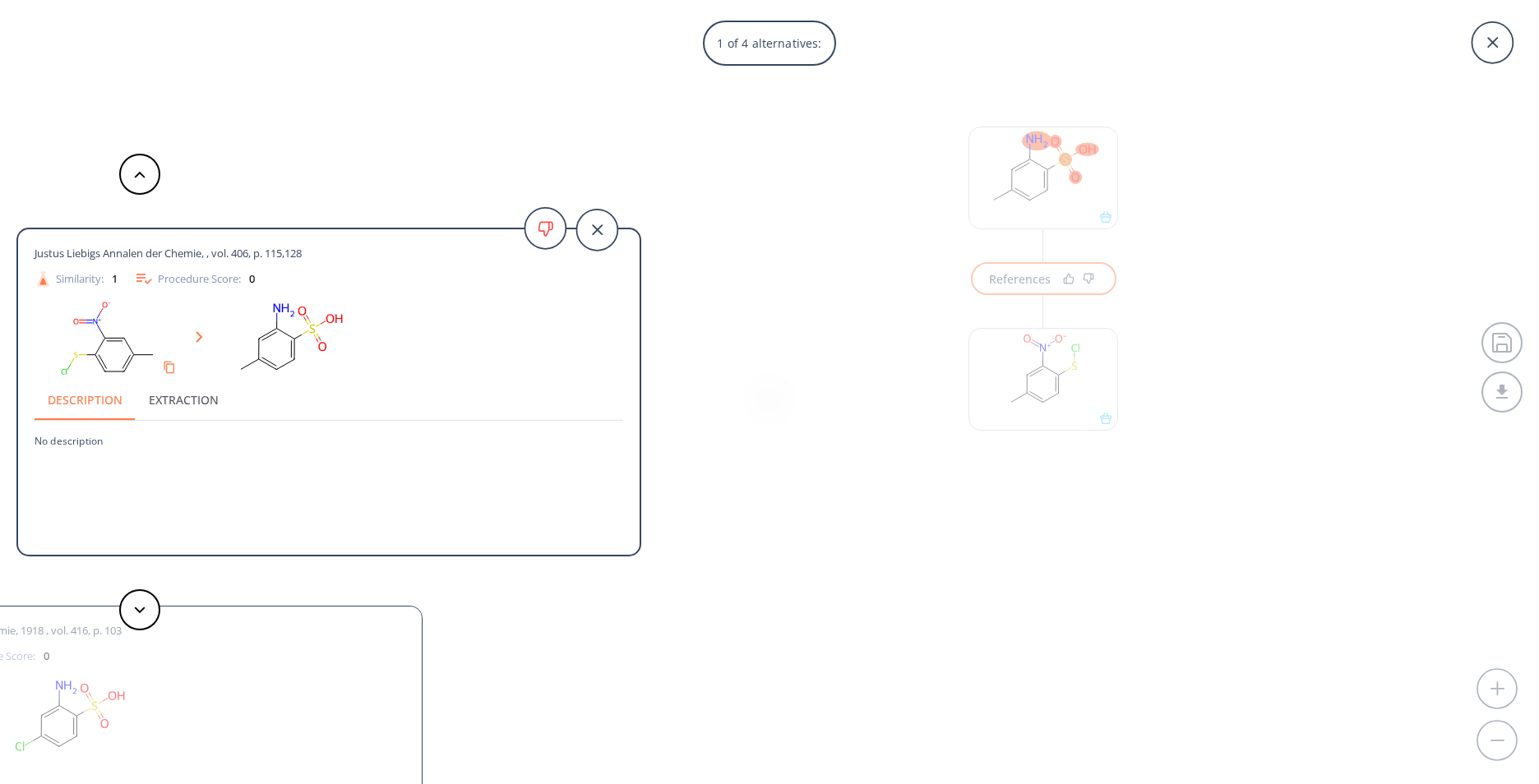 click on "1 of 4 alternatives: Justus Liebigs Annalen der Chemie, , vol. 406, p. 115,128 Similarity: 1 Procedure Score: 0 Description Extraction No description Zincke  Justus Liebigs Annalen der Chemie, 1918 , vol. 416, p. 103 Similarity: 0.48 Procedure Score: 0 Description Extraction No description Barton,D.H.R. et al.  Journal of the Chemical Society [Section] C: Organic, 1968 , p. 322 - 327 Similarity: 0.44 Procedure Score: 0 Description Extraction No description Justus Liebigs Annalen der Chemie, , vol. 391, p. 87 Similarity: 0.39 Procedure Score: 0 Description Extraction No description" at bounding box center [770, 392] 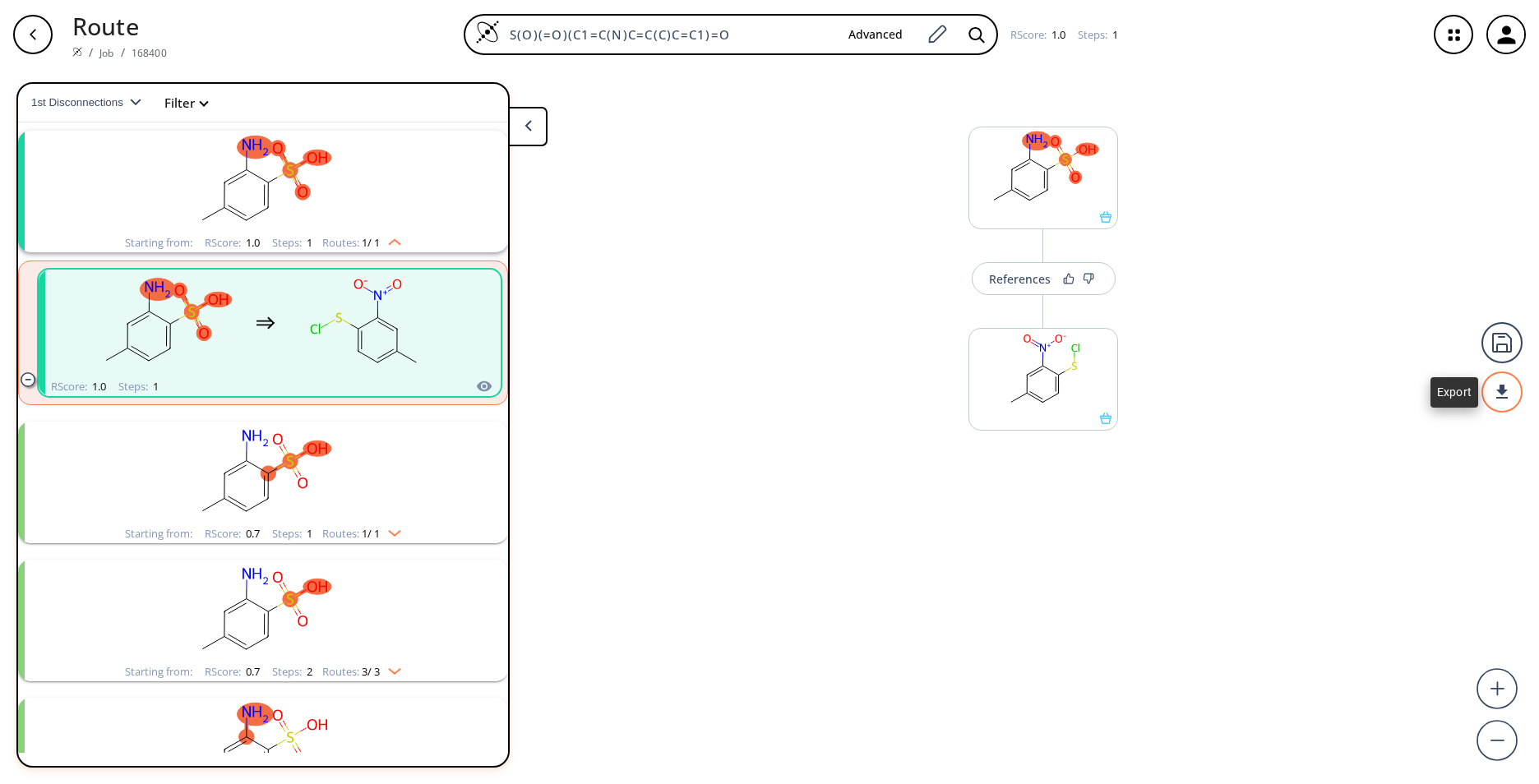 click at bounding box center [1502, 392] 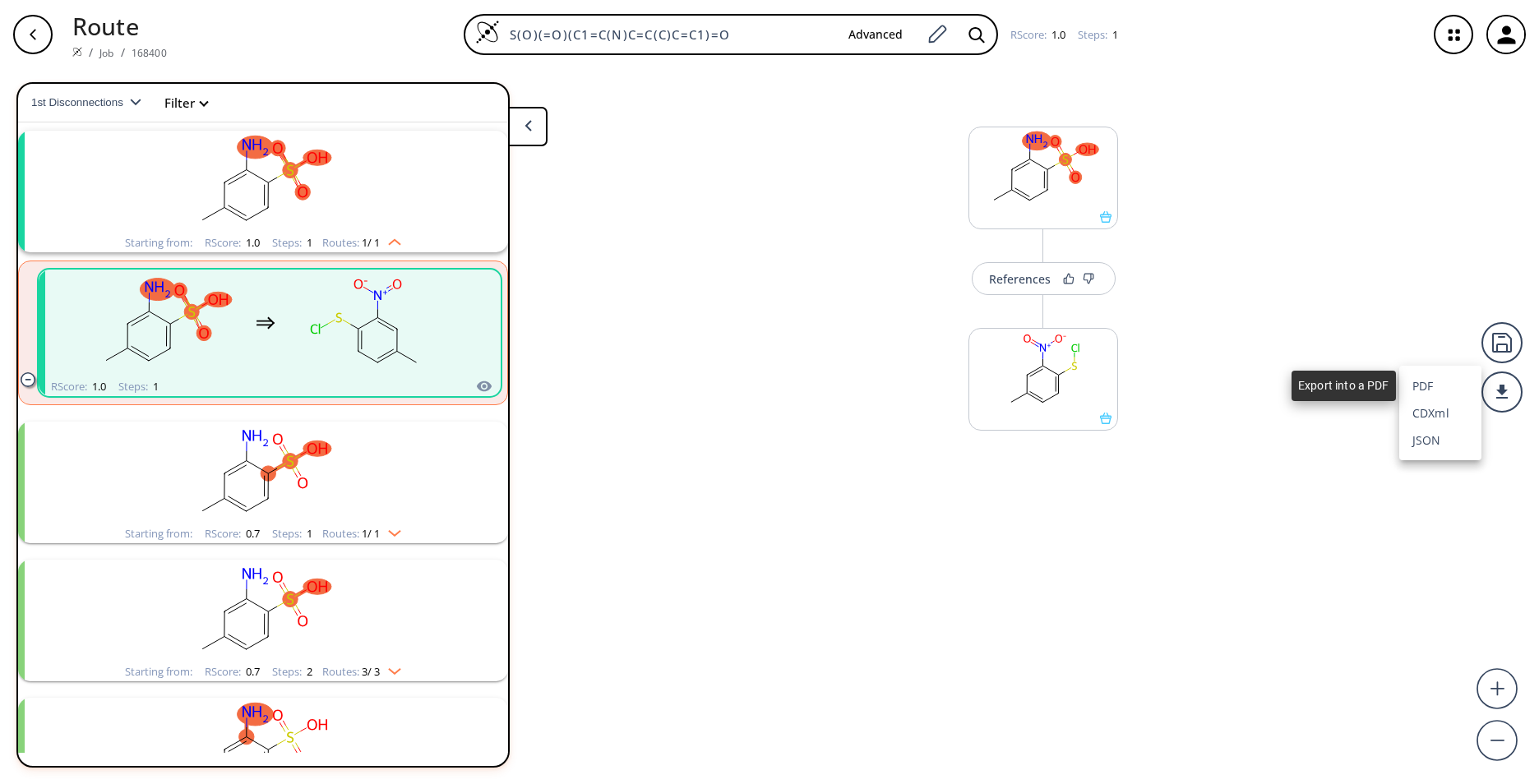click on "PDF" at bounding box center (1440, 385) 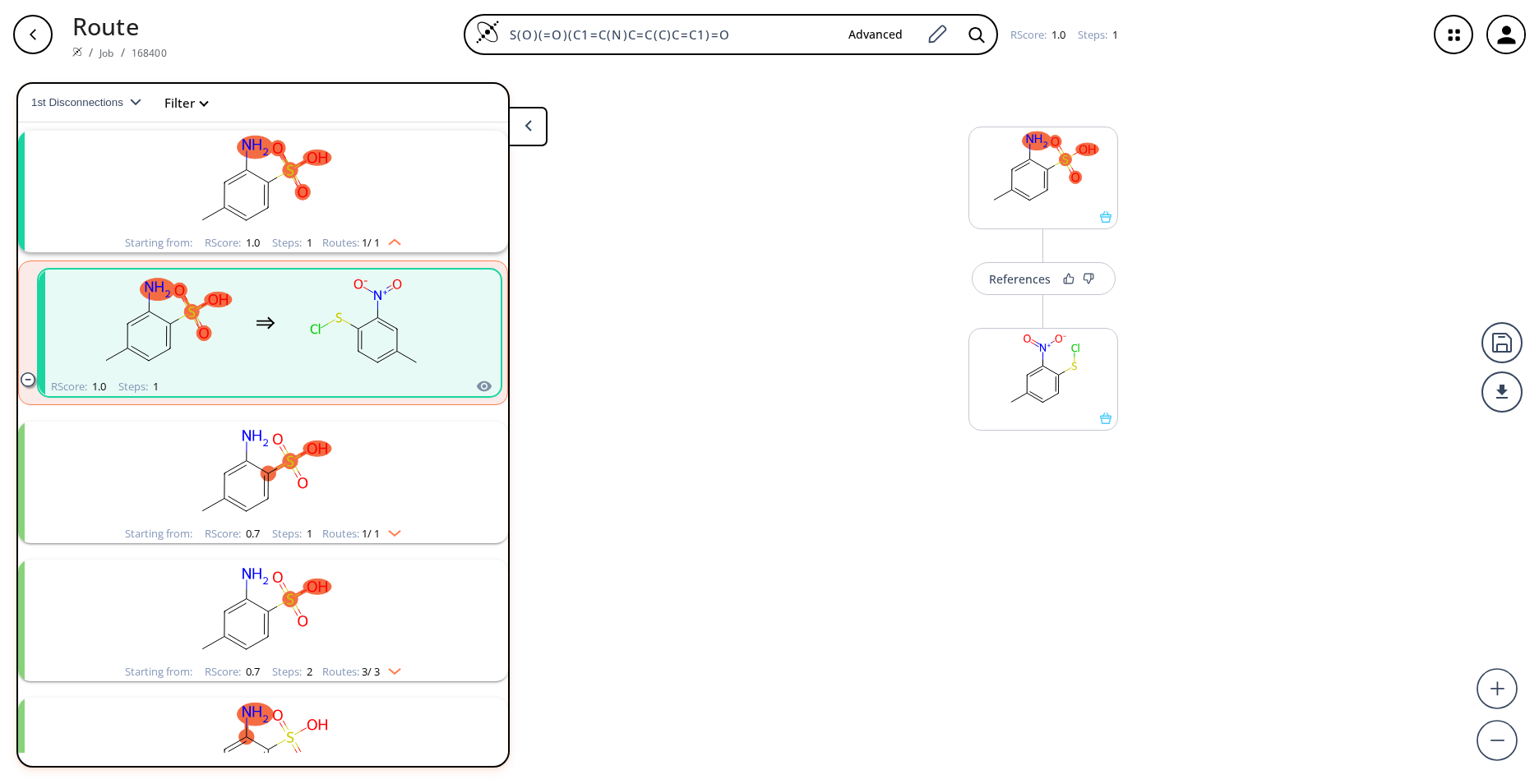 click on "References More routes from here" at bounding box center (770, 420) 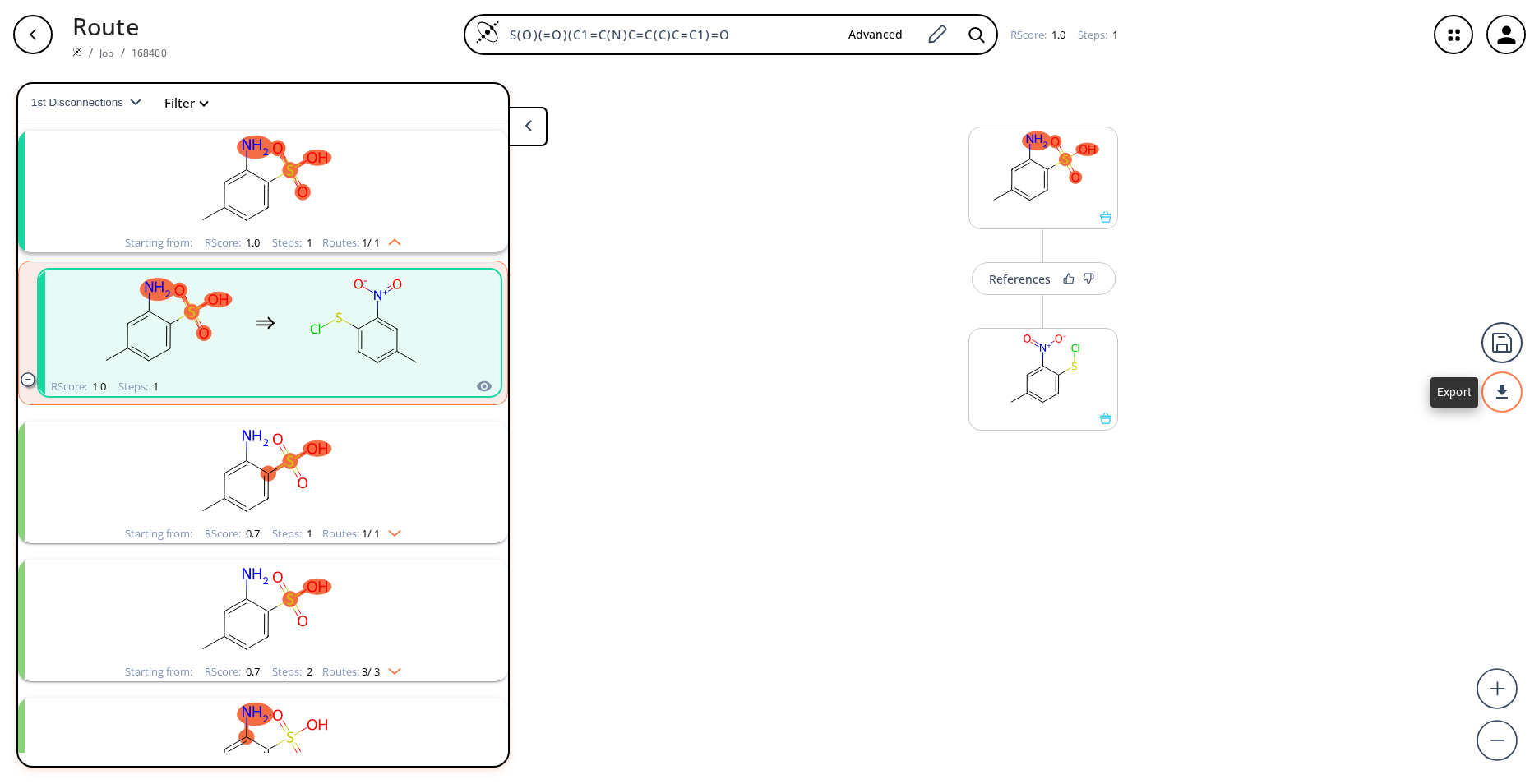 click at bounding box center [1502, 392] 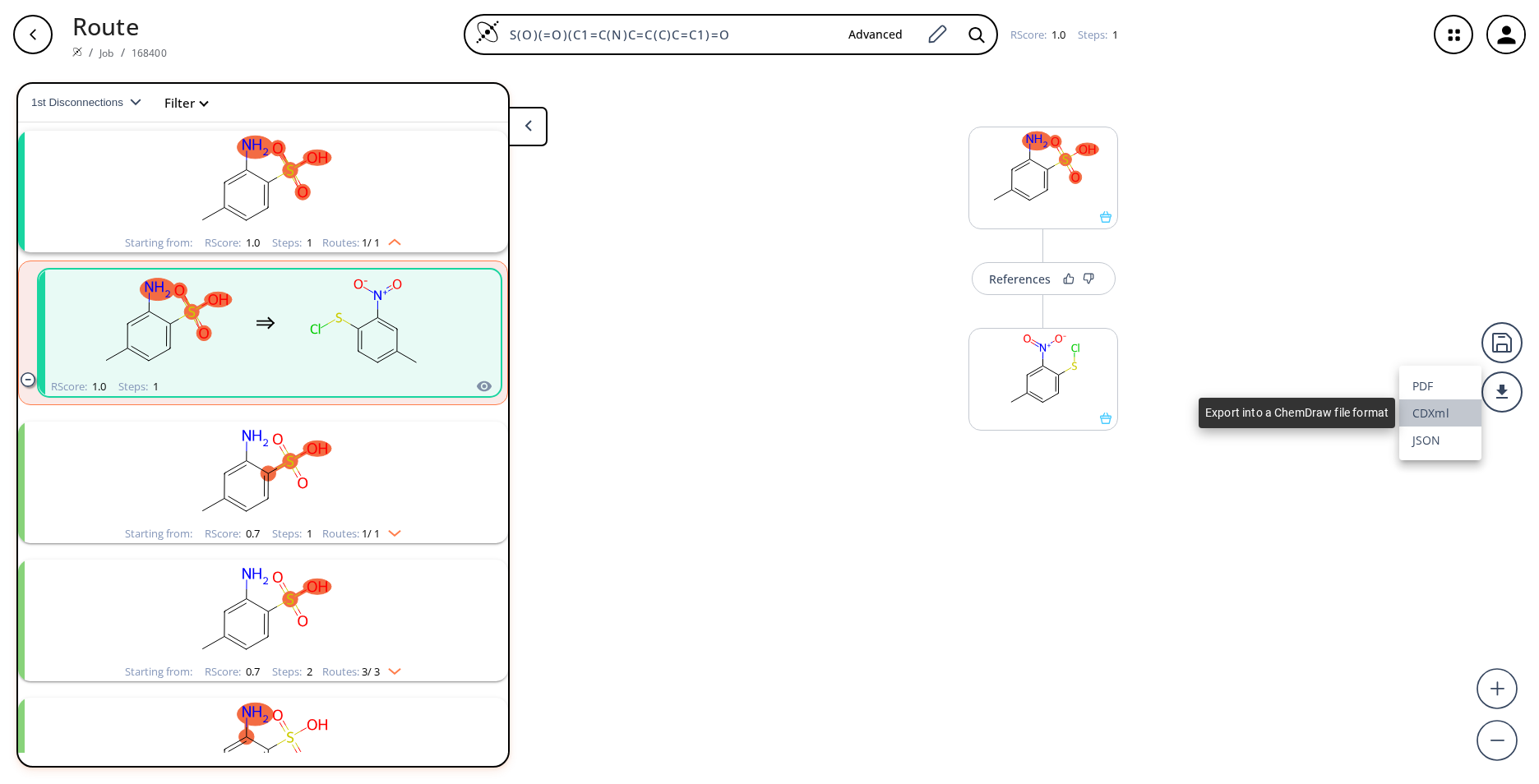 click on "CDXml" at bounding box center (1440, 413) 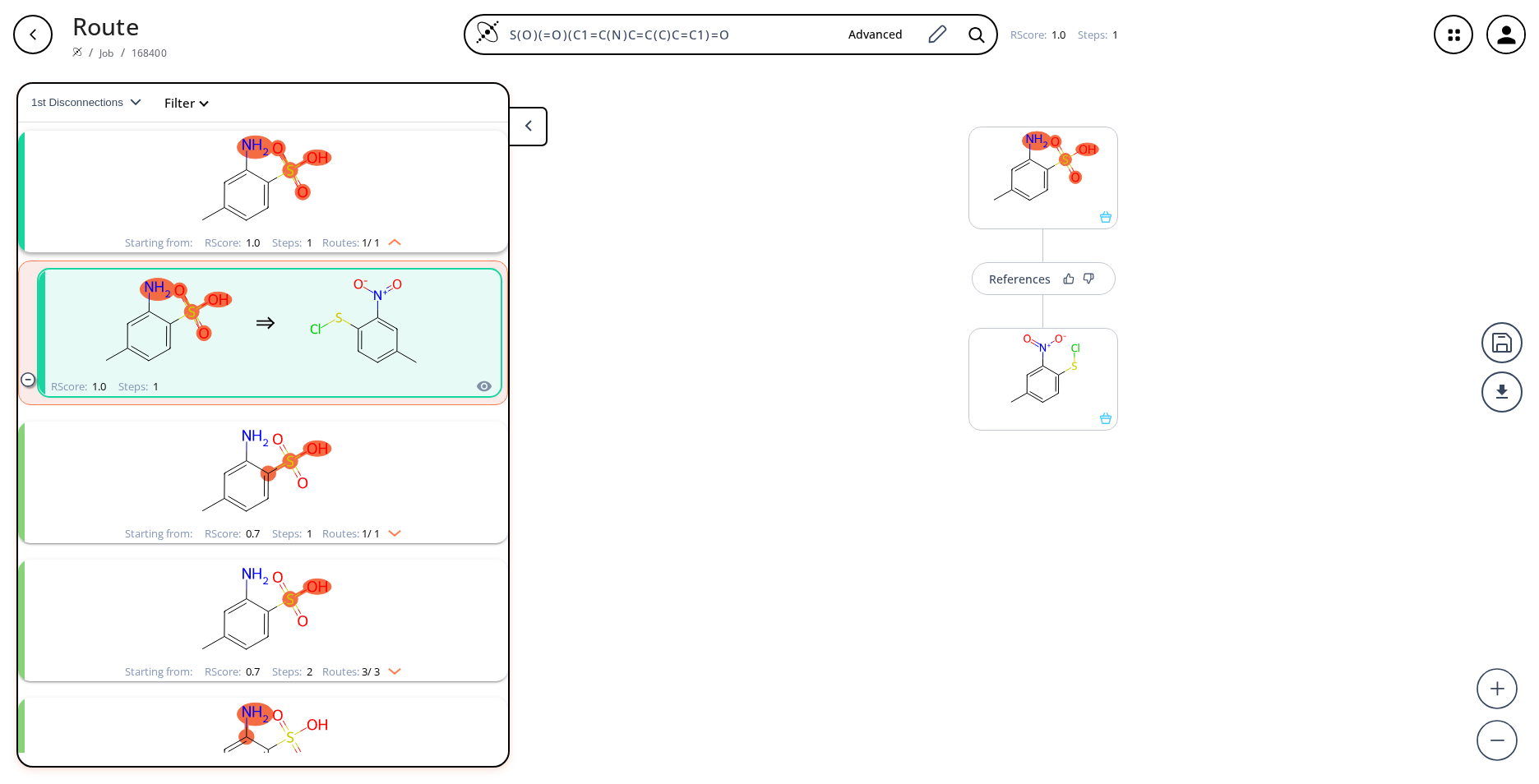 click on "References More routes from here" at bounding box center (770, 420) 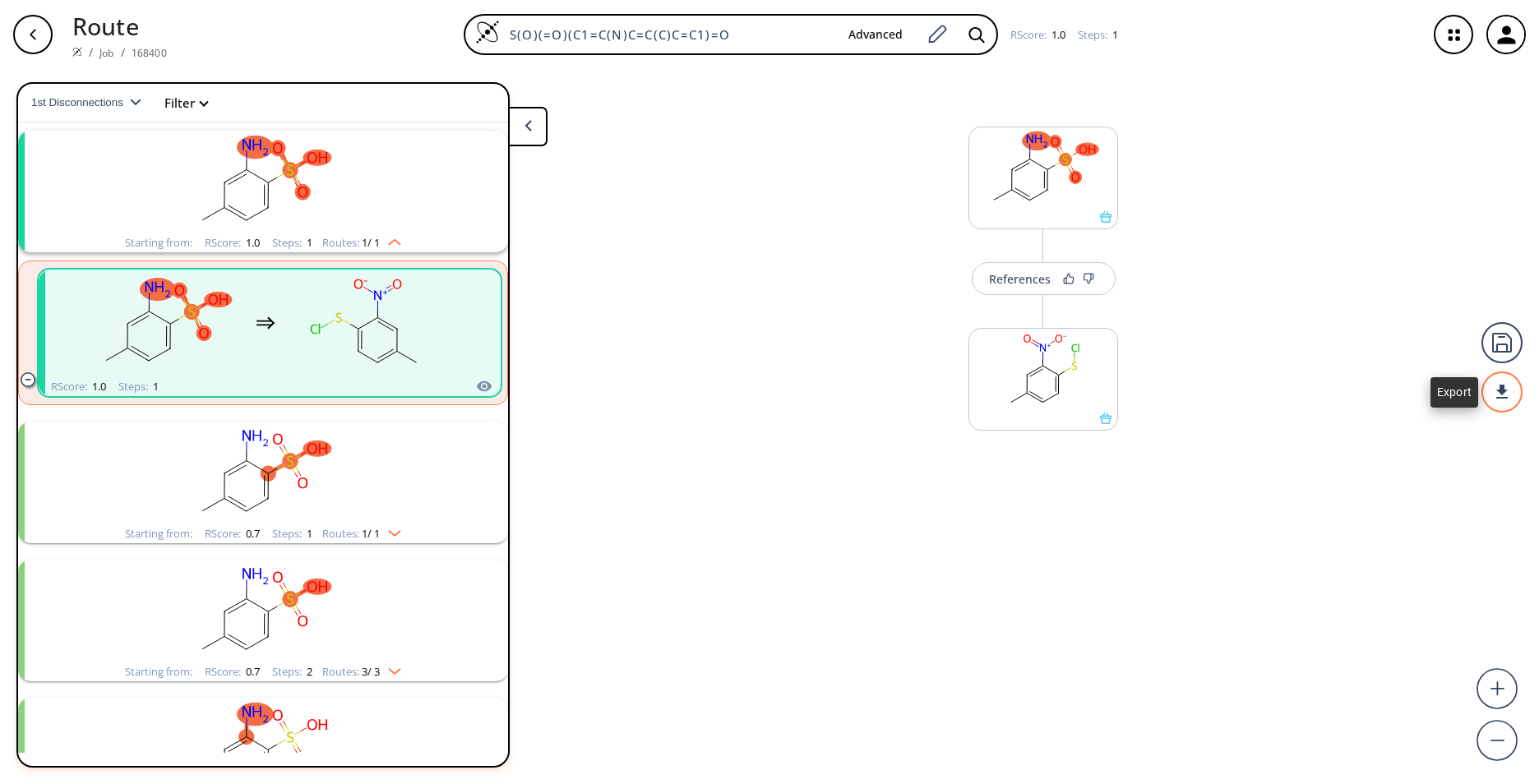 click at bounding box center [1502, 392] 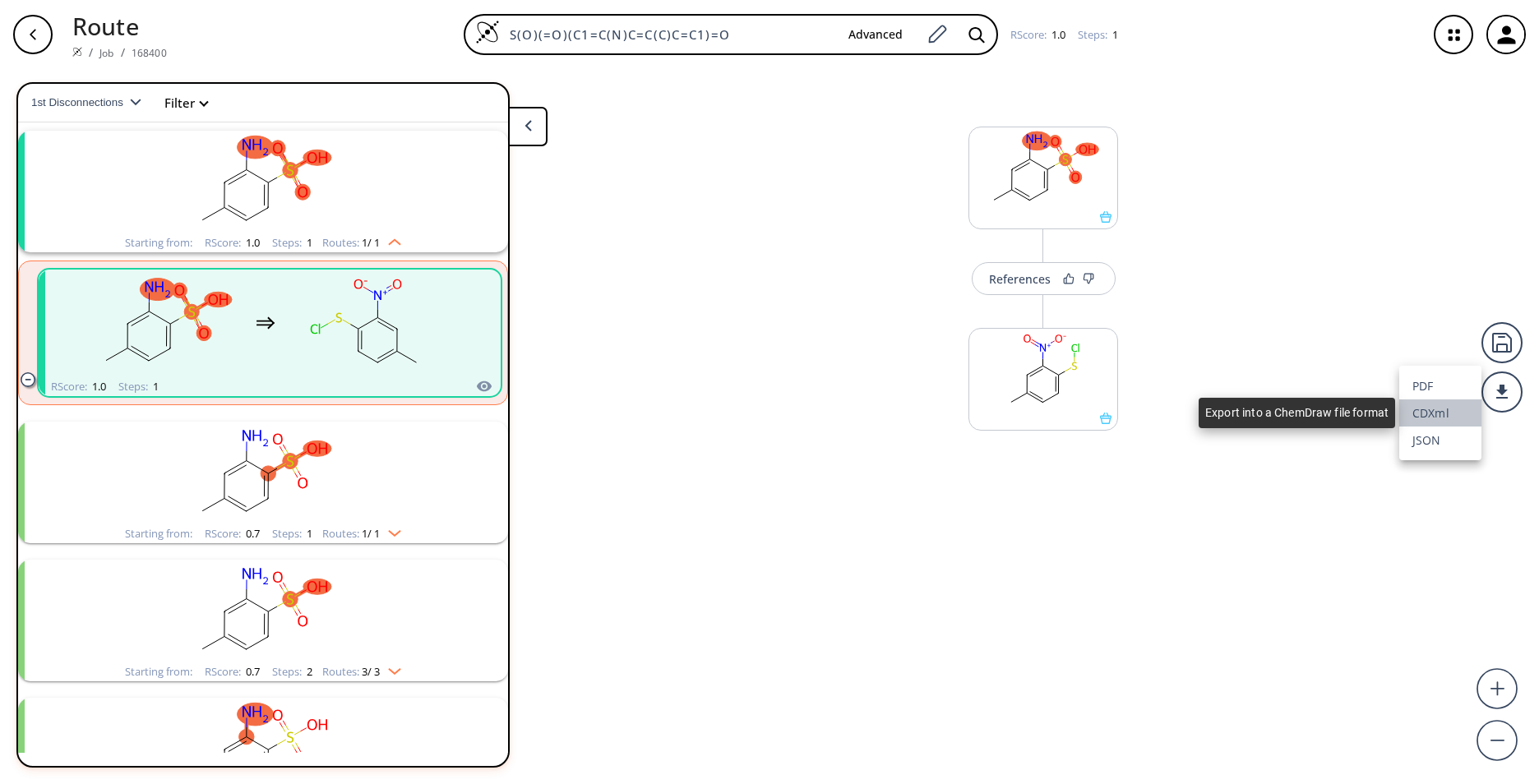 click on "CDXml" at bounding box center [1440, 413] 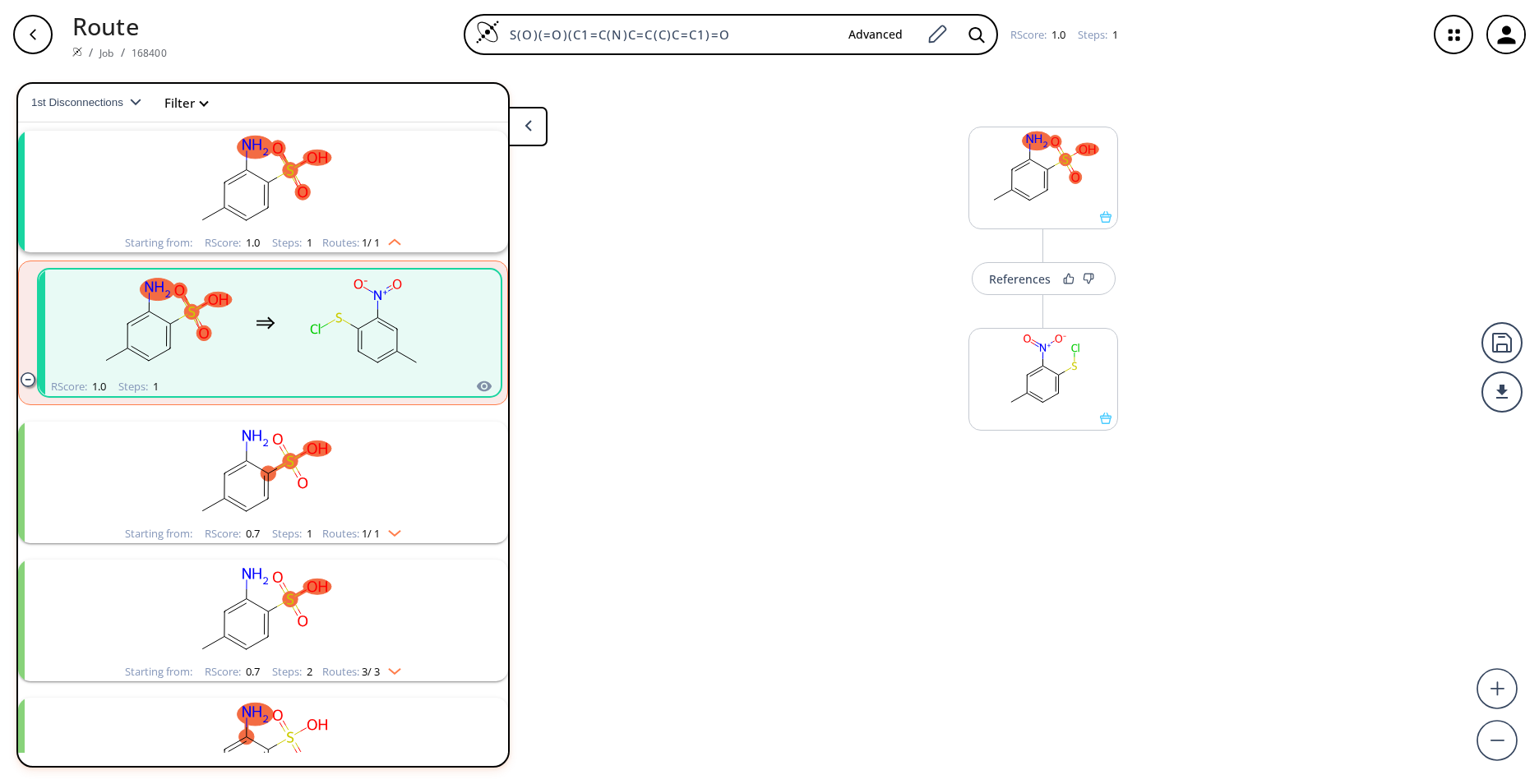 click at bounding box center [77, 52] 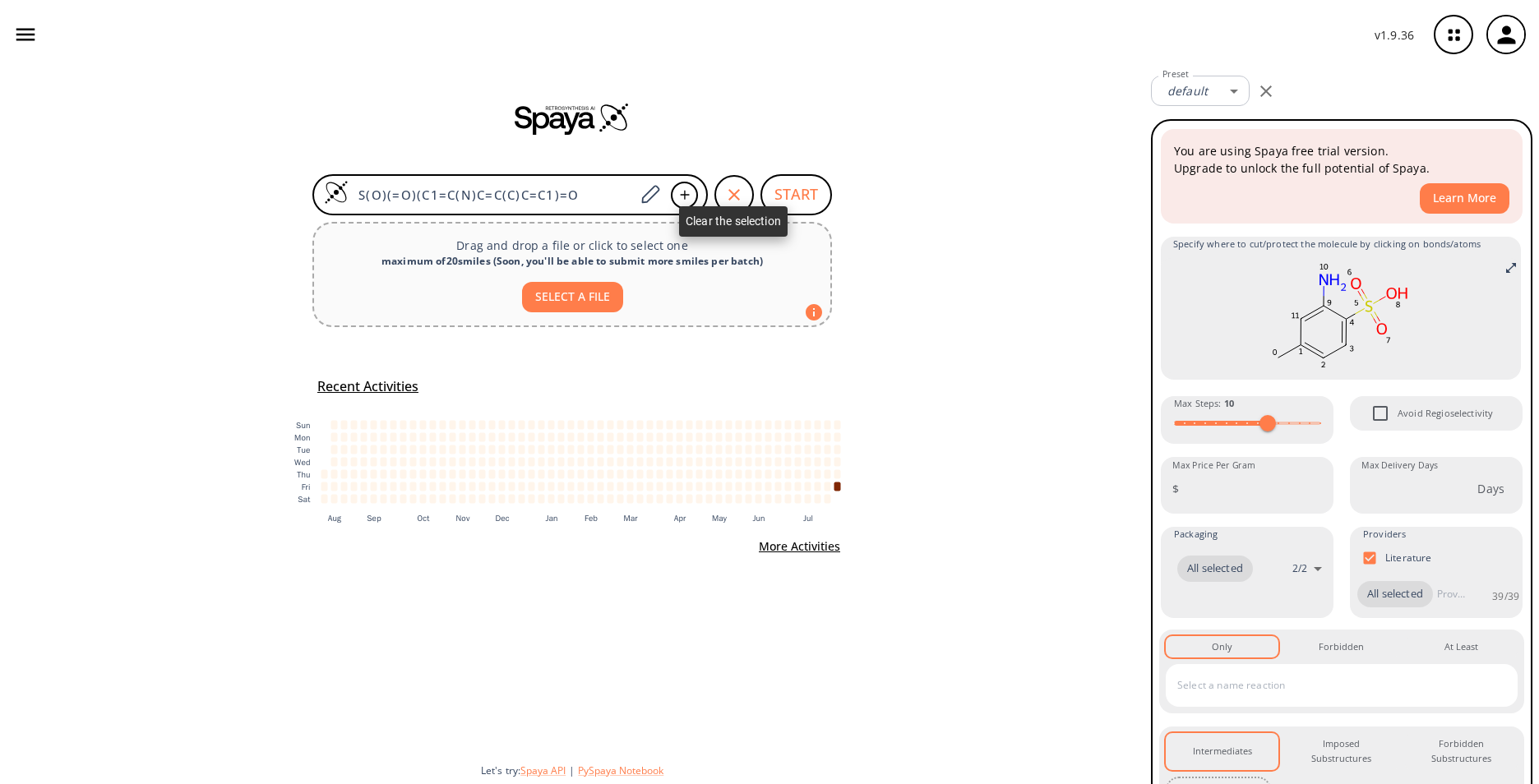 click 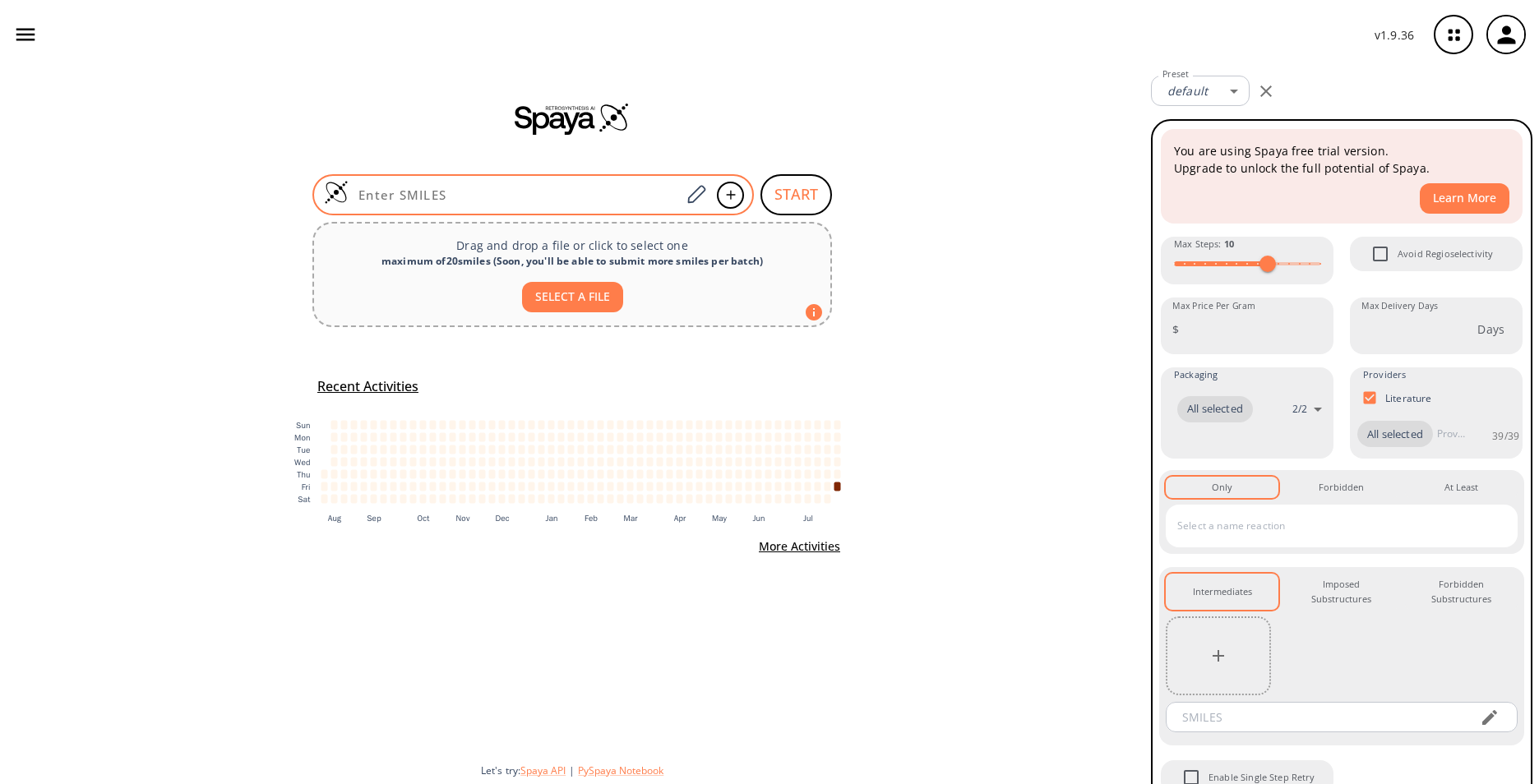 click at bounding box center [533, 195] 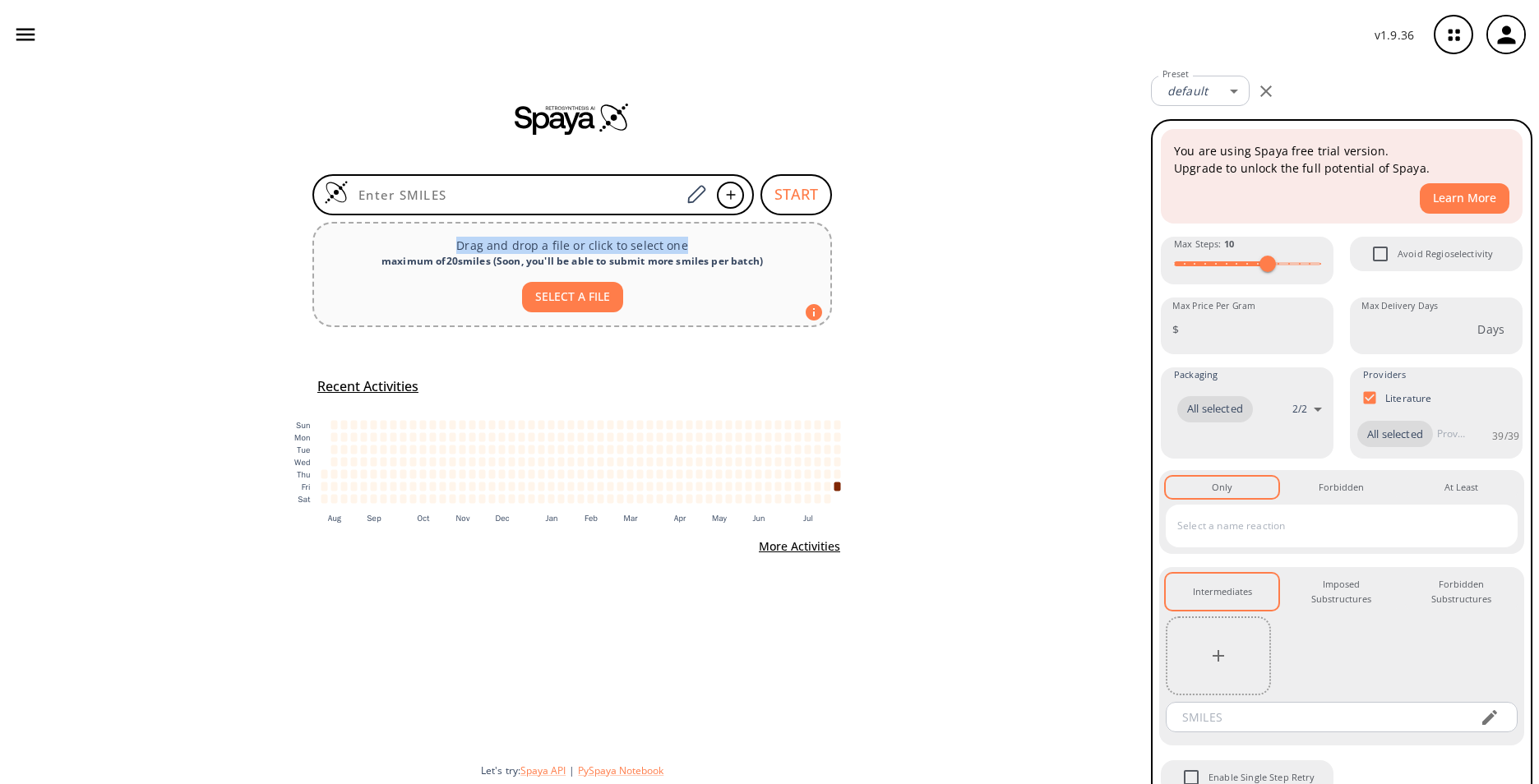 click on "START Drag and drop a file or click to select one maximum of  20  smiles ( Soon, you'll be able to submit more smiles per batch ) SELECT A FILE Recent Activities :where(.plot-d6a7b5) {
--plot-background: white;
display: block;
height: auto;
height: intrinsic;
max-width: 100%;
}
:where(.plot-d6a7b5 text),
:where(.plot-d6a7b5 tspan) {
white-space: pre;
} Sun Mon Tue Wed Thu Fri Sat Aug Sep Oct Nov Dec Jan Feb Mar Apr May Jun Jul Thursday 1 August: 0 jobs Friday 2 August: 0 jobs Saturday 3 August: 0 jobs Sunday 4 August: 0 jobs Monday 5 August: 0 jobs Tuesday 6 August: 0 jobs Wednesday 7 August: 0 jobs Thursday 8 August: 0 jobs Friday 9 August: 0 jobs Saturday 10 August: 0 jobs Sunday 11 August: 0 jobs Monday 12 August: 0 jobs Tuesday 13 August: 0 jobs Wednesday 14 August: 0 jobs Thursday 15 August: 0 jobs Friday 16 August: 0 jobs Saturday 17 August: 0 jobs Sunday 18 August: 0 jobs Monday 19 August: 0 jobs Tuesday 20 August: 0 jobs Wednesday 21 August: 0 jobs Thursday 22 August: 0 jobs Let's try:  |" at bounding box center [572, 427] 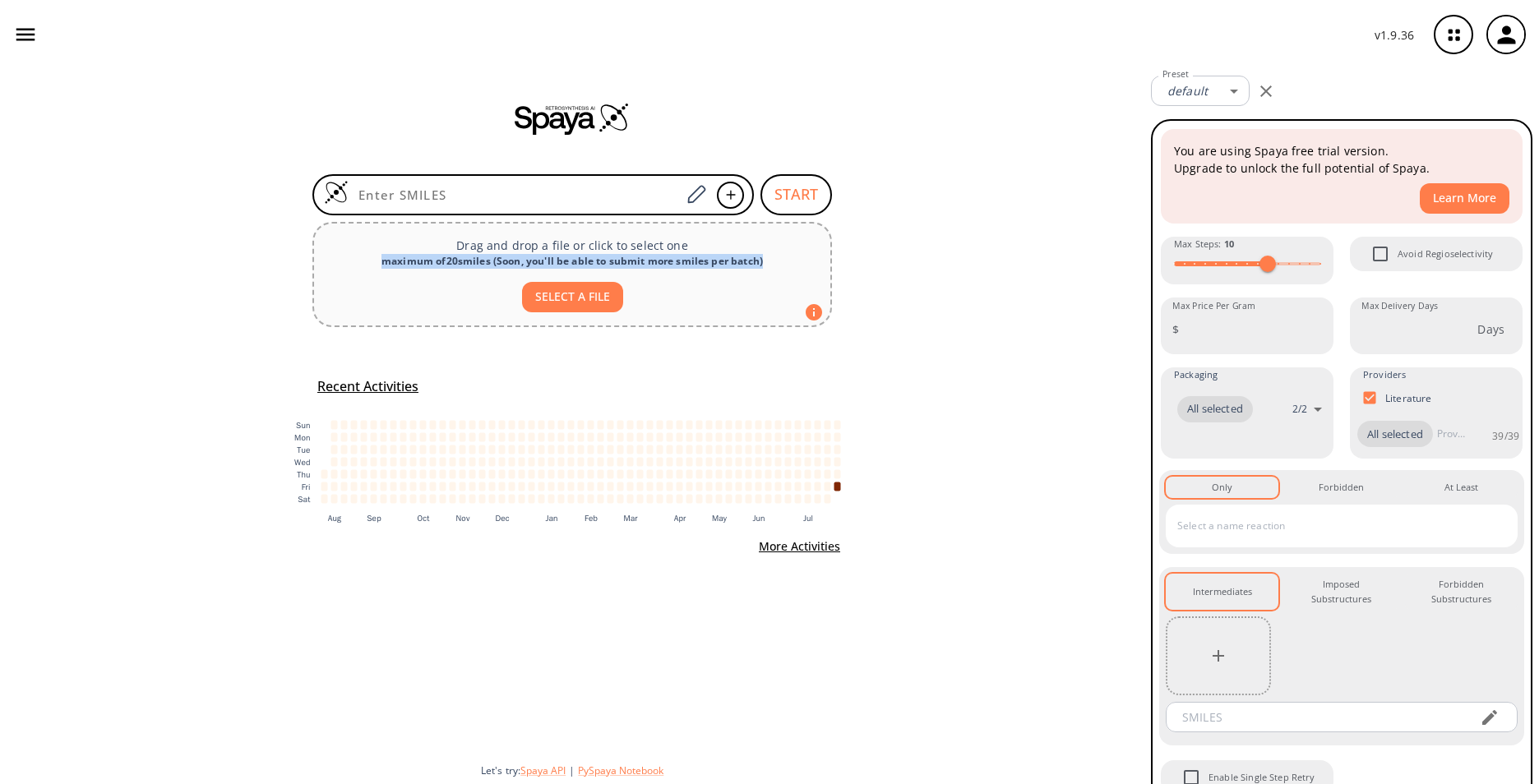drag, startPoint x: 885, startPoint y: 214, endPoint x: 930, endPoint y: 249, distance: 57.00877 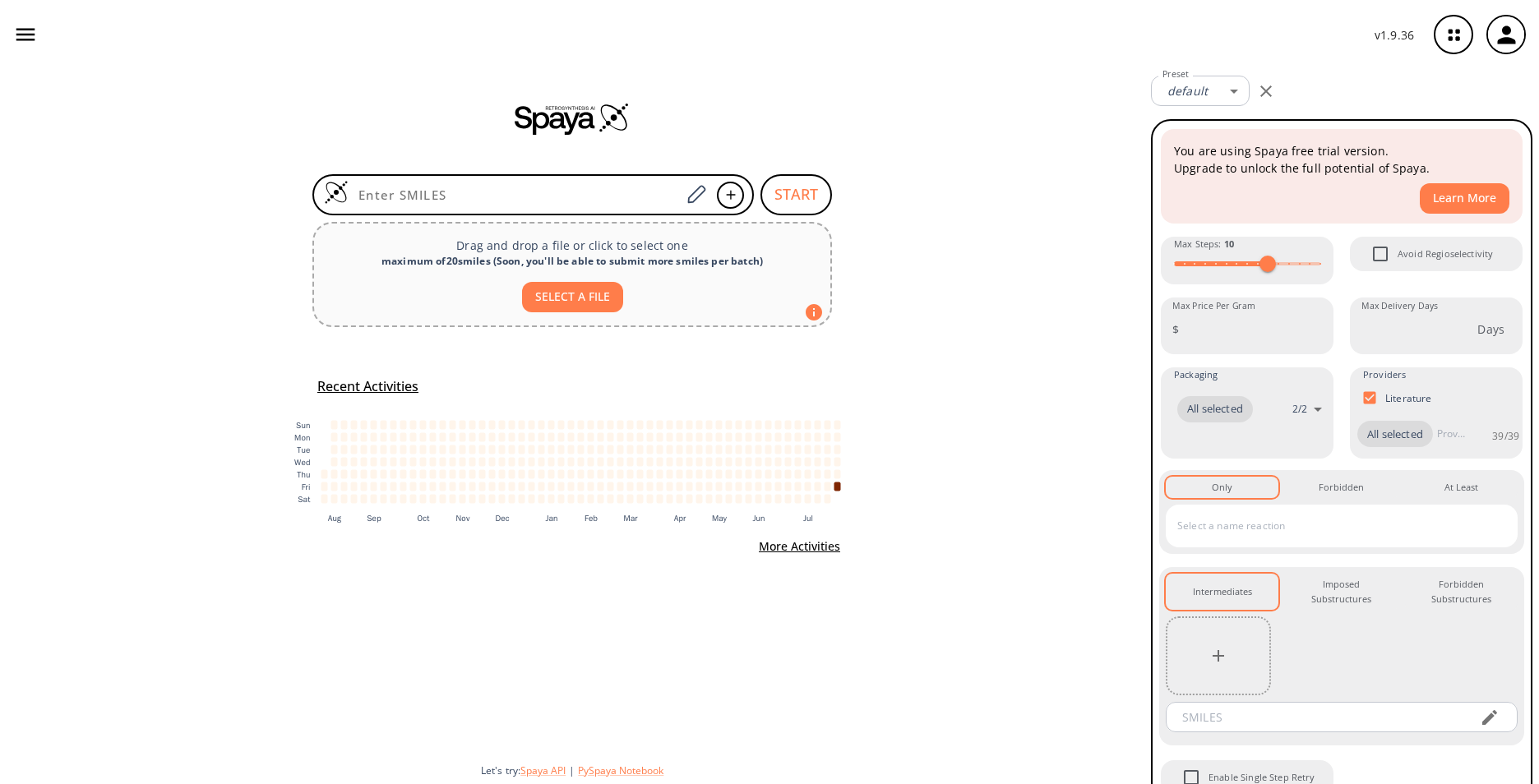 click on "START Drag and drop a file or click to select one maximum of  20  smiles ( Soon, you'll be able to submit more smiles per batch ) SELECT A FILE Recent Activities :where(.plot-d6a7b5) {
--plot-background: white;
display: block;
height: auto;
height: intrinsic;
max-width: 100%;
}
:where(.plot-d6a7b5 text),
:where(.plot-d6a7b5 tspan) {
white-space: pre;
} Sun Mon Tue Wed Thu Fri Sat Aug Sep Oct Nov Dec Jan Feb Mar Apr May Jun Jul Thursday 1 August: 0 jobs Friday 2 August: 0 jobs Saturday 3 August: 0 jobs Sunday 4 August: 0 jobs Monday 5 August: 0 jobs Tuesday 6 August: 0 jobs Wednesday 7 August: 0 jobs Thursday 8 August: 0 jobs Friday 9 August: 0 jobs Saturday 10 August: 0 jobs Sunday 11 August: 0 jobs Monday 12 August: 0 jobs Tuesday 13 August: 0 jobs Wednesday 14 August: 0 jobs Thursday 15 August: 0 jobs Friday 16 August: 0 jobs Saturday 17 August: 0 jobs Sunday 18 August: 0 jobs Monday 19 August: 0 jobs Tuesday 20 August: 0 jobs Wednesday 21 August: 0 jobs Thursday 22 August: 0 jobs Let's try:  |" at bounding box center (572, 427) 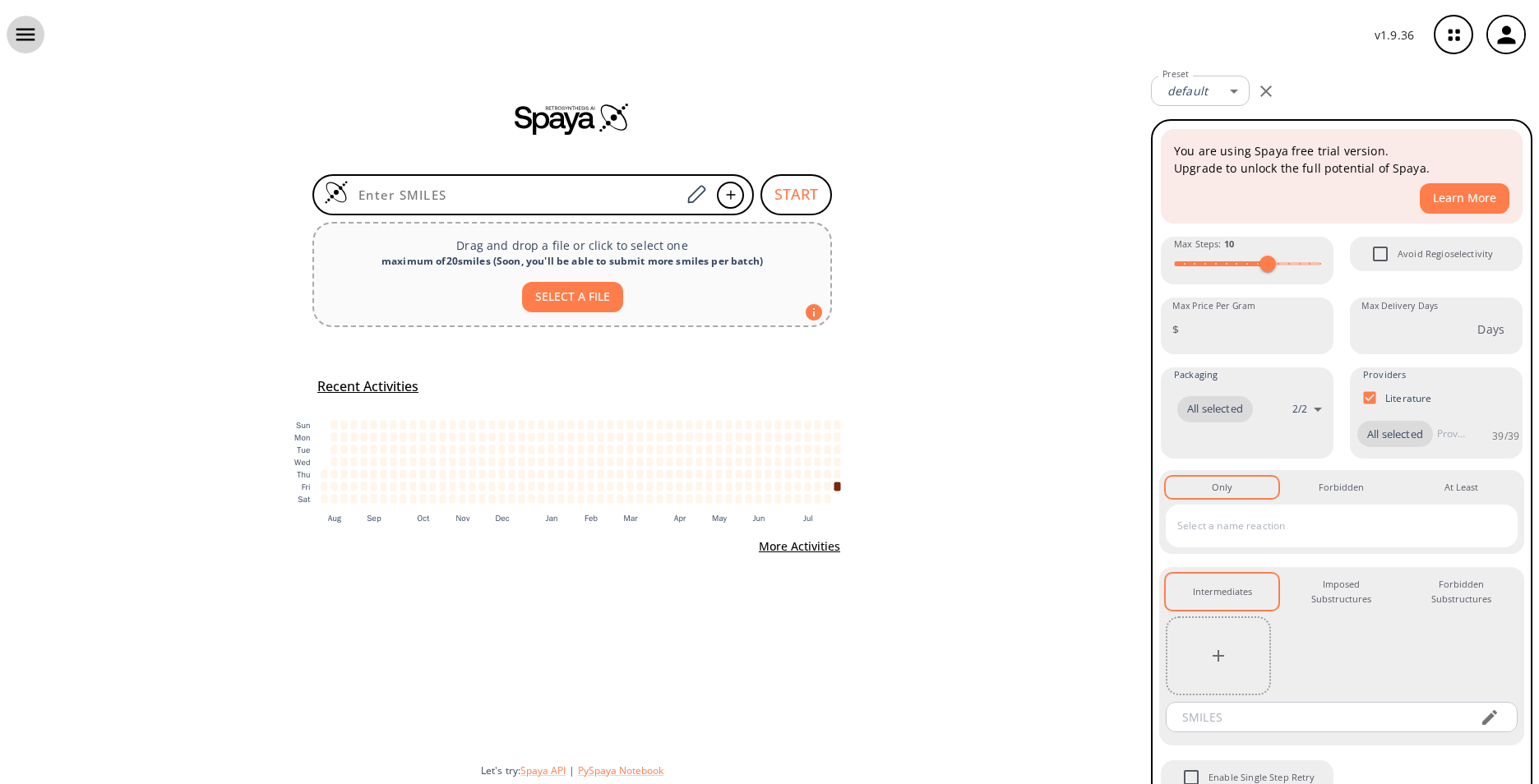 click 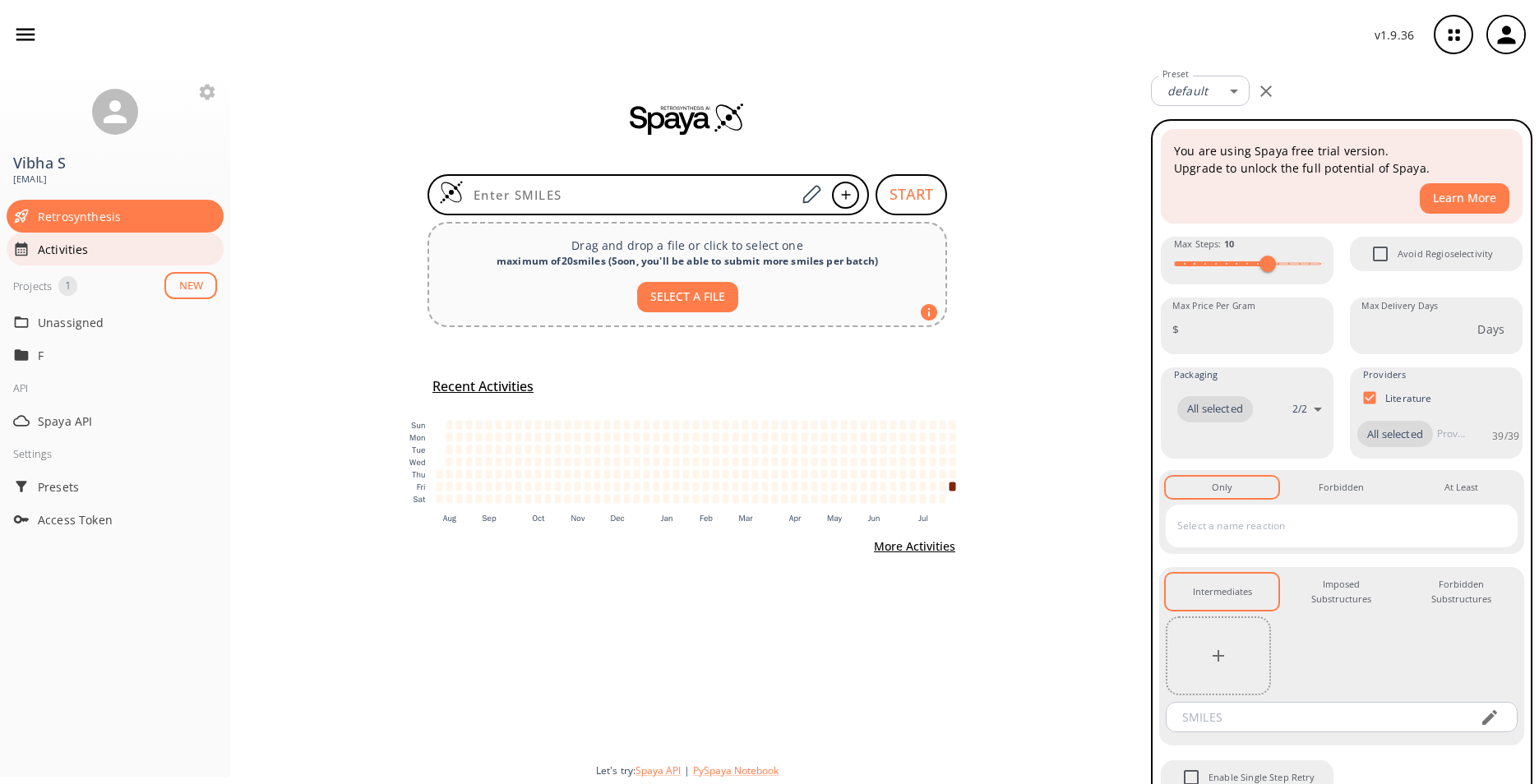 click on "Activities" at bounding box center (127, 249) 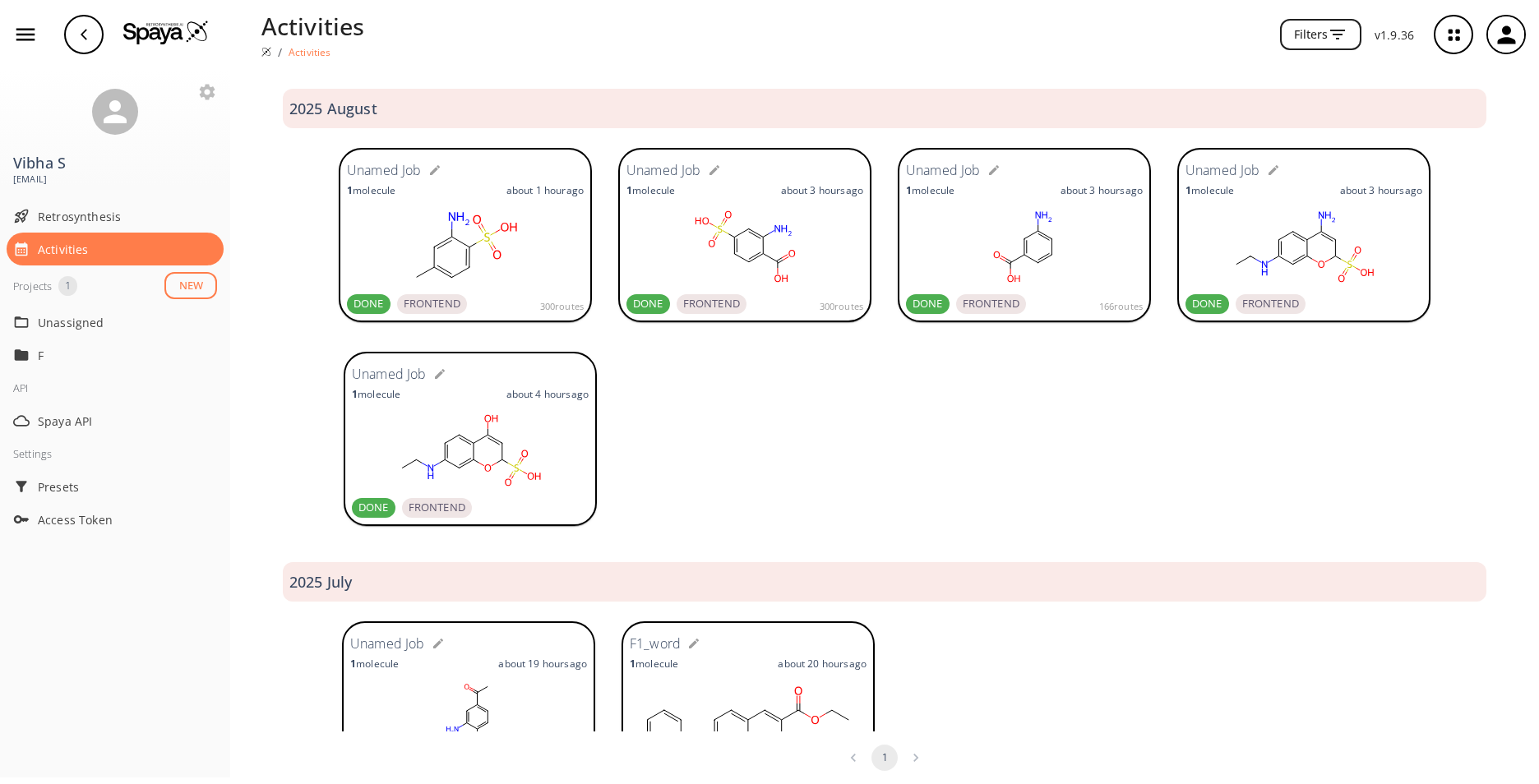 click 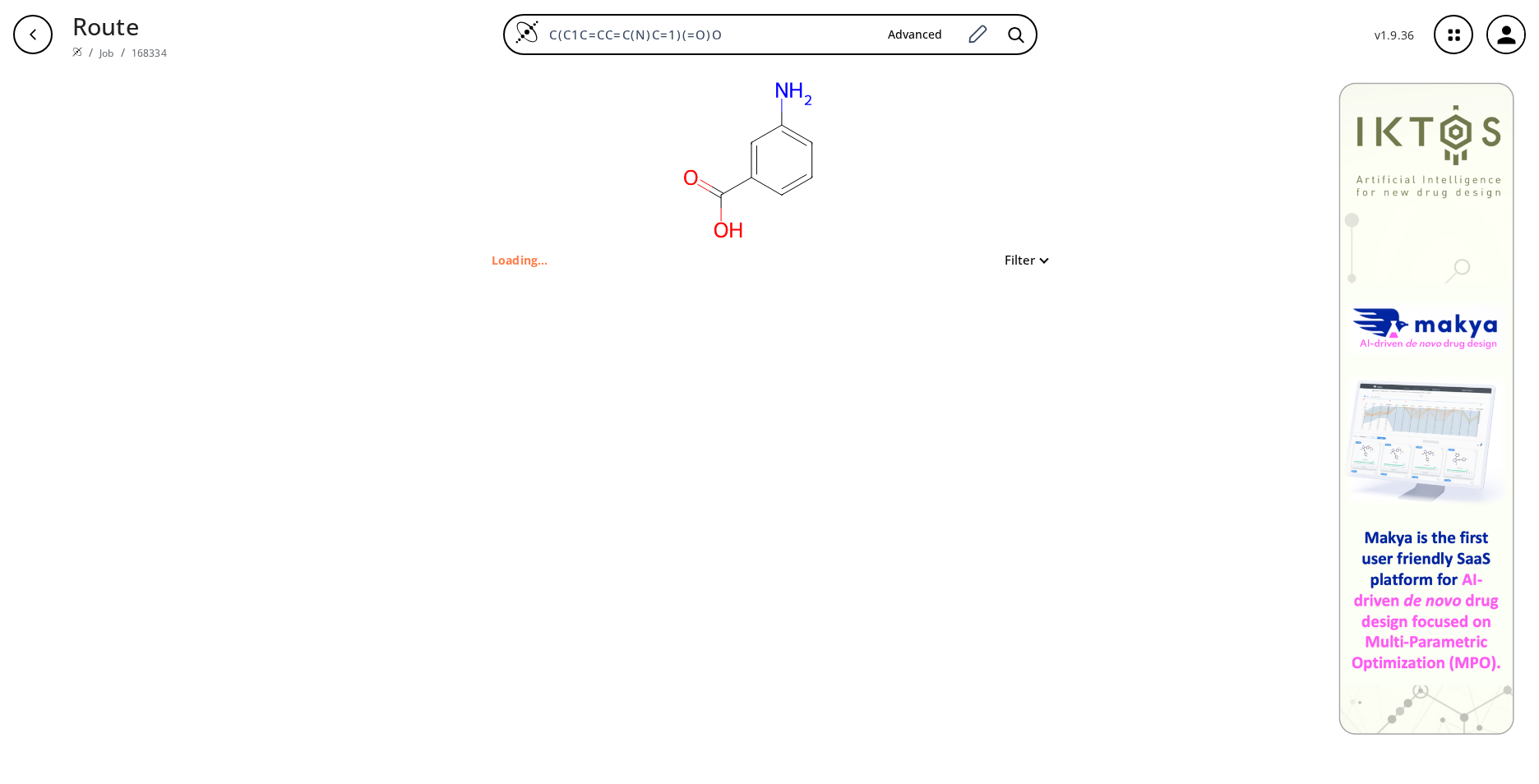 scroll, scrollTop: 0, scrollLeft: 0, axis: both 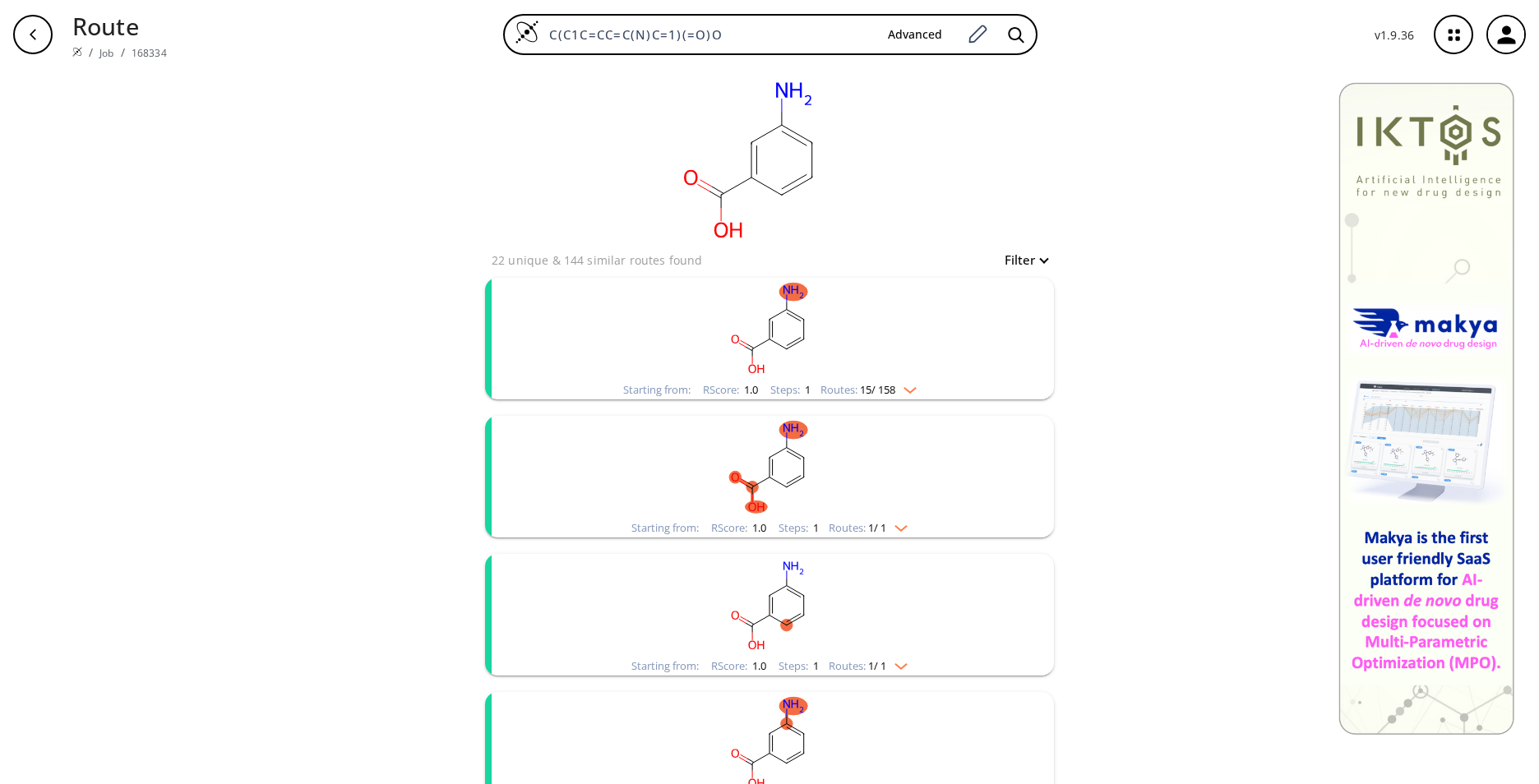 click at bounding box center (906, 387) 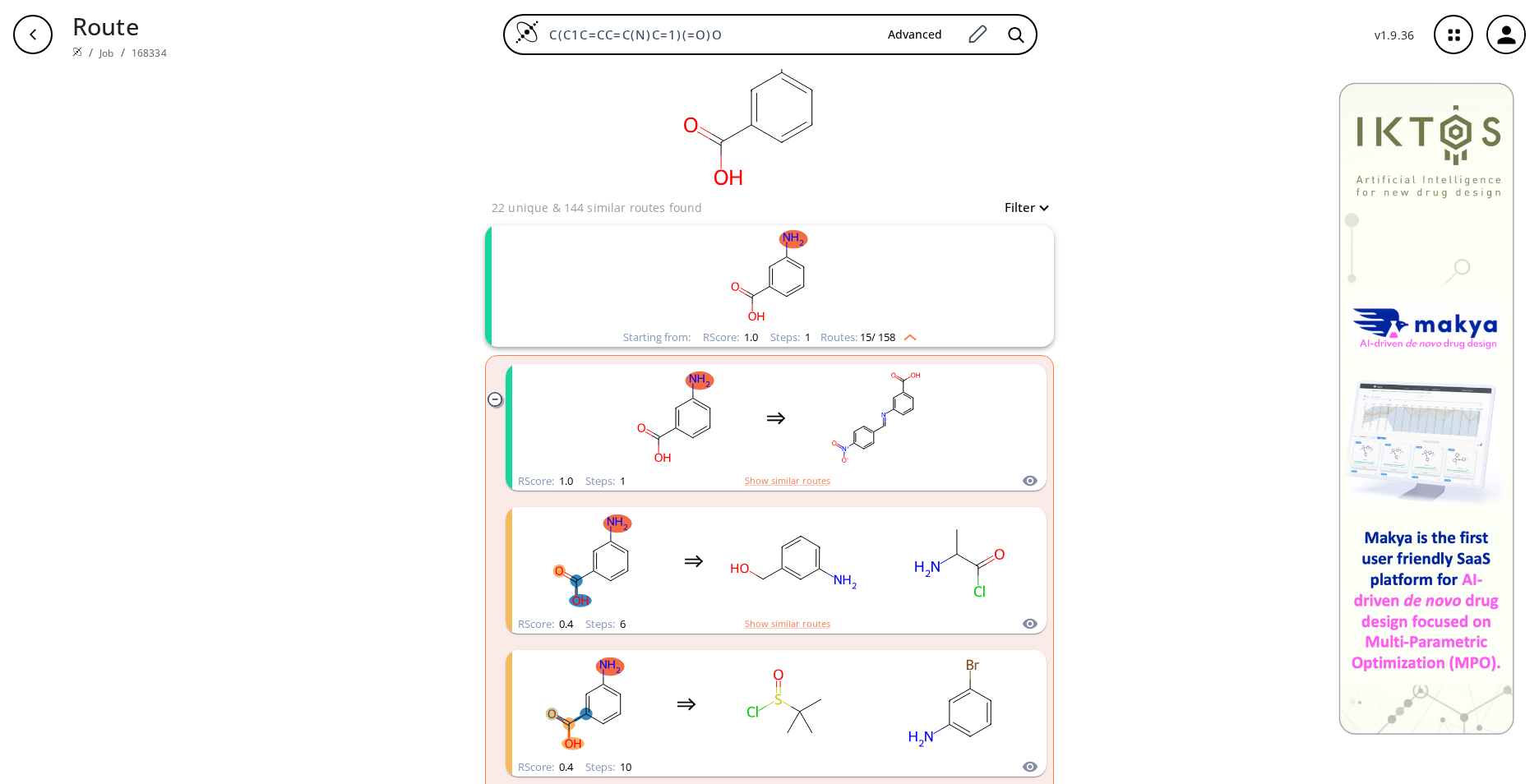 scroll, scrollTop: 0, scrollLeft: 0, axis: both 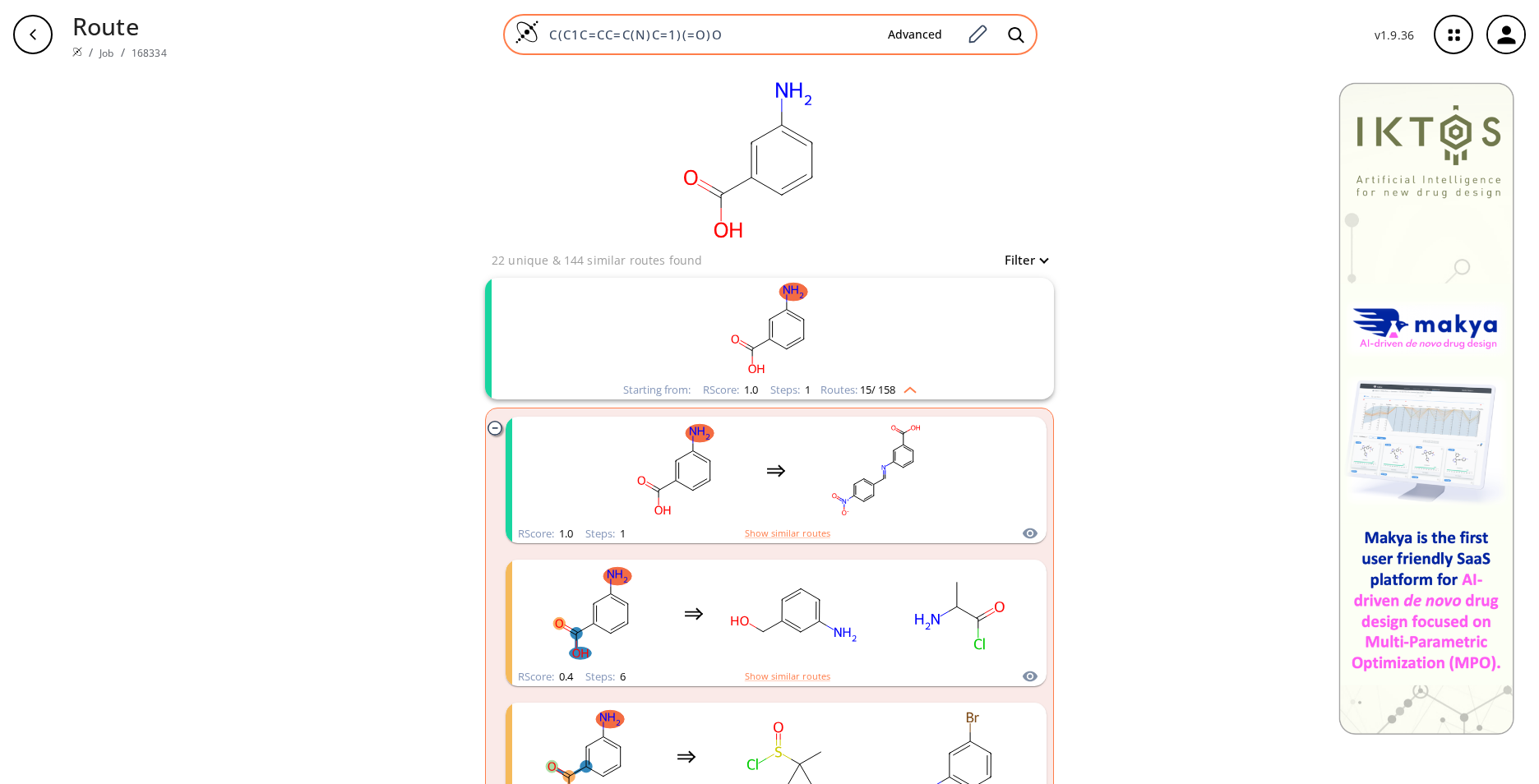 drag, startPoint x: 779, startPoint y: 42, endPoint x: 533, endPoint y: 49, distance: 246.09957 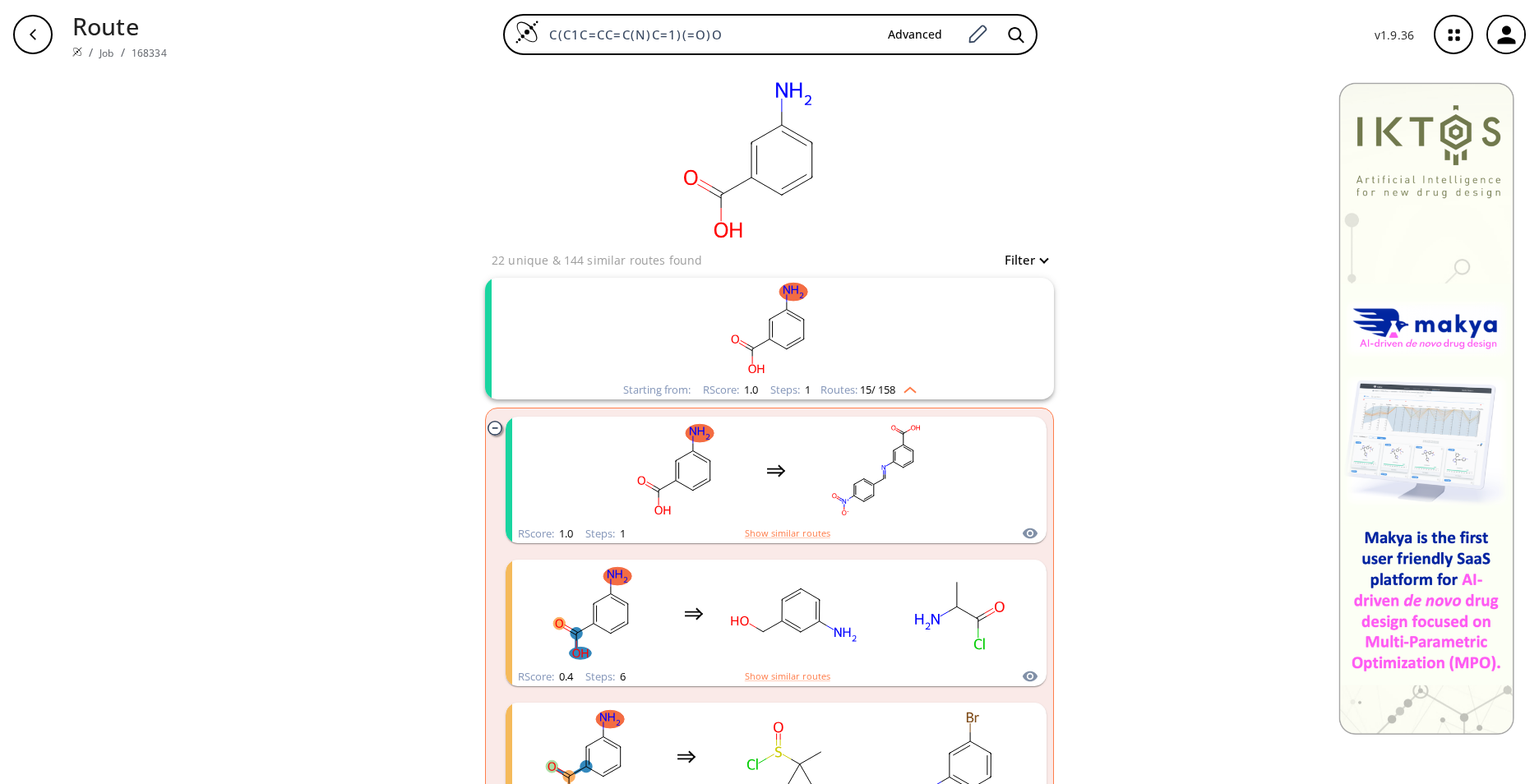 click at bounding box center (77, 52) 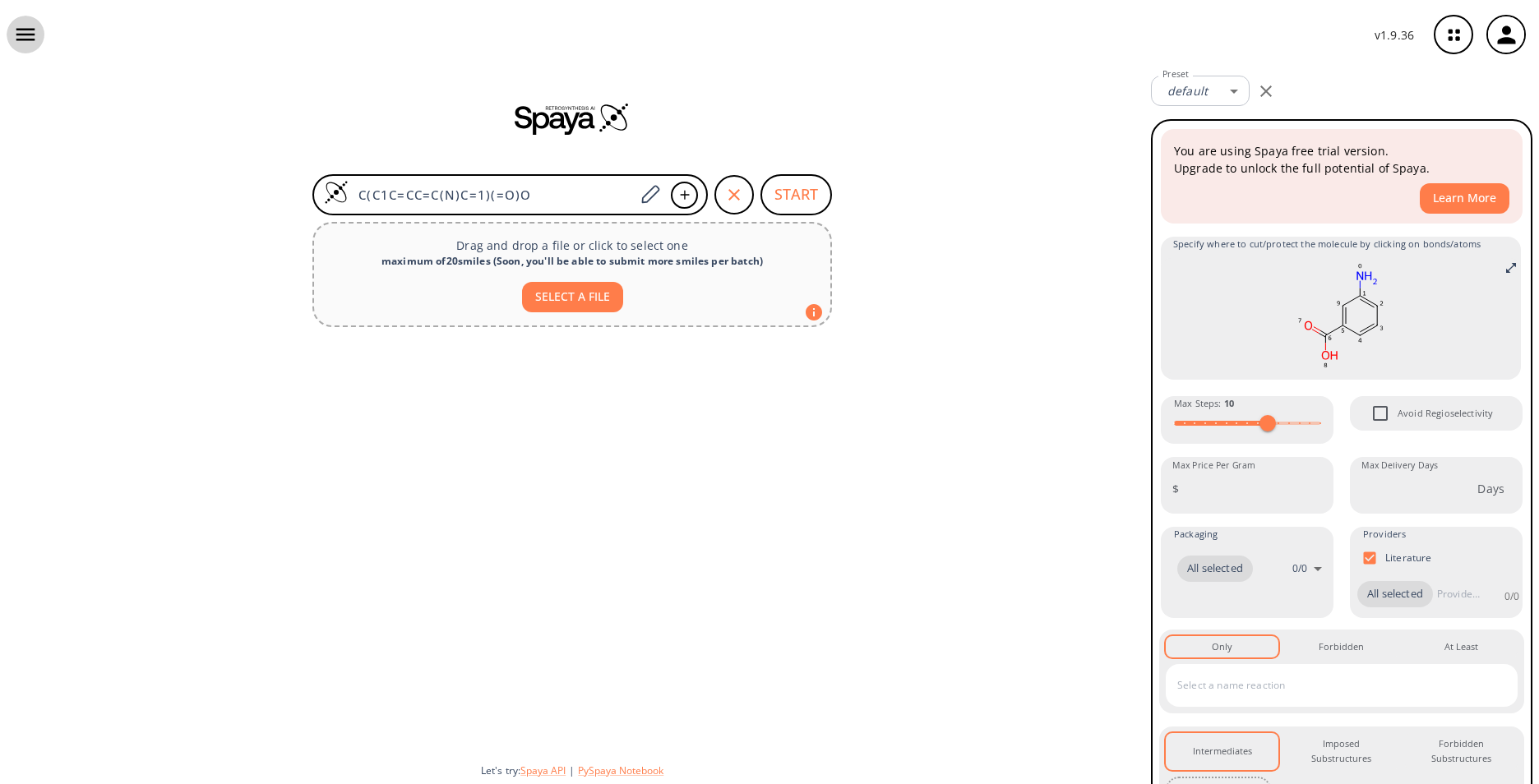click 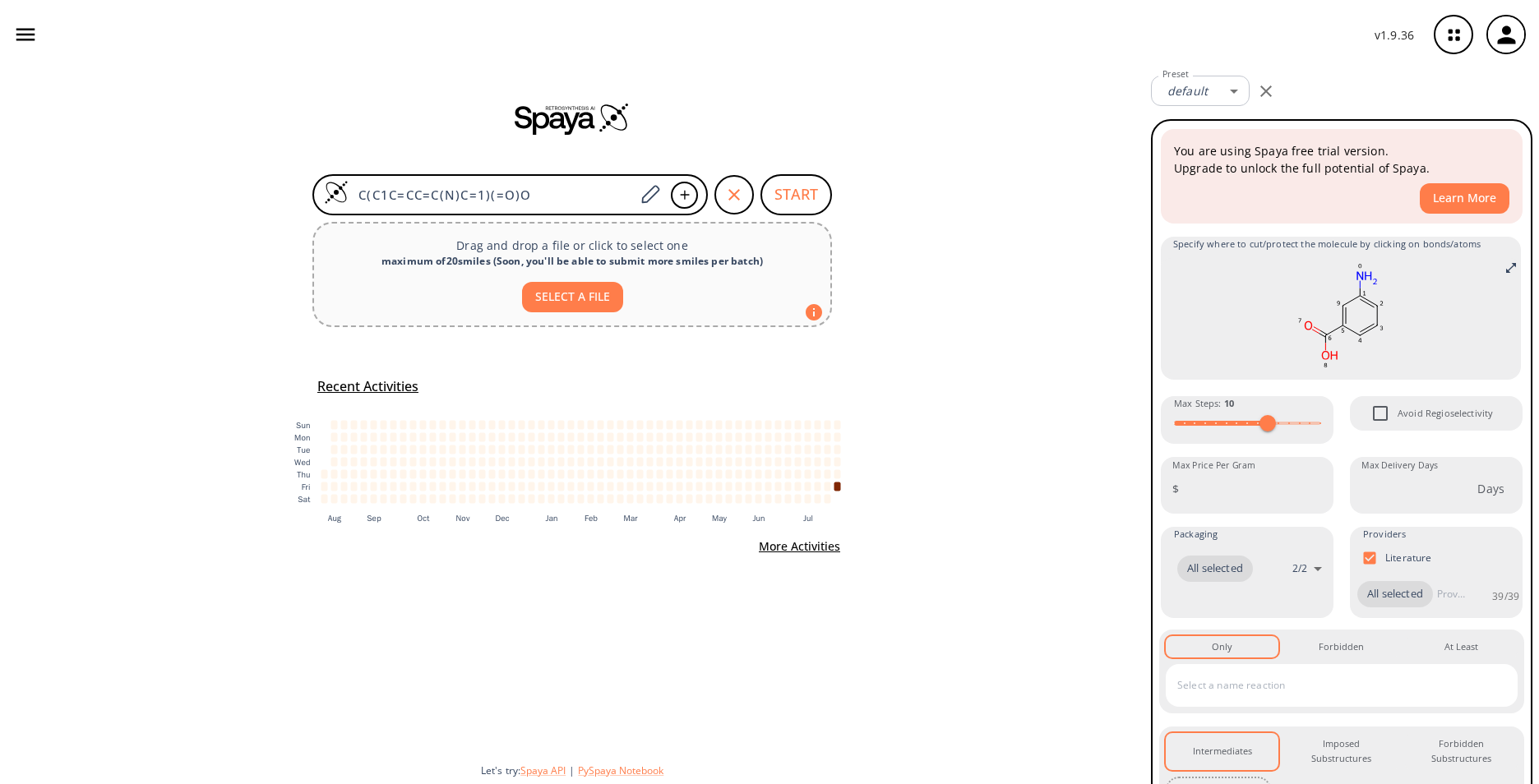 click 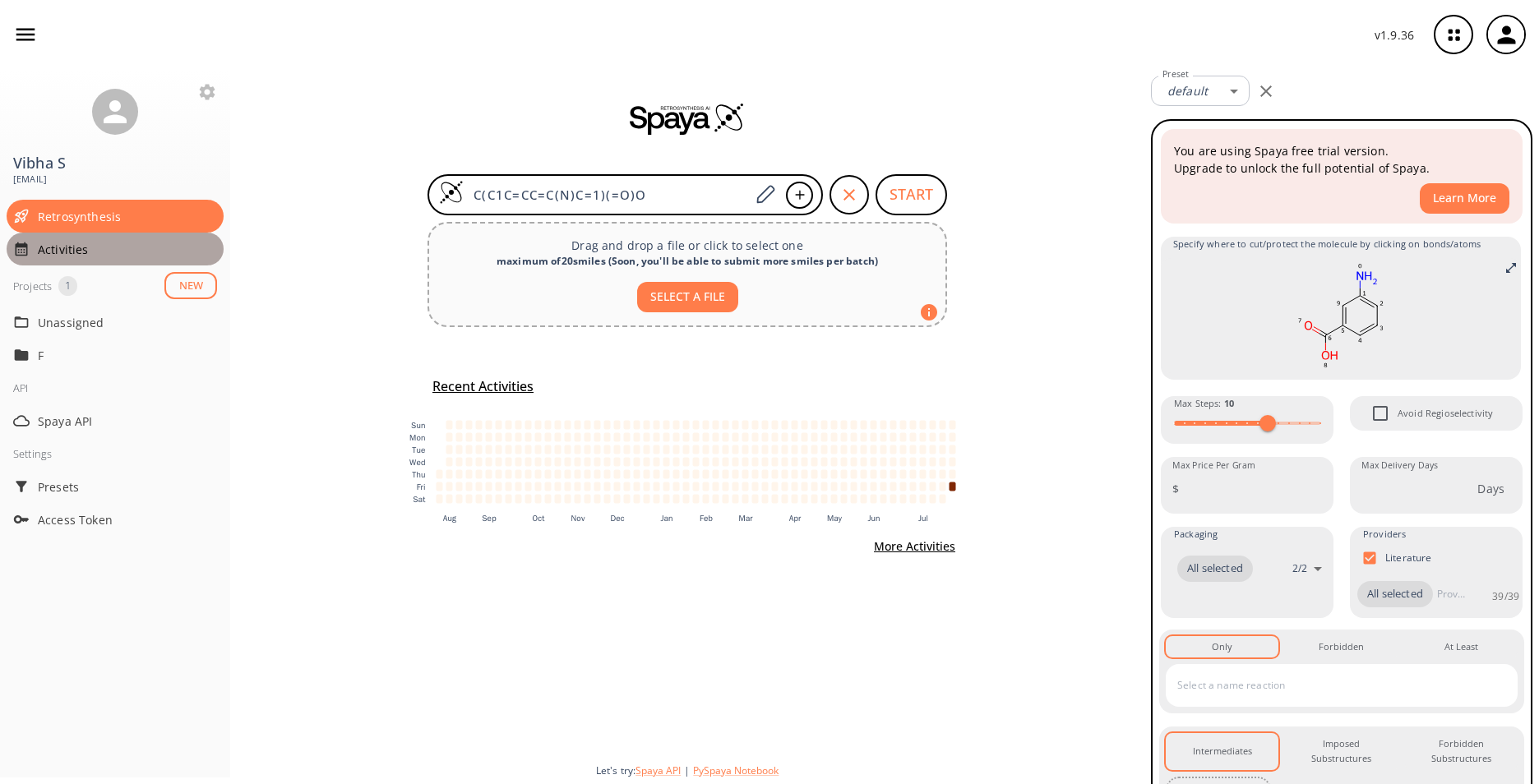 click on "Activities" at bounding box center [127, 249] 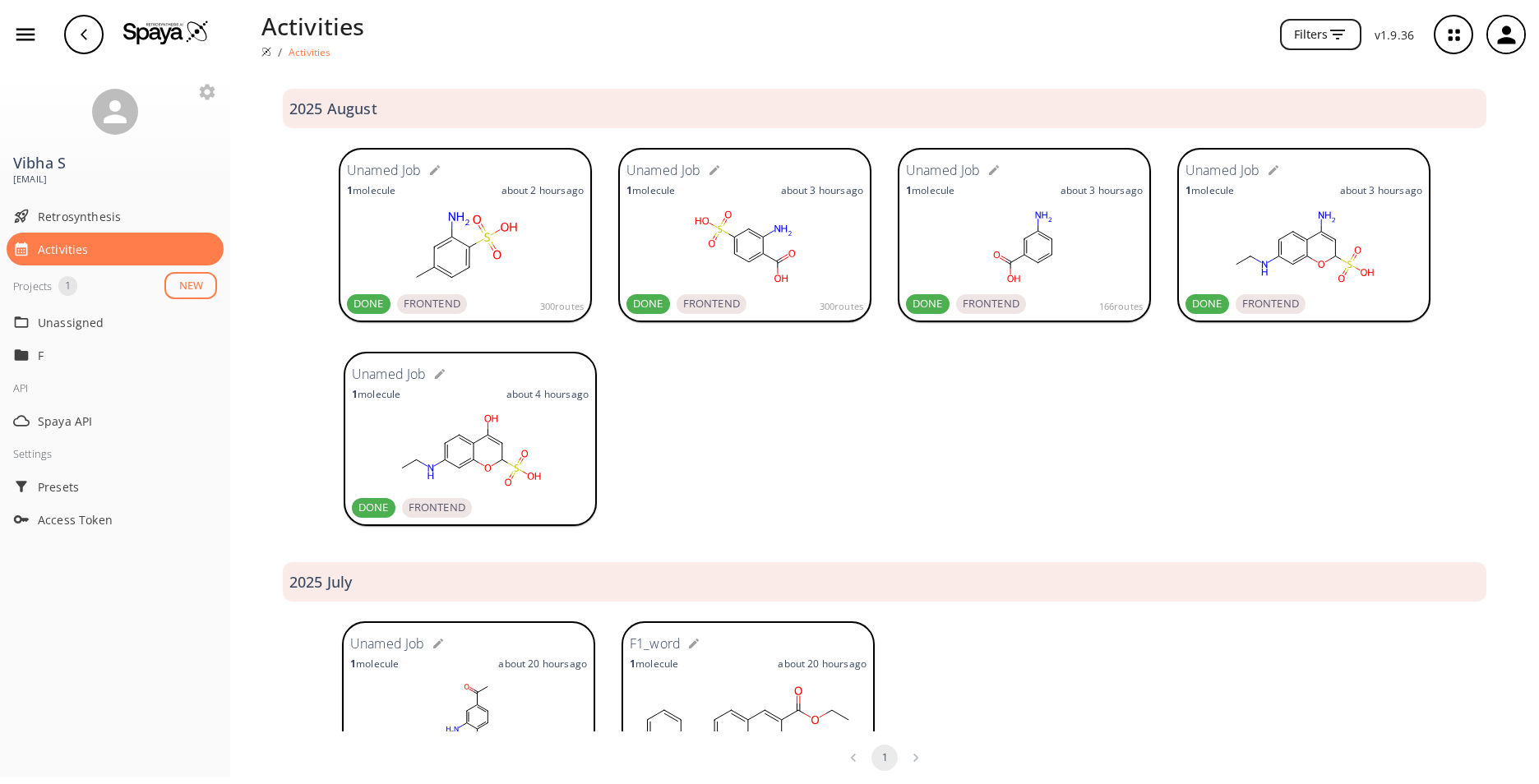 click 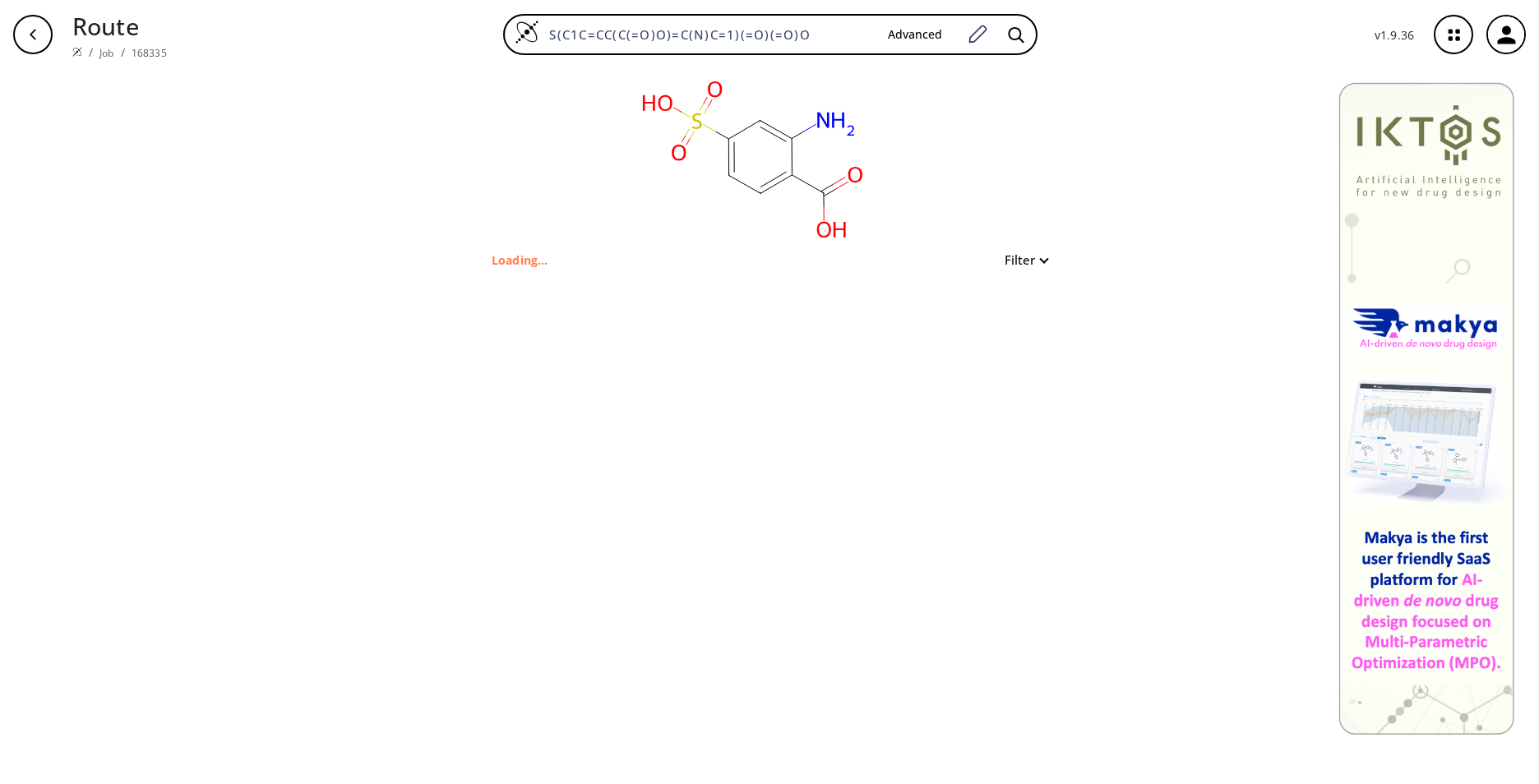 scroll, scrollTop: 0, scrollLeft: 0, axis: both 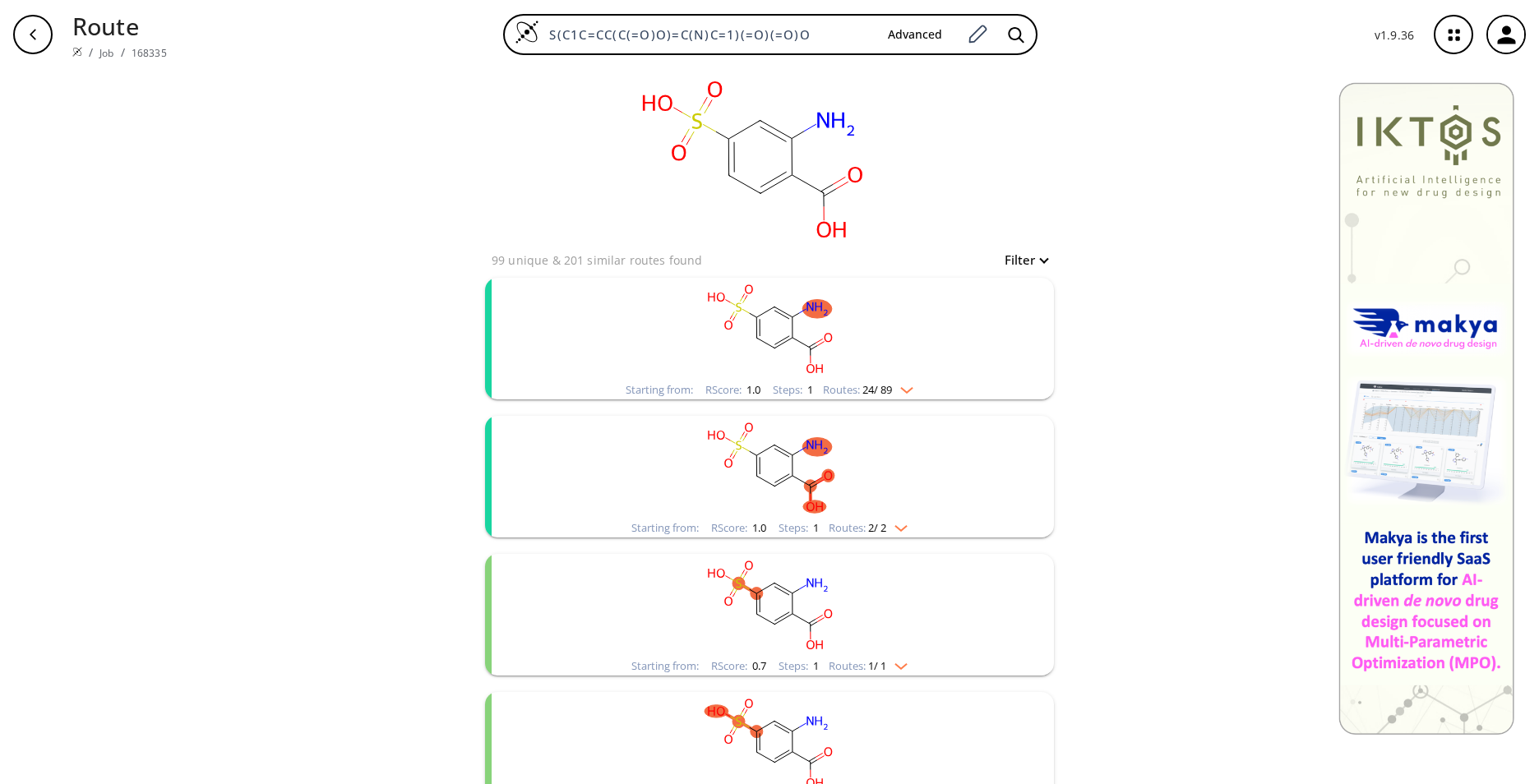 click 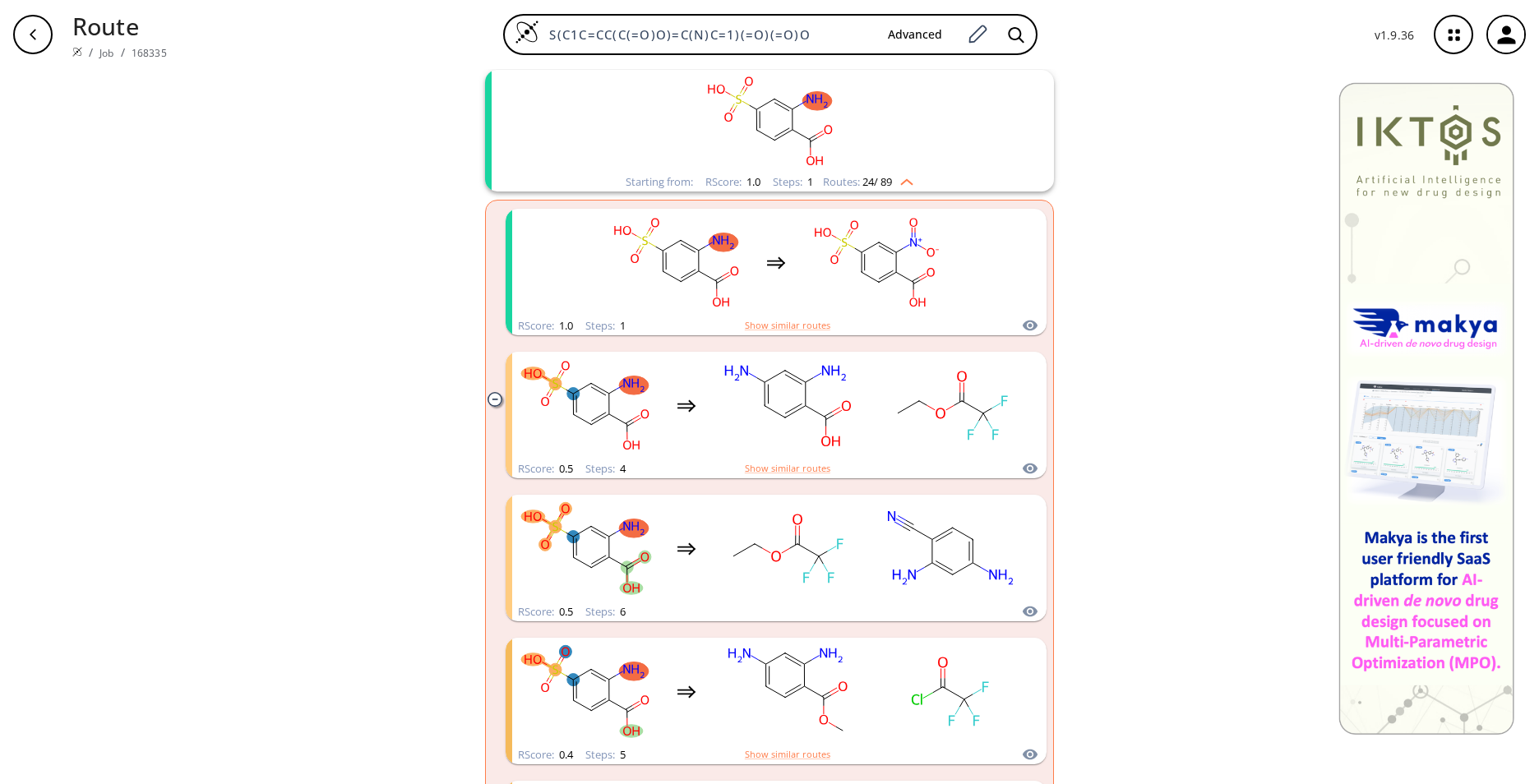 scroll, scrollTop: 247, scrollLeft: 0, axis: vertical 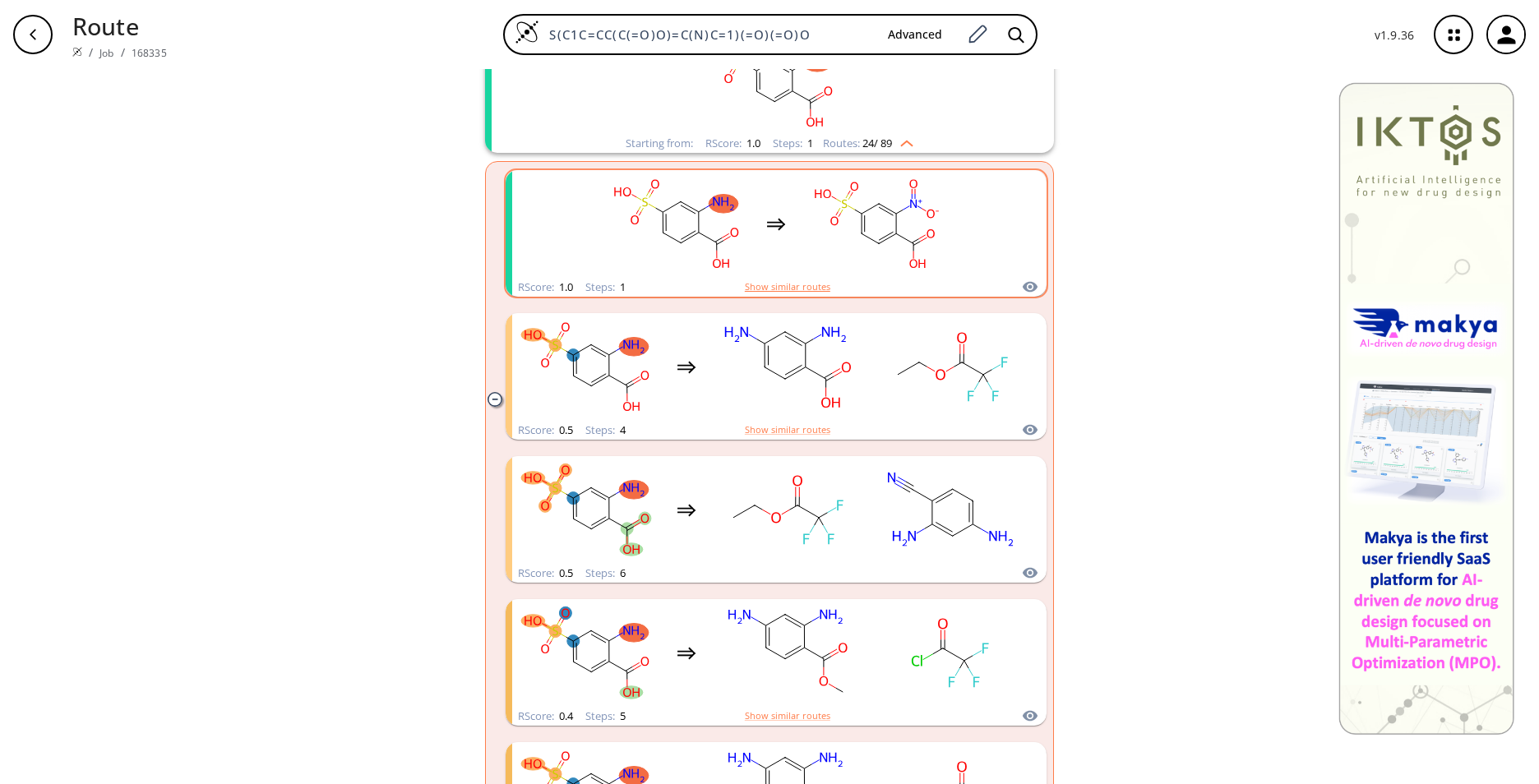 click on "Show similar routes" at bounding box center [788, 287] 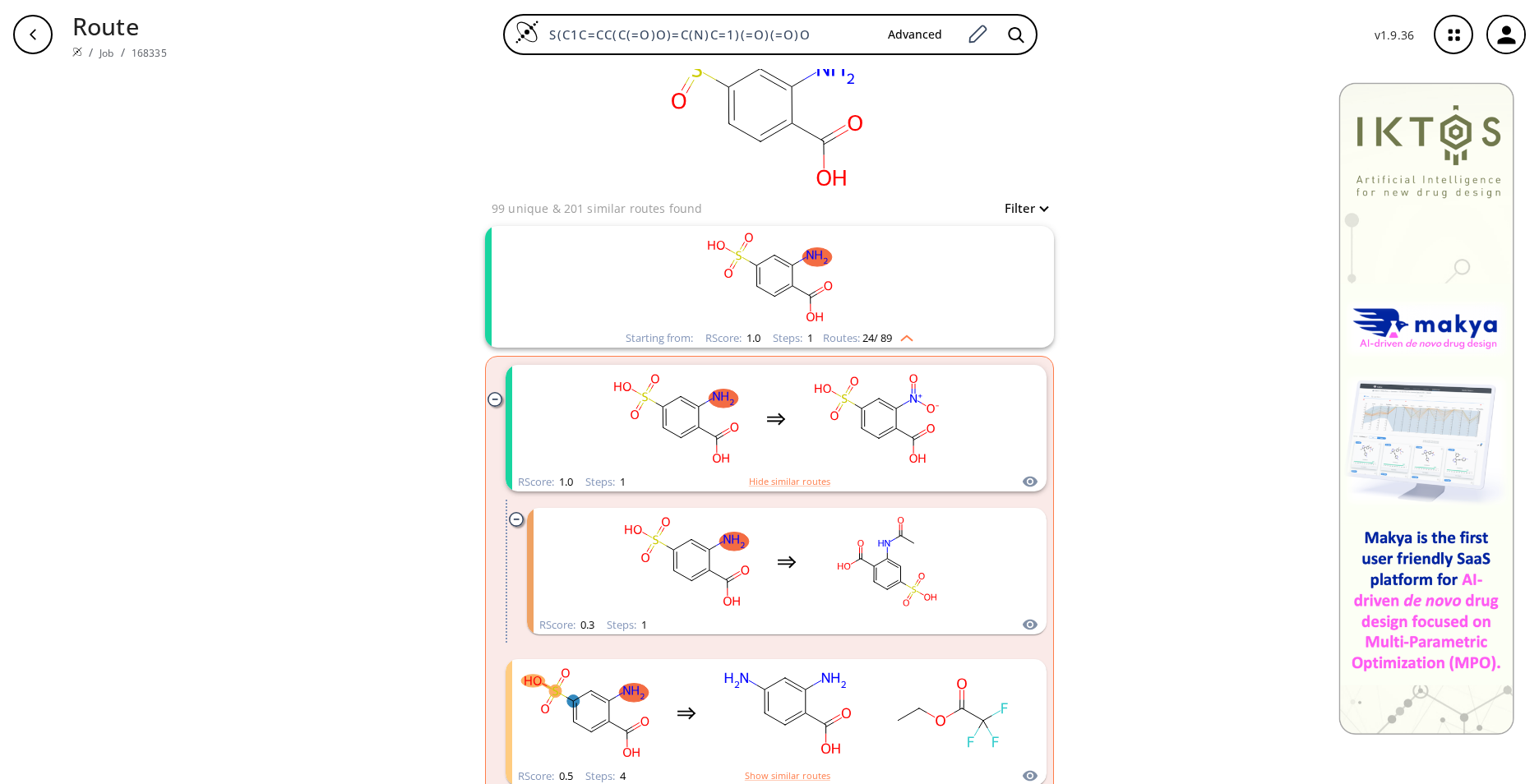 scroll, scrollTop: 0, scrollLeft: 0, axis: both 